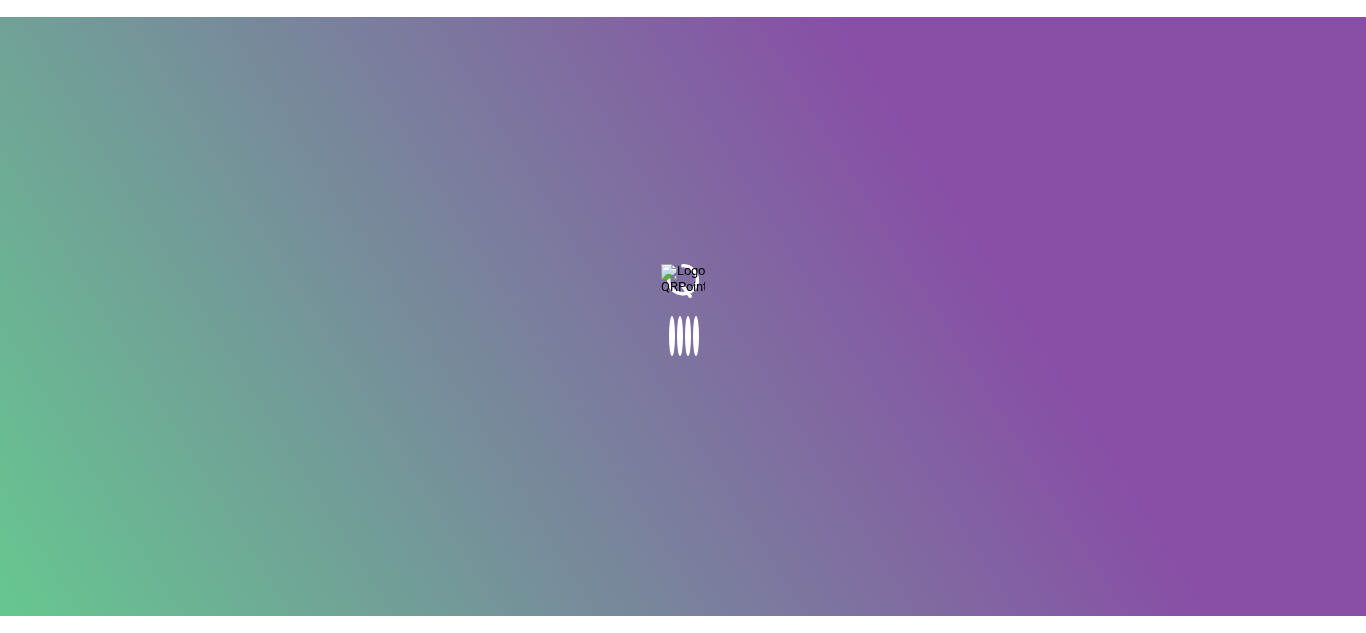 scroll, scrollTop: 0, scrollLeft: 0, axis: both 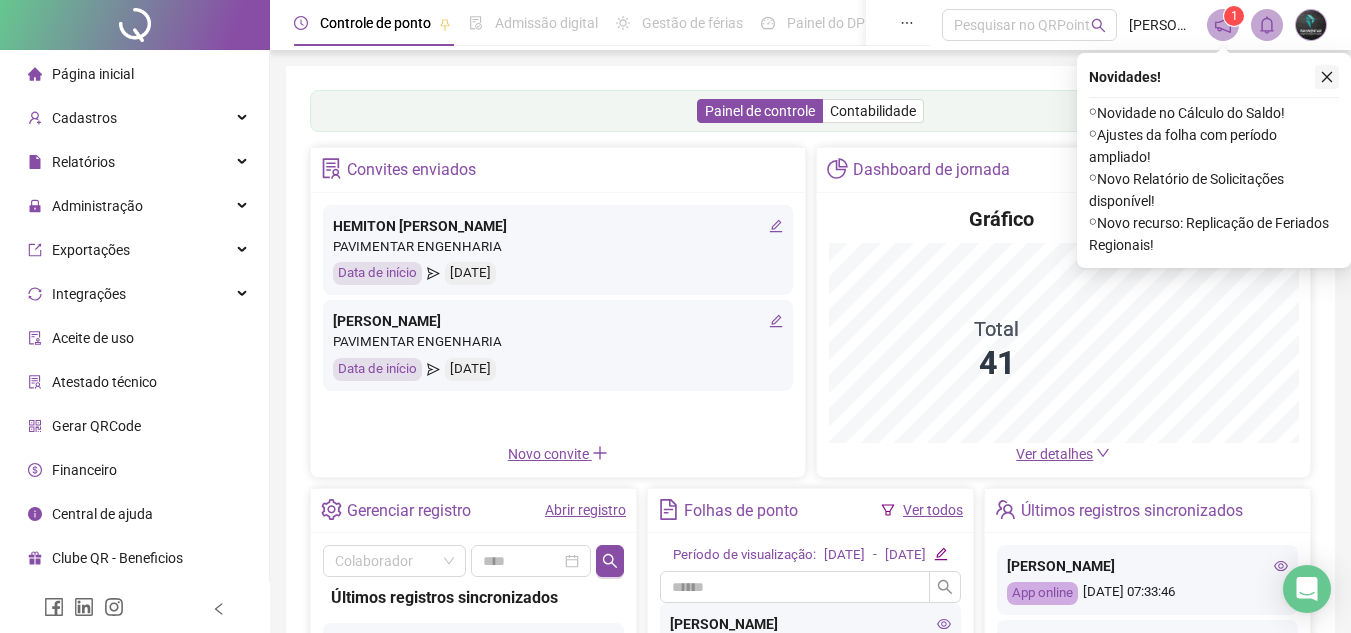 click at bounding box center (1327, 77) 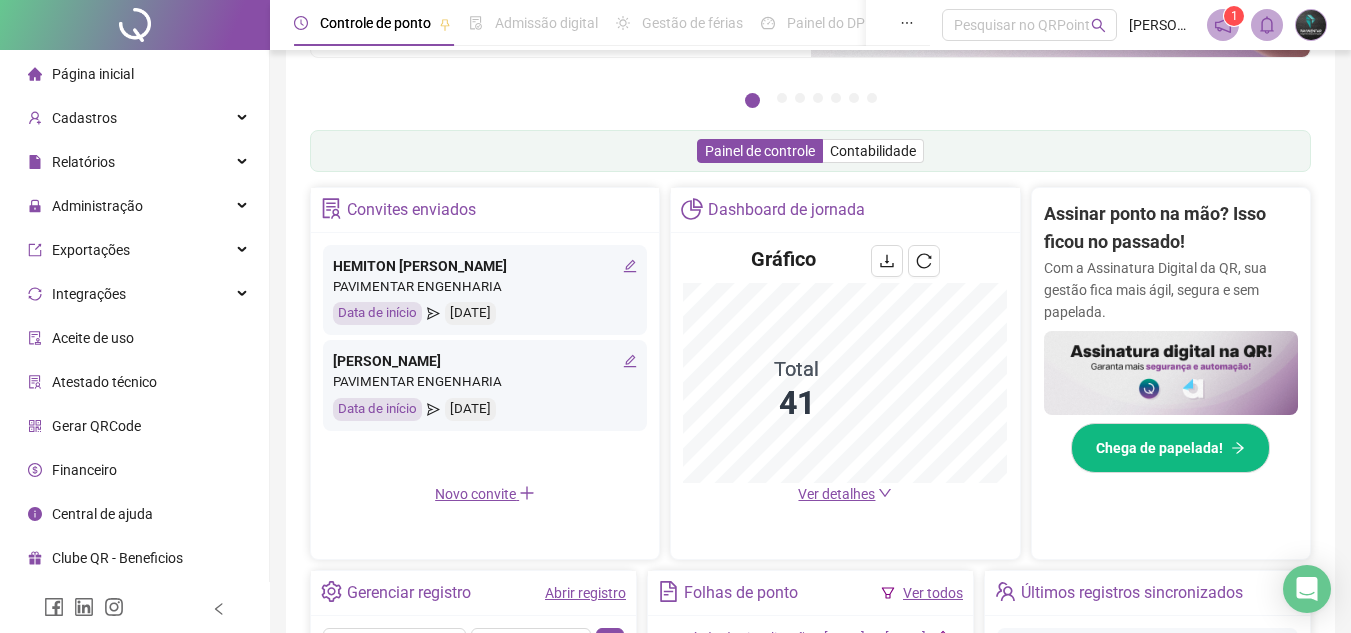 scroll, scrollTop: 300, scrollLeft: 0, axis: vertical 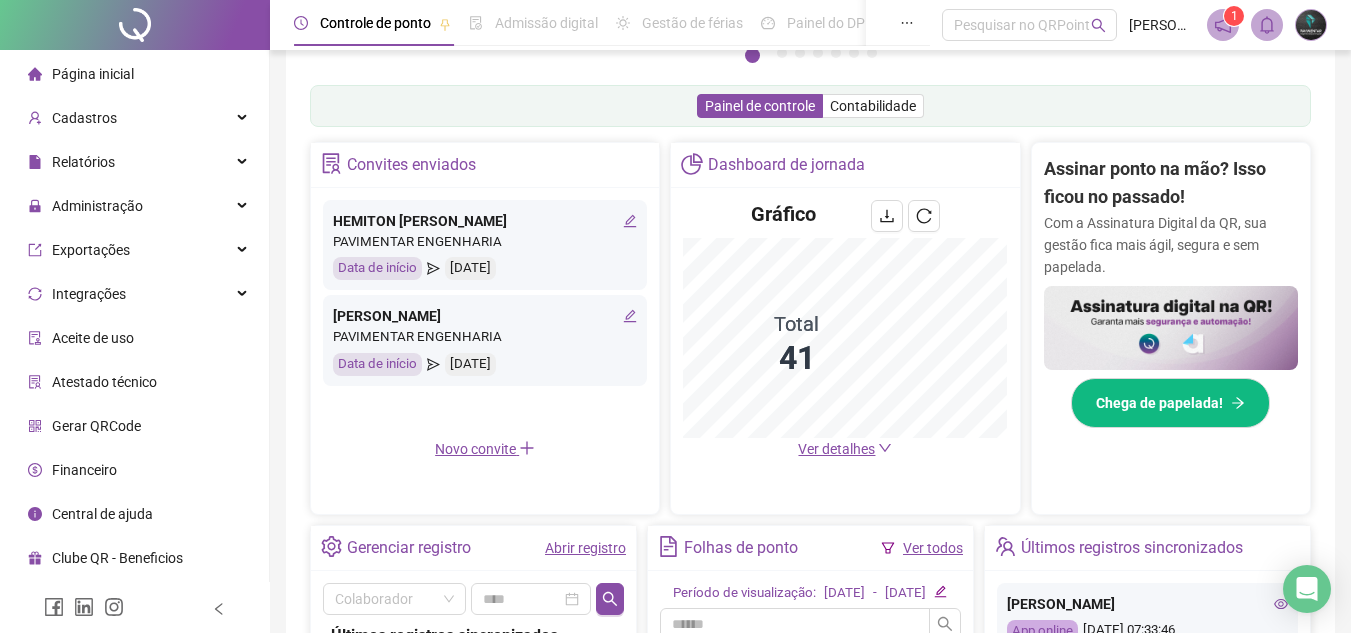 click on "Ver detalhes" at bounding box center [836, 449] 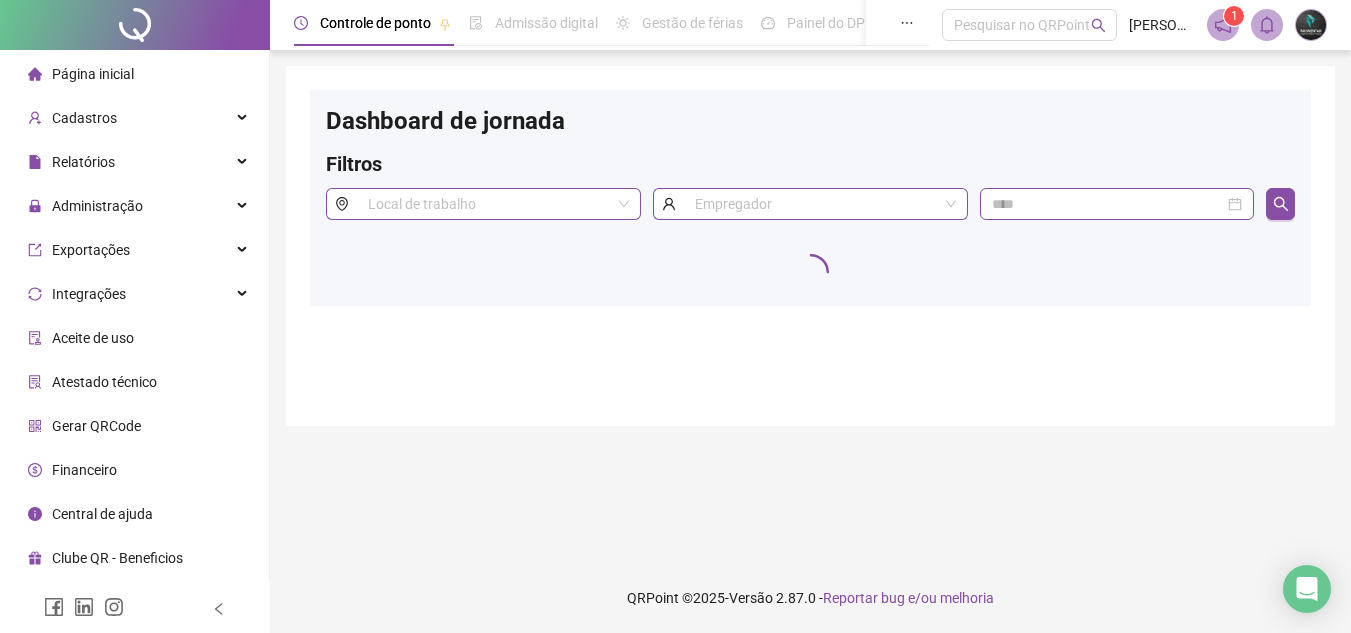 scroll, scrollTop: 0, scrollLeft: 0, axis: both 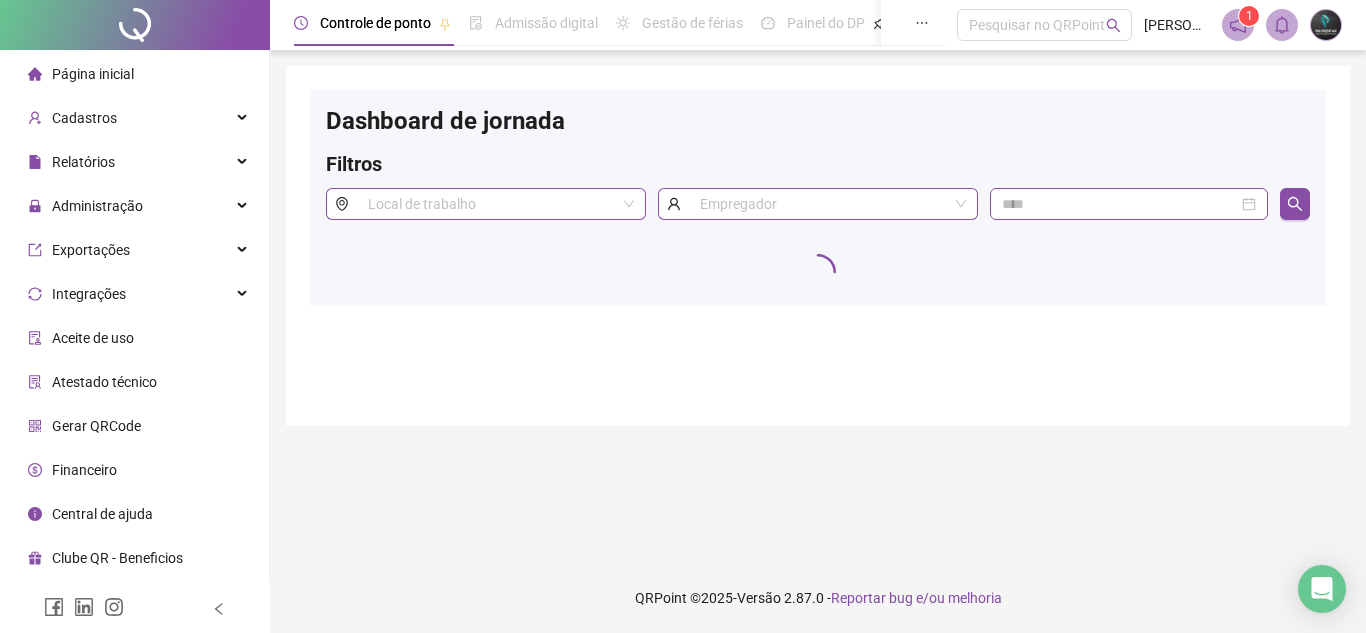 click on "Página inicial" at bounding box center (93, 74) 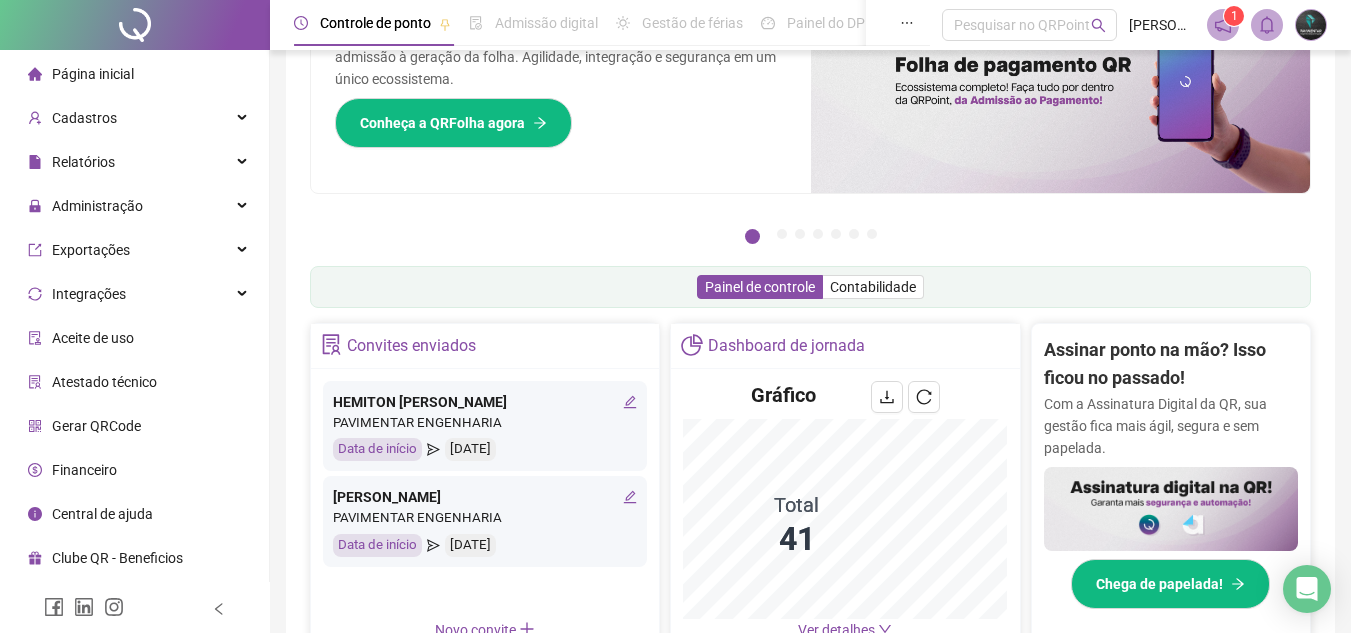 scroll, scrollTop: 300, scrollLeft: 0, axis: vertical 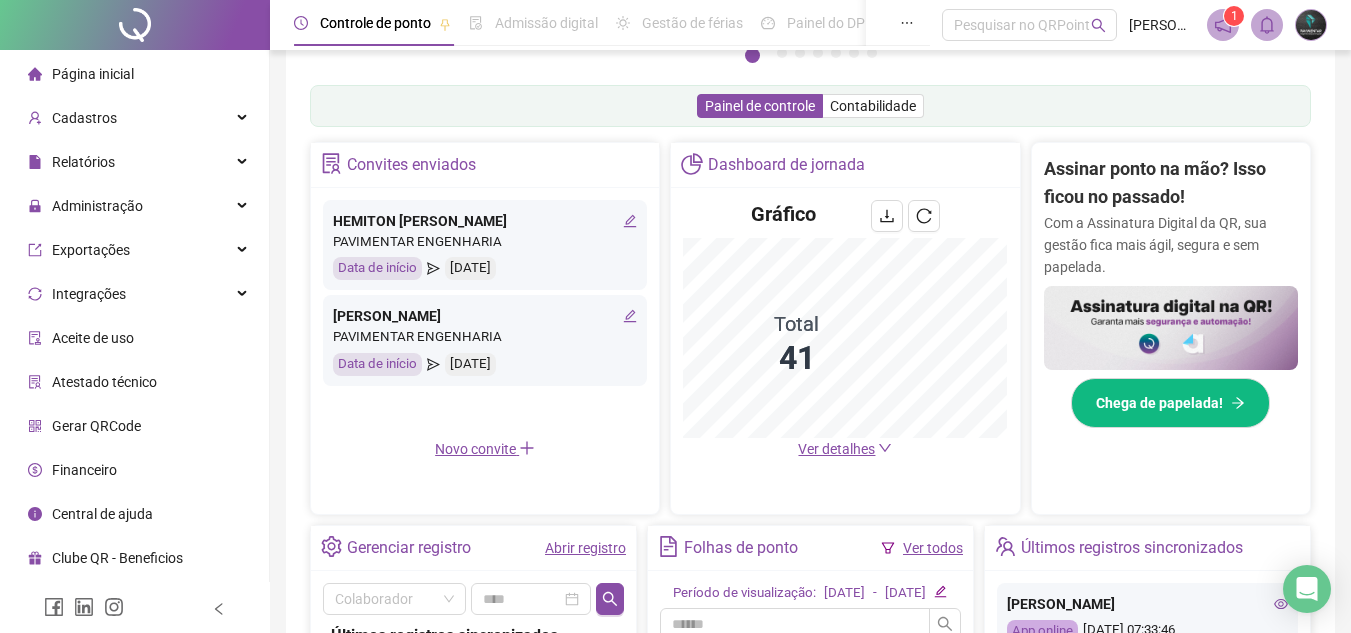 click on "Ver detalhes" at bounding box center [836, 449] 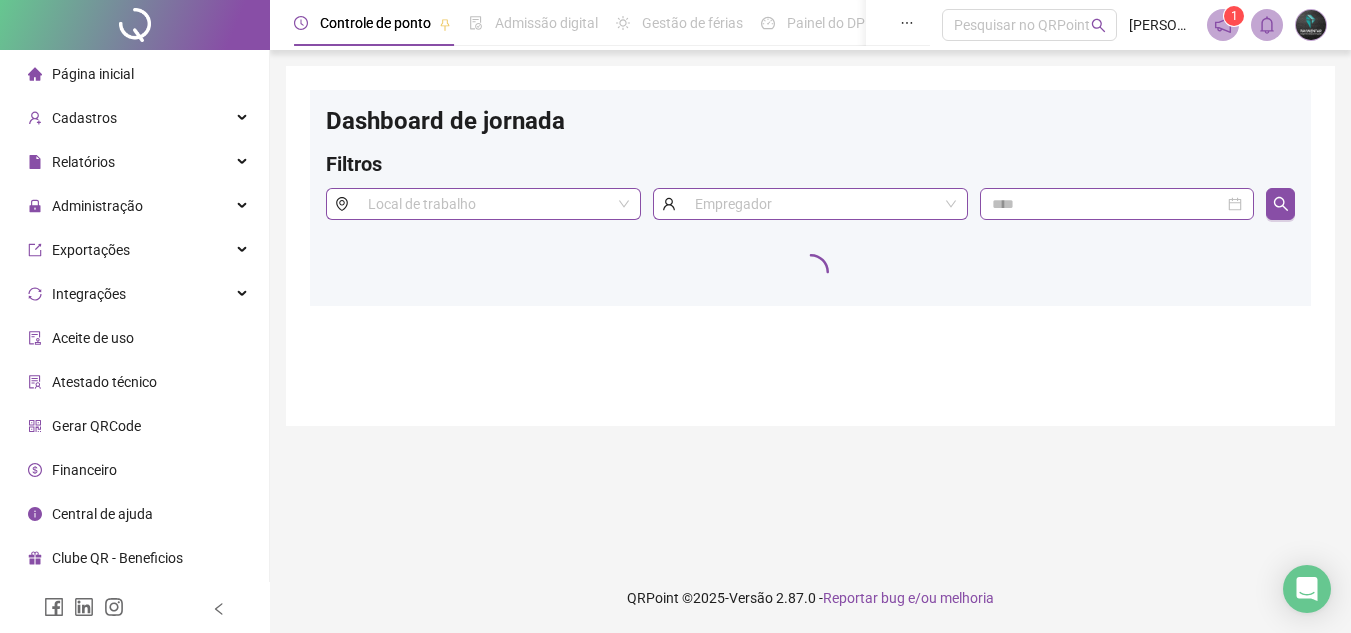 scroll, scrollTop: 0, scrollLeft: 0, axis: both 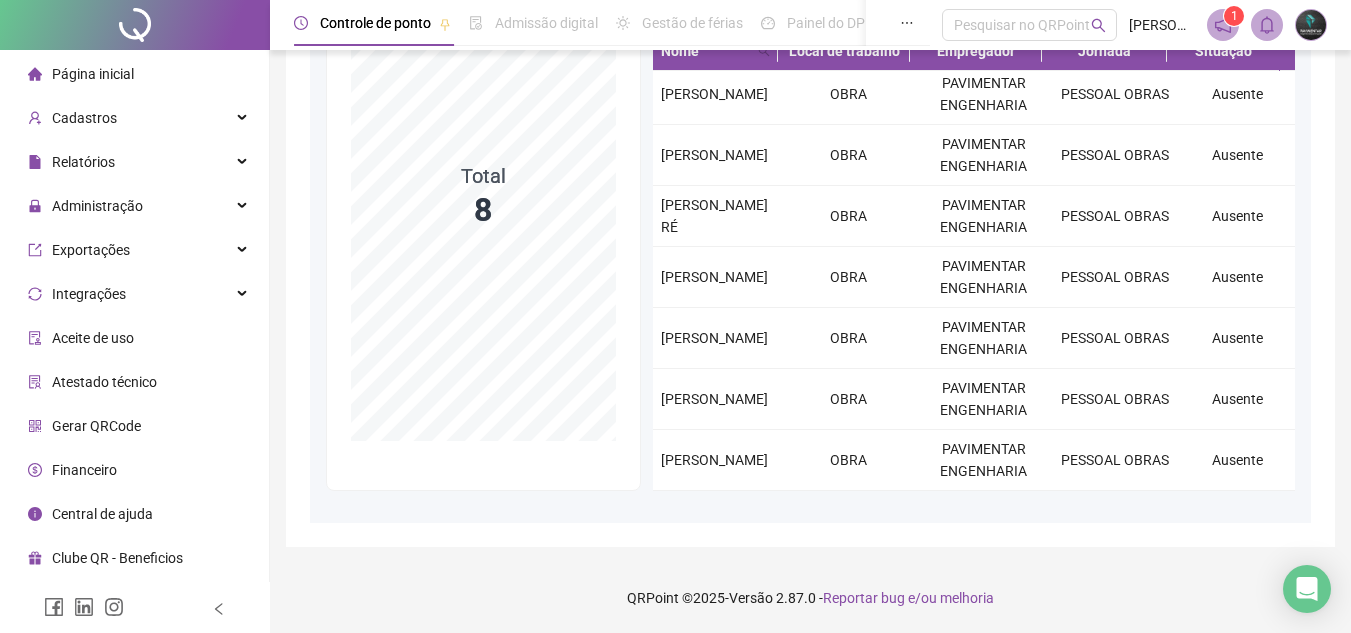 click on "Página inicial" at bounding box center (134, 74) 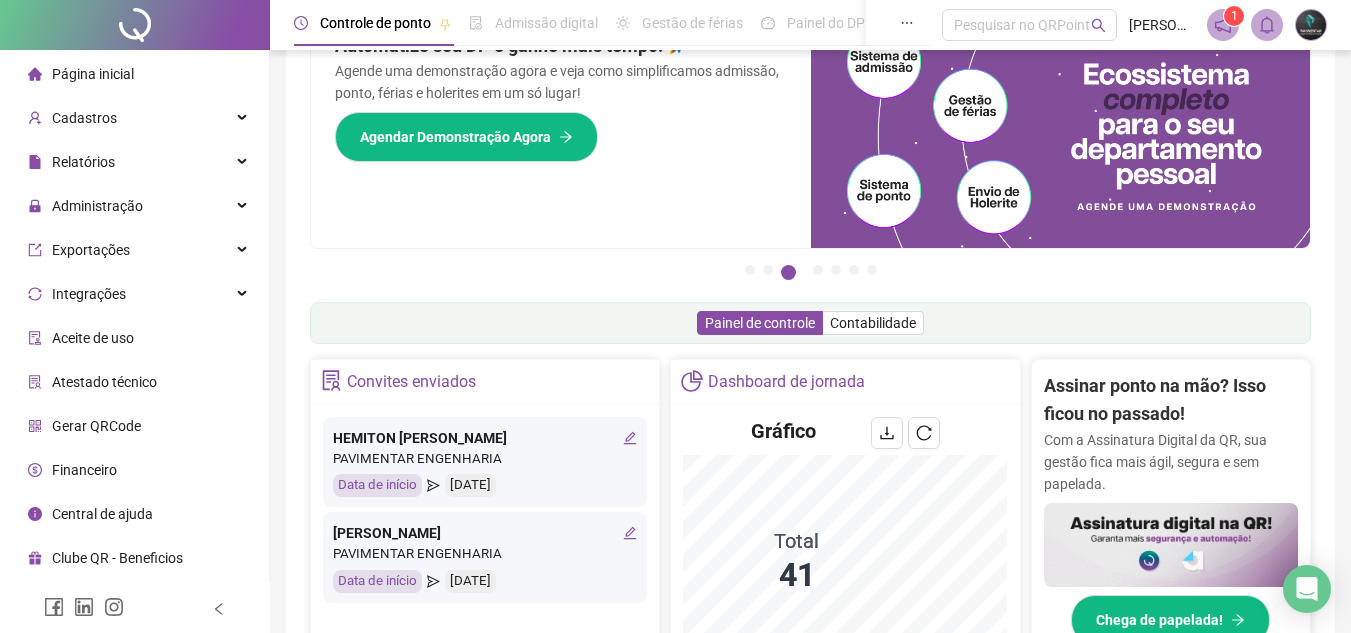 scroll, scrollTop: 0, scrollLeft: 0, axis: both 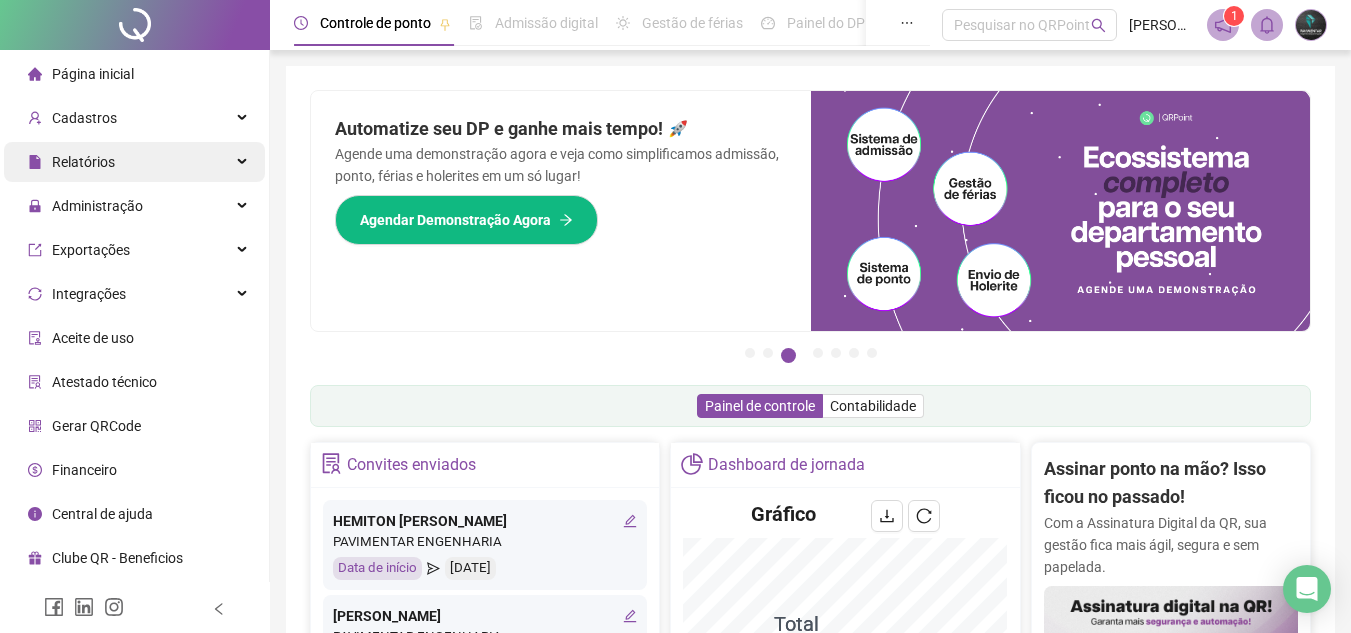 click on "Relatórios" at bounding box center [134, 162] 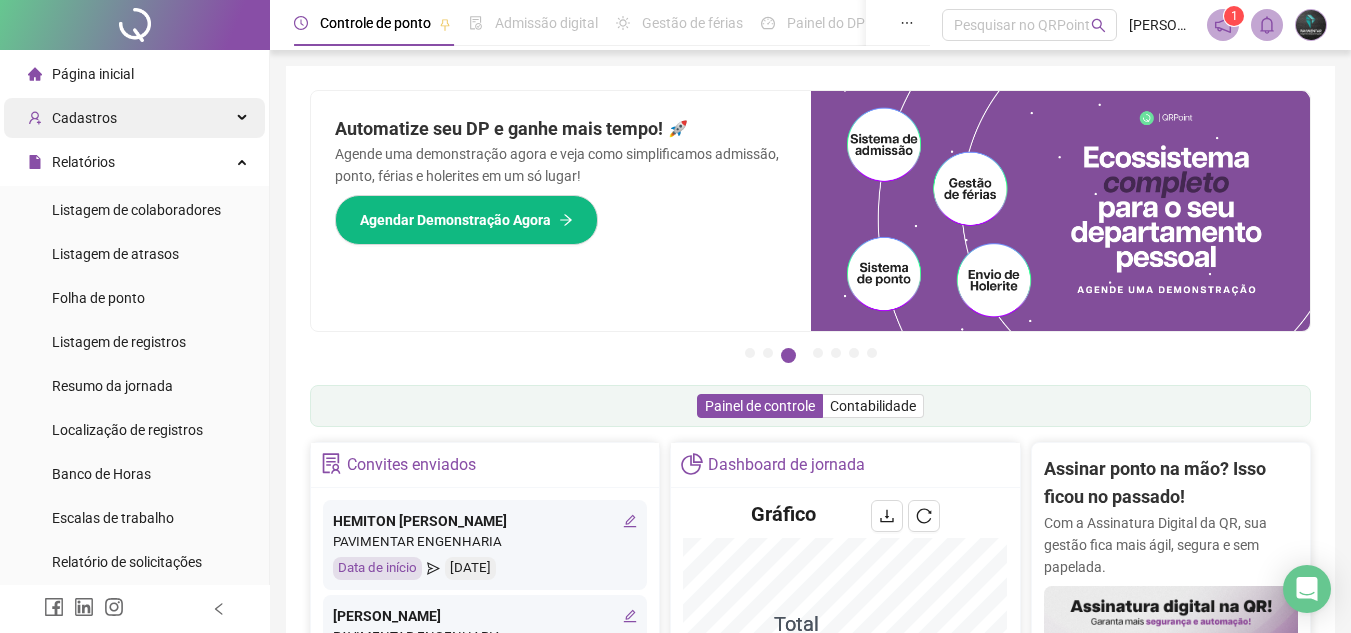 click on "Cadastros" at bounding box center (134, 118) 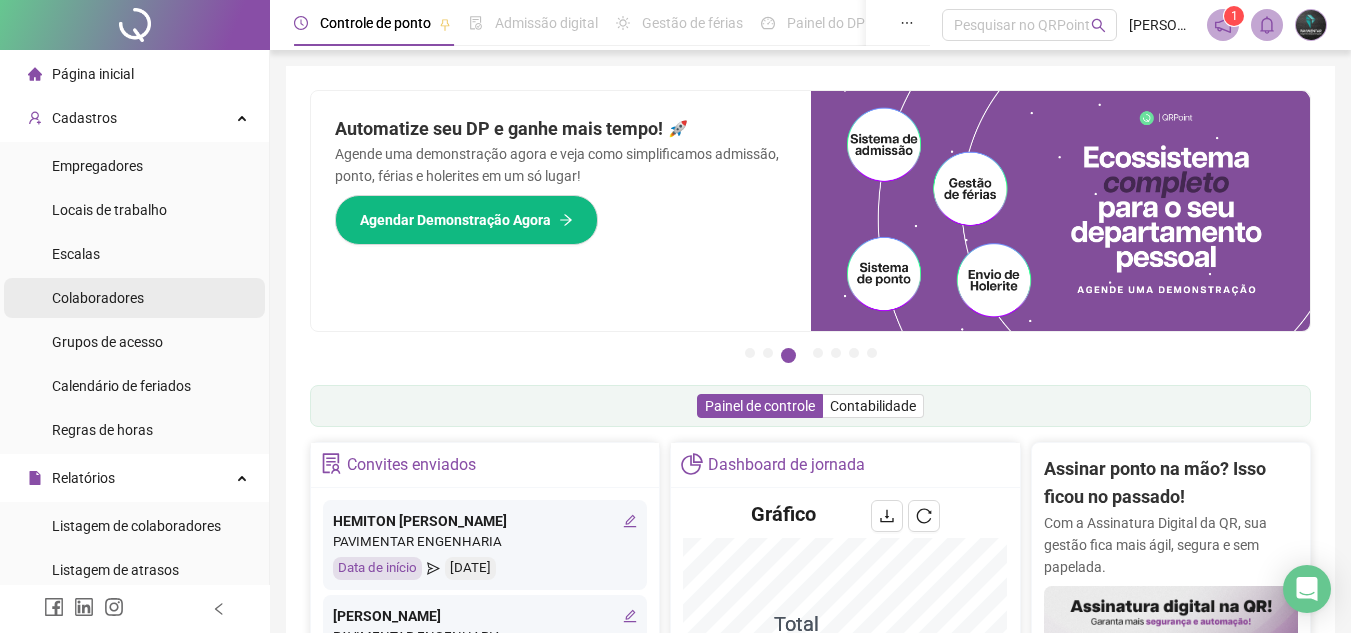 click on "Colaboradores" at bounding box center [98, 298] 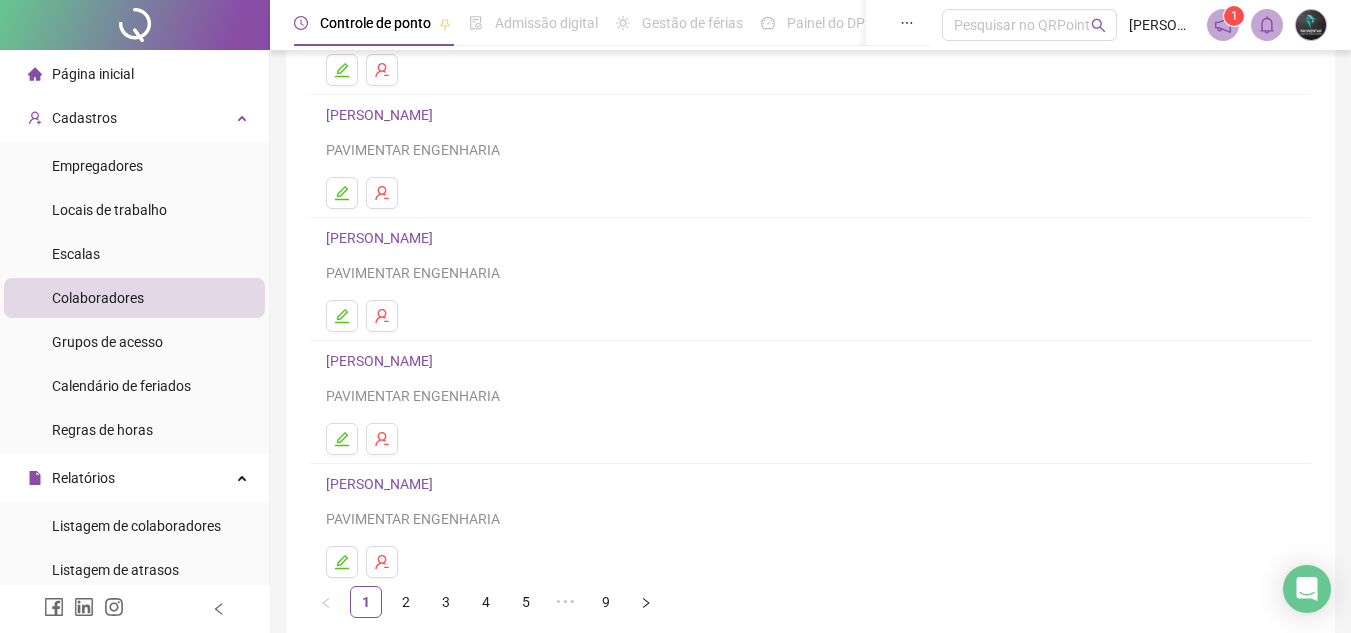 scroll, scrollTop: 300, scrollLeft: 0, axis: vertical 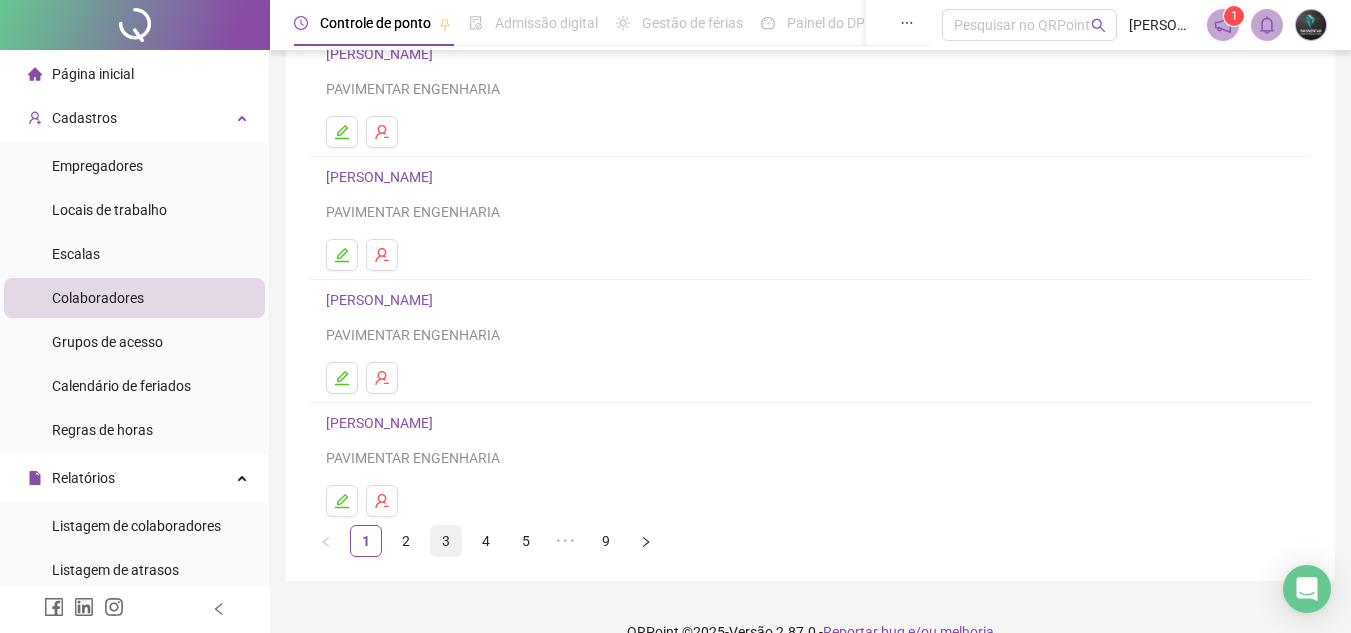 click on "3" at bounding box center [446, 541] 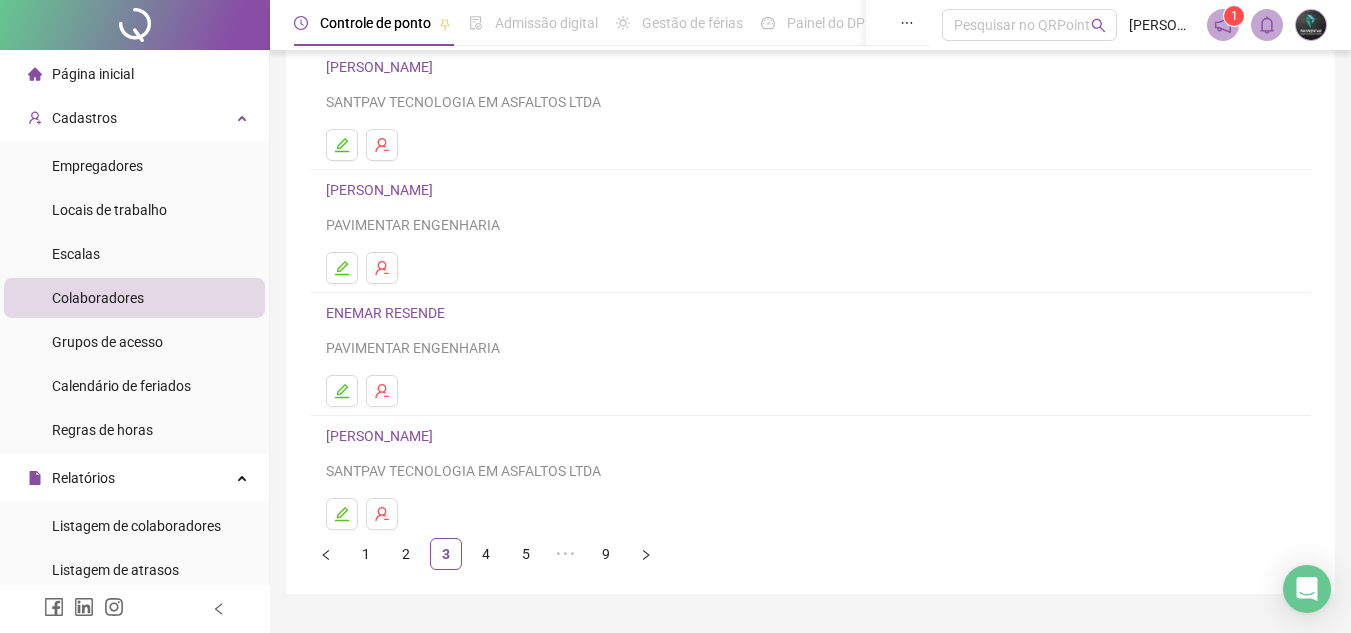 scroll, scrollTop: 334, scrollLeft: 0, axis: vertical 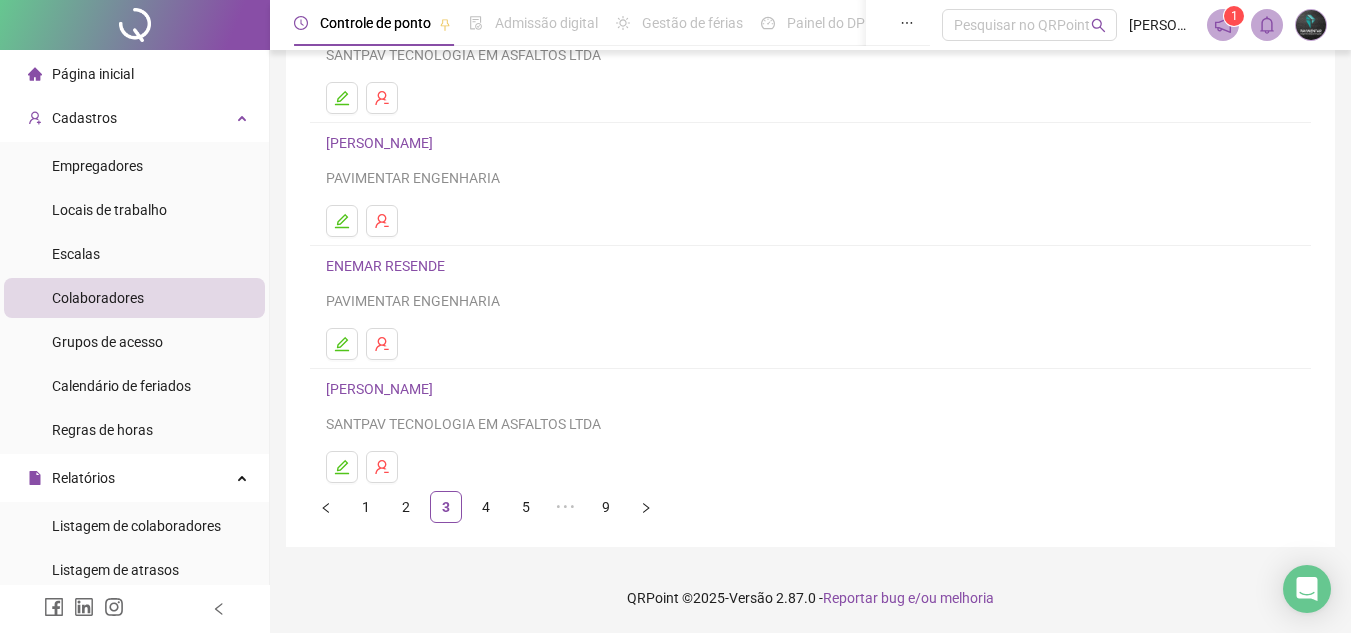 click on "4" at bounding box center (486, 507) 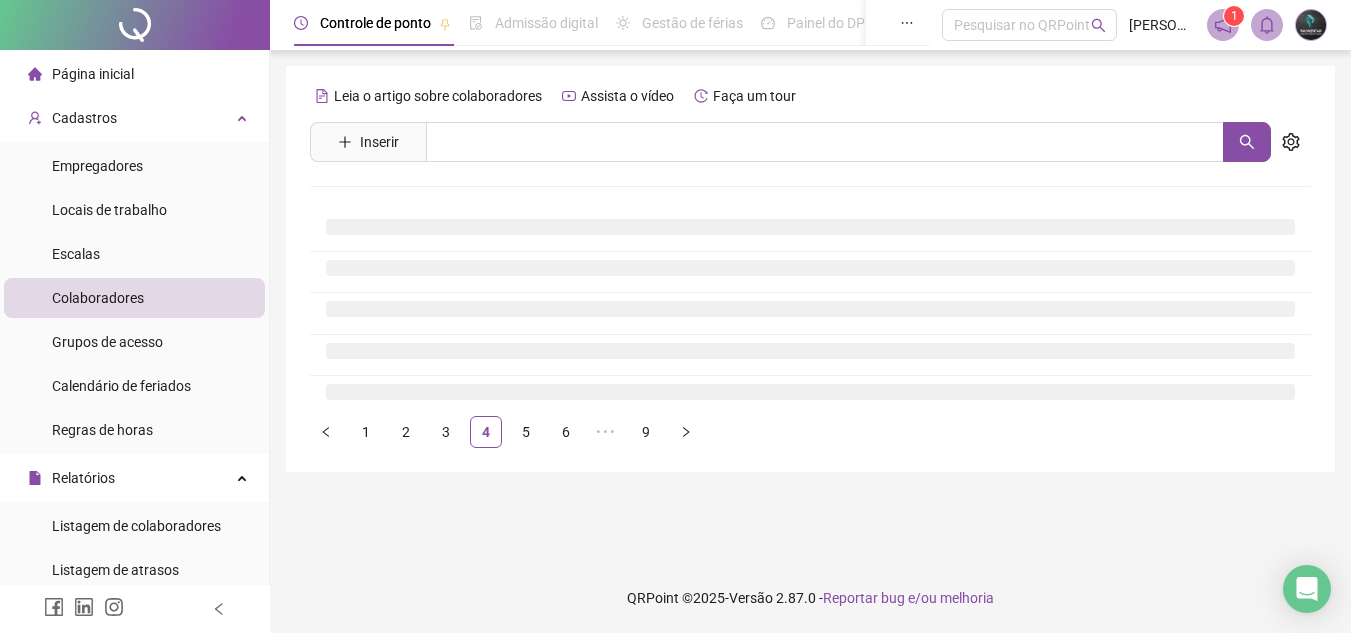scroll, scrollTop: 0, scrollLeft: 0, axis: both 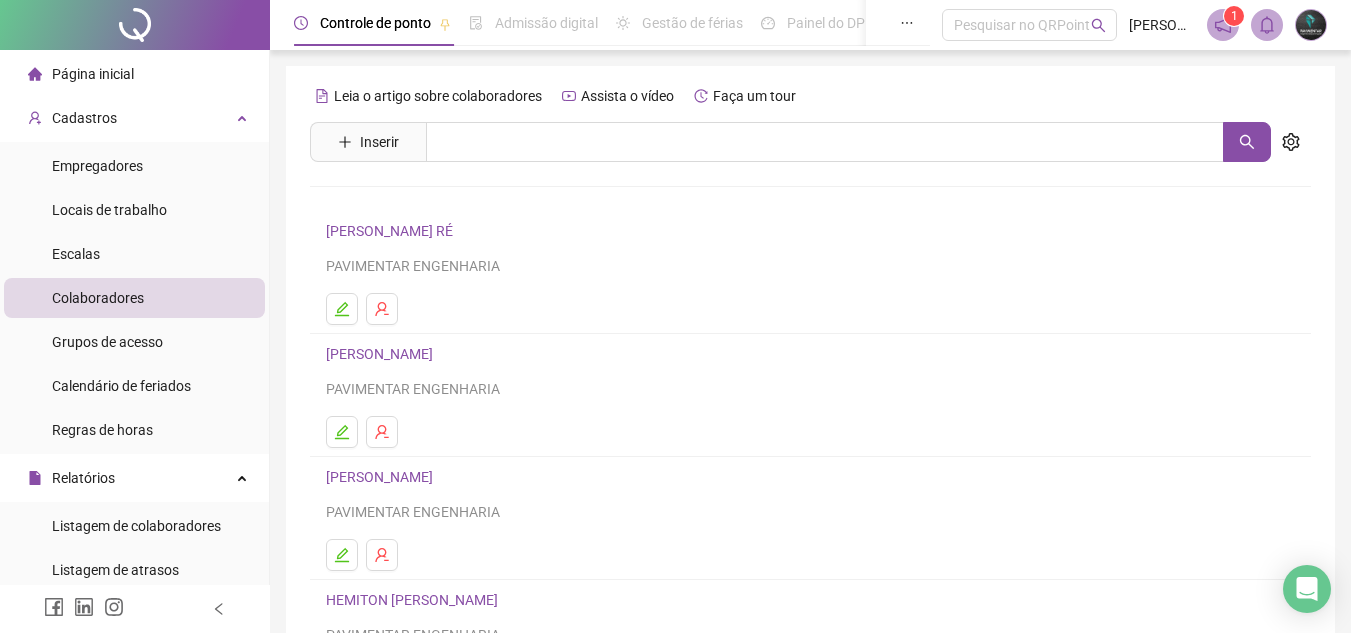 click on "[PERSON_NAME] RÉ" at bounding box center [392, 231] 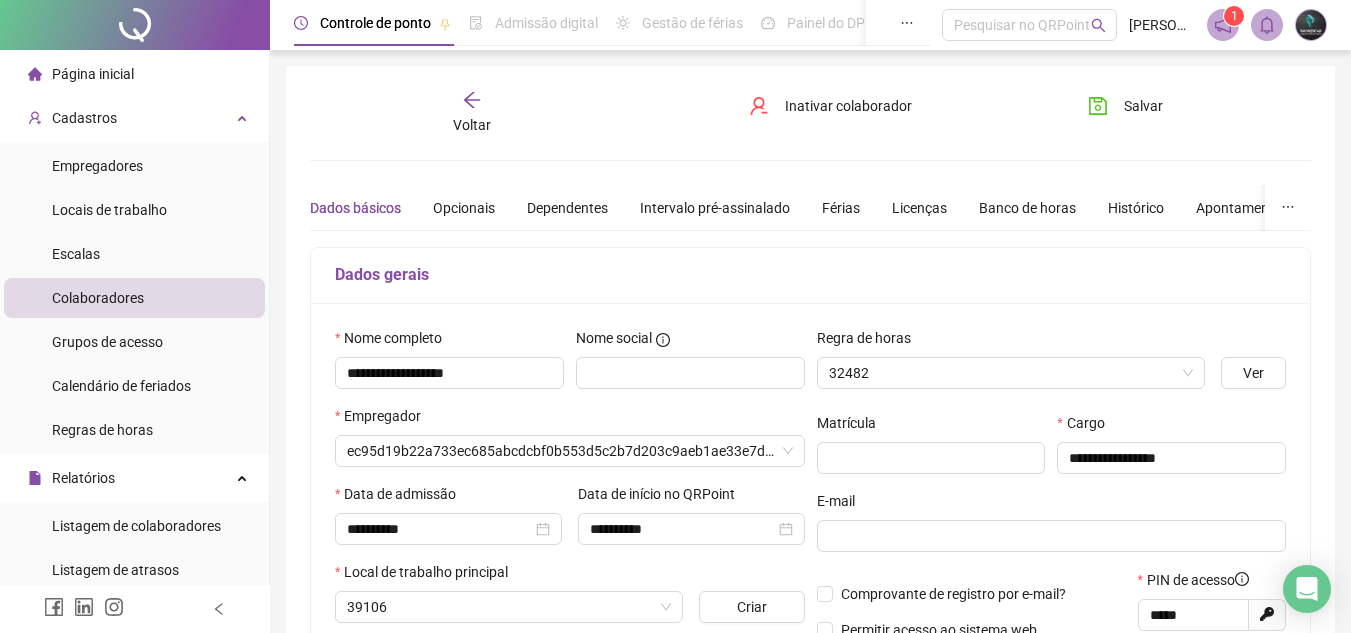 type on "*****" 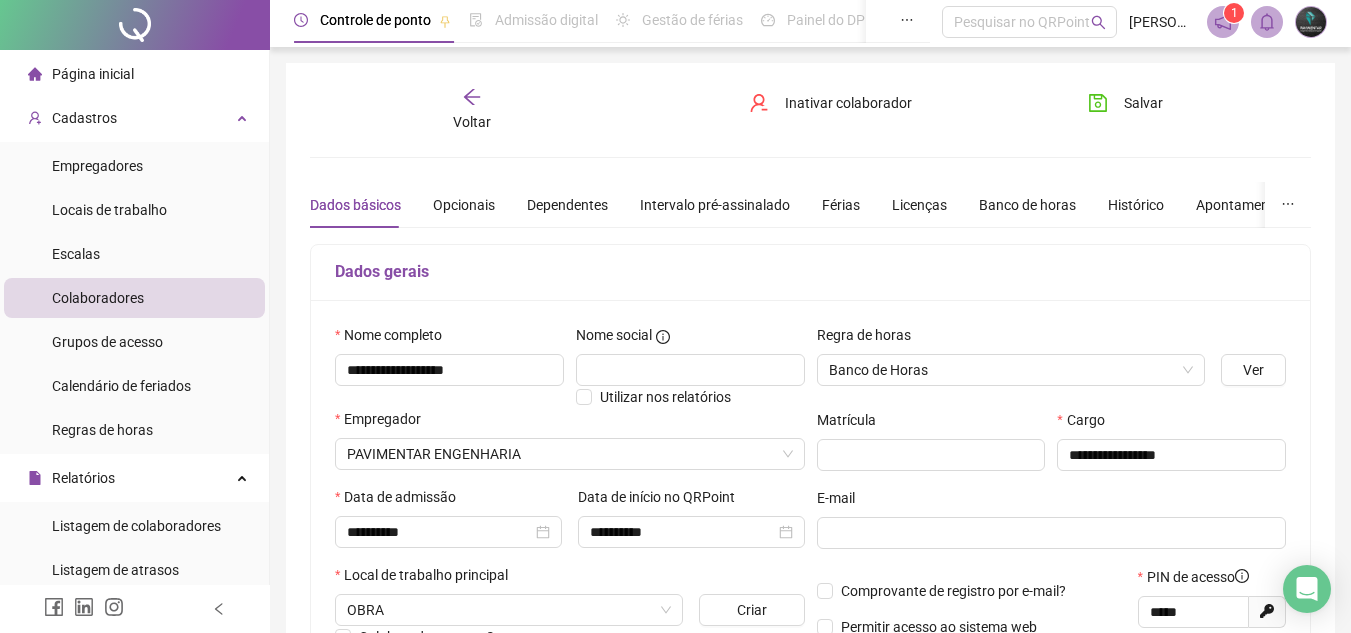 scroll, scrollTop: 0, scrollLeft: 0, axis: both 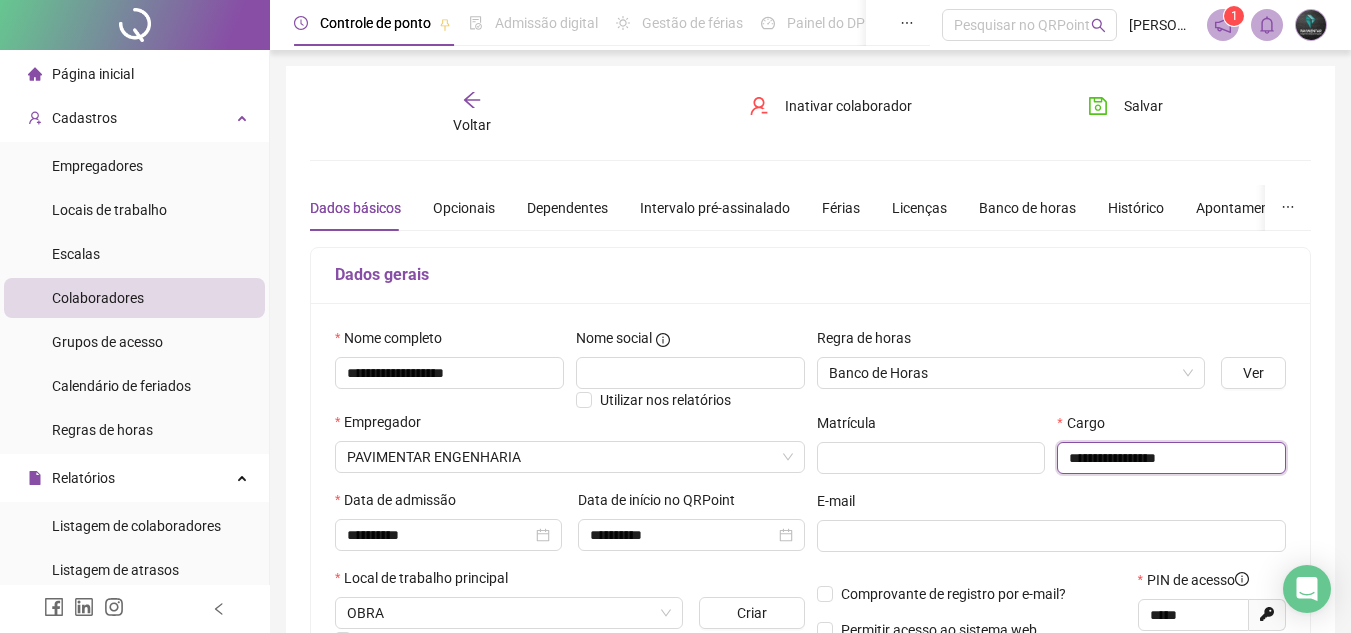drag, startPoint x: 1210, startPoint y: 466, endPoint x: 910, endPoint y: 476, distance: 300.16663 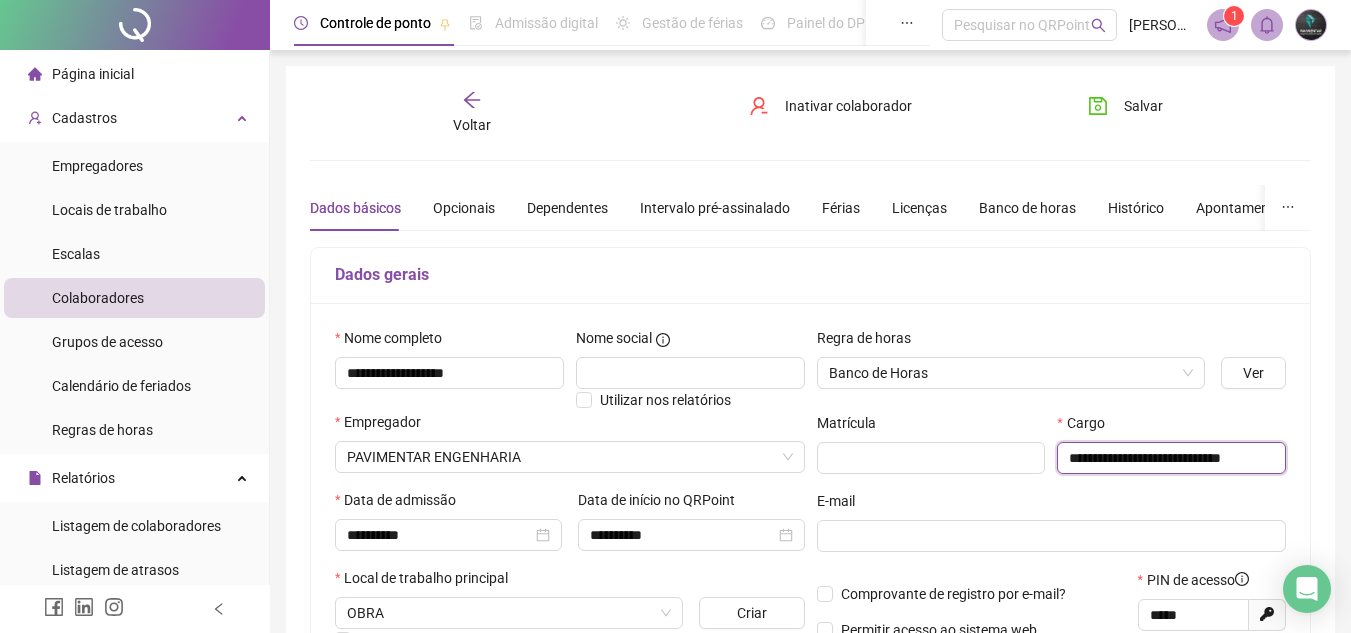 scroll, scrollTop: 0, scrollLeft: 46, axis: horizontal 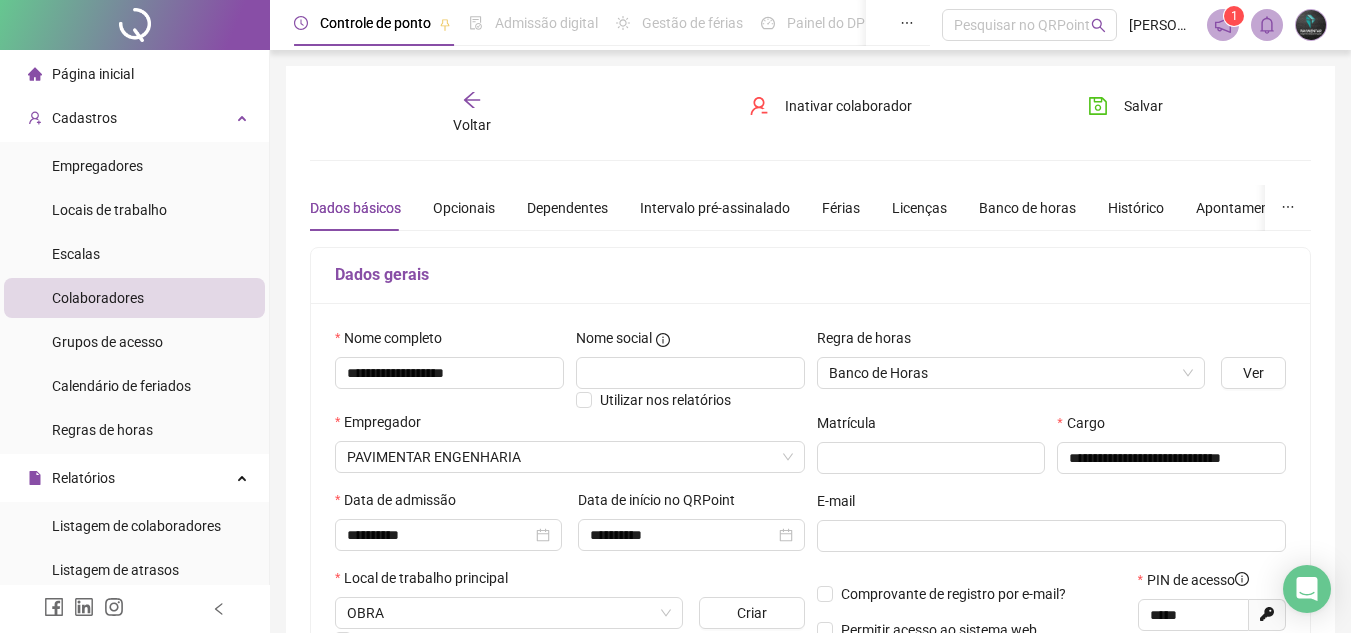 click on "E-mail" at bounding box center (1052, 505) 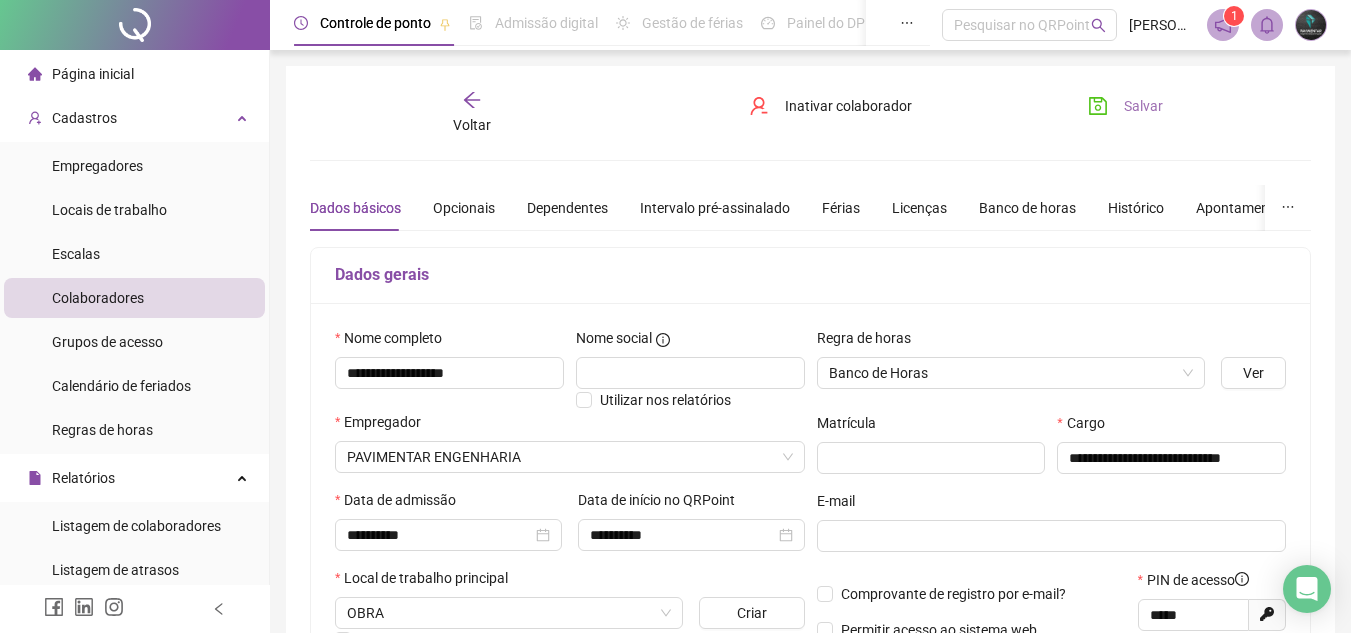 click on "Salvar" at bounding box center [1143, 106] 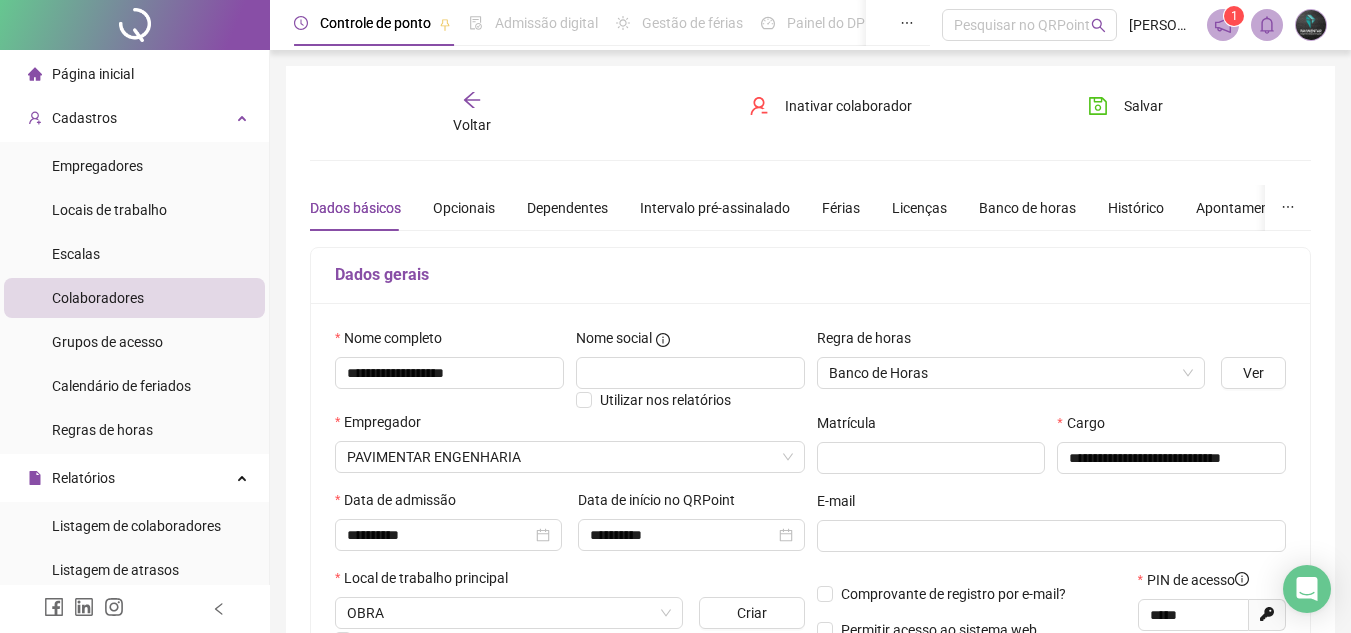 click on "Voltar" at bounding box center (472, 125) 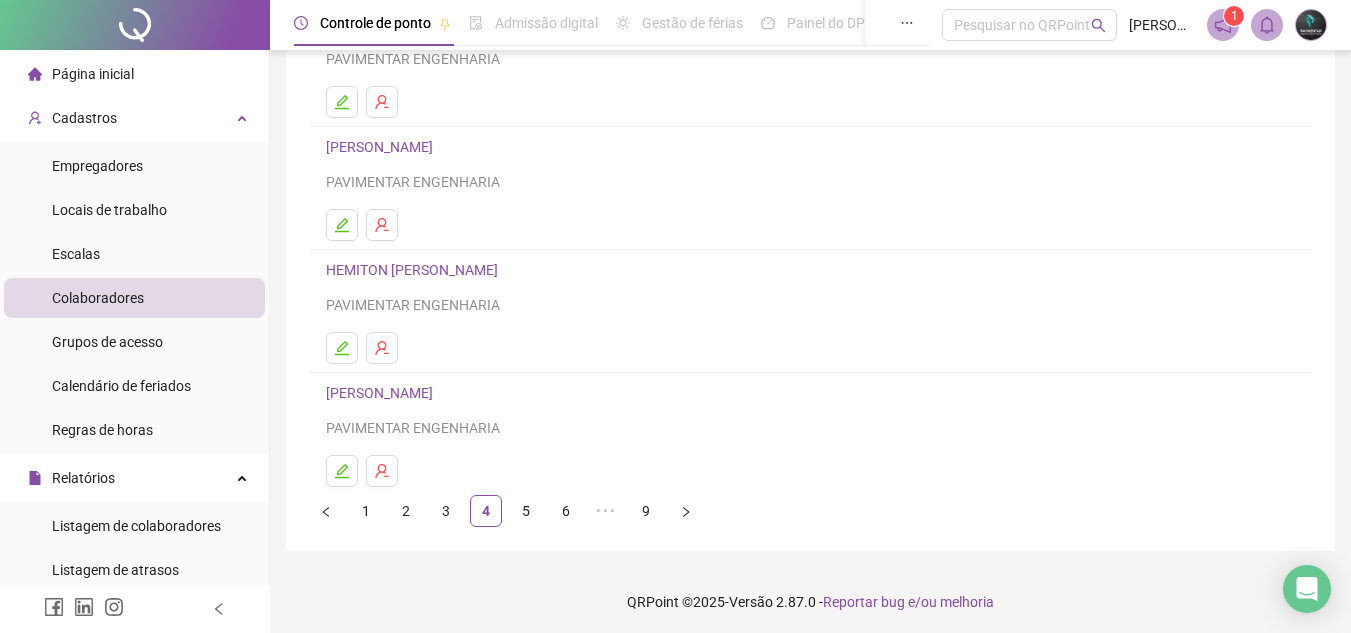 scroll, scrollTop: 334, scrollLeft: 0, axis: vertical 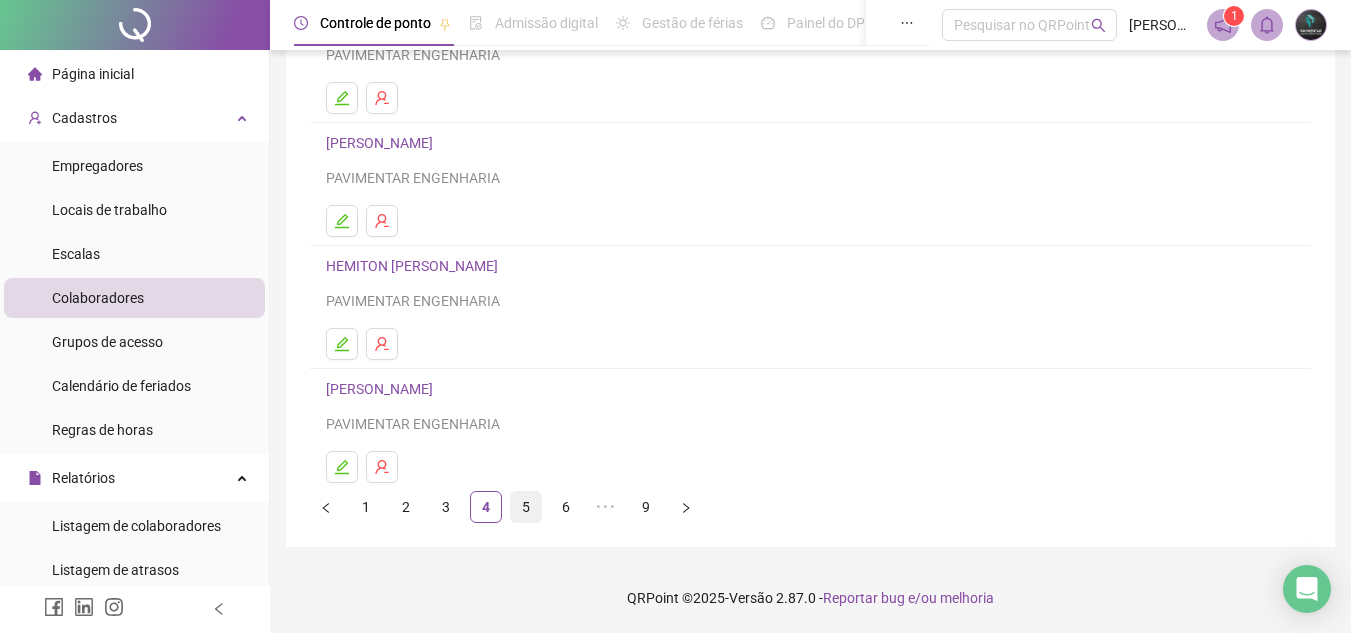 click on "1 2 3 4 5 6 ••• 9" at bounding box center (810, 507) 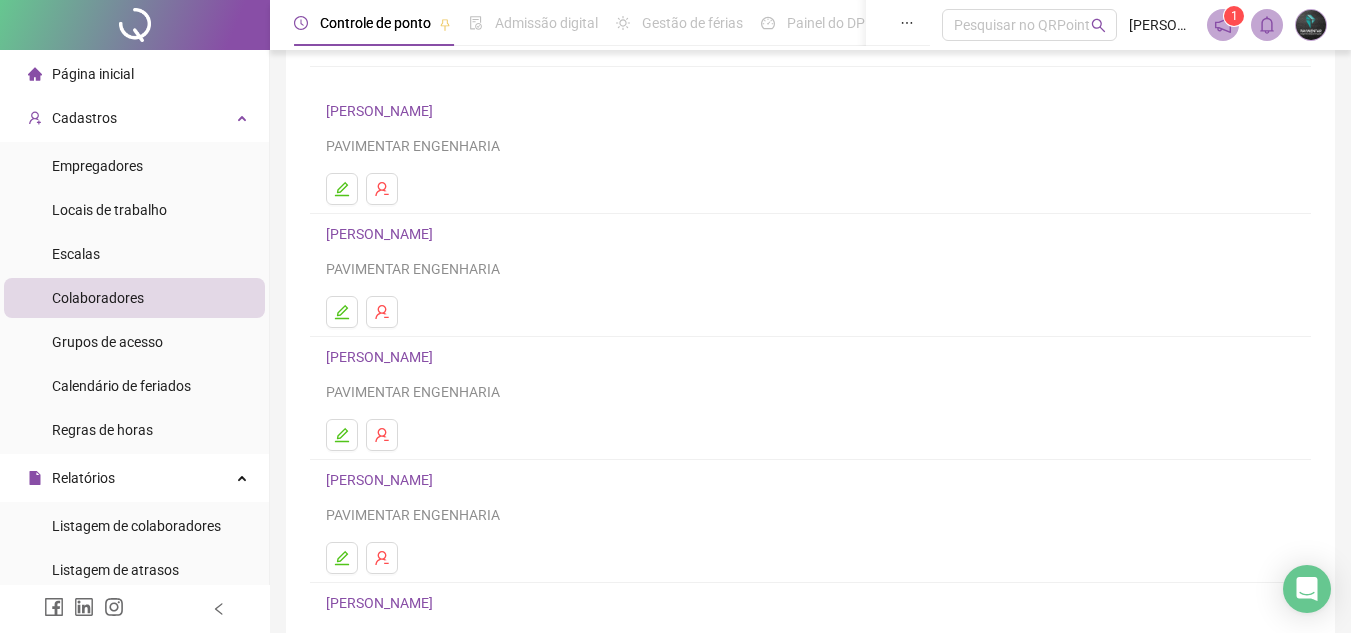 scroll, scrollTop: 300, scrollLeft: 0, axis: vertical 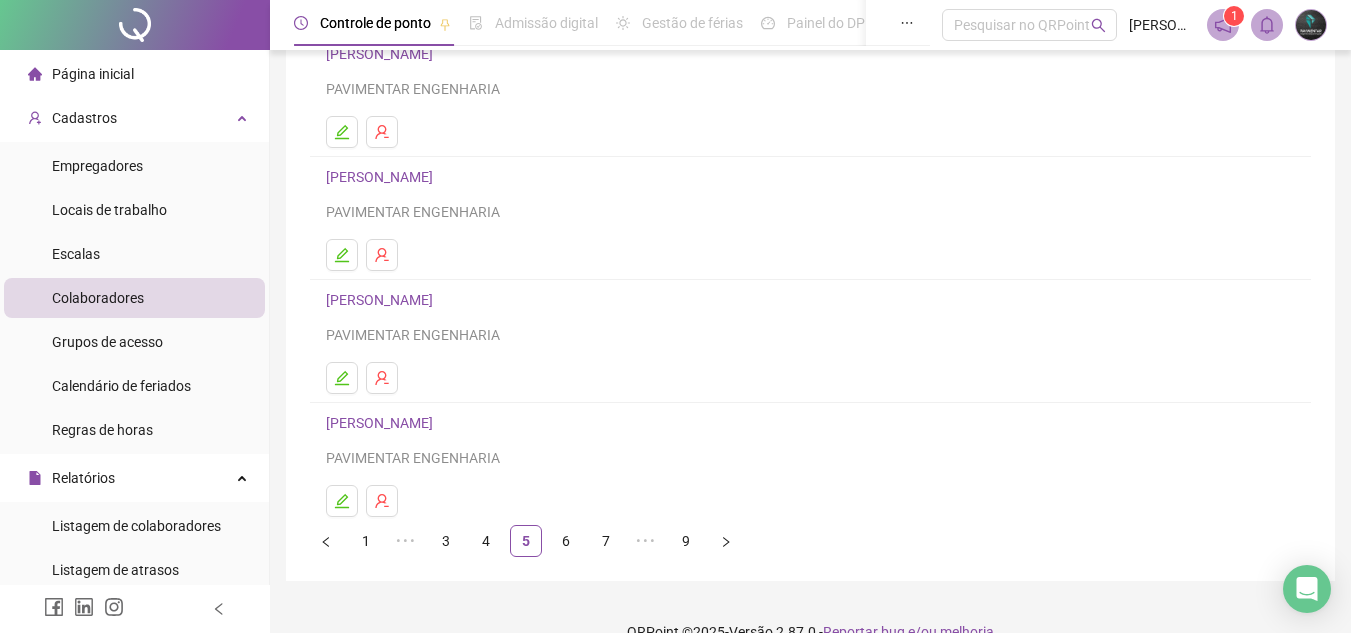 click on "[PERSON_NAME]" at bounding box center [382, 300] 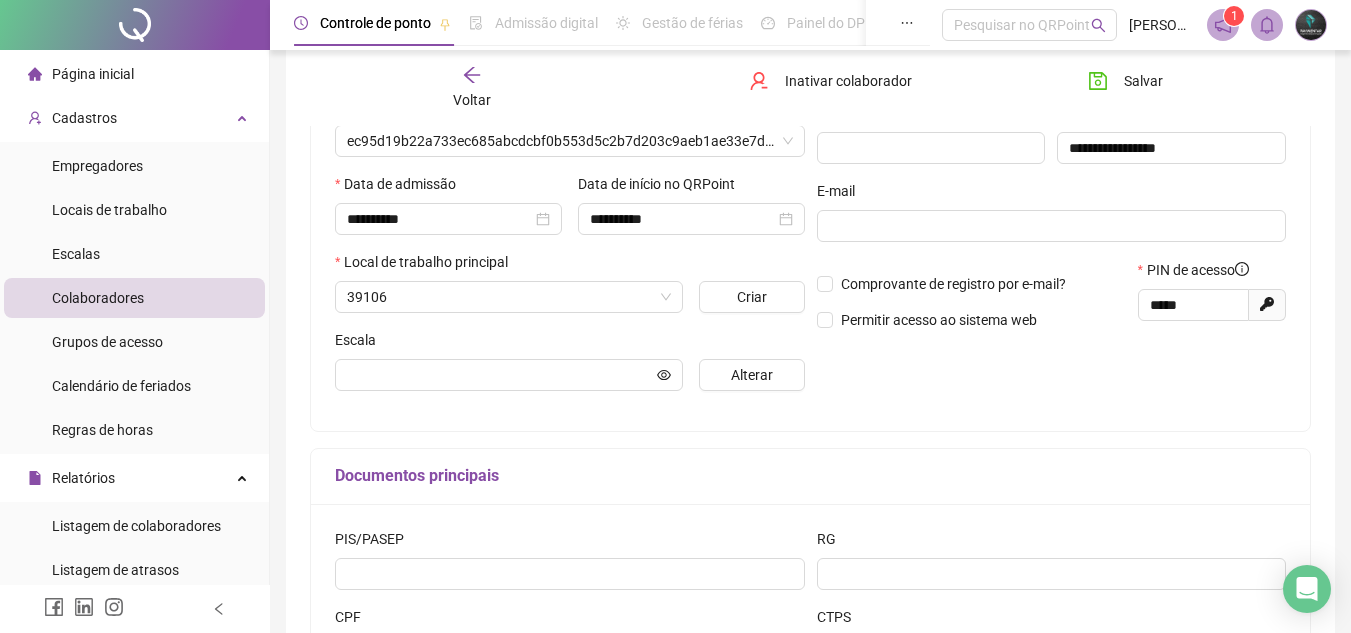 type on "*****" 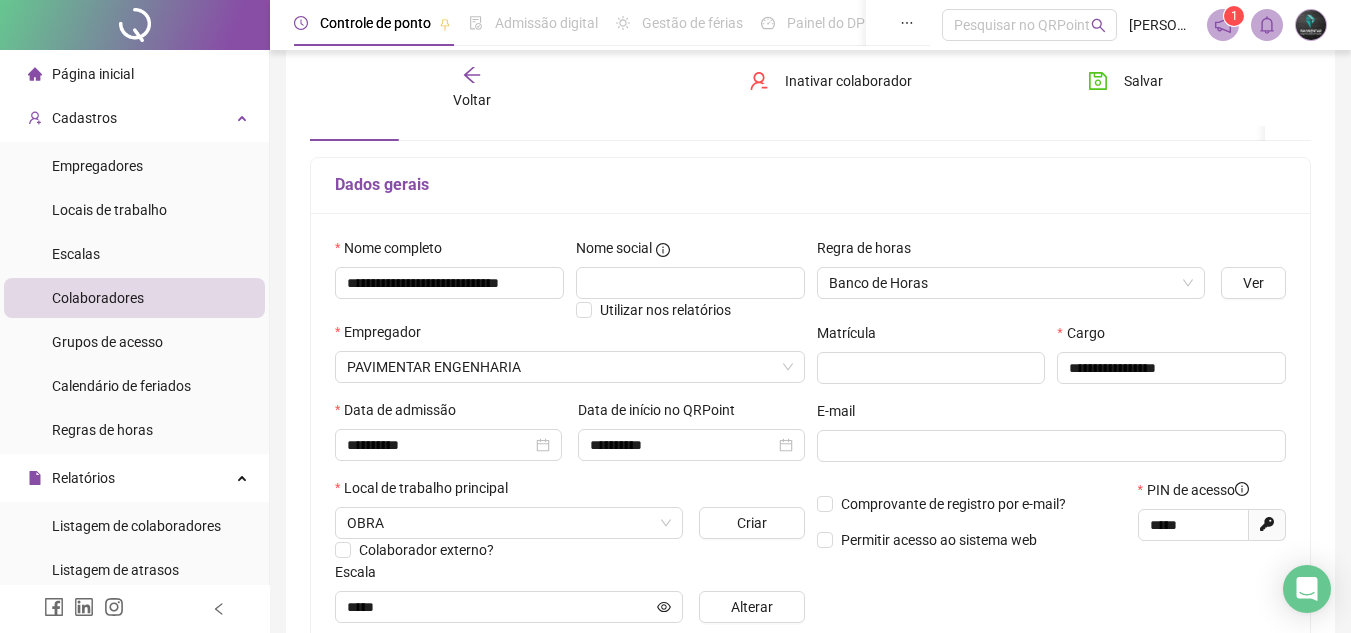 scroll, scrollTop: 10, scrollLeft: 0, axis: vertical 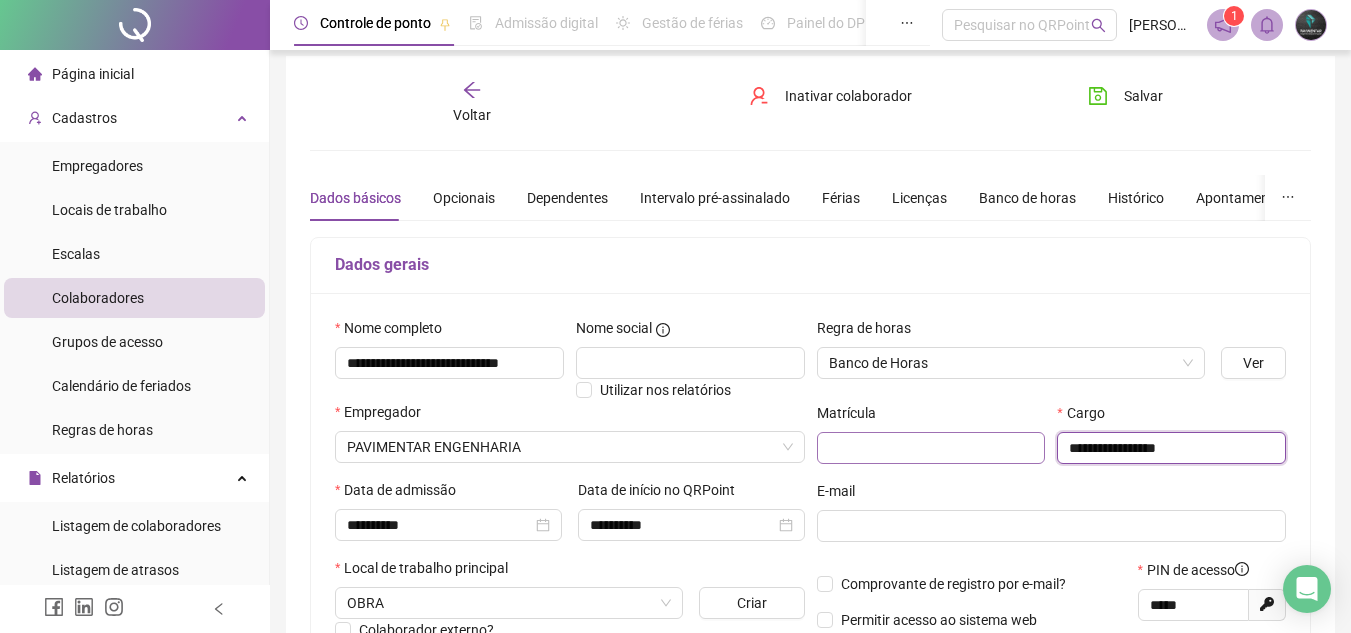 drag, startPoint x: 1214, startPoint y: 450, endPoint x: 998, endPoint y: 434, distance: 216.59178 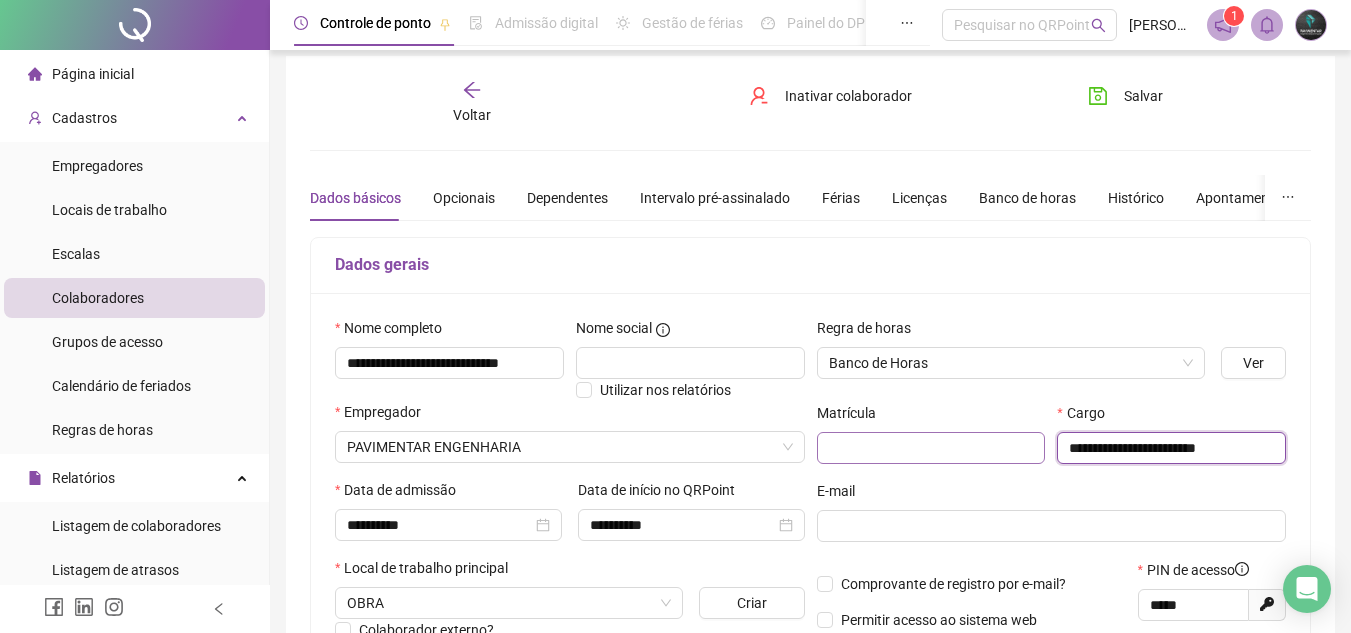 scroll, scrollTop: 0, scrollLeft: 2, axis: horizontal 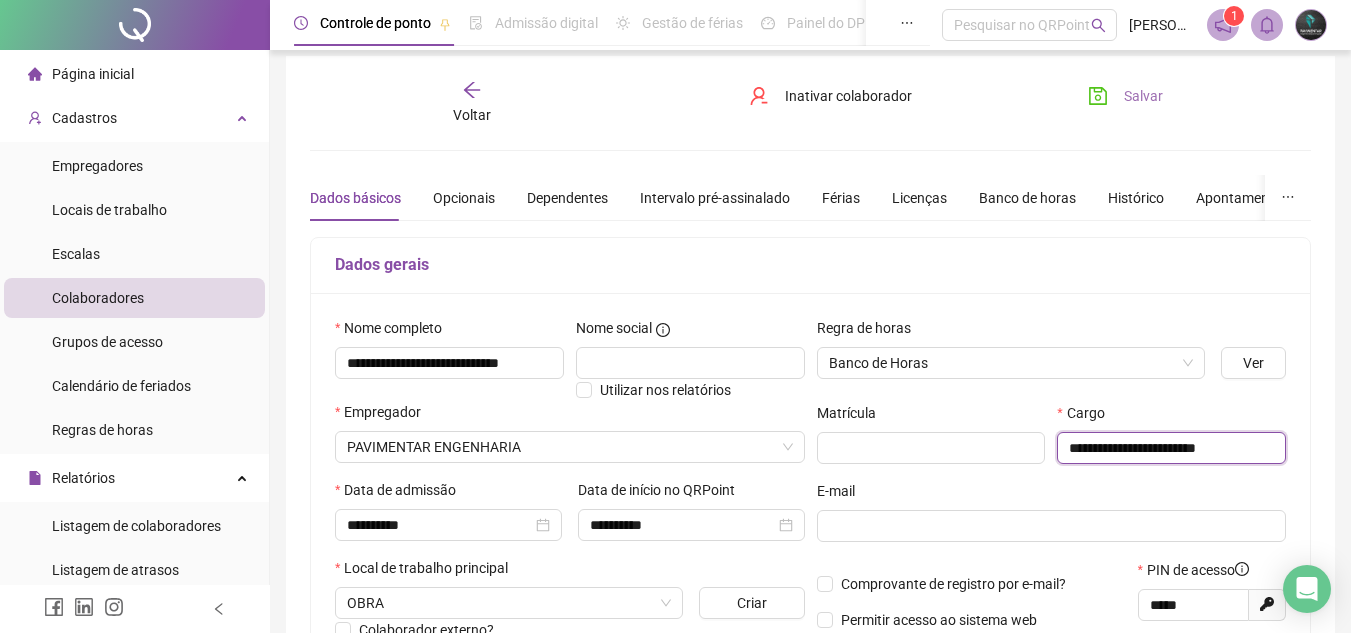 type on "**********" 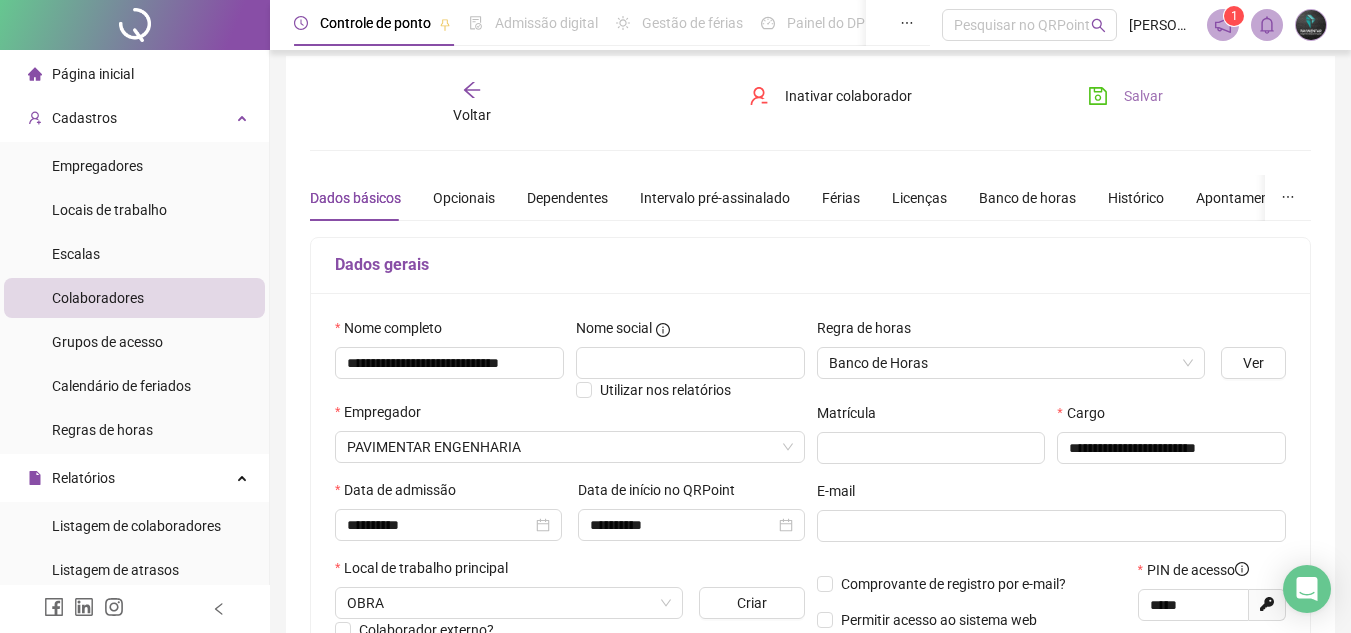 scroll, scrollTop: 0, scrollLeft: 0, axis: both 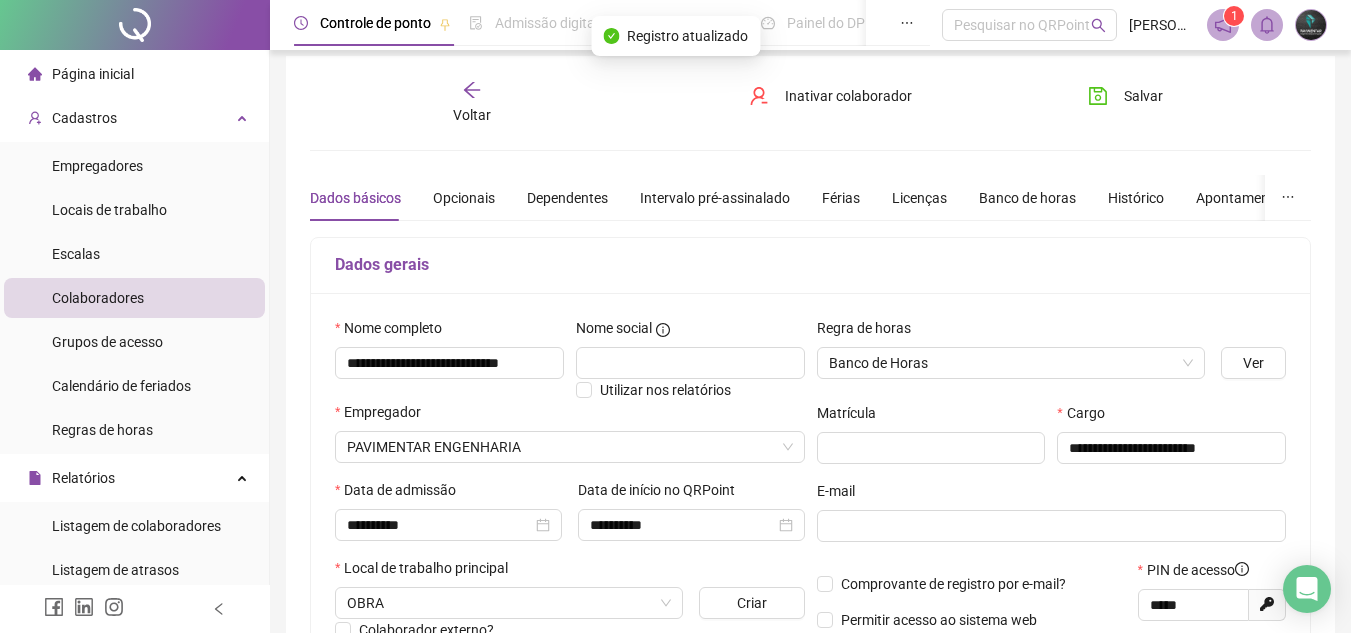 click on "Voltar" at bounding box center (472, 115) 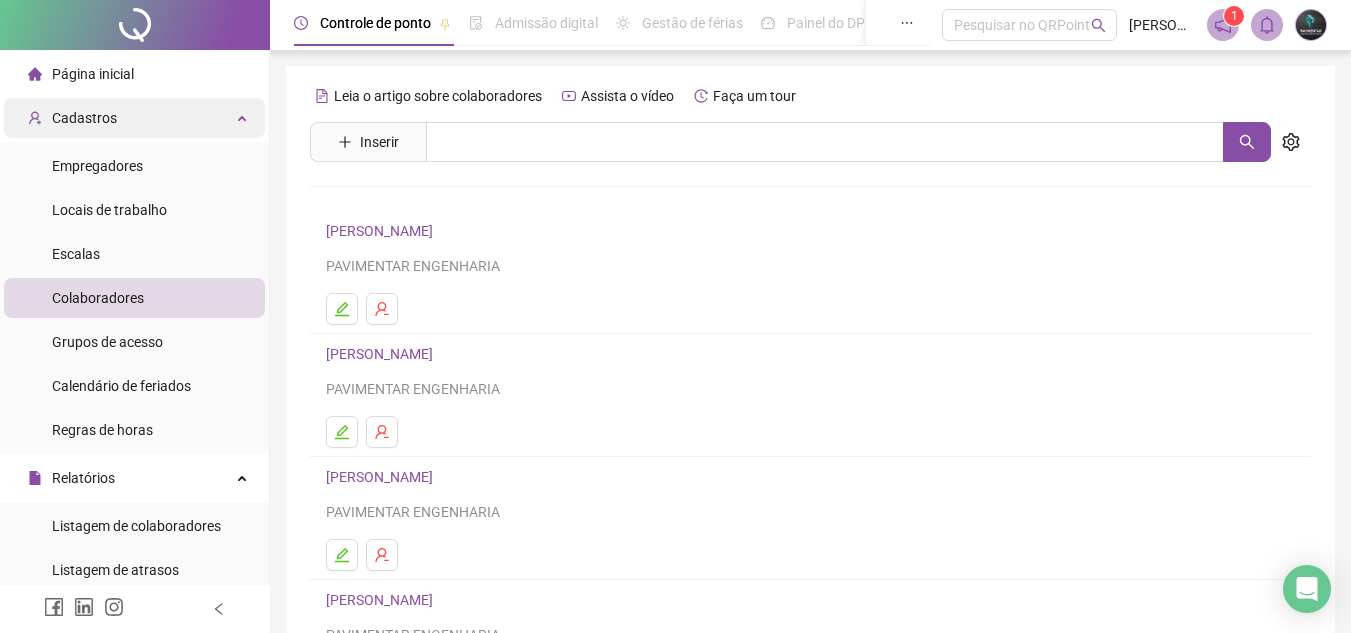 click on "Cadastros" at bounding box center (134, 118) 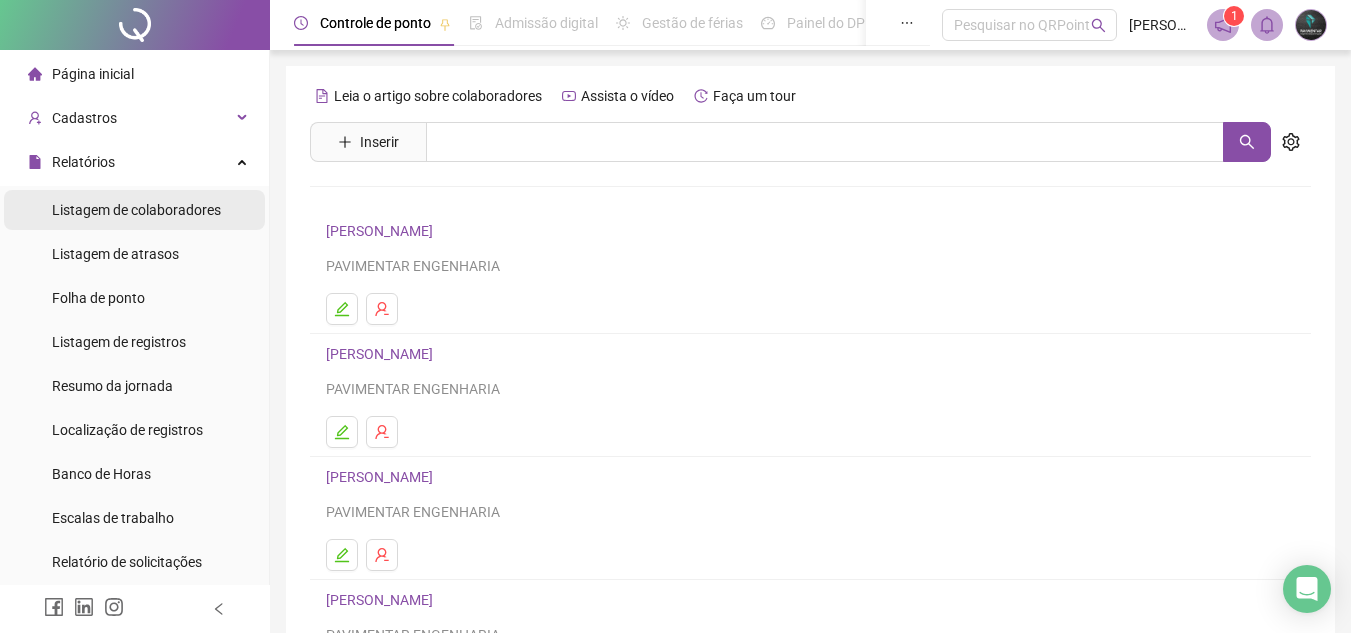 click on "Listagem de colaboradores" at bounding box center [136, 210] 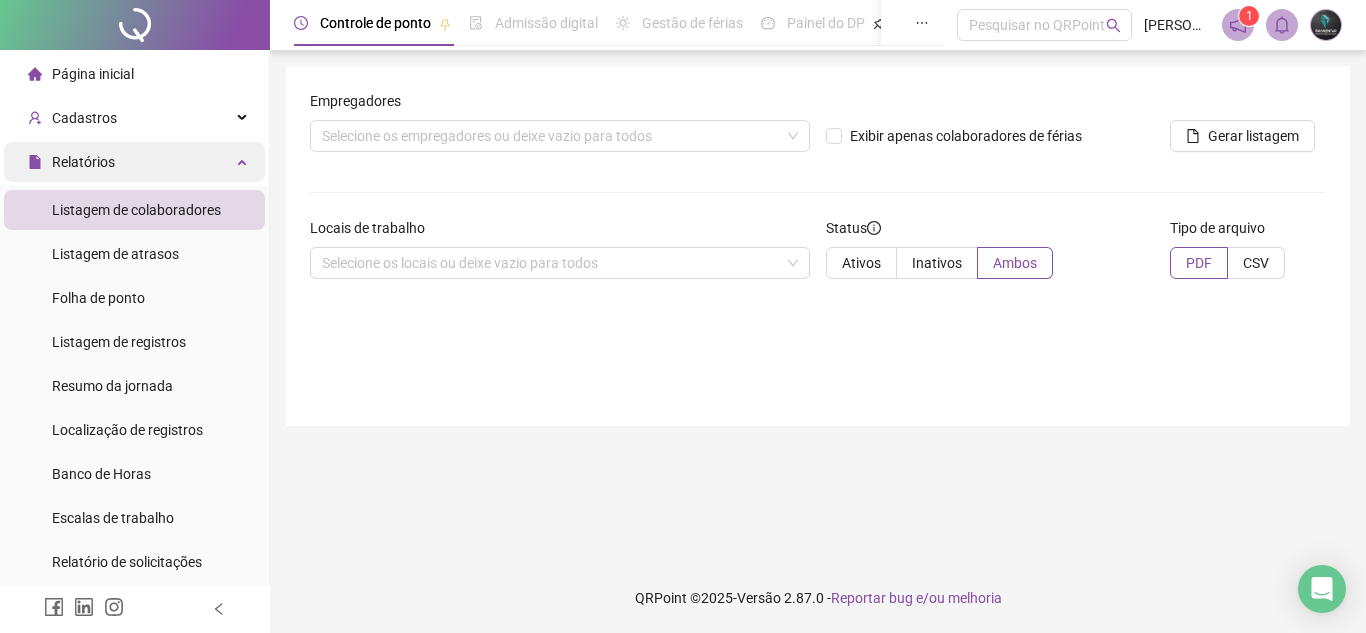 click on "Relatórios" at bounding box center (134, 162) 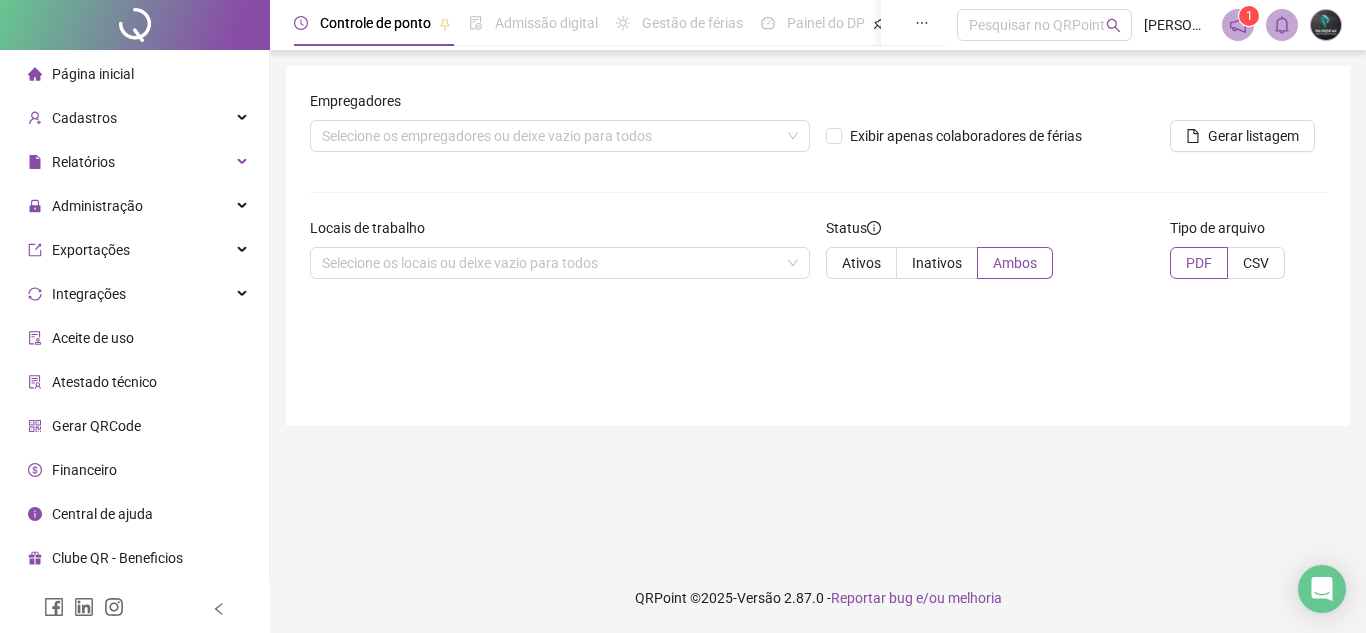 click on "Página inicial" at bounding box center [134, 74] 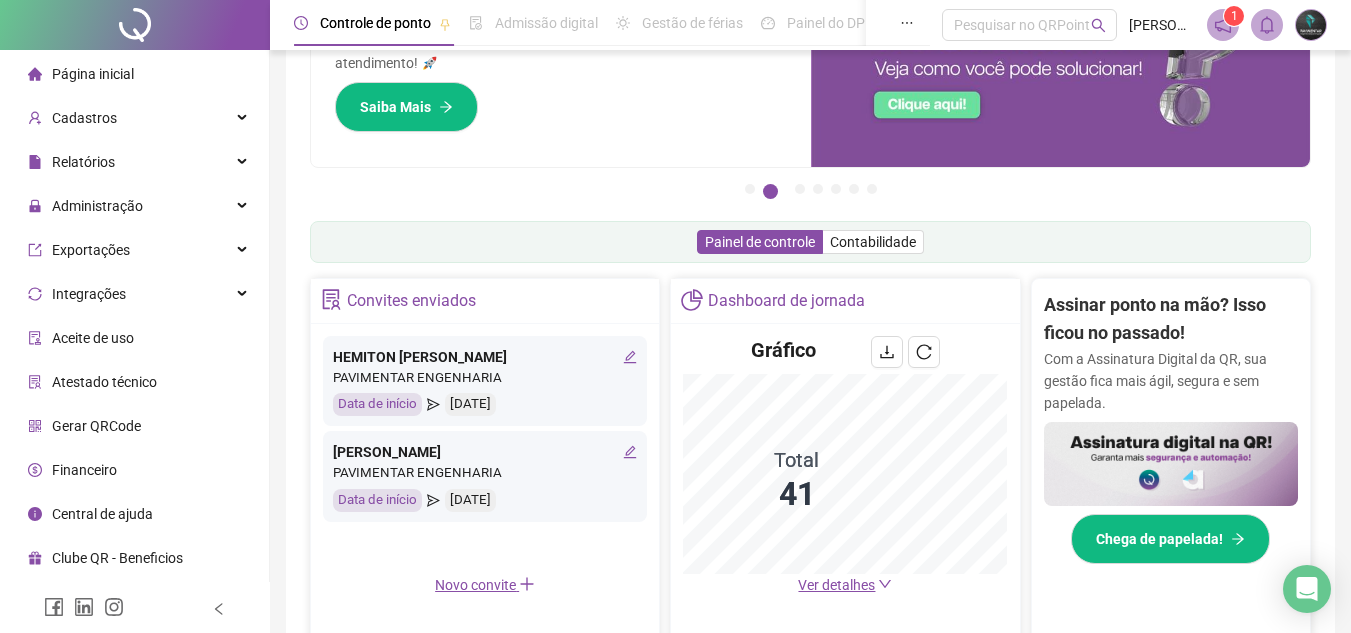 scroll, scrollTop: 200, scrollLeft: 0, axis: vertical 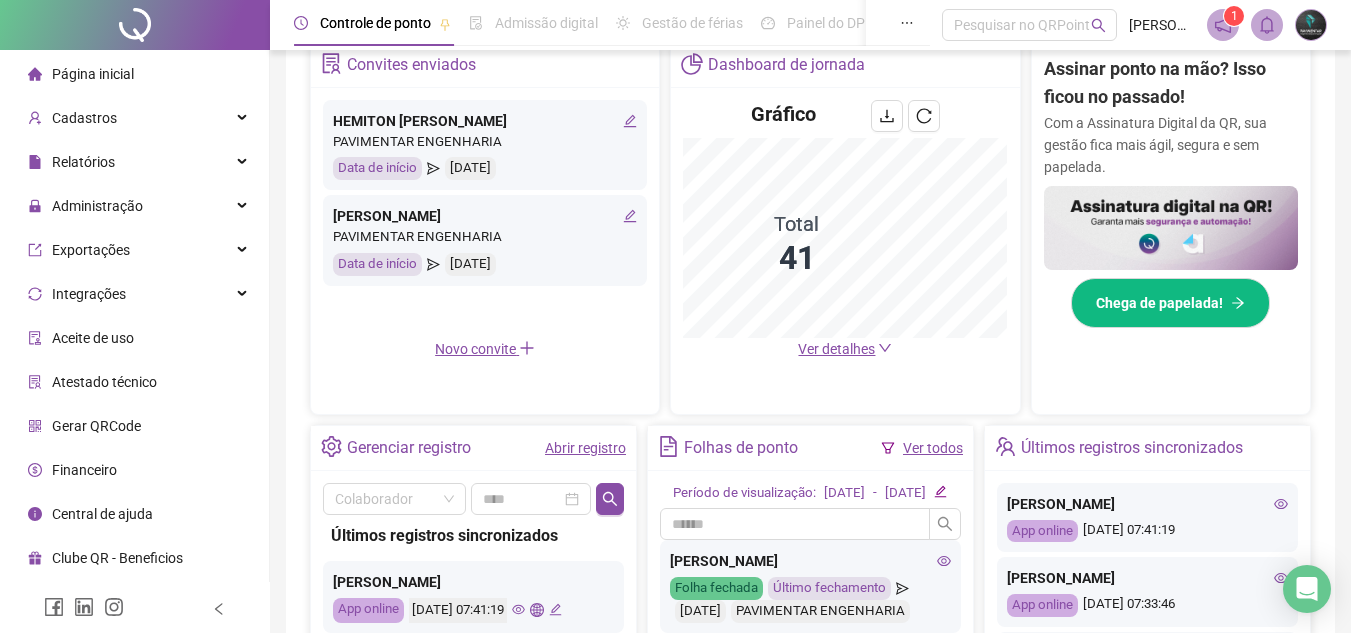 click on "Abrir registro" at bounding box center (585, 448) 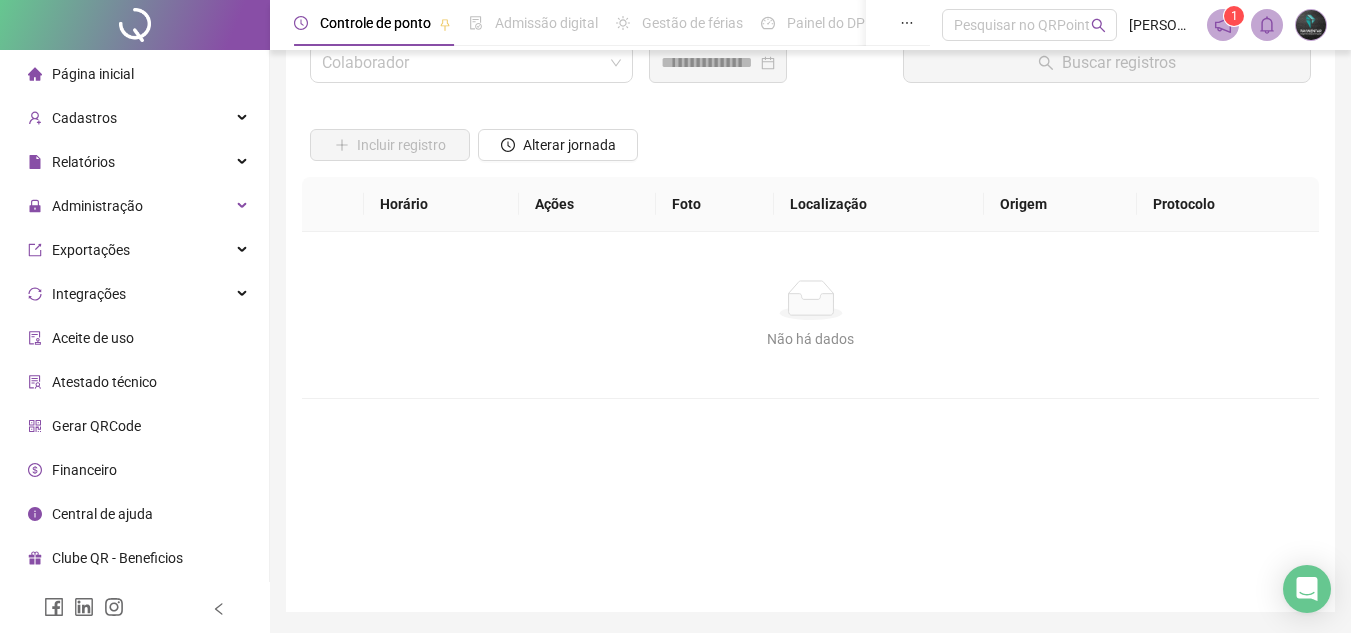 scroll, scrollTop: 0, scrollLeft: 0, axis: both 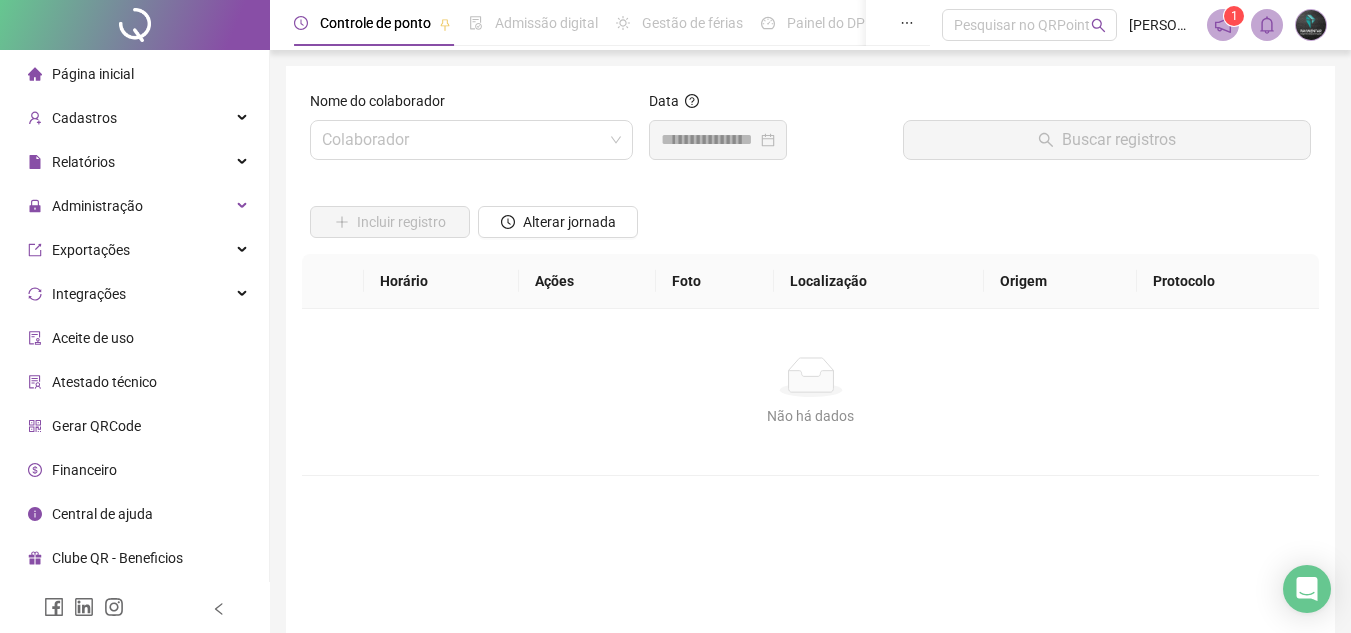 click on "Administração" at bounding box center [85, 206] 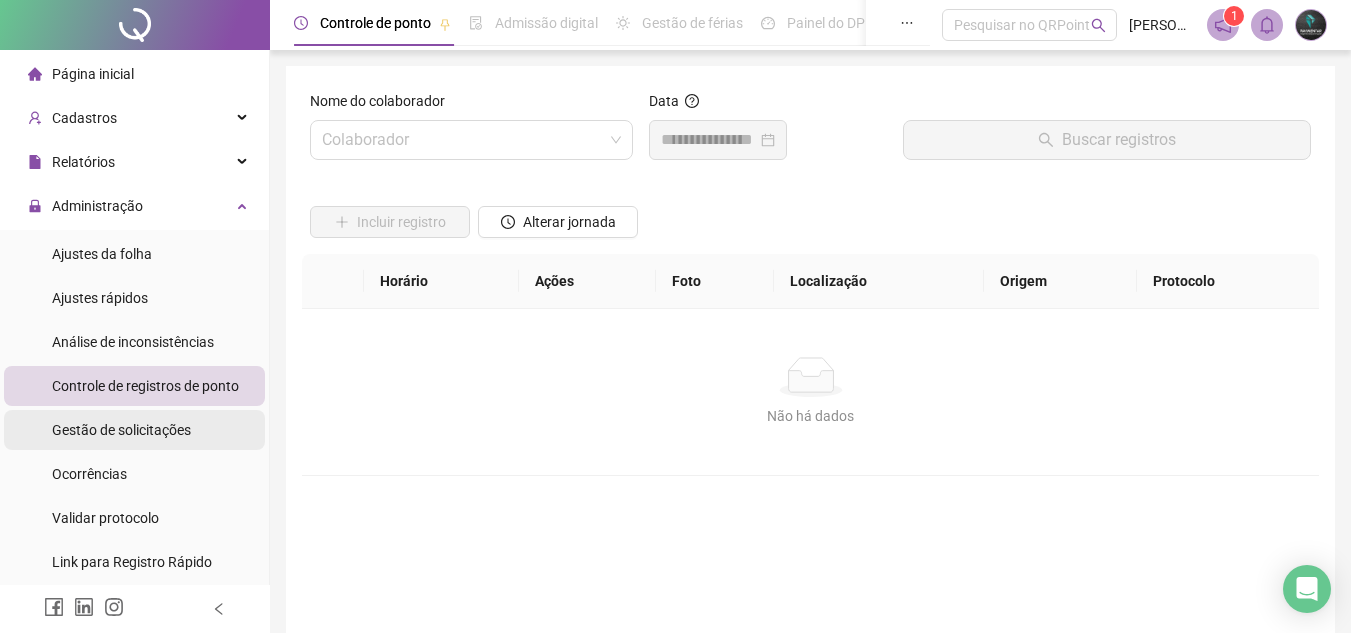 click on "Gestão de solicitações" at bounding box center (121, 430) 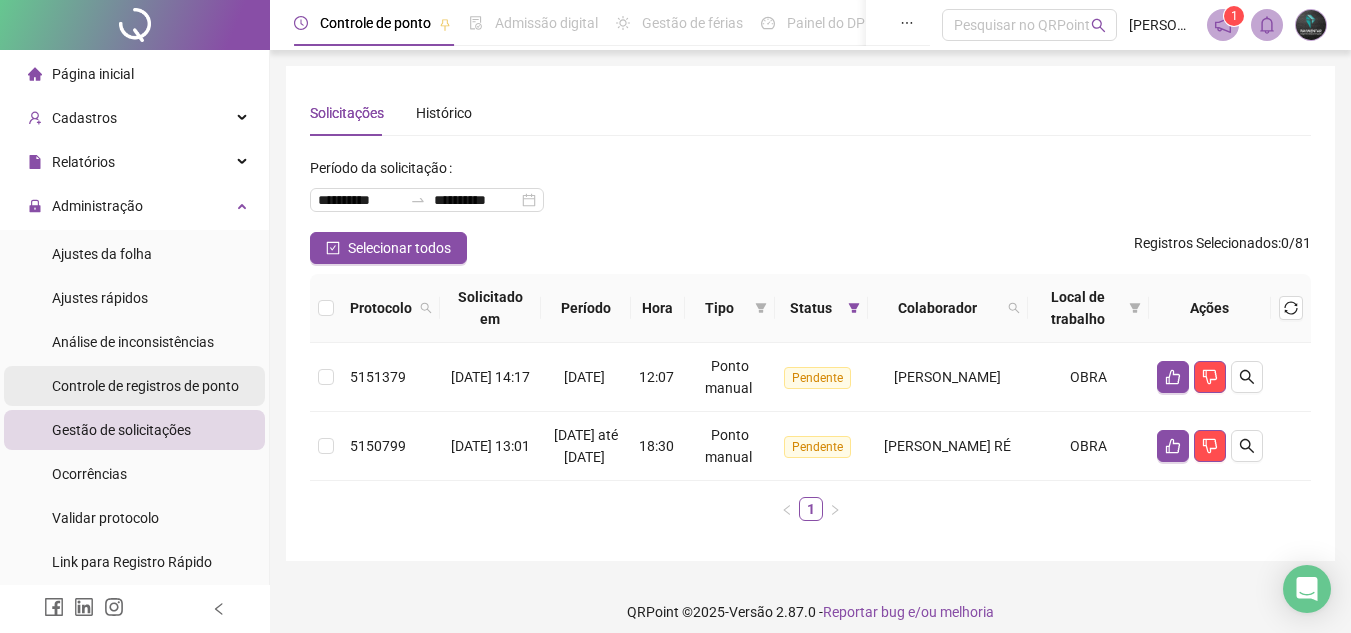 click on "Controle de registros de ponto" at bounding box center (145, 386) 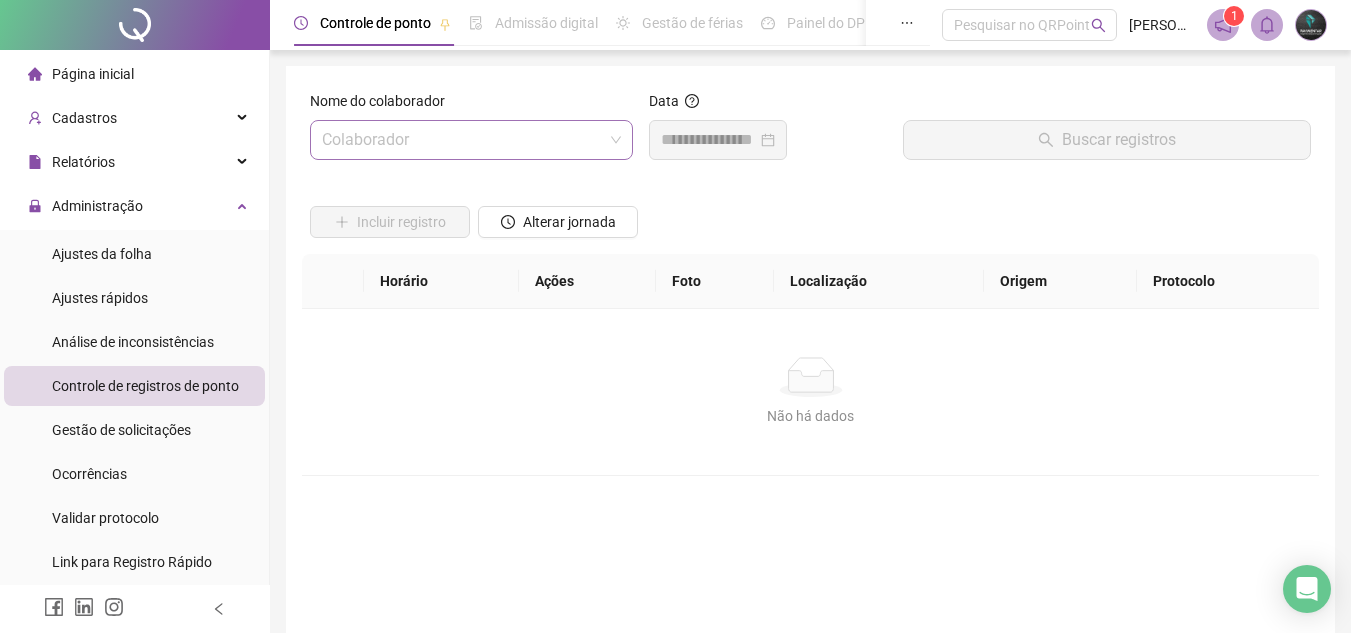 click at bounding box center [465, 140] 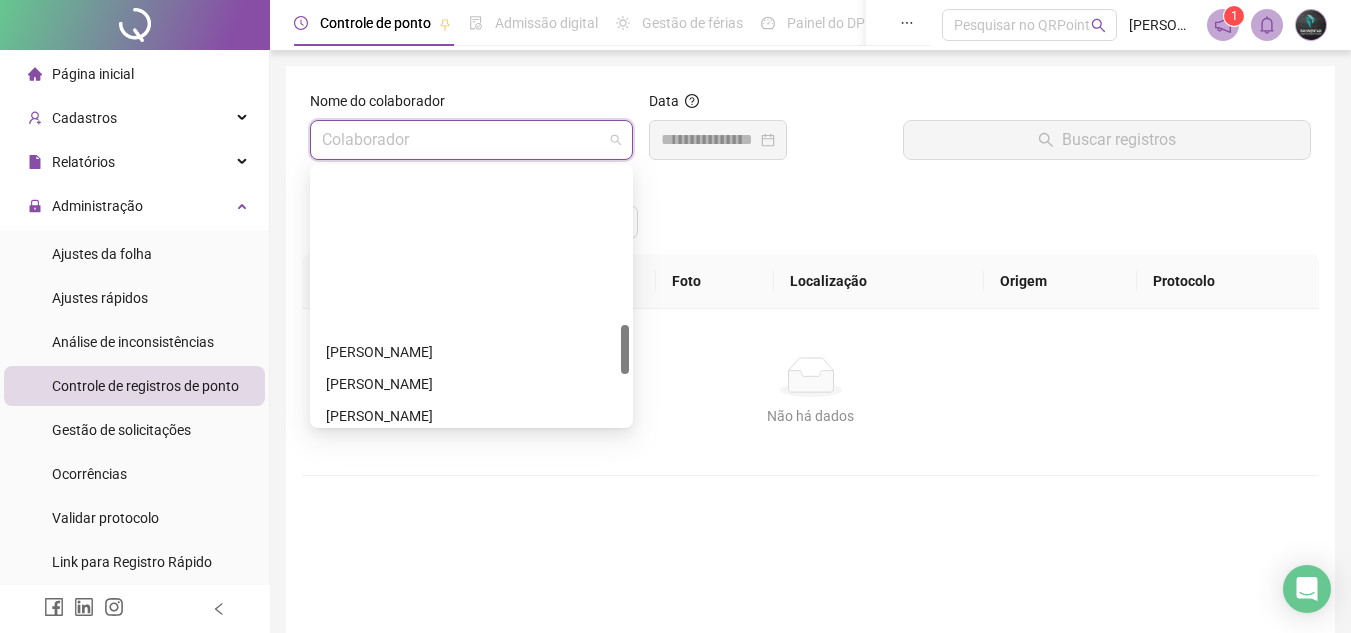 scroll, scrollTop: 1056, scrollLeft: 0, axis: vertical 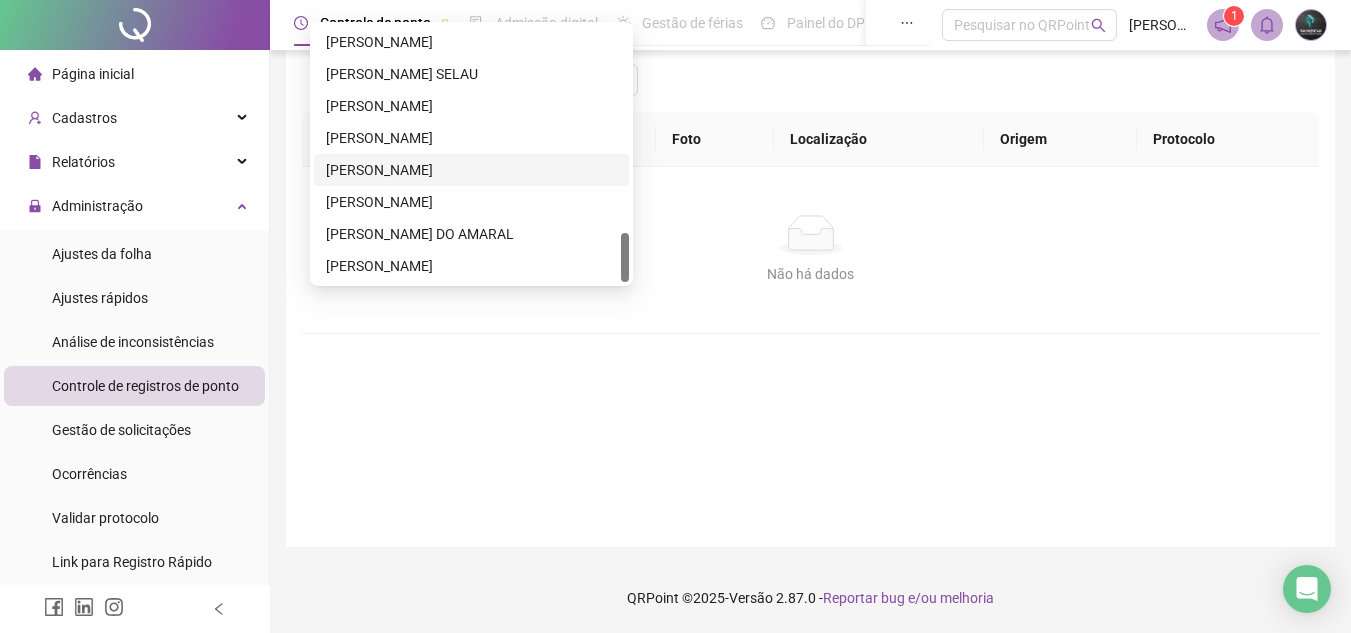 click on "[PERSON_NAME]" at bounding box center (471, 170) 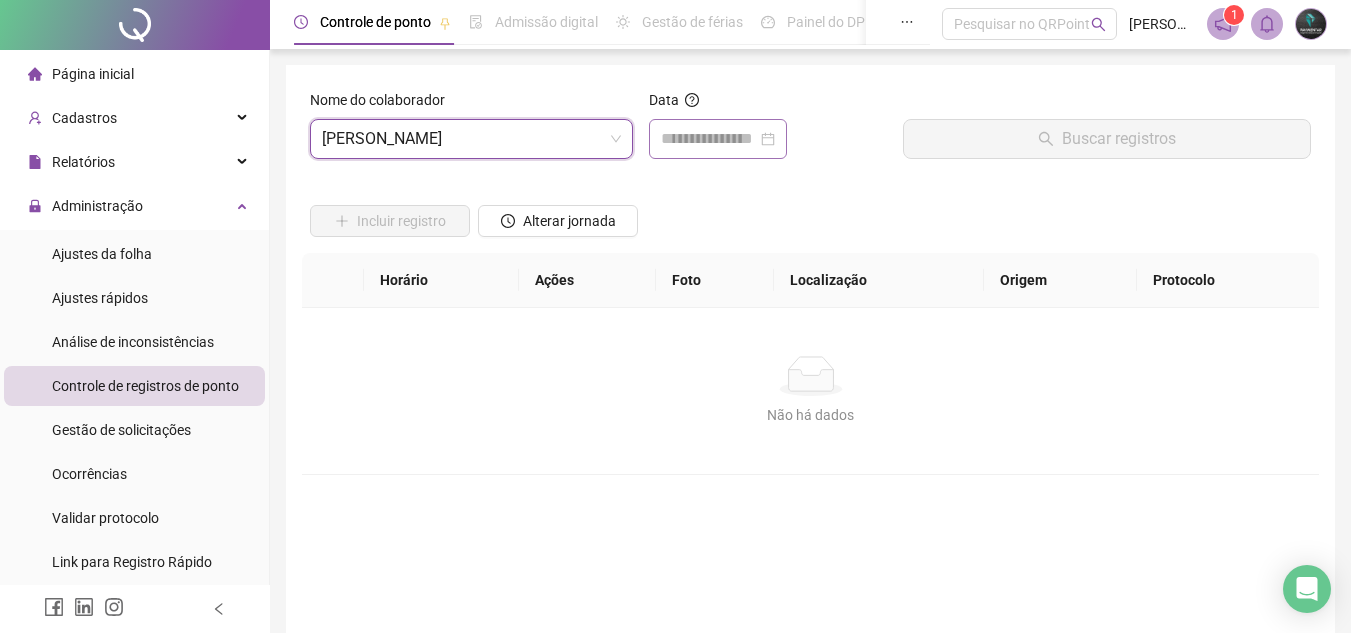 scroll, scrollTop: 0, scrollLeft: 0, axis: both 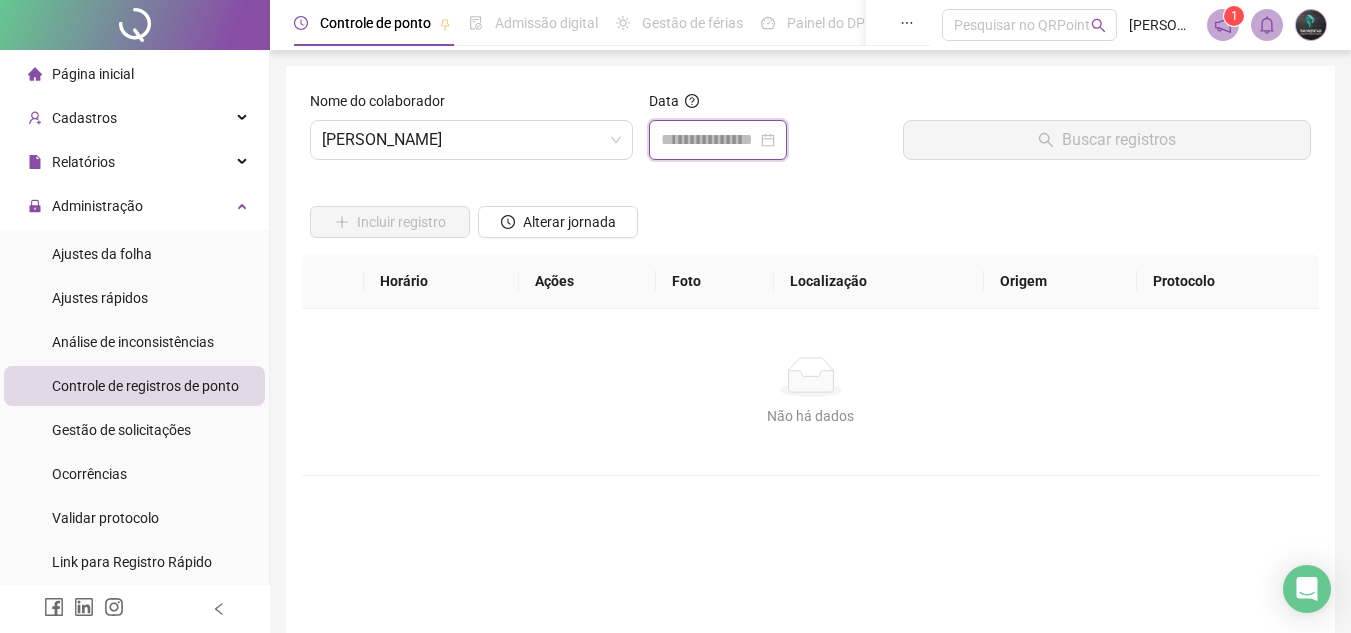 click at bounding box center (709, 140) 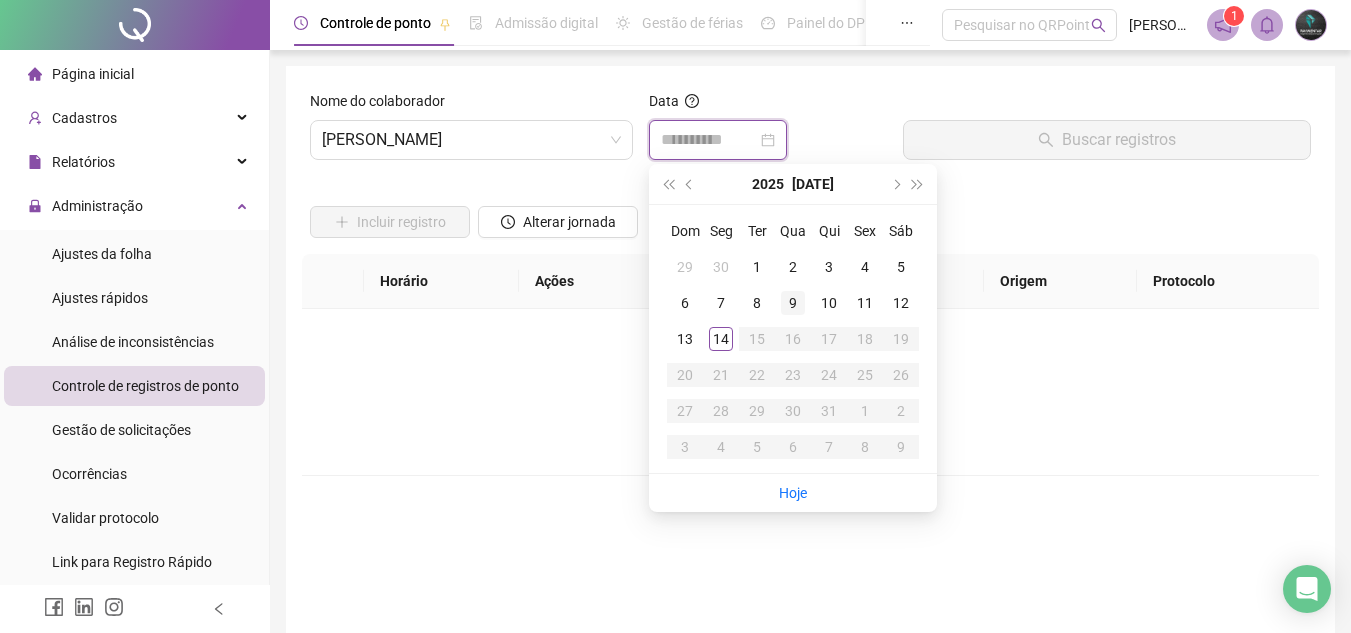 type on "**********" 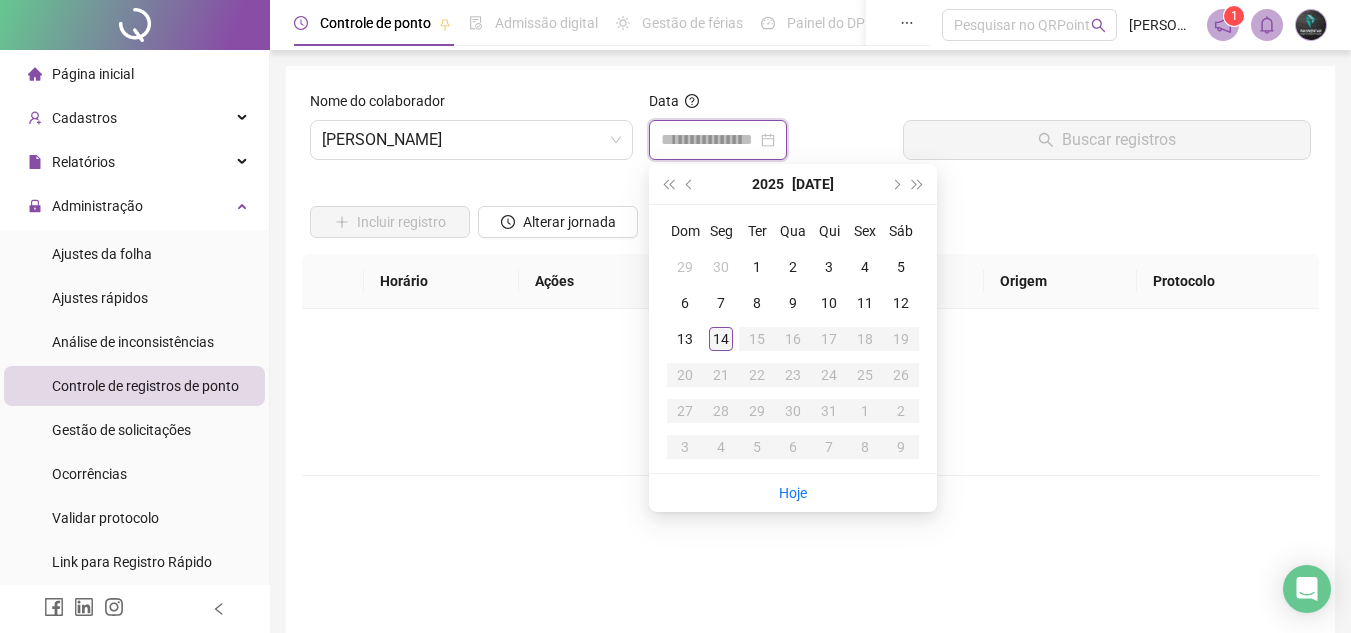 type on "**********" 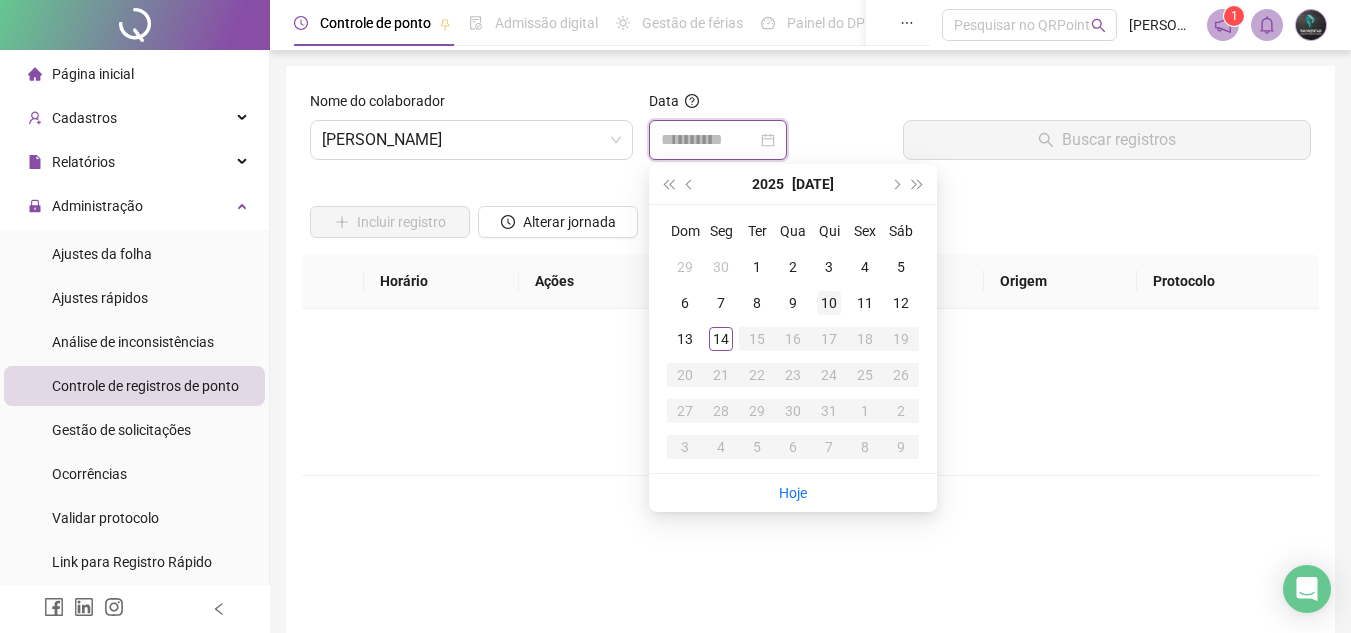 type on "**********" 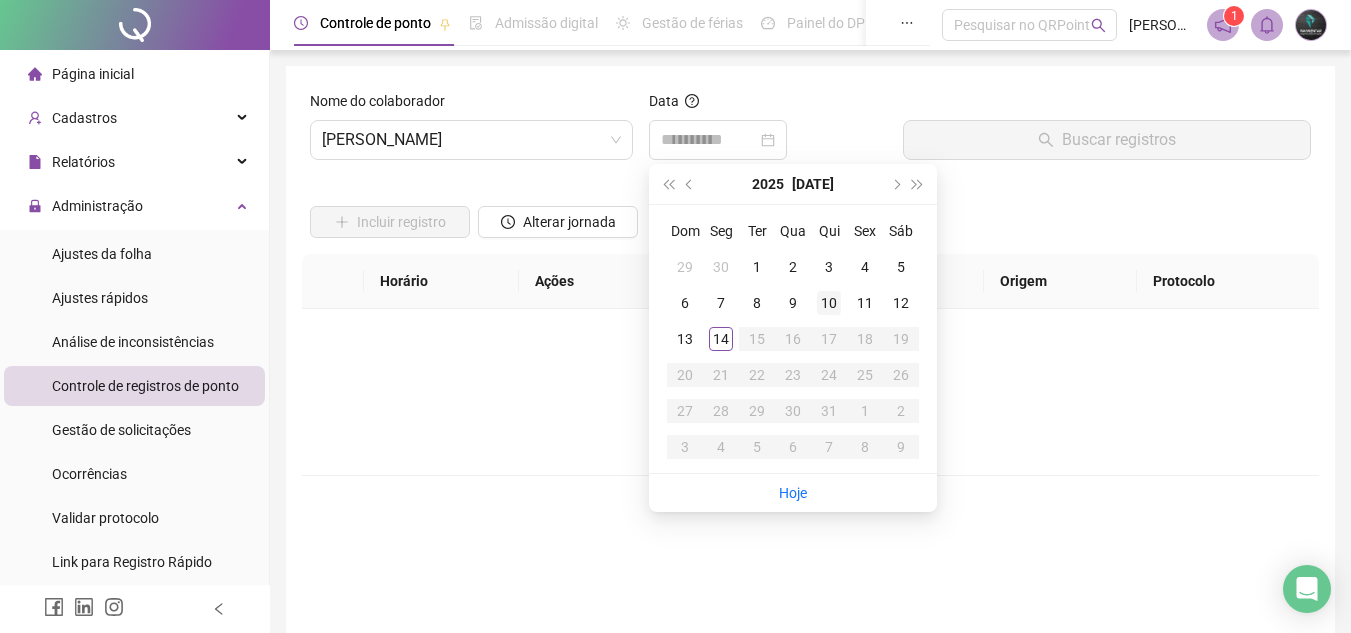 click on "10" at bounding box center [829, 303] 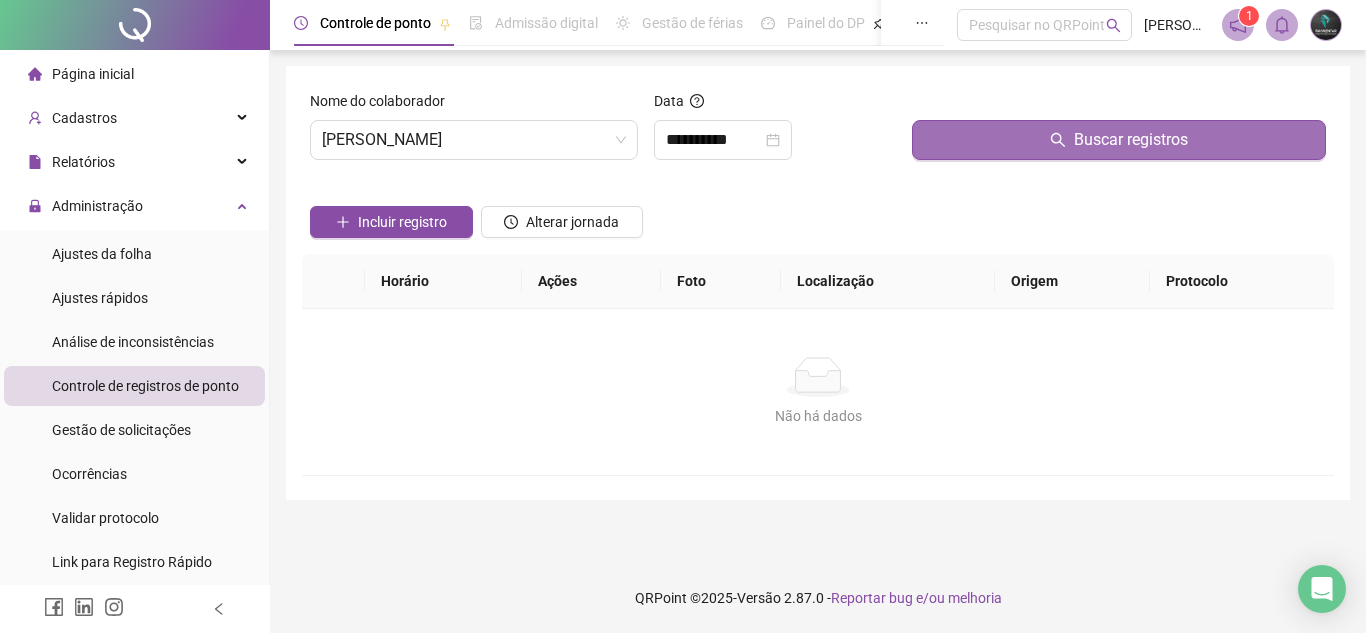 click on "Buscar registros" at bounding box center [1119, 140] 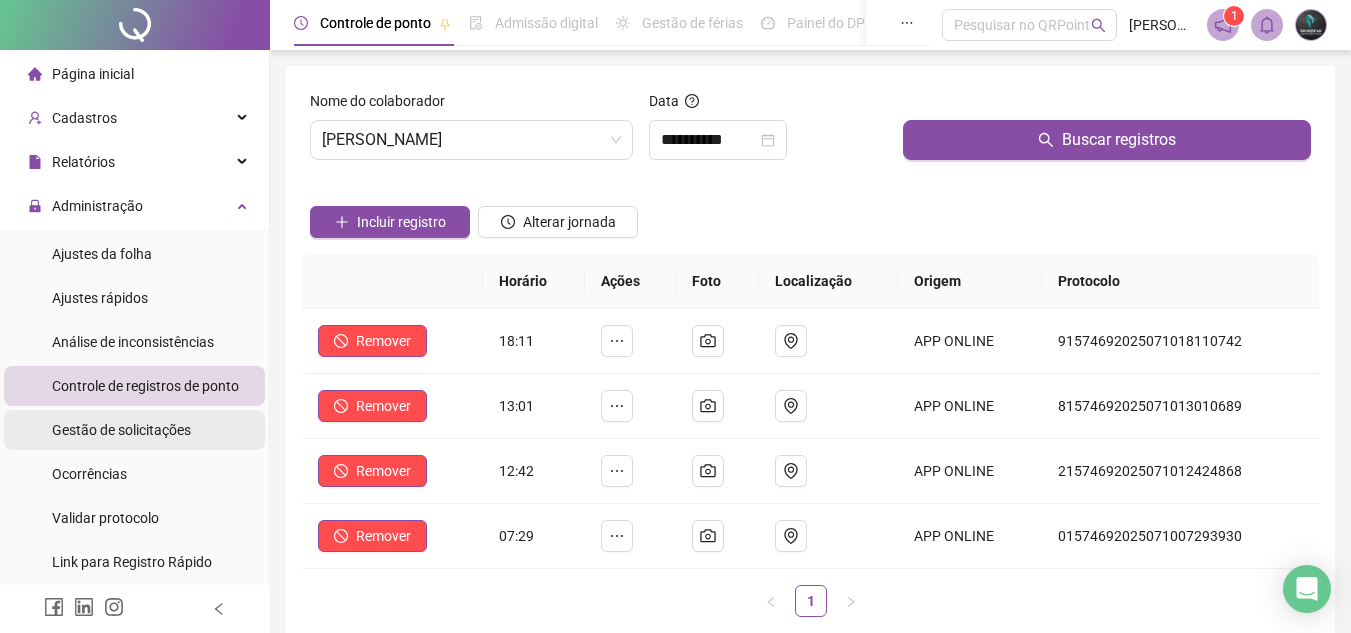 click on "Gestão de solicitações" at bounding box center (121, 430) 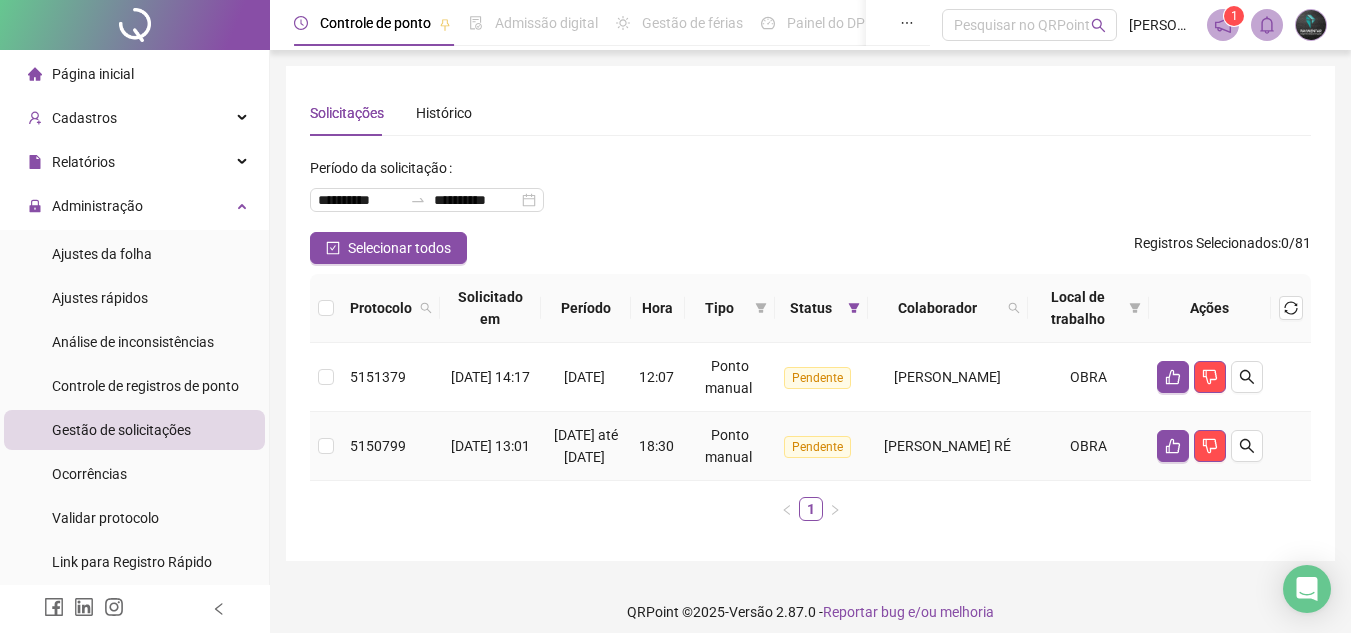 click on "18:30" at bounding box center (658, 446) 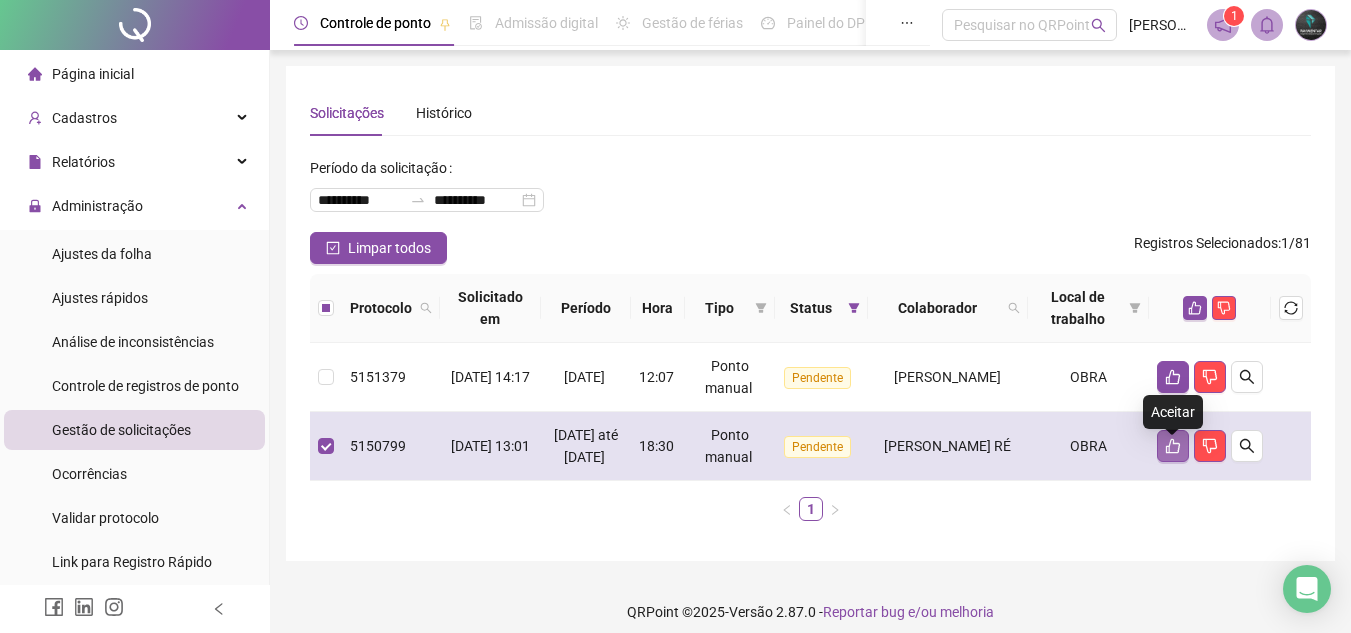 click 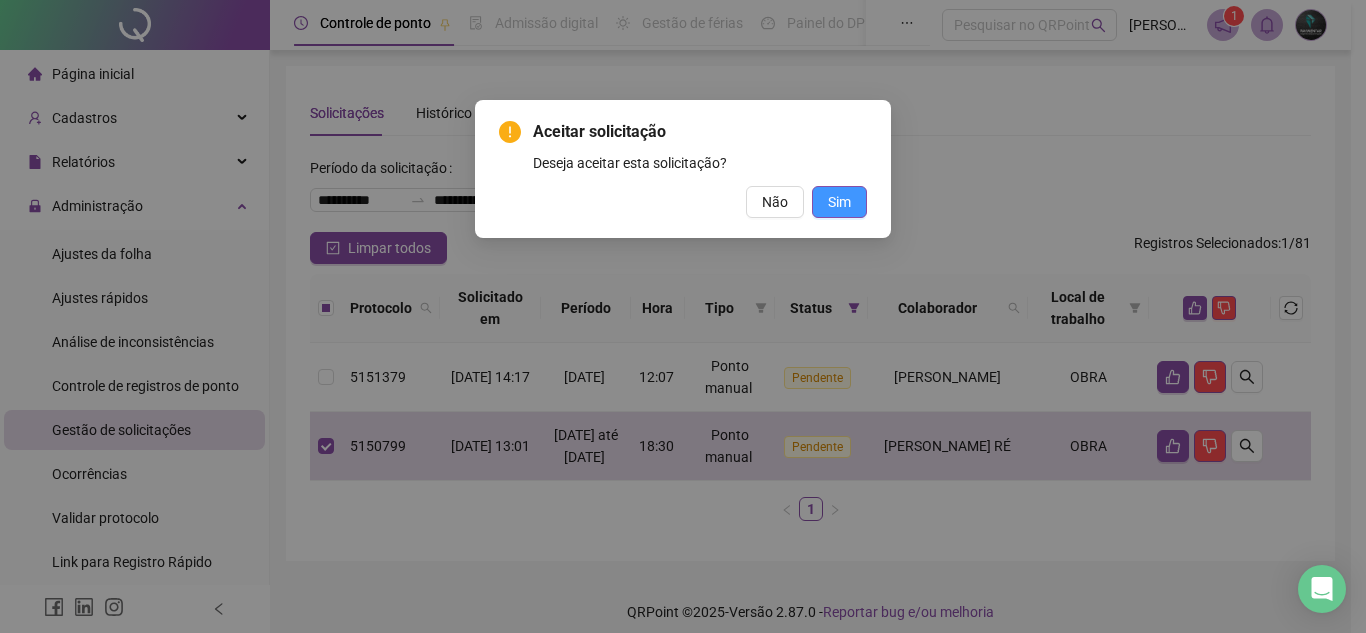 click on "Sim" at bounding box center [839, 202] 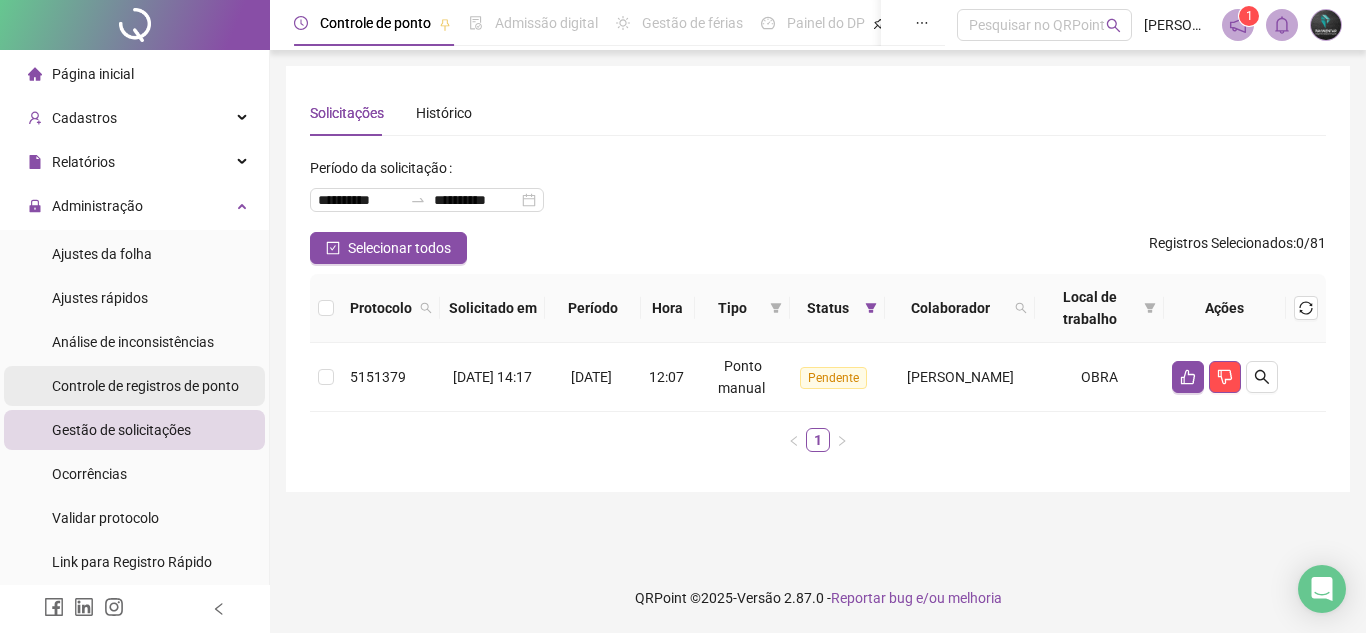 click on "Controle de registros de ponto" at bounding box center [145, 386] 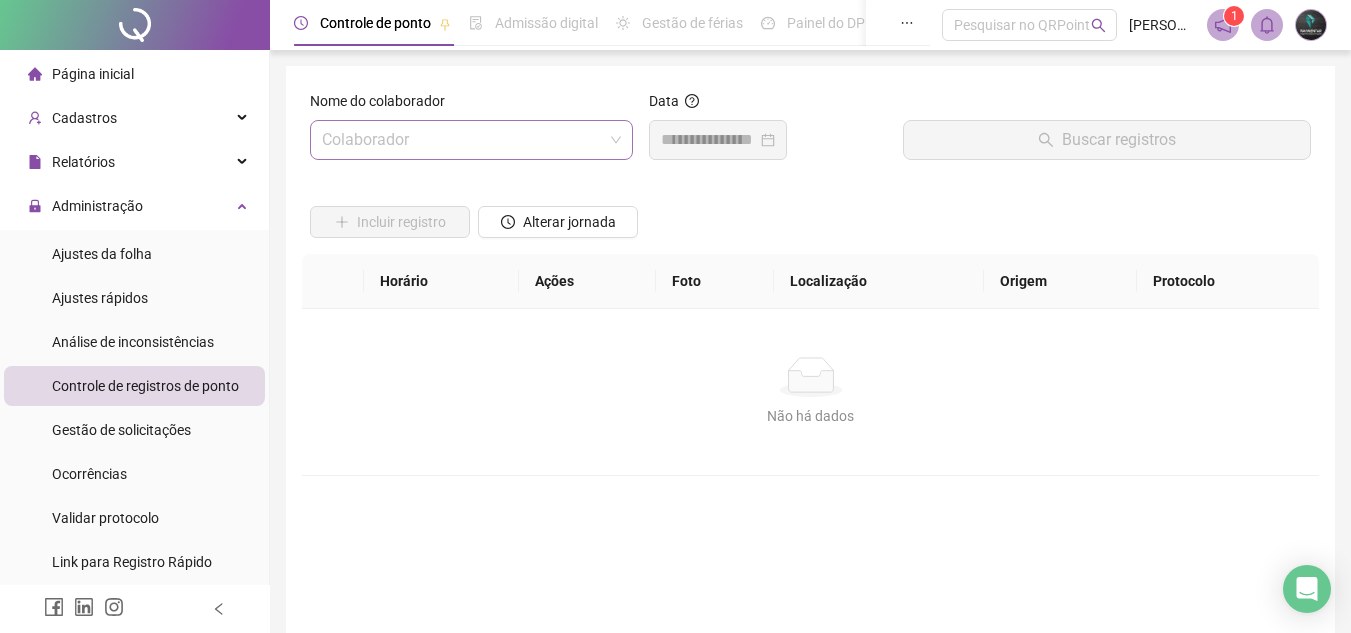 click at bounding box center [465, 140] 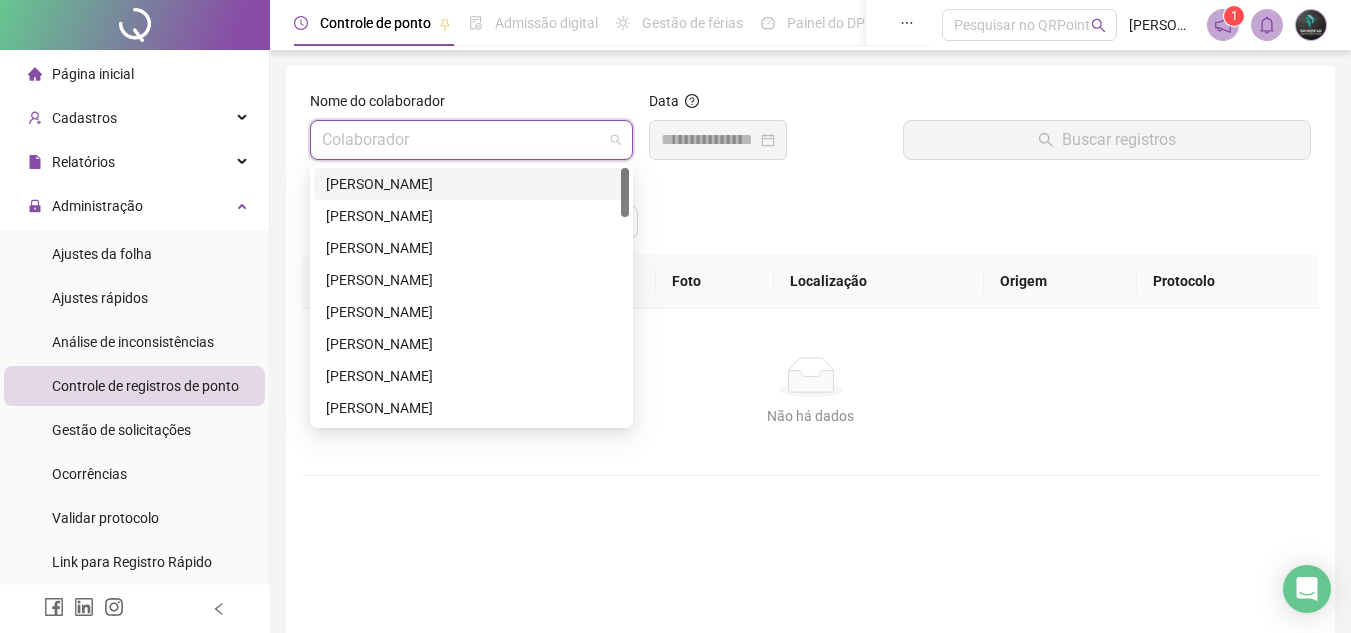 click on "[PERSON_NAME]" at bounding box center (471, 184) 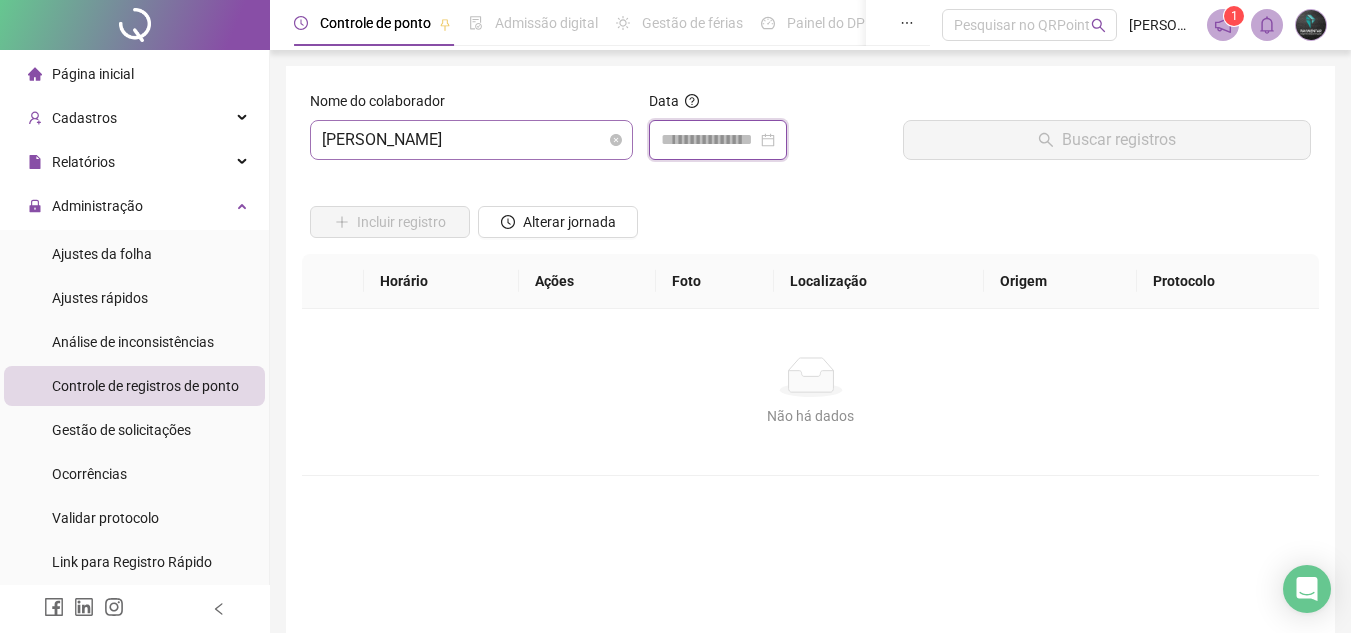 drag, startPoint x: 668, startPoint y: 139, endPoint x: 538, endPoint y: 136, distance: 130.0346 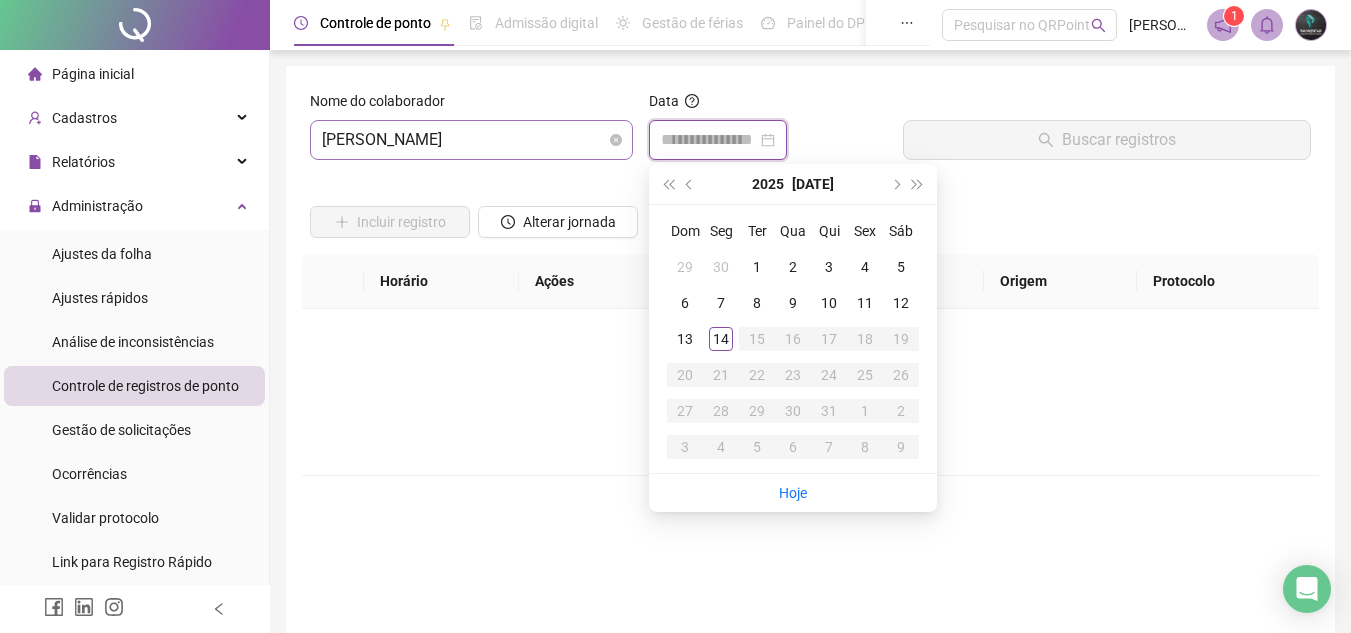 click on "[PERSON_NAME]" at bounding box center (471, 140) 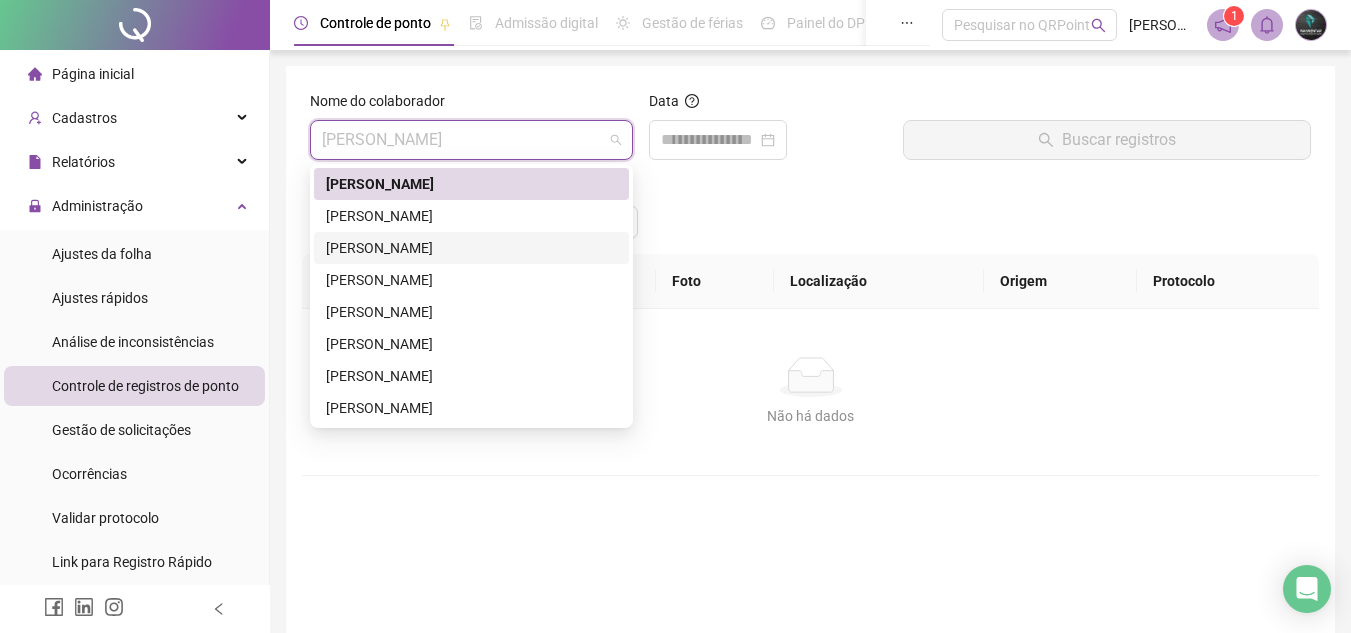 click on "[PERSON_NAME]" at bounding box center (471, 248) 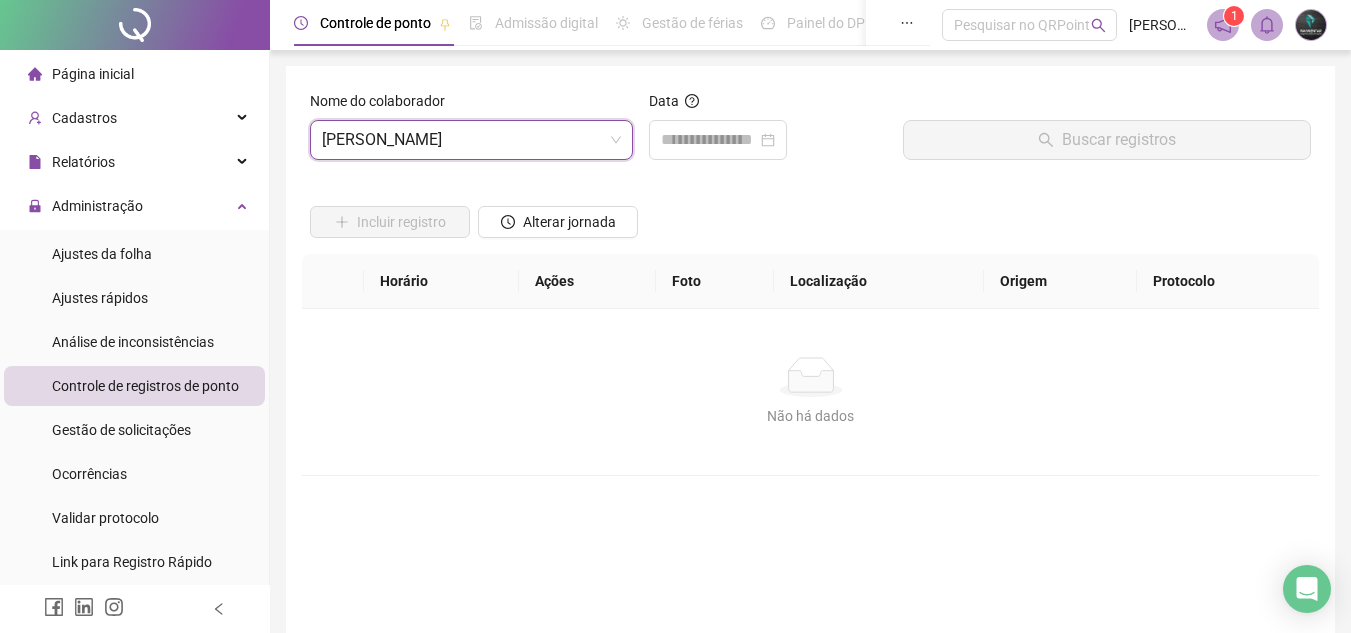 click on "Data" at bounding box center (768, 133) 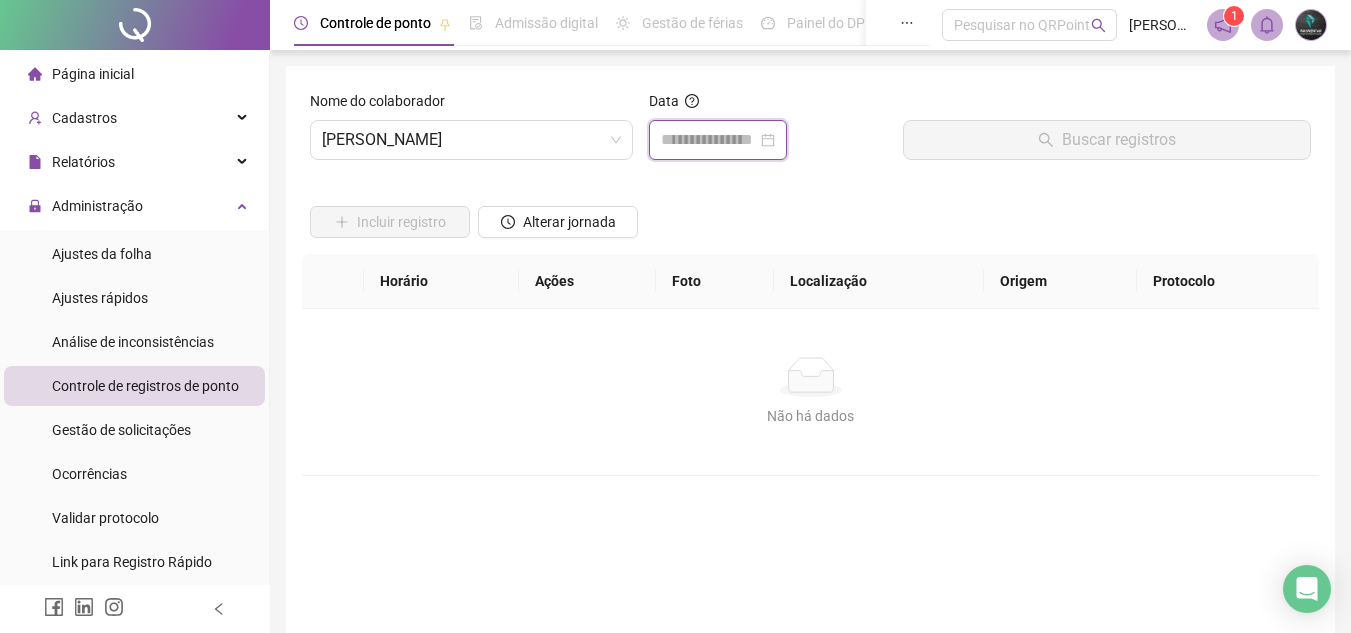 click at bounding box center [709, 140] 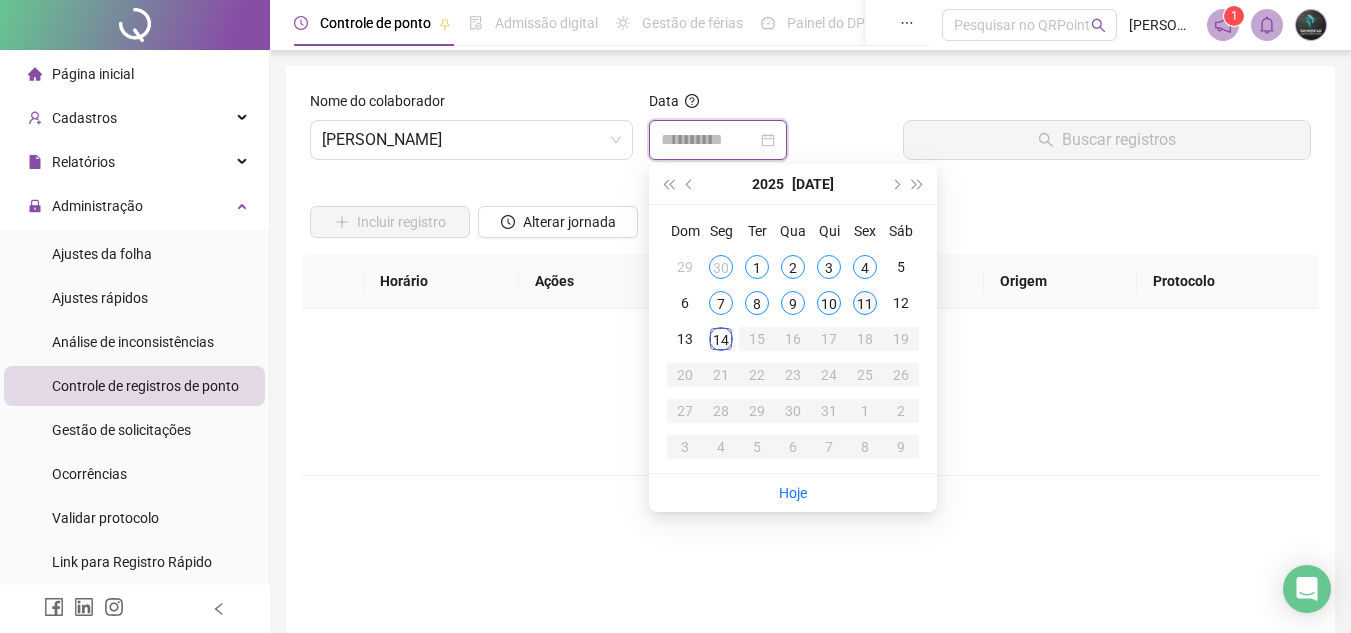 type on "**********" 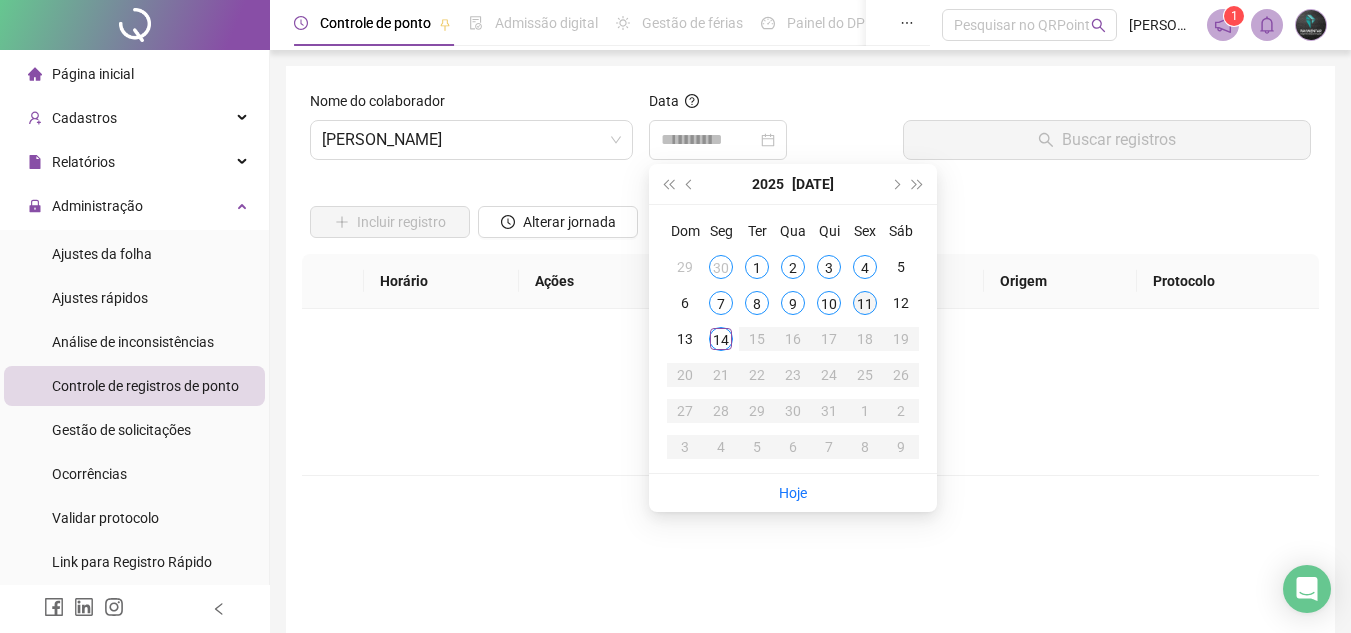 click on "11" at bounding box center (865, 303) 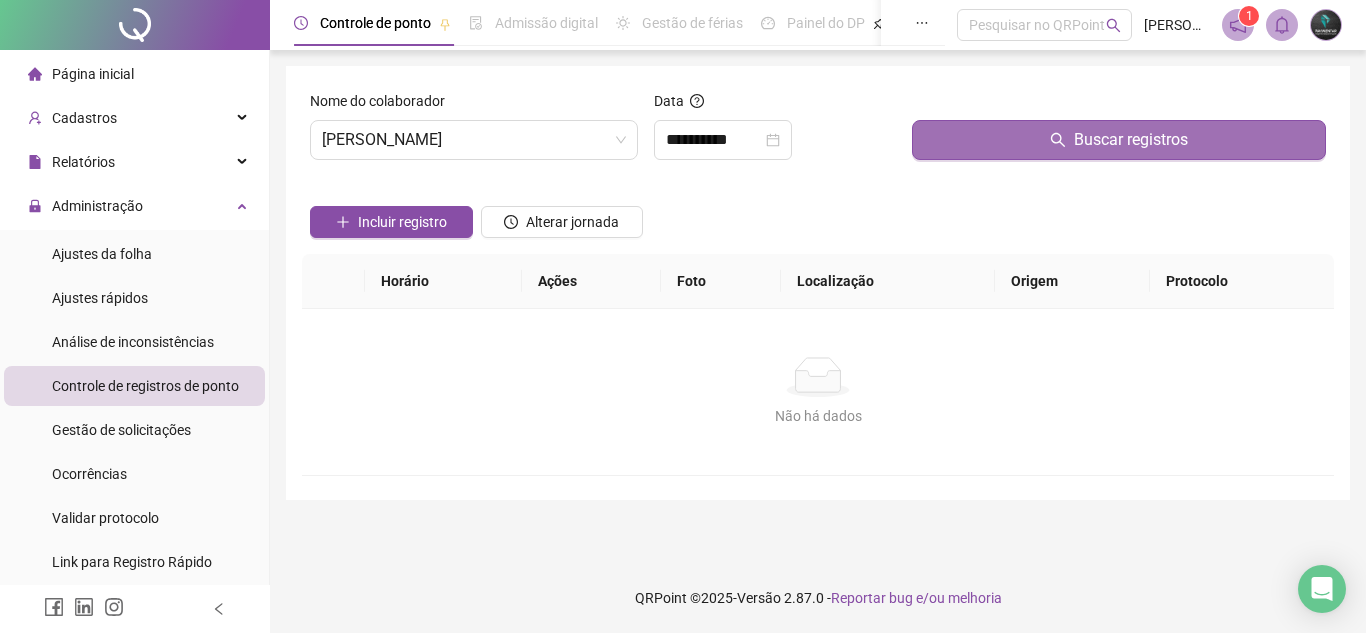 click on "Buscar registros" at bounding box center [1119, 140] 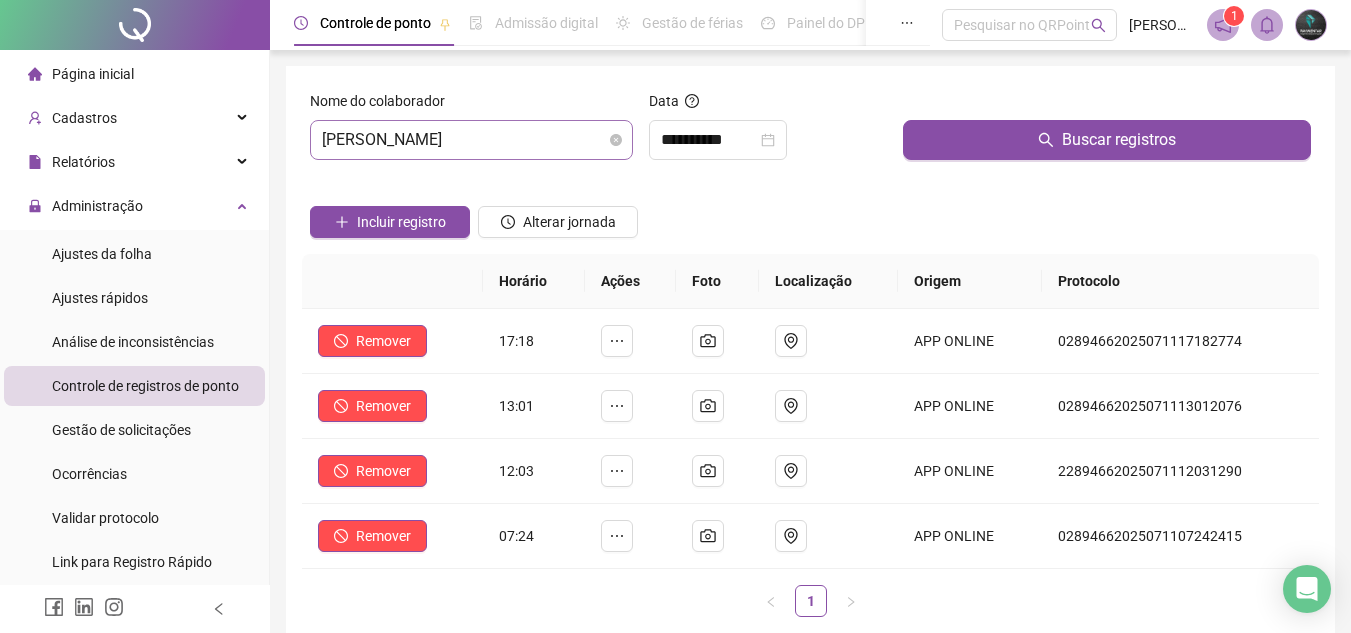 click on "[PERSON_NAME]" at bounding box center [471, 140] 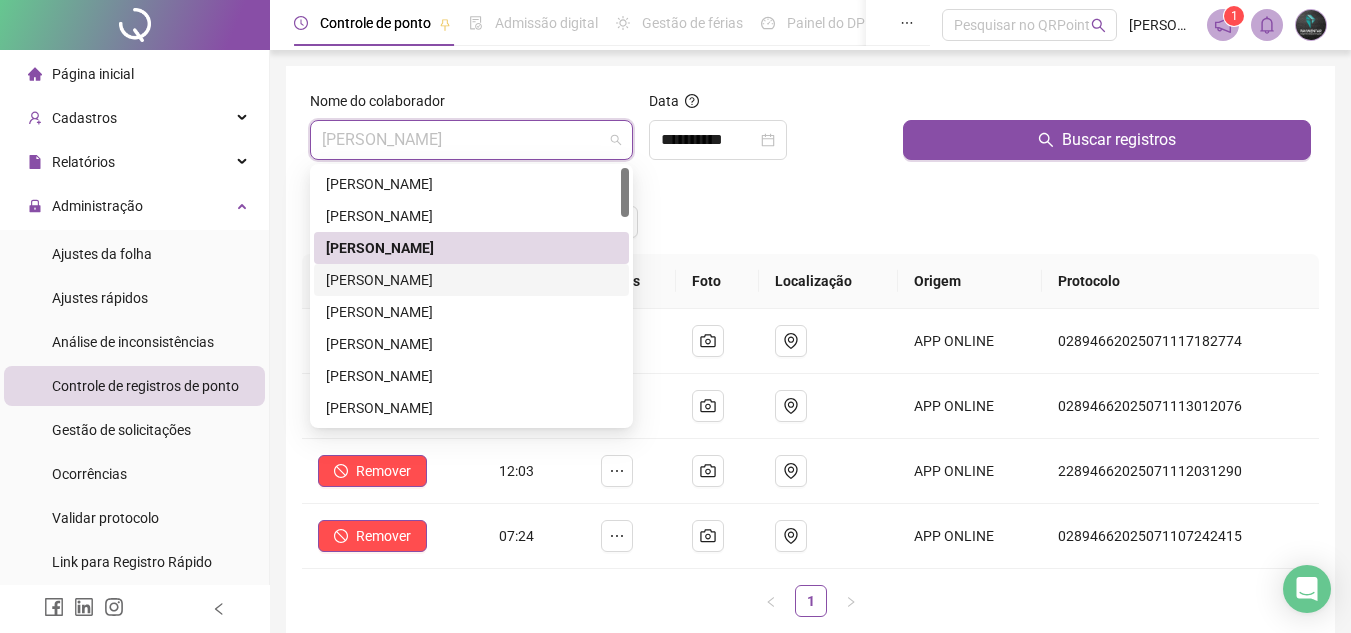 click on "[PERSON_NAME]" at bounding box center [471, 280] 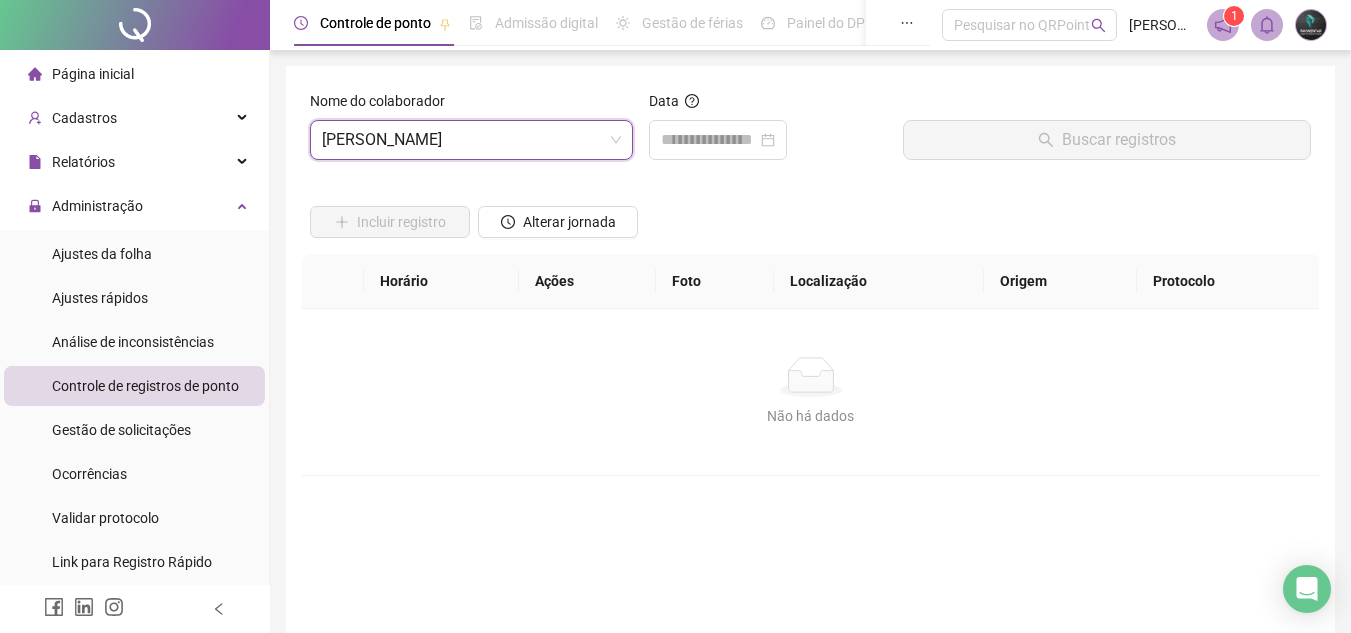 drag, startPoint x: 669, startPoint y: 173, endPoint x: 682, endPoint y: 160, distance: 18.384777 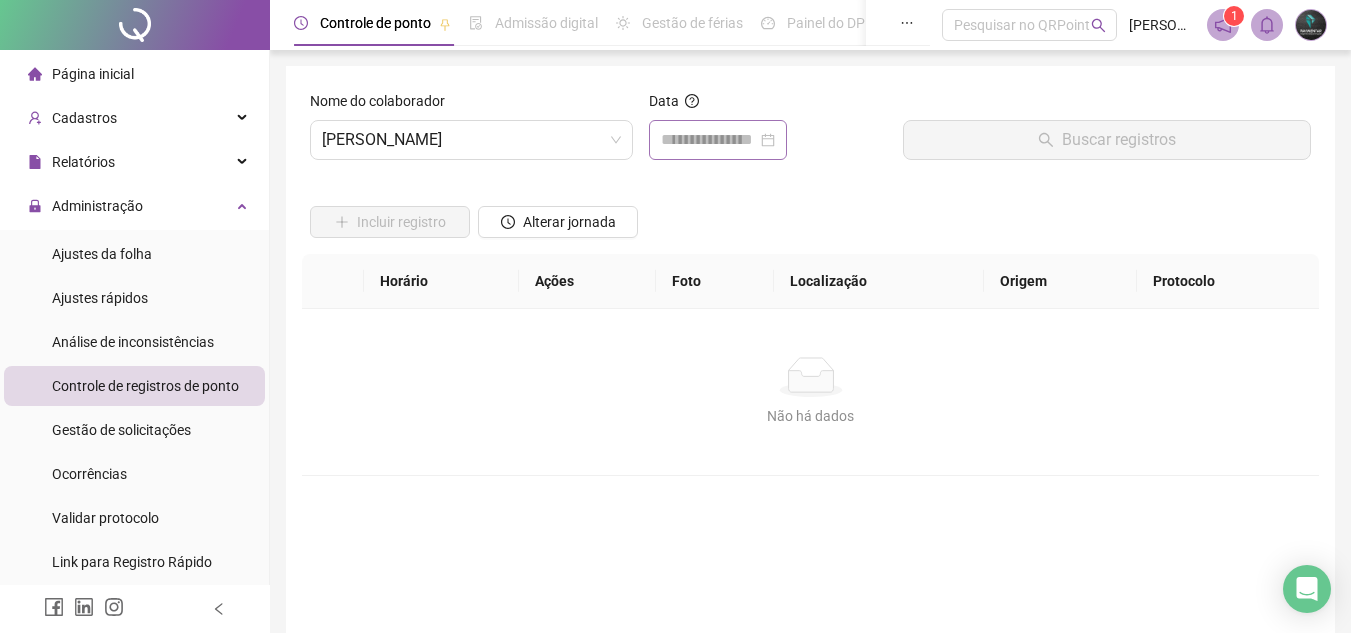 click at bounding box center (718, 140) 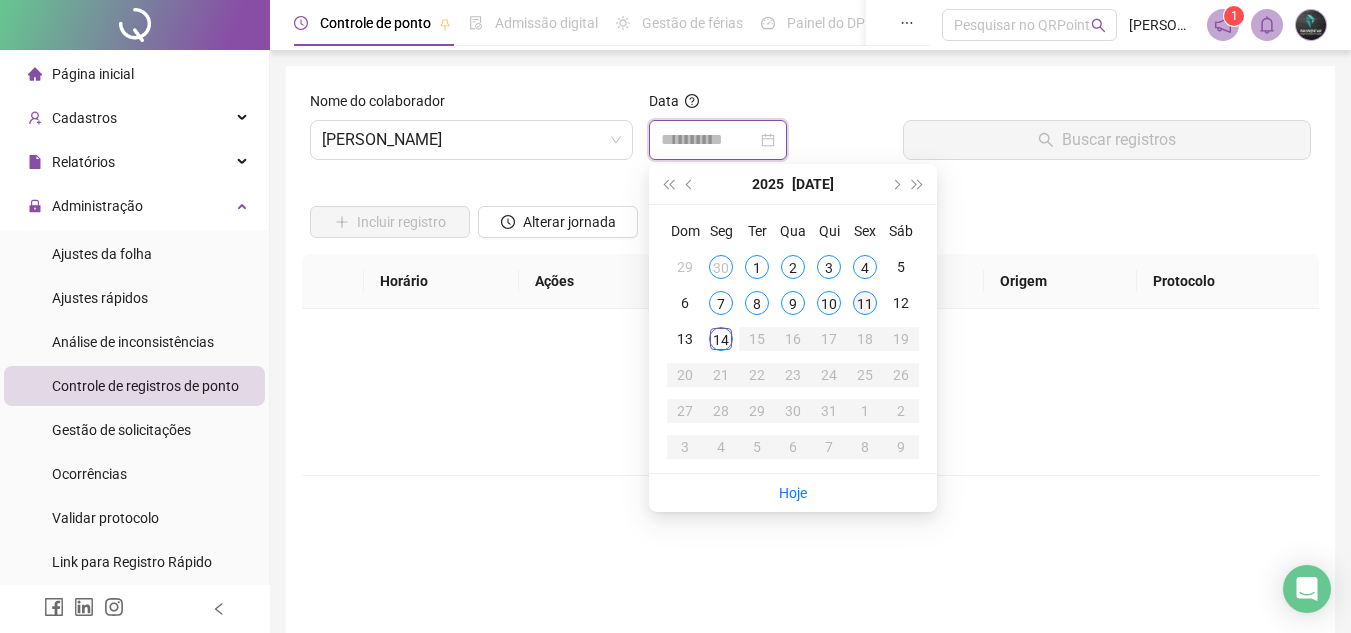type on "**********" 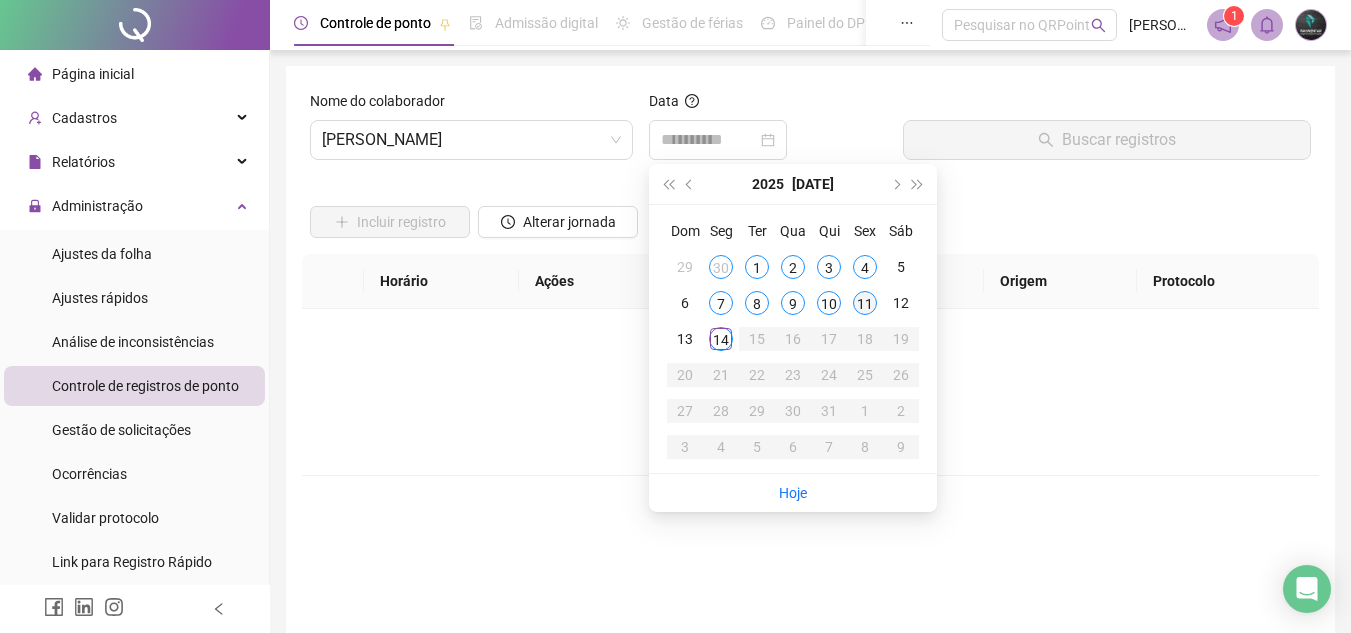 click on "11" at bounding box center (865, 303) 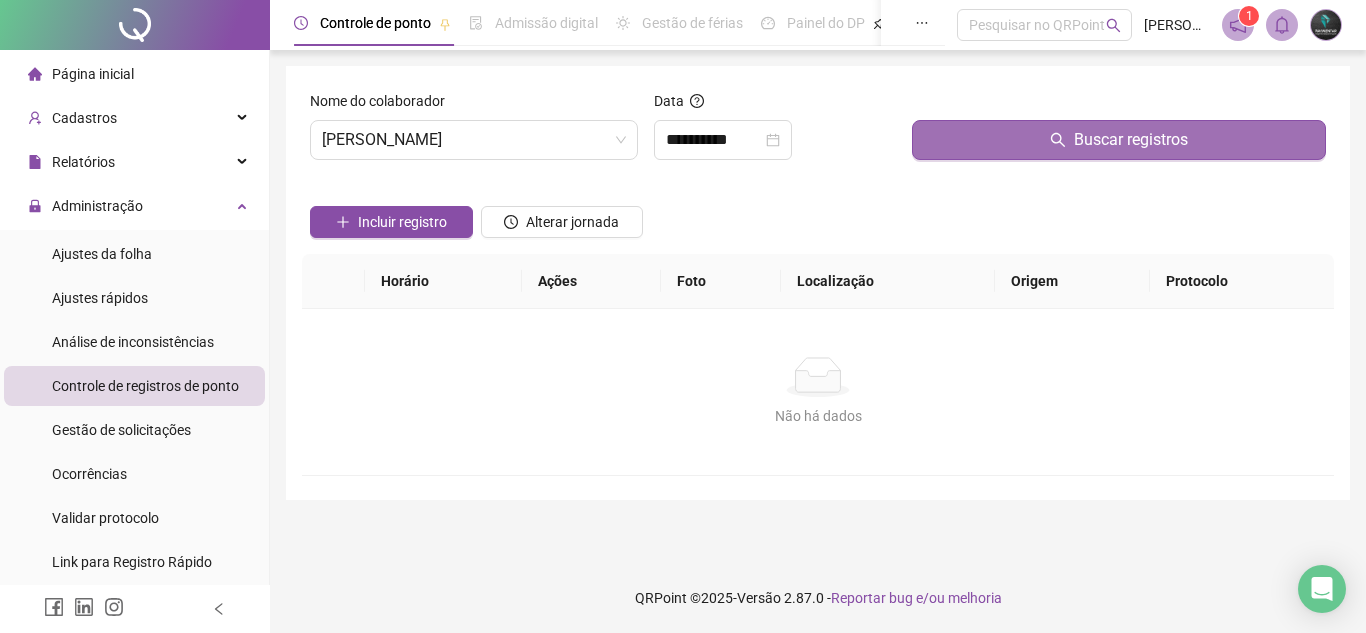 click on "Buscar registros" at bounding box center (1119, 140) 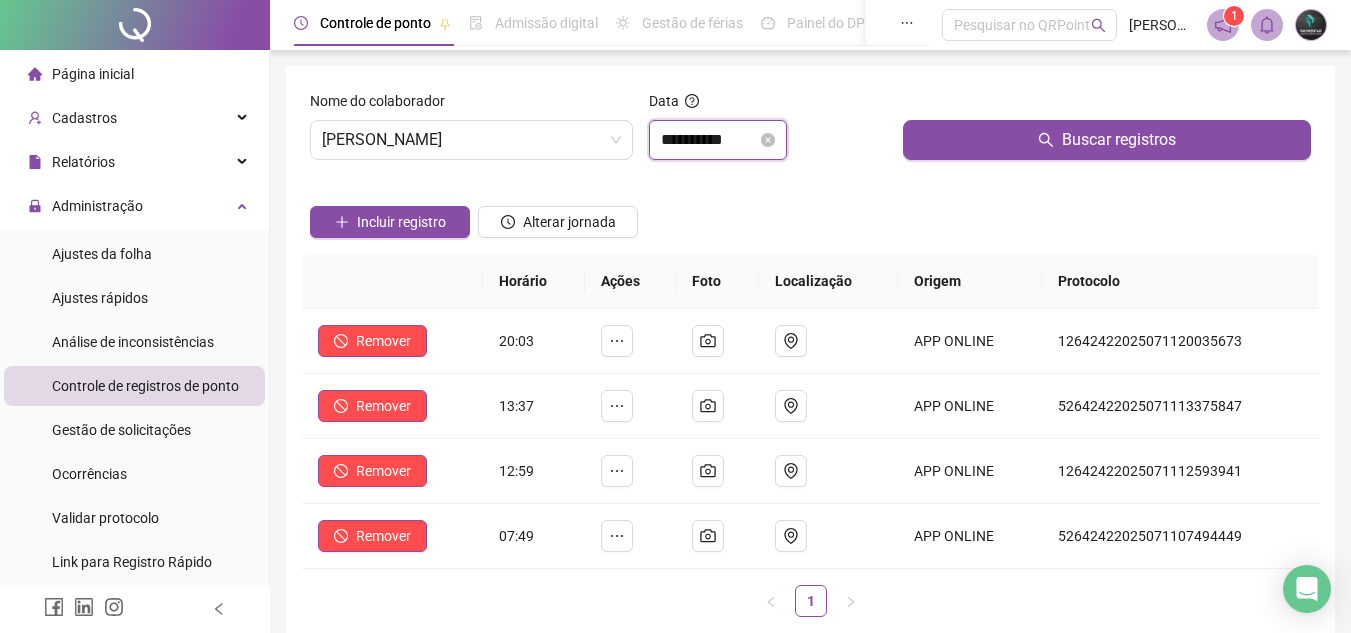 click on "**********" at bounding box center [709, 140] 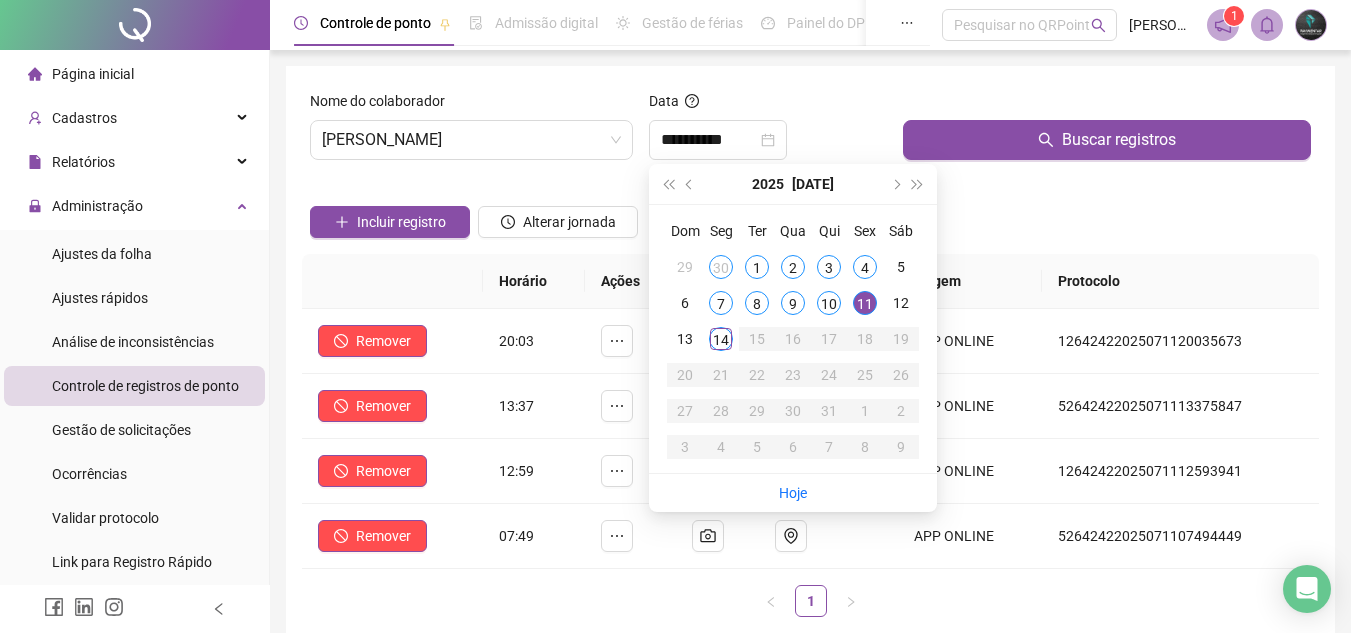 drag, startPoint x: 1149, startPoint y: 216, endPoint x: 1123, endPoint y: 221, distance: 26.476404 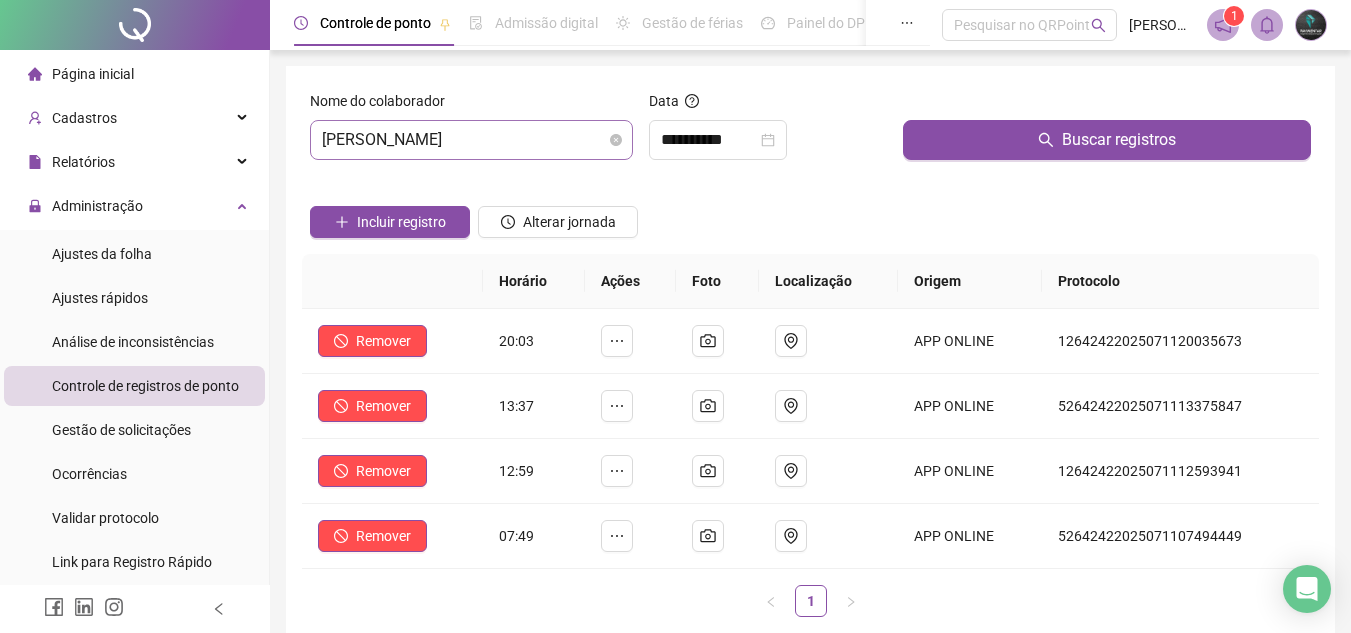 click on "[PERSON_NAME]" at bounding box center (471, 140) 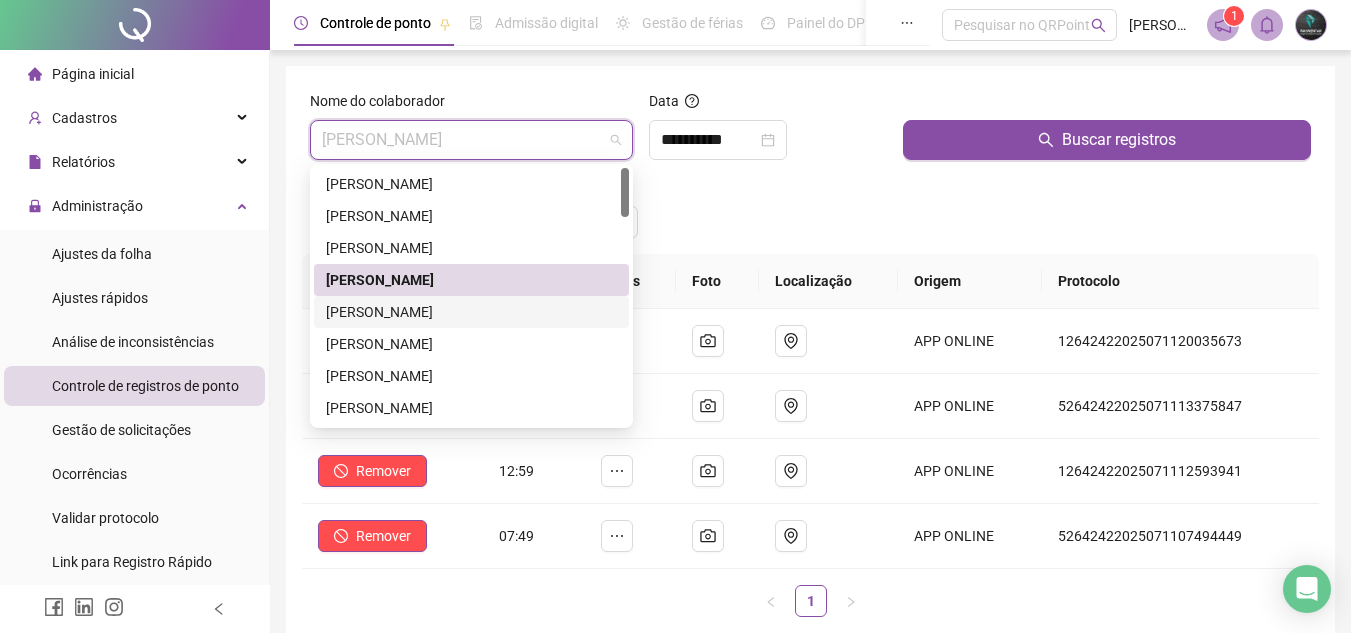 click on "[PERSON_NAME]" at bounding box center [471, 312] 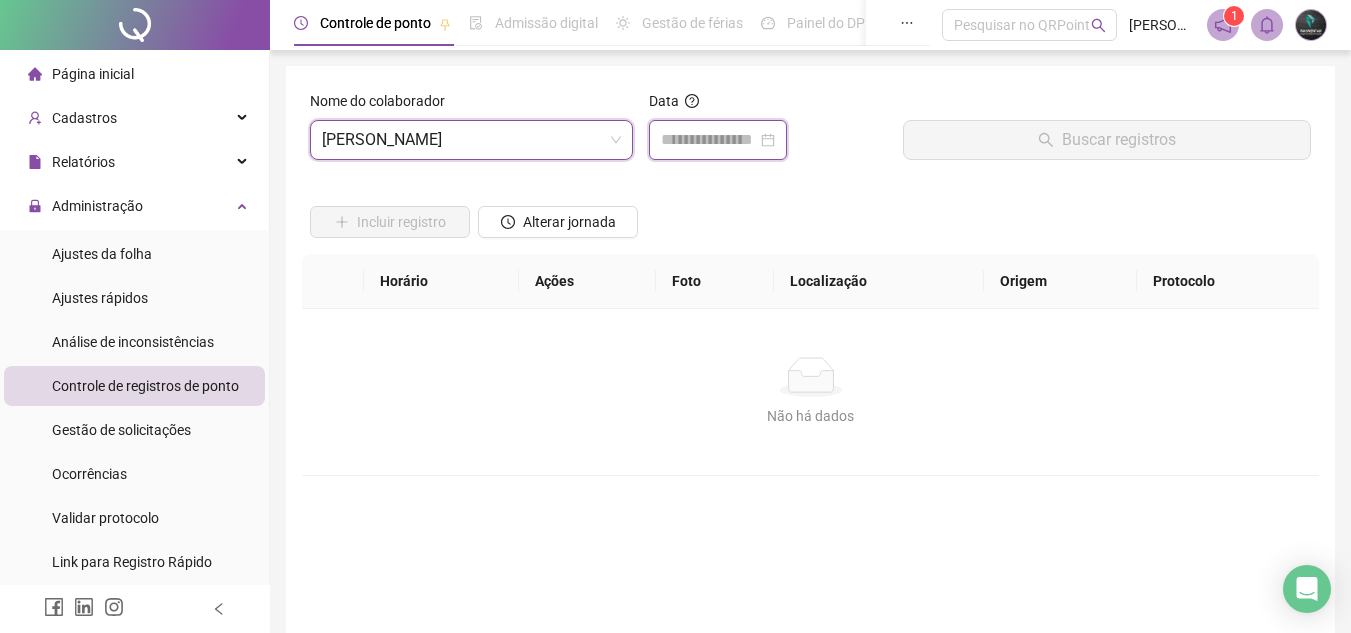 click at bounding box center [709, 140] 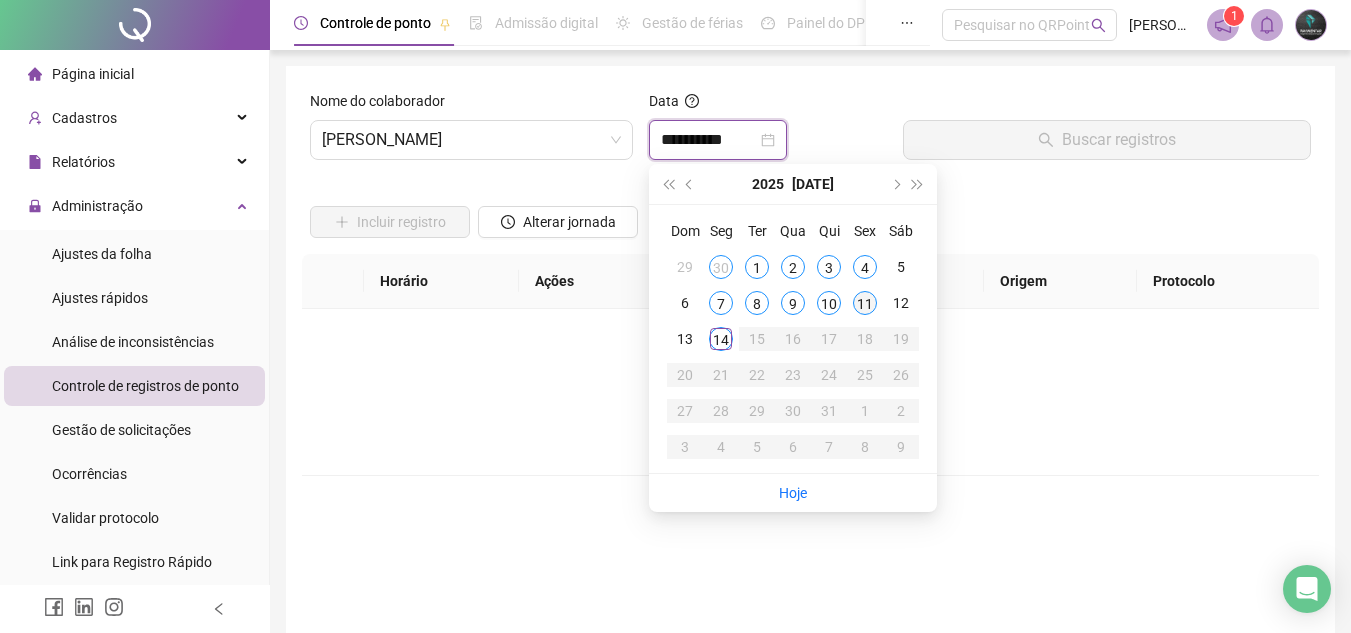 type on "**********" 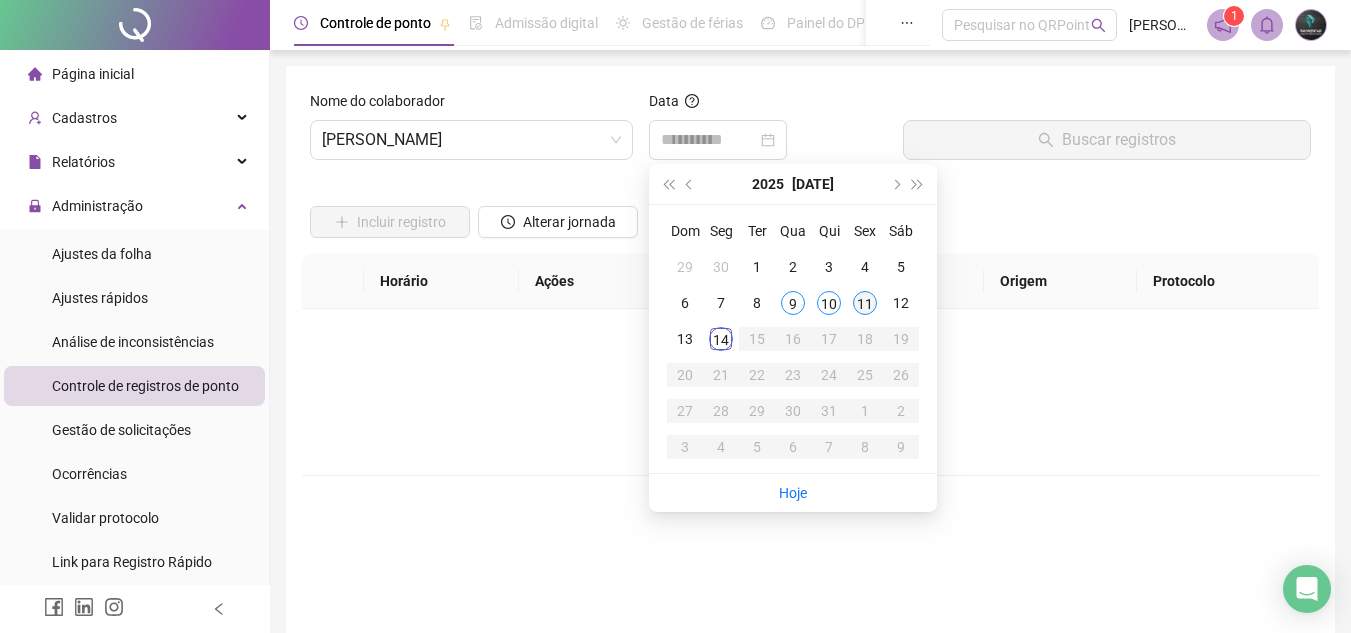 click on "11" at bounding box center (865, 303) 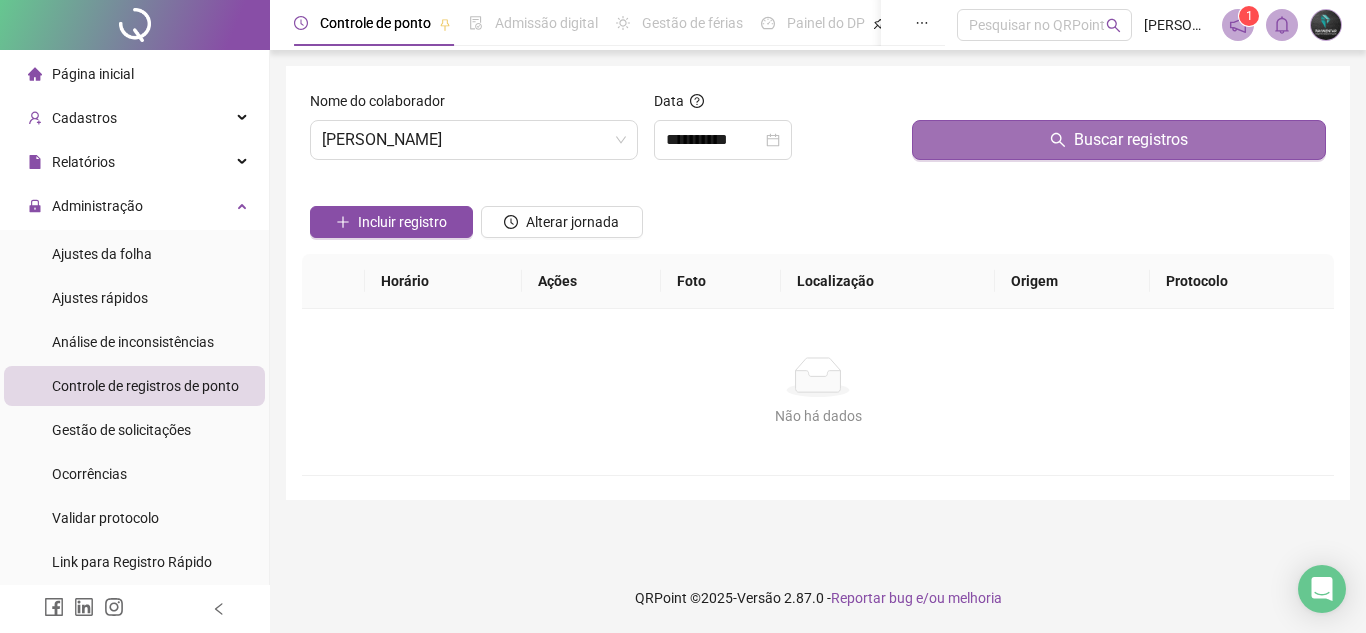 click on "Buscar registros" at bounding box center (1119, 140) 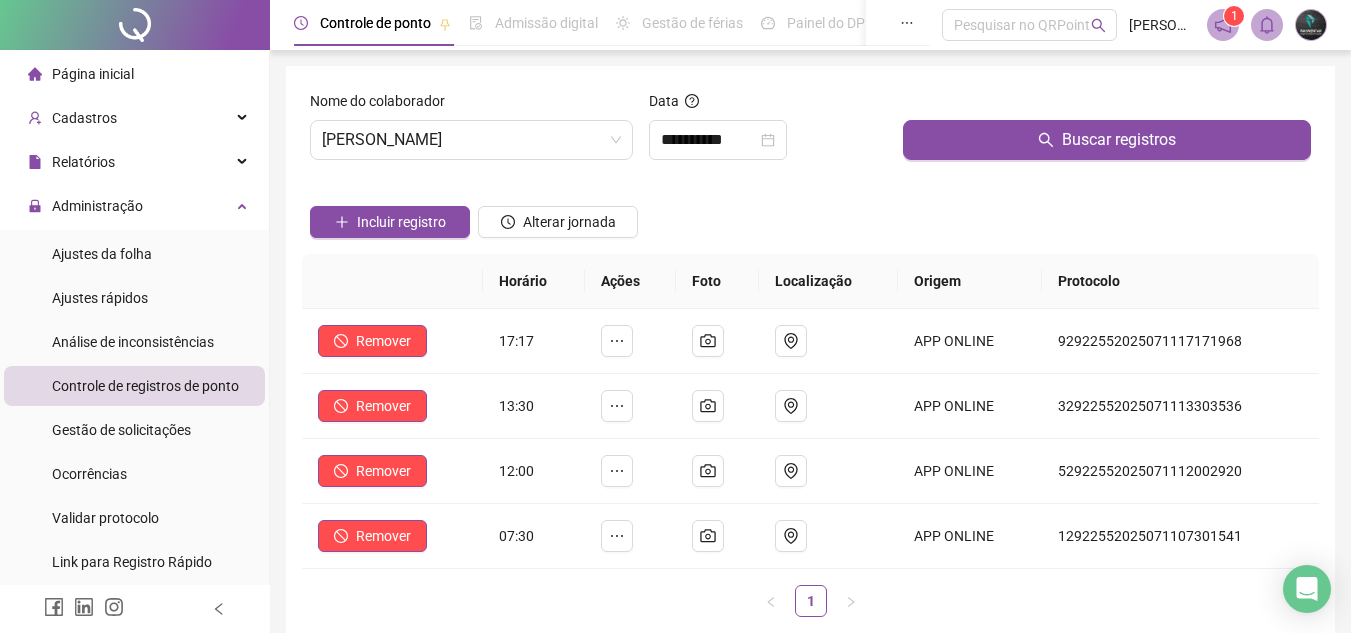 click on "Nome do colaborador [PERSON_NAME]" at bounding box center [471, 133] 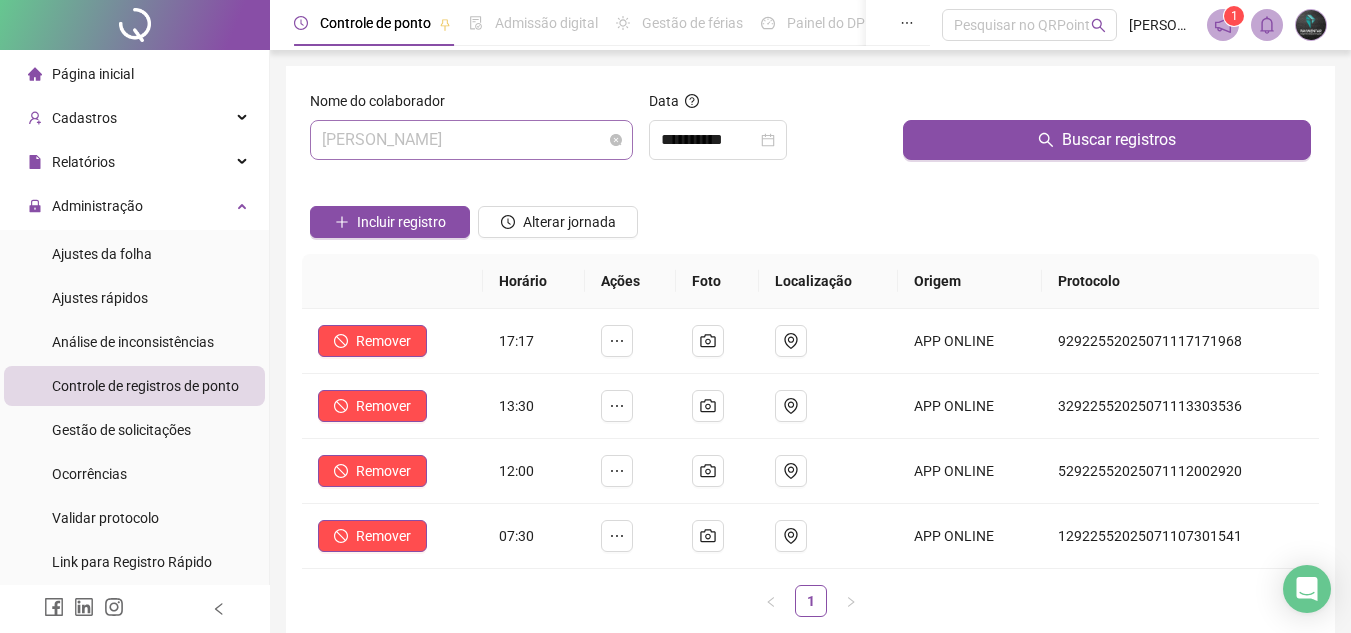 click on "[PERSON_NAME]" at bounding box center (471, 140) 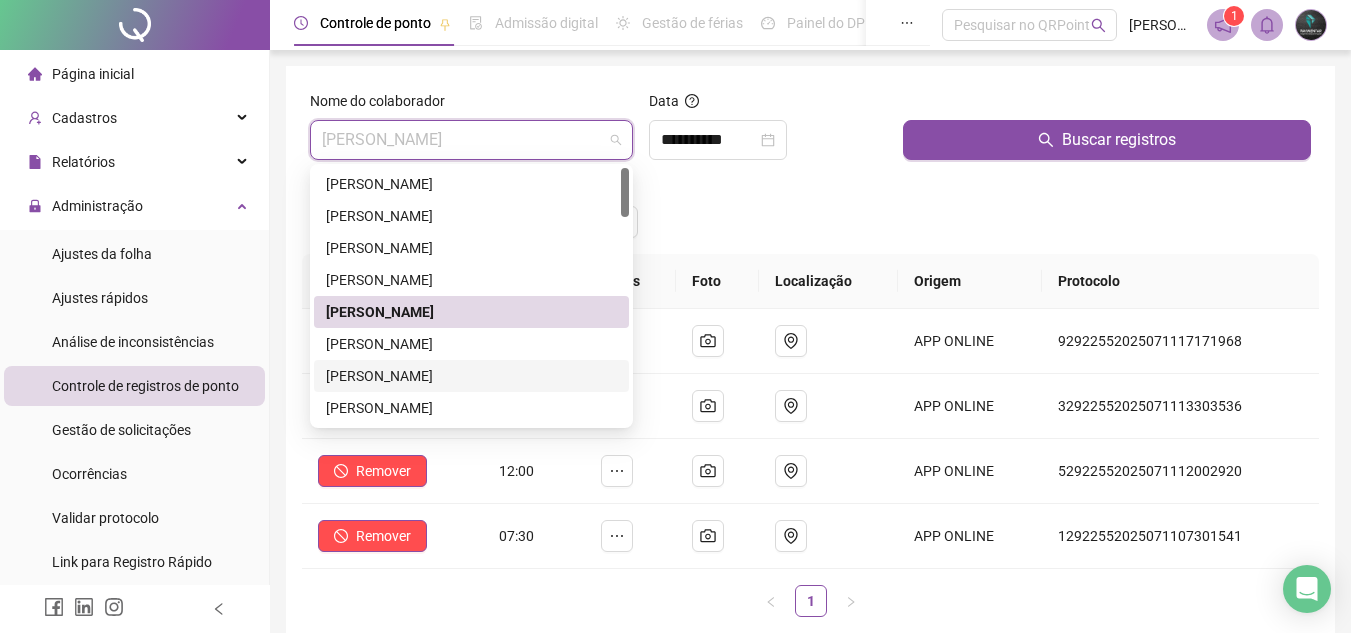 click on "[PERSON_NAME]" at bounding box center [471, 376] 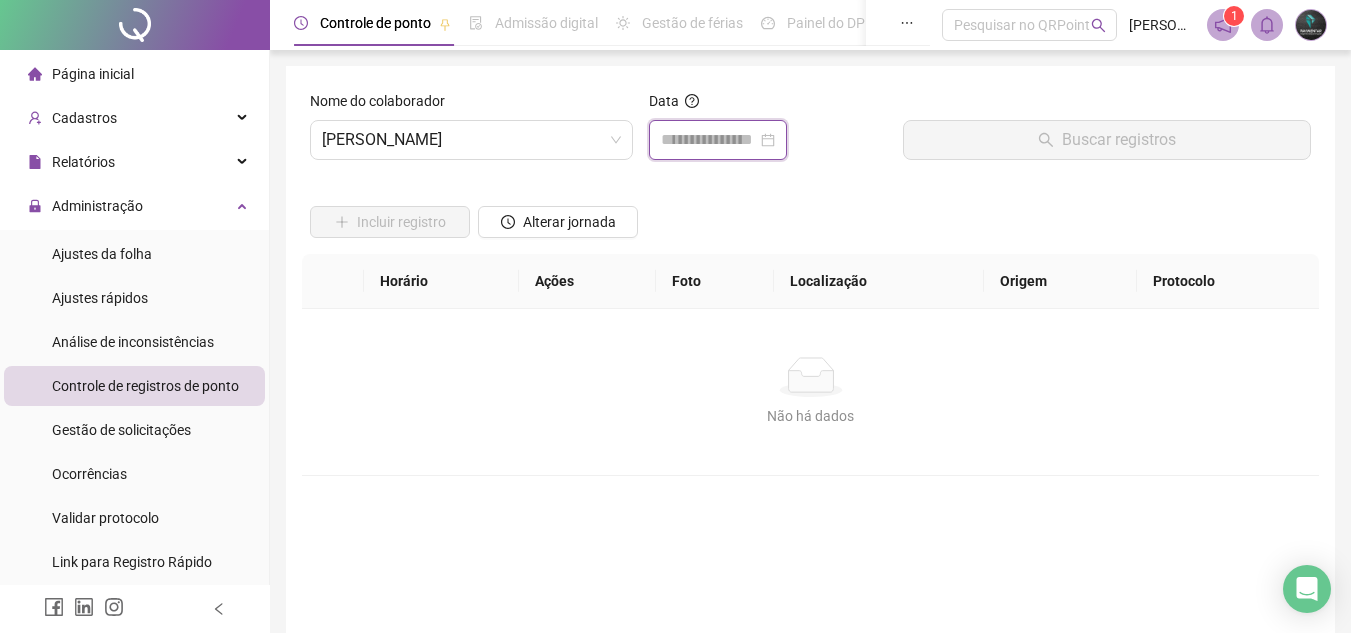 click at bounding box center [709, 140] 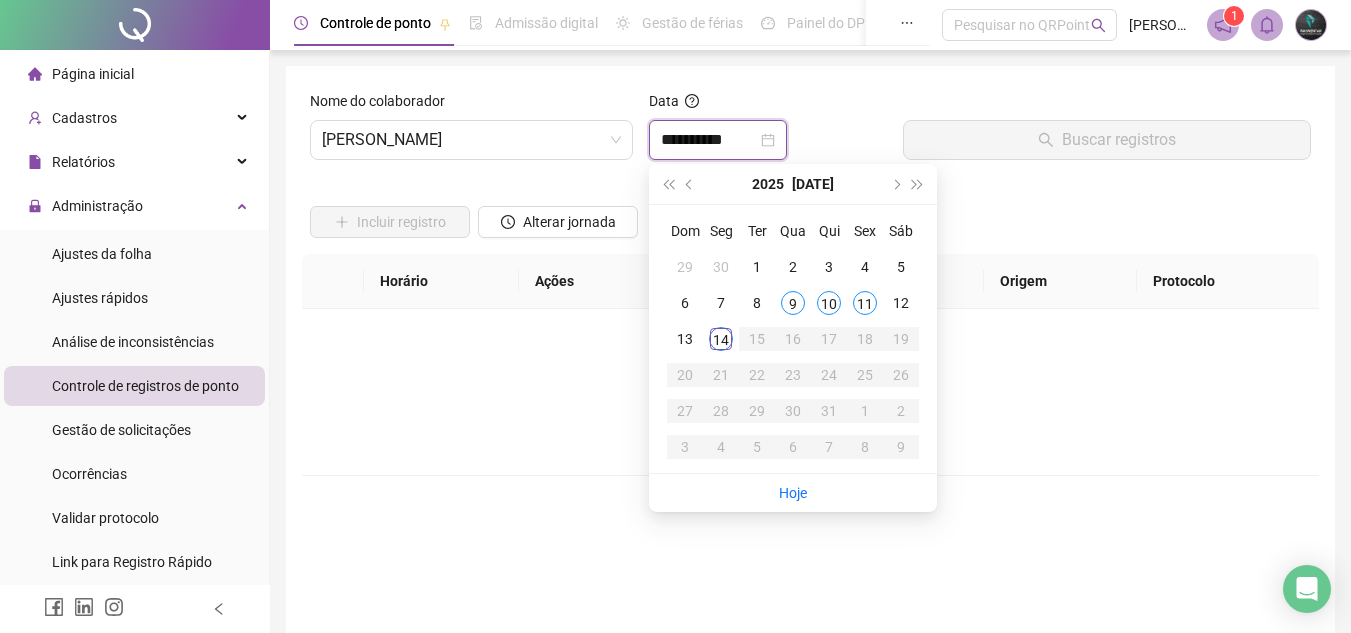 type on "**********" 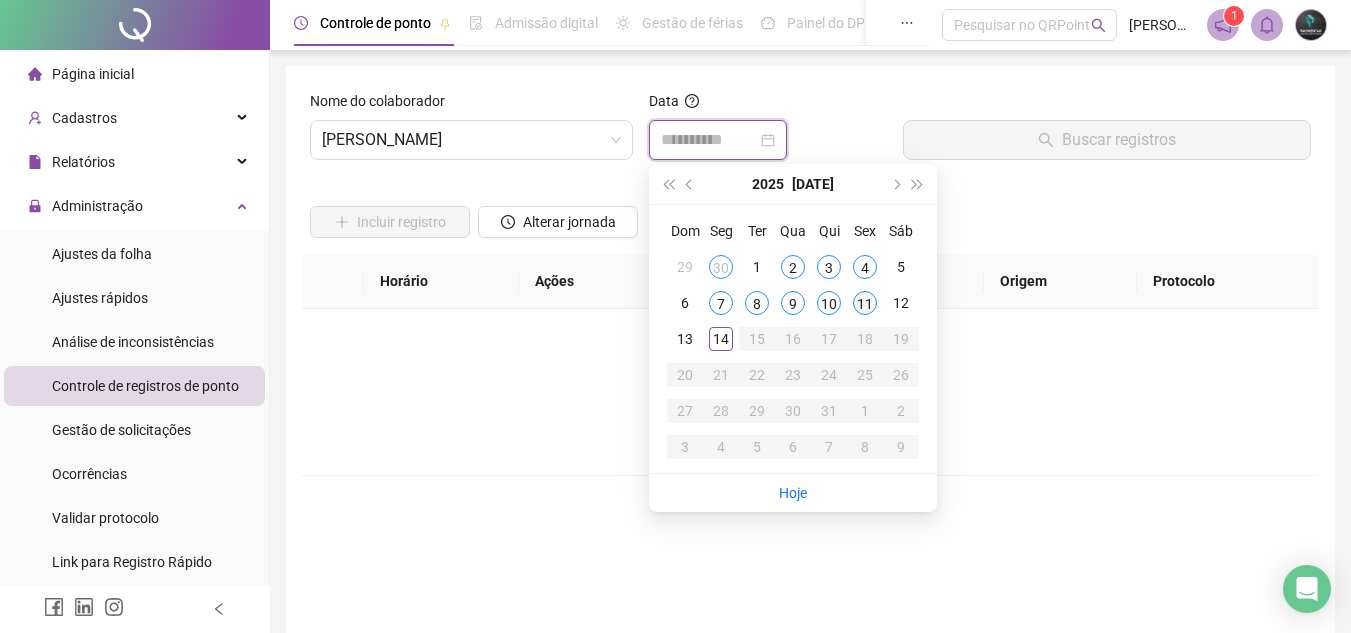 type on "**********" 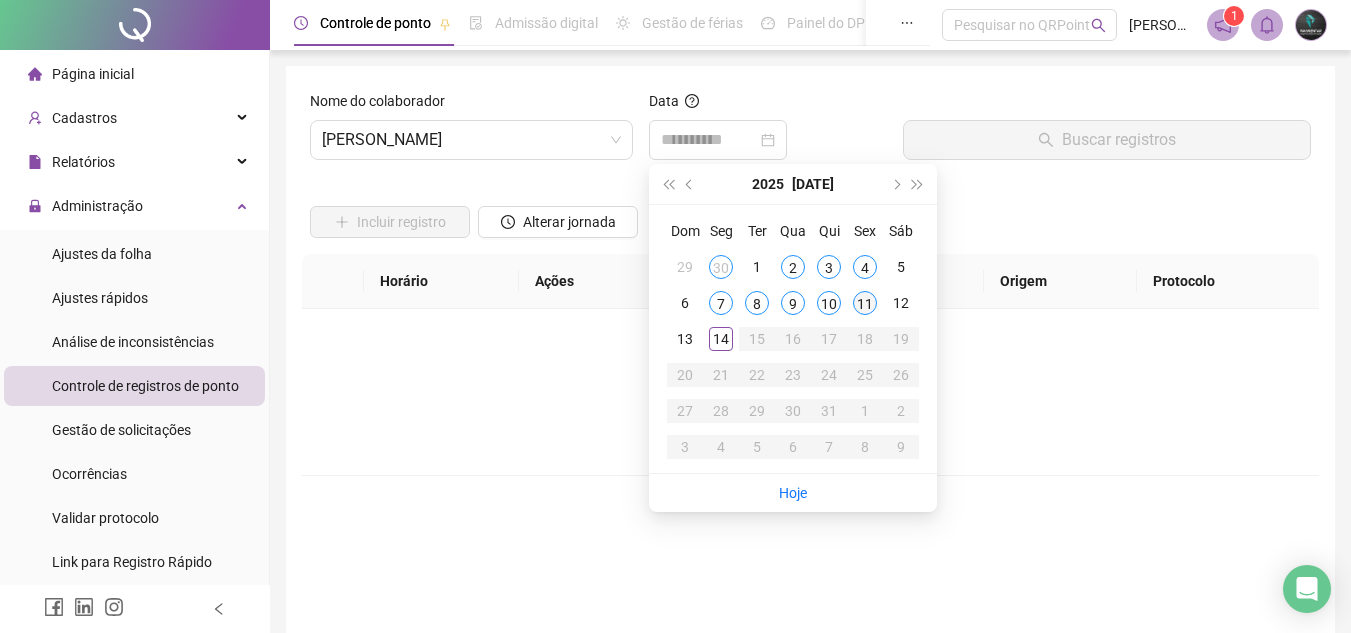 click on "11" at bounding box center (865, 303) 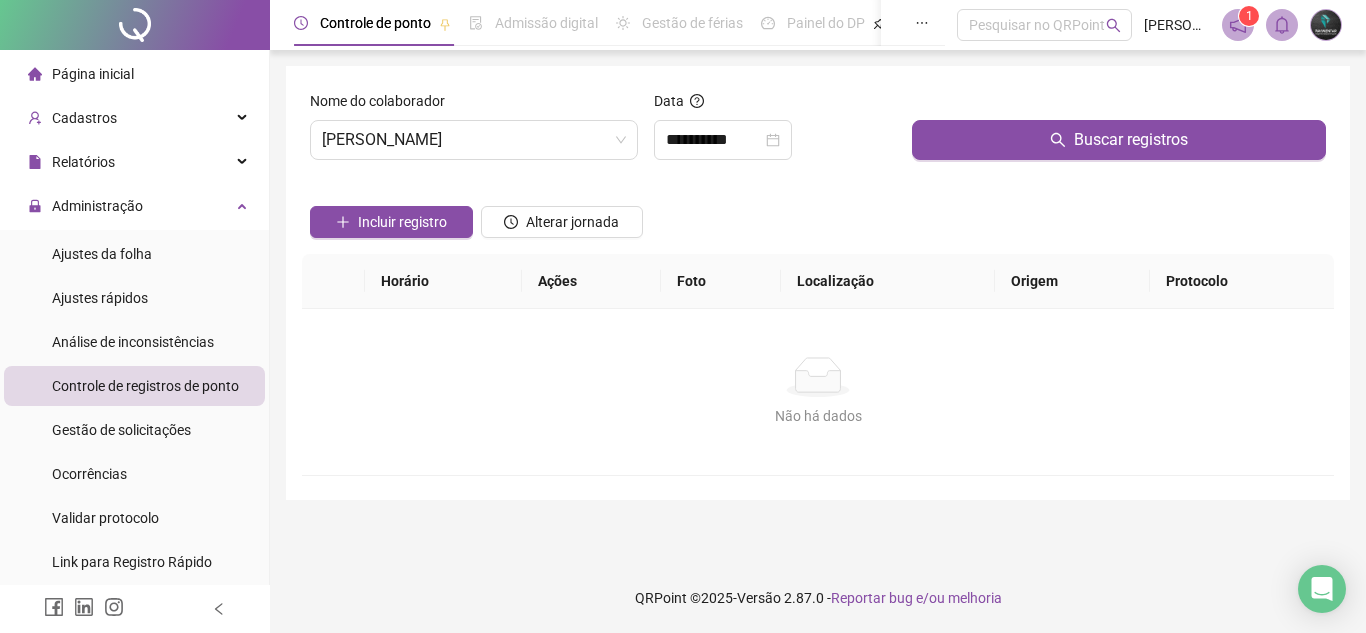 click on "Incluir registro   Alterar jornada" at bounding box center (818, 215) 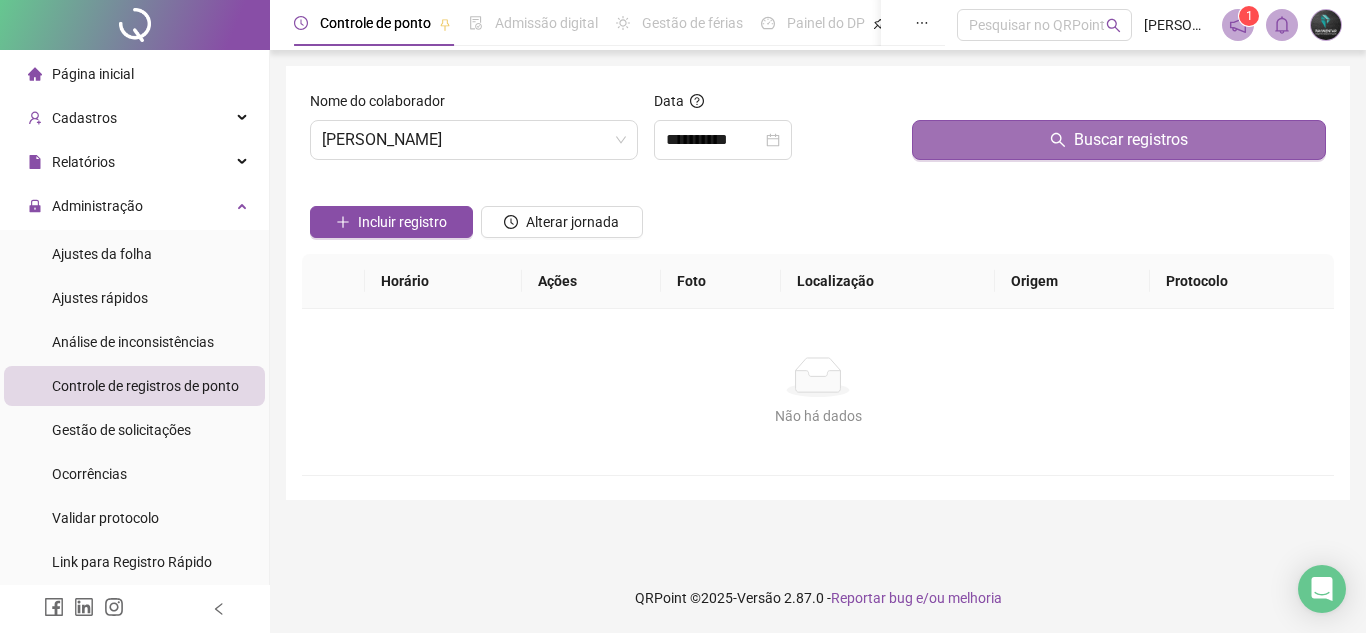 click on "Buscar registros" at bounding box center [1119, 140] 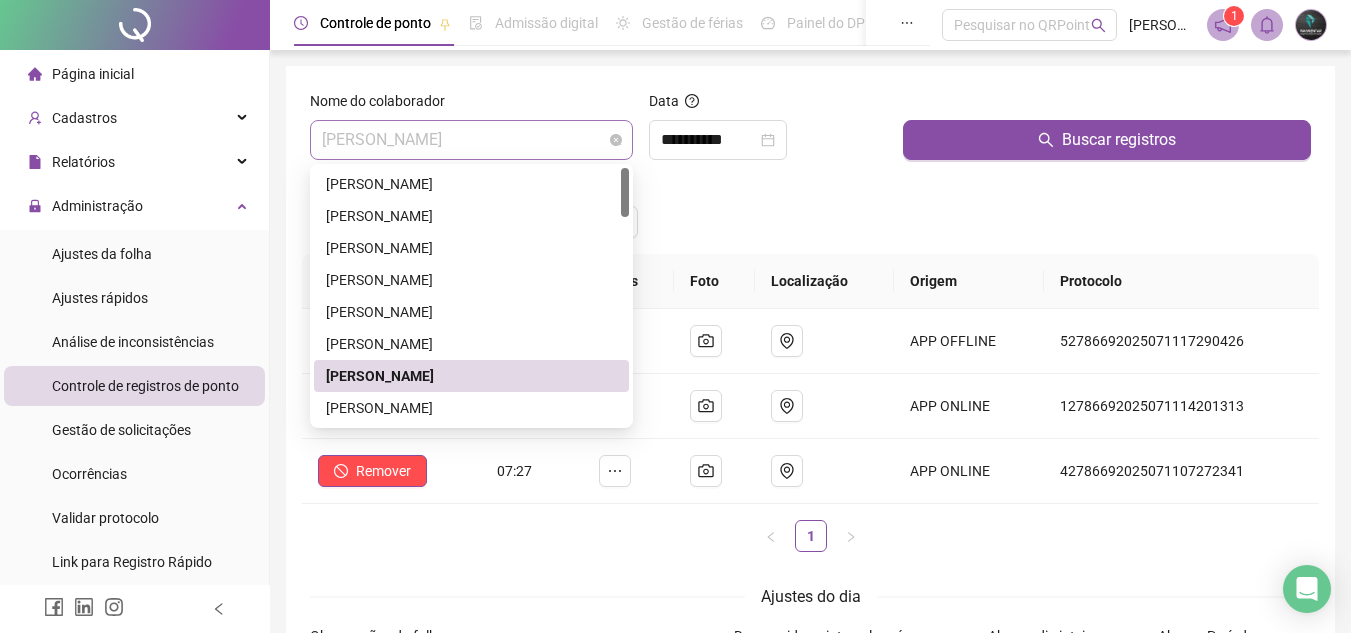 click on "[PERSON_NAME]" at bounding box center [471, 140] 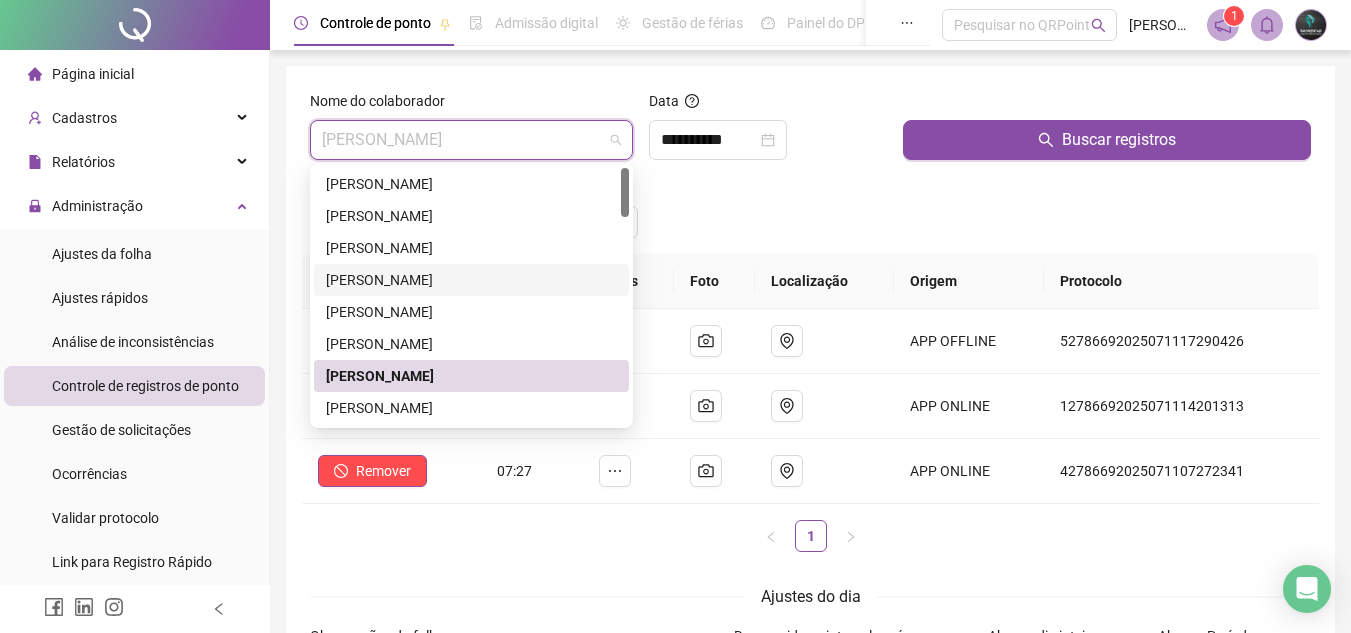 scroll, scrollTop: 100, scrollLeft: 0, axis: vertical 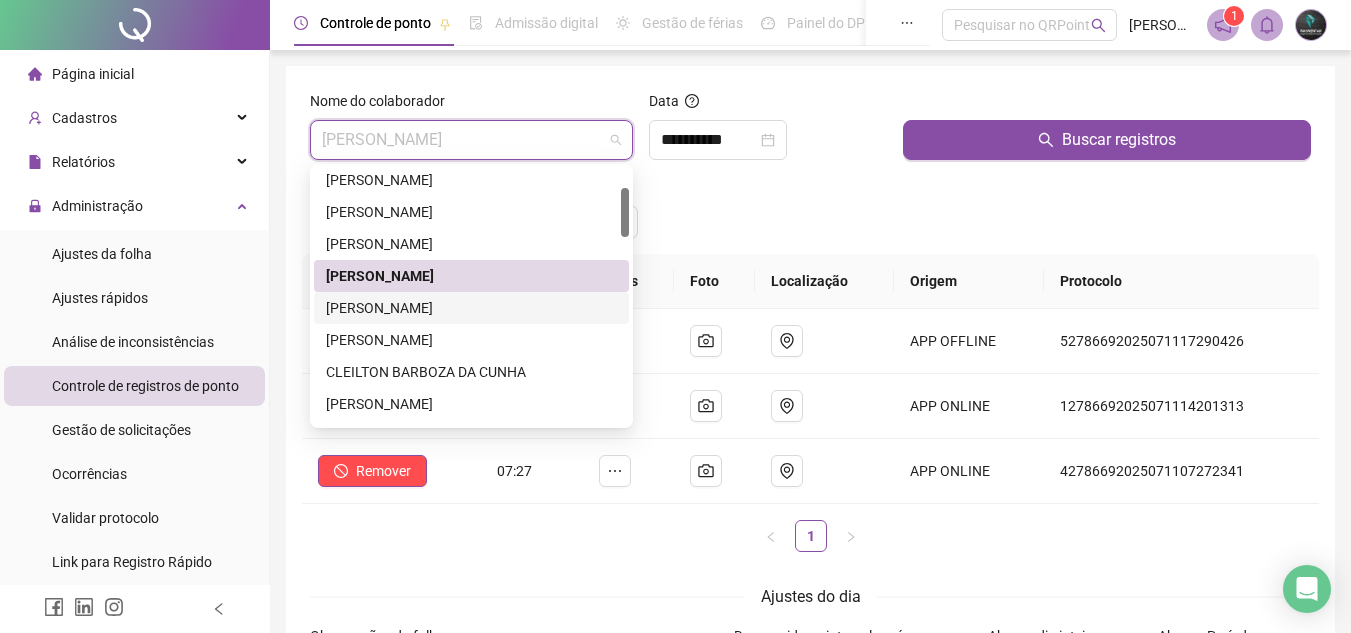 click on "[PERSON_NAME]" at bounding box center [471, 308] 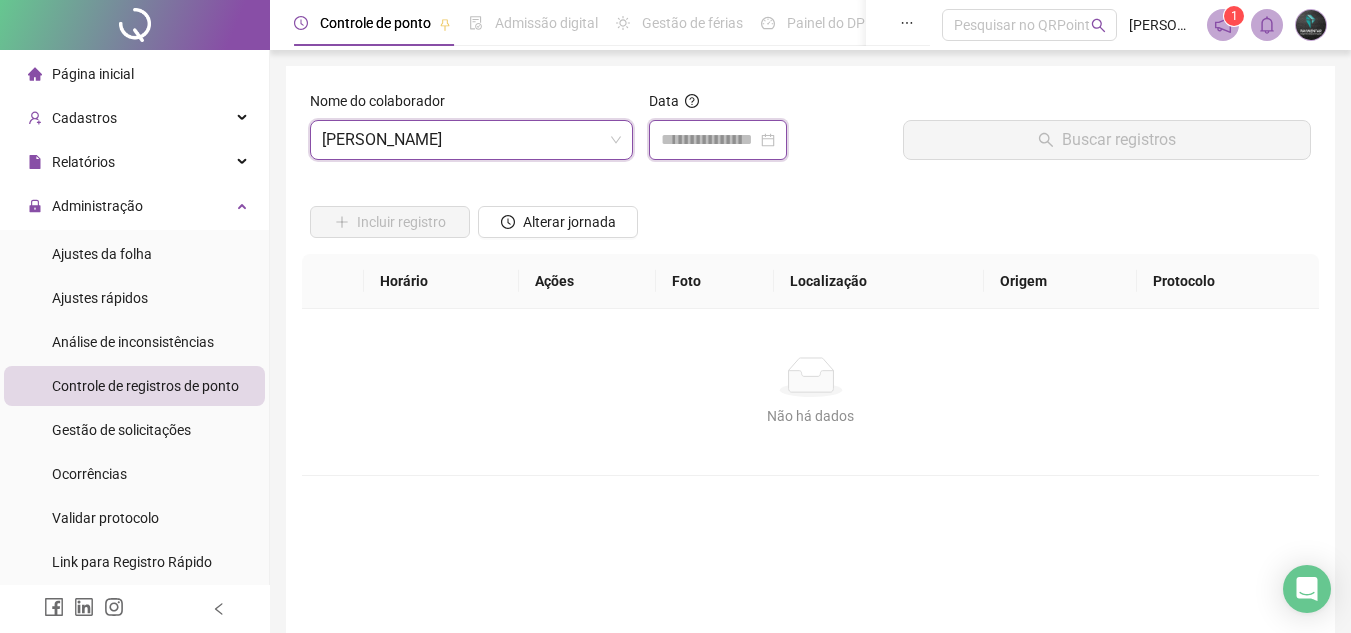 click at bounding box center (709, 140) 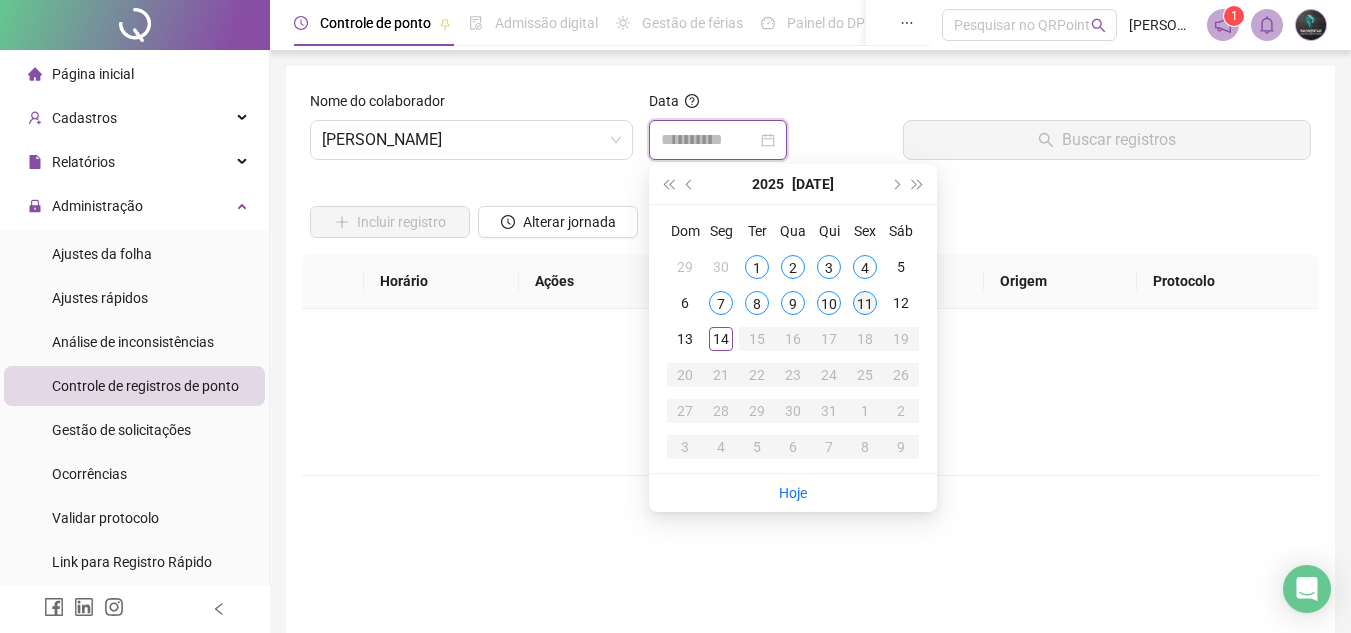 type on "**********" 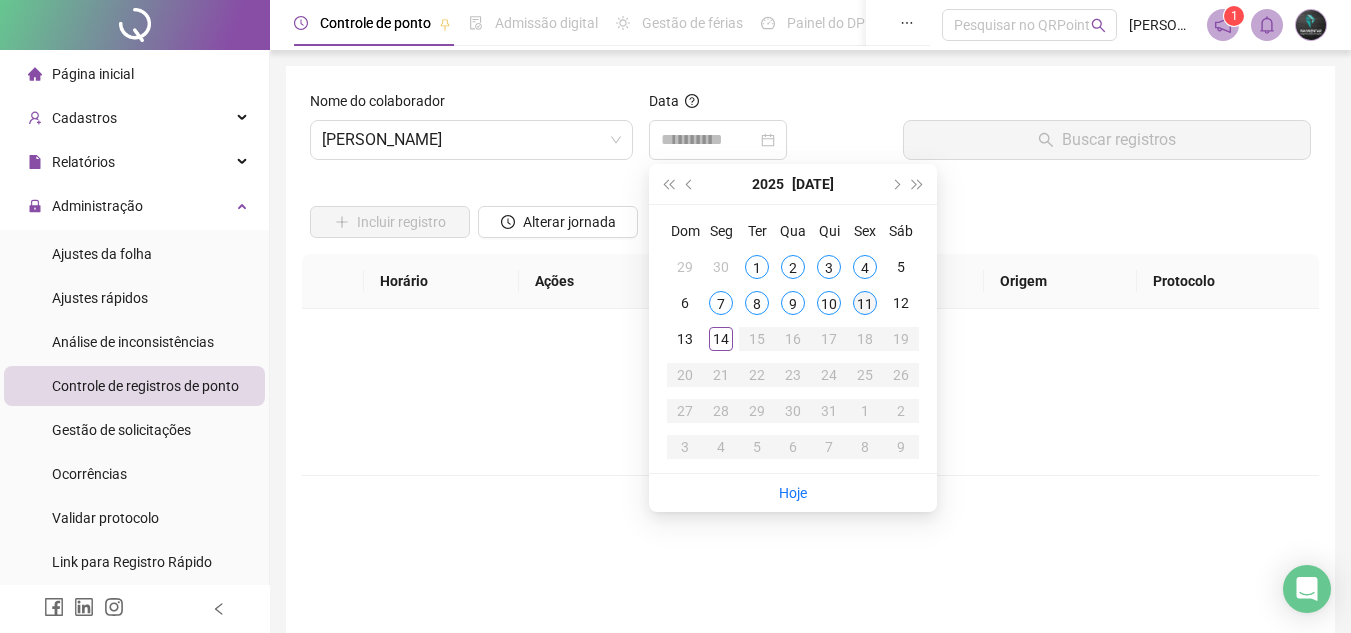 click on "11" at bounding box center (865, 303) 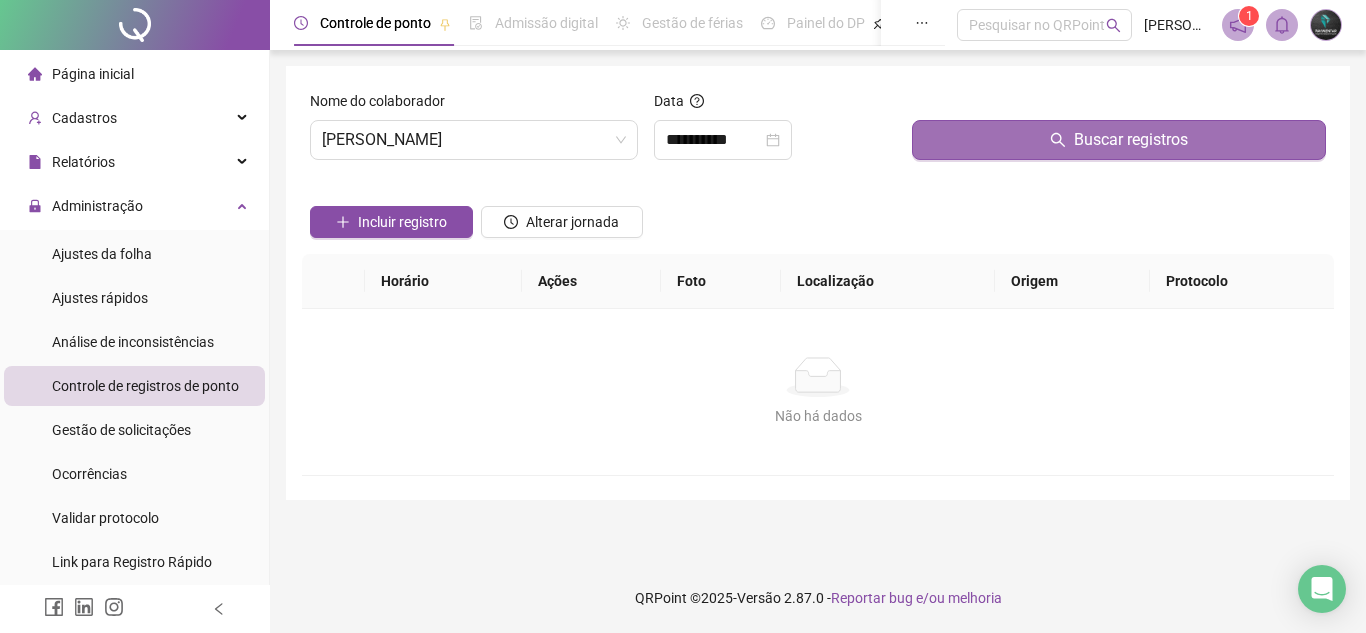 click on "Buscar registros" at bounding box center [1119, 140] 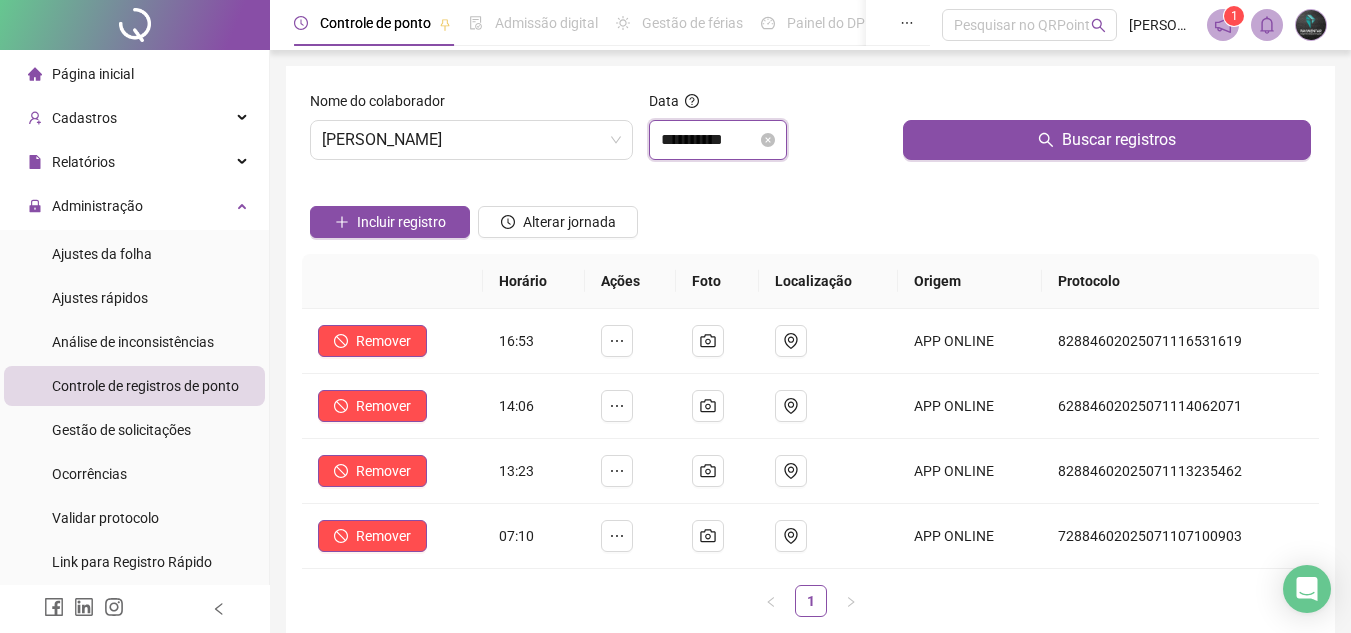 click on "**********" at bounding box center [709, 140] 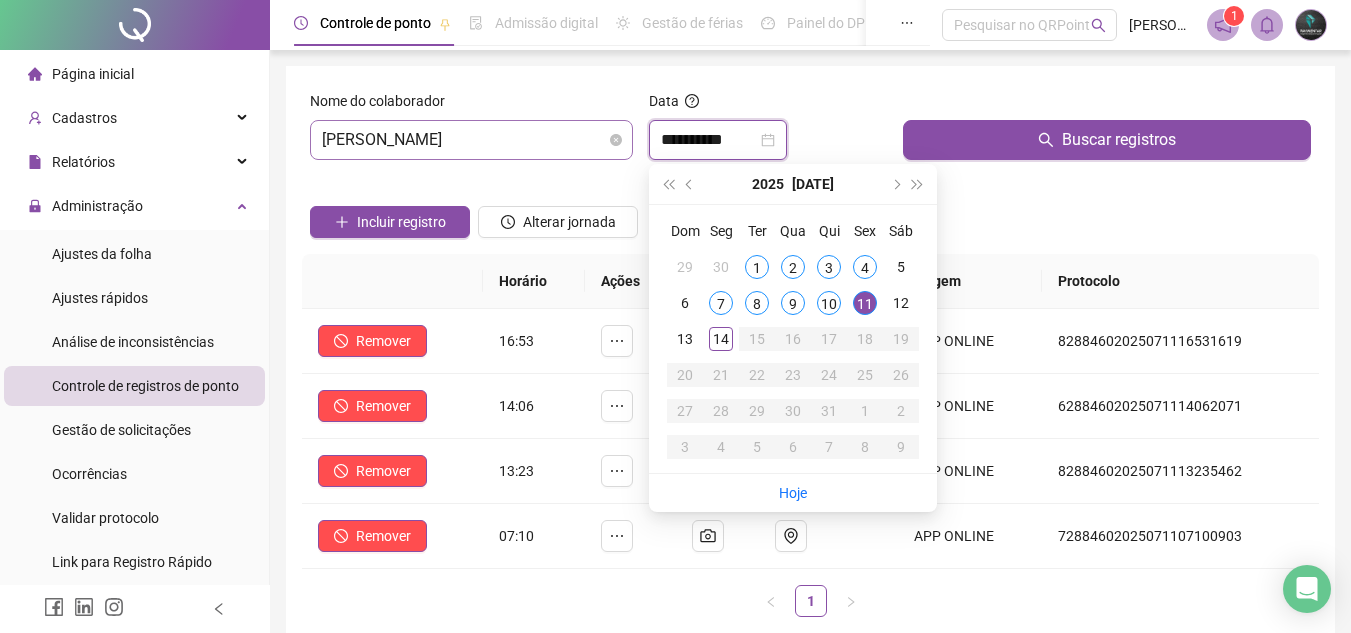 click on "[PERSON_NAME]" at bounding box center [471, 140] 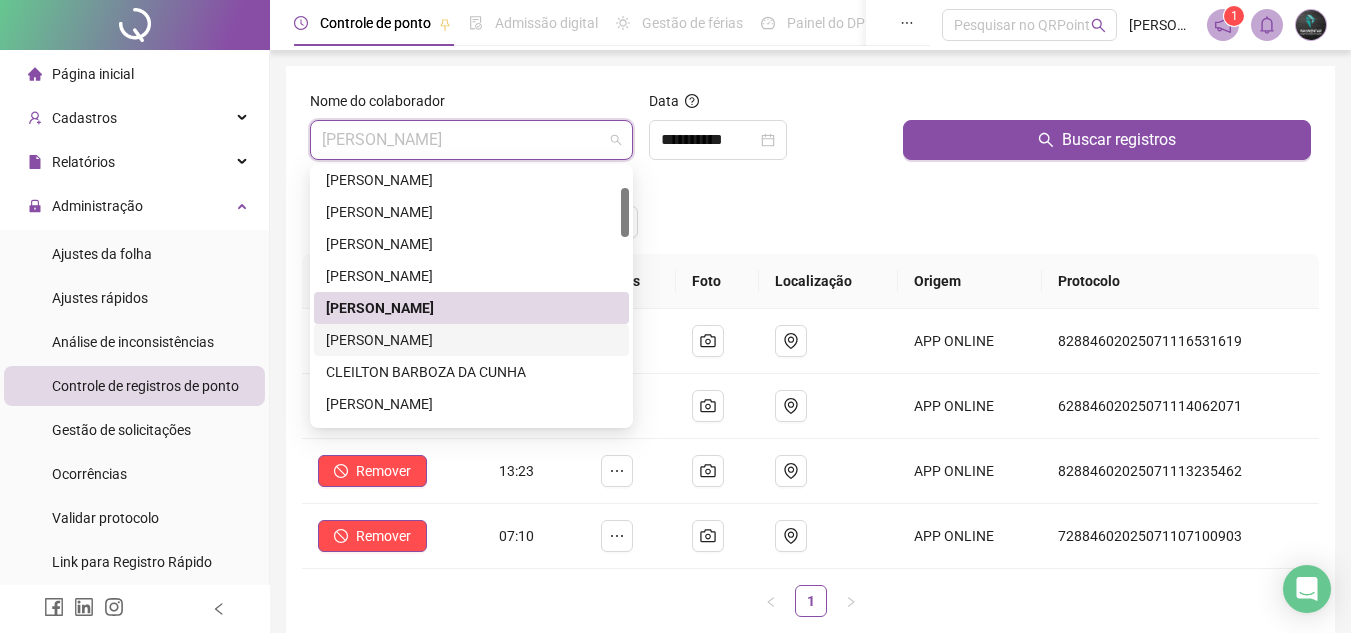 click on "[PERSON_NAME]" at bounding box center (471, 340) 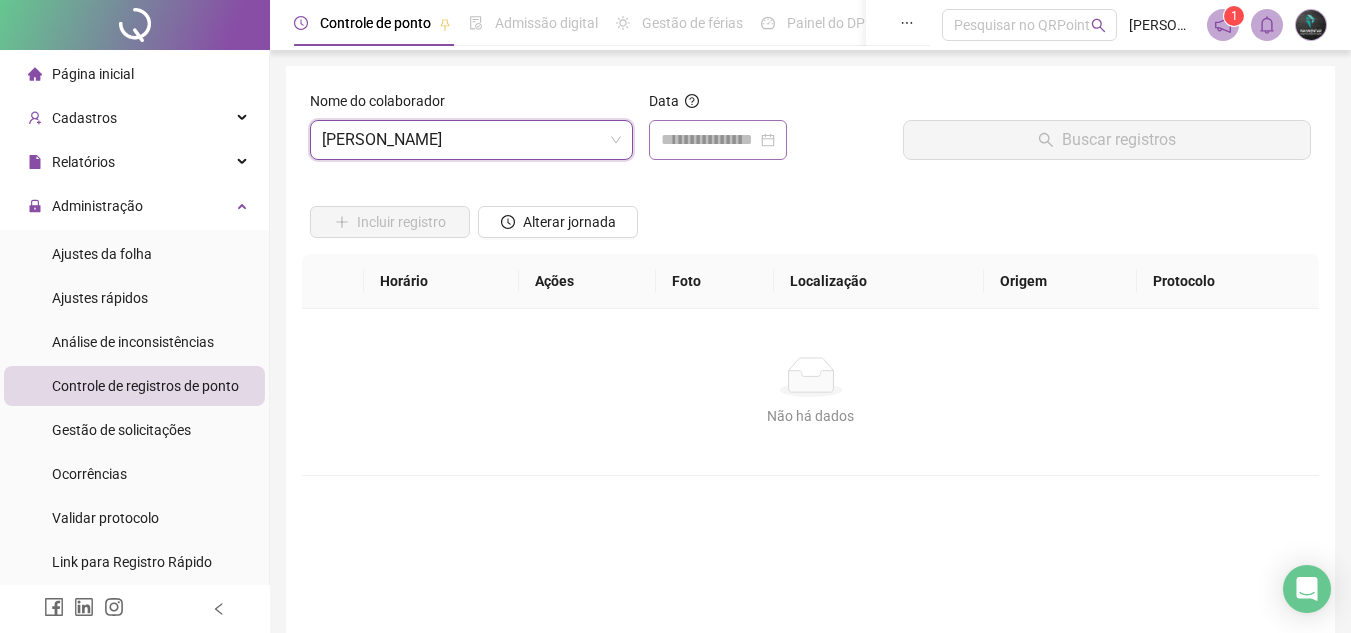 click at bounding box center (718, 140) 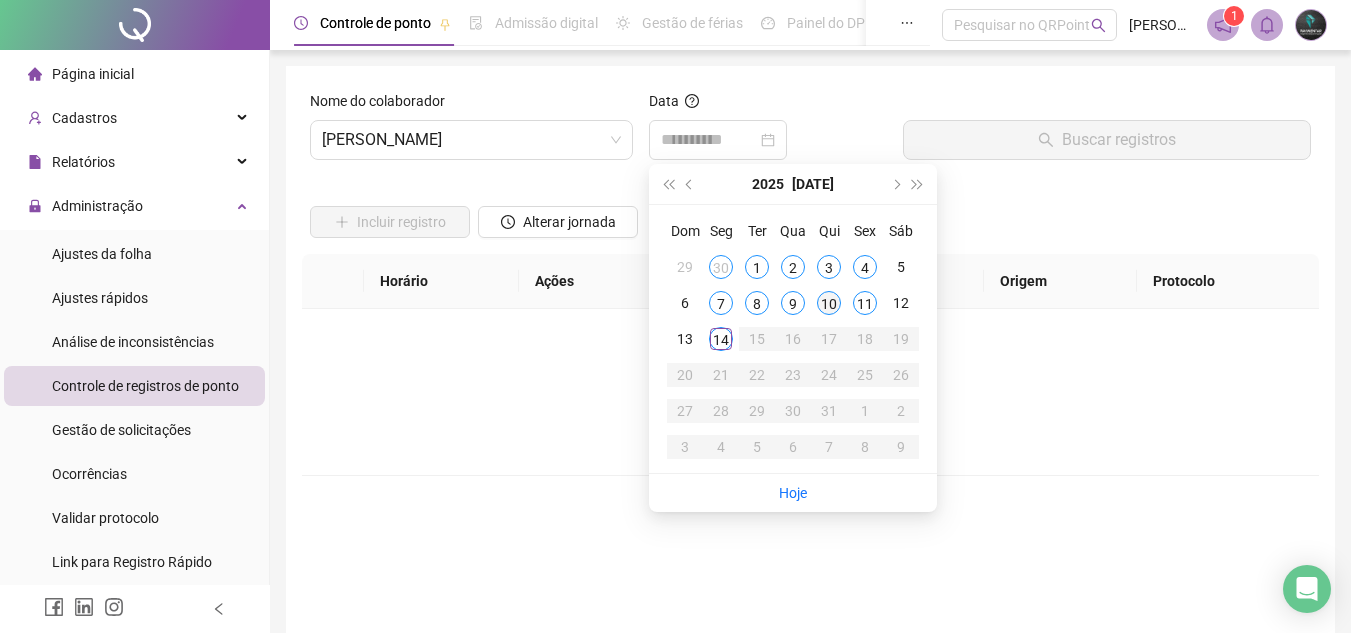 click on "10" at bounding box center (829, 303) 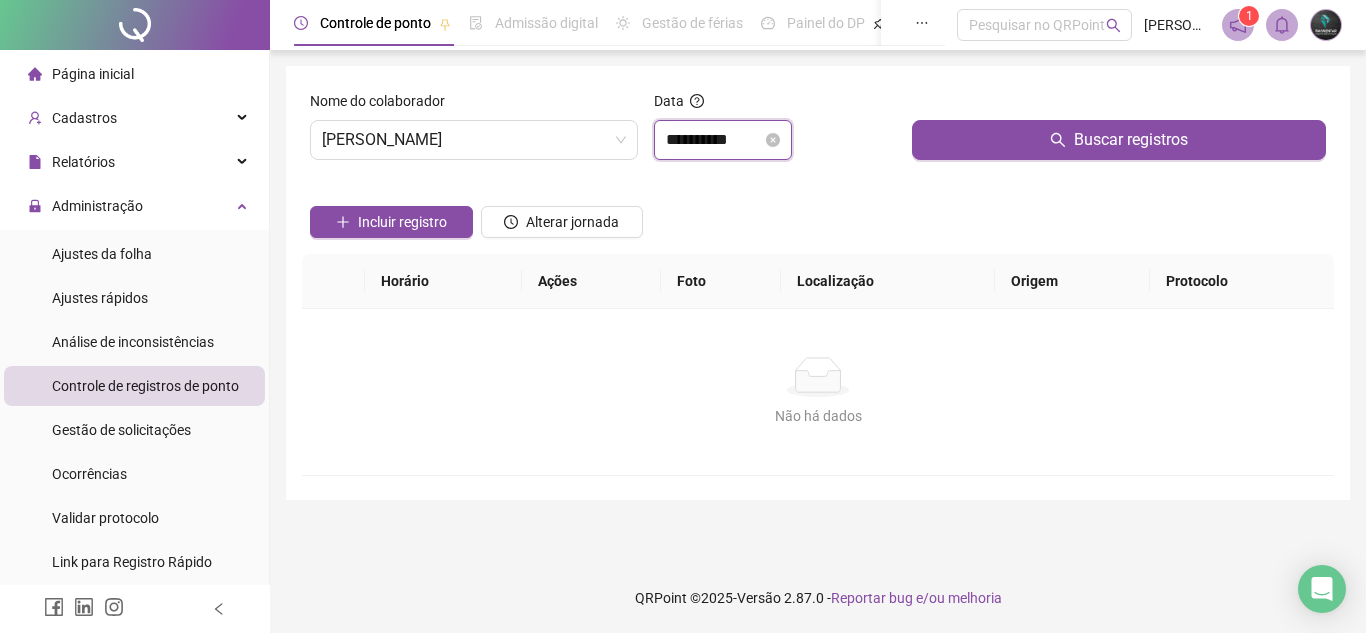 click on "**********" at bounding box center (714, 140) 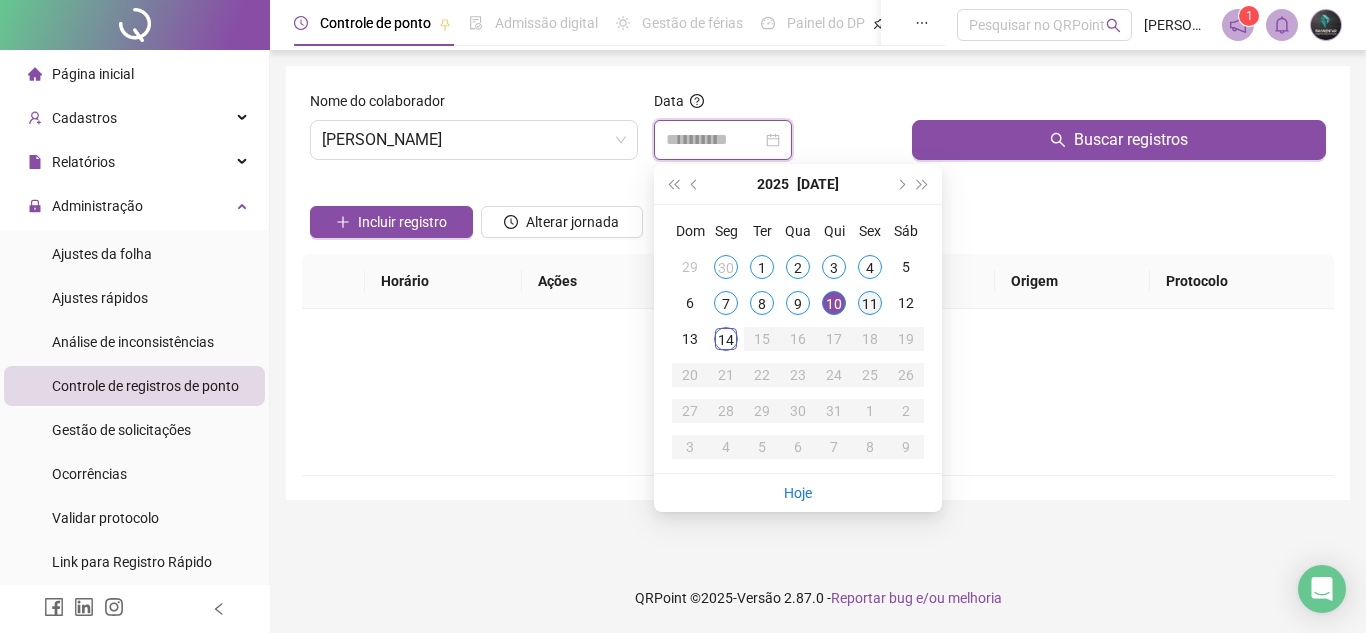 type on "**********" 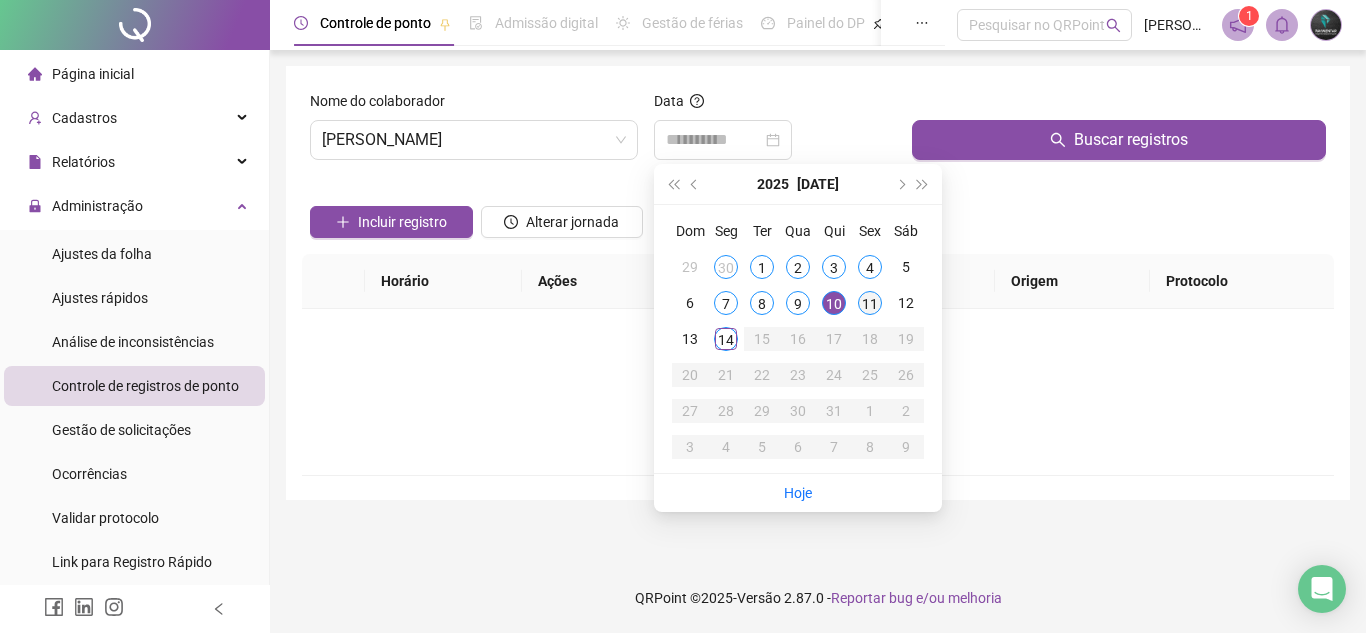 click on "11" at bounding box center [870, 303] 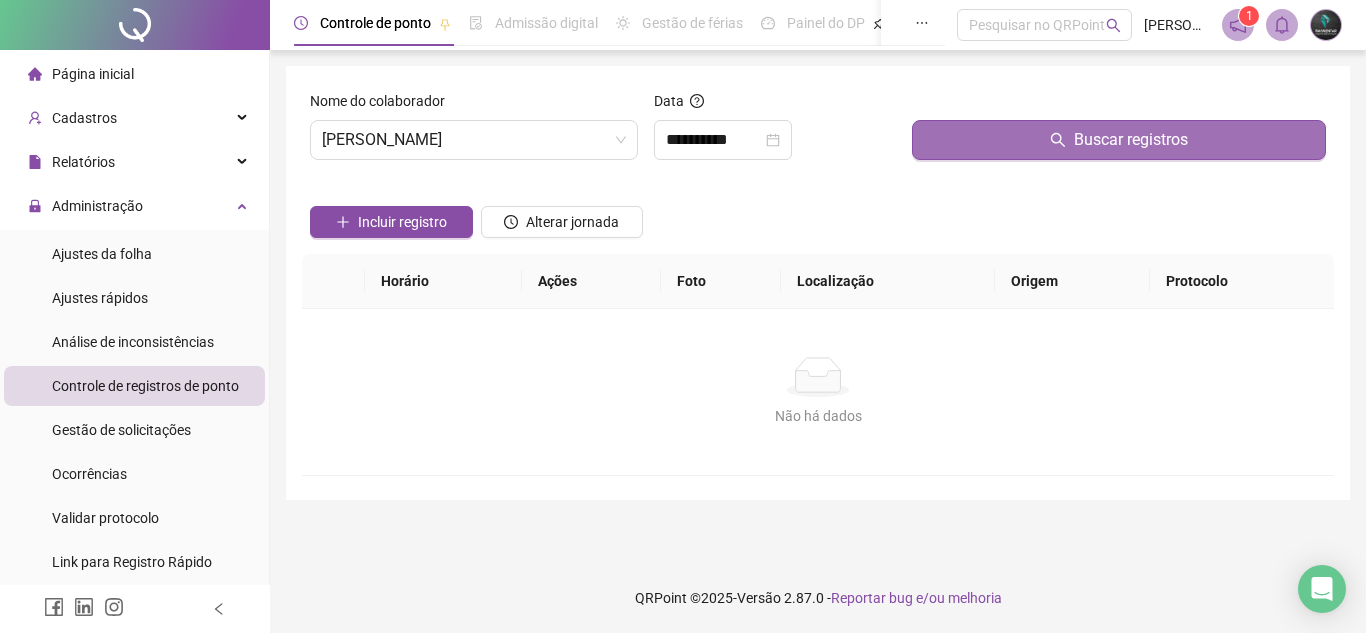 click on "Buscar registros" at bounding box center [1119, 140] 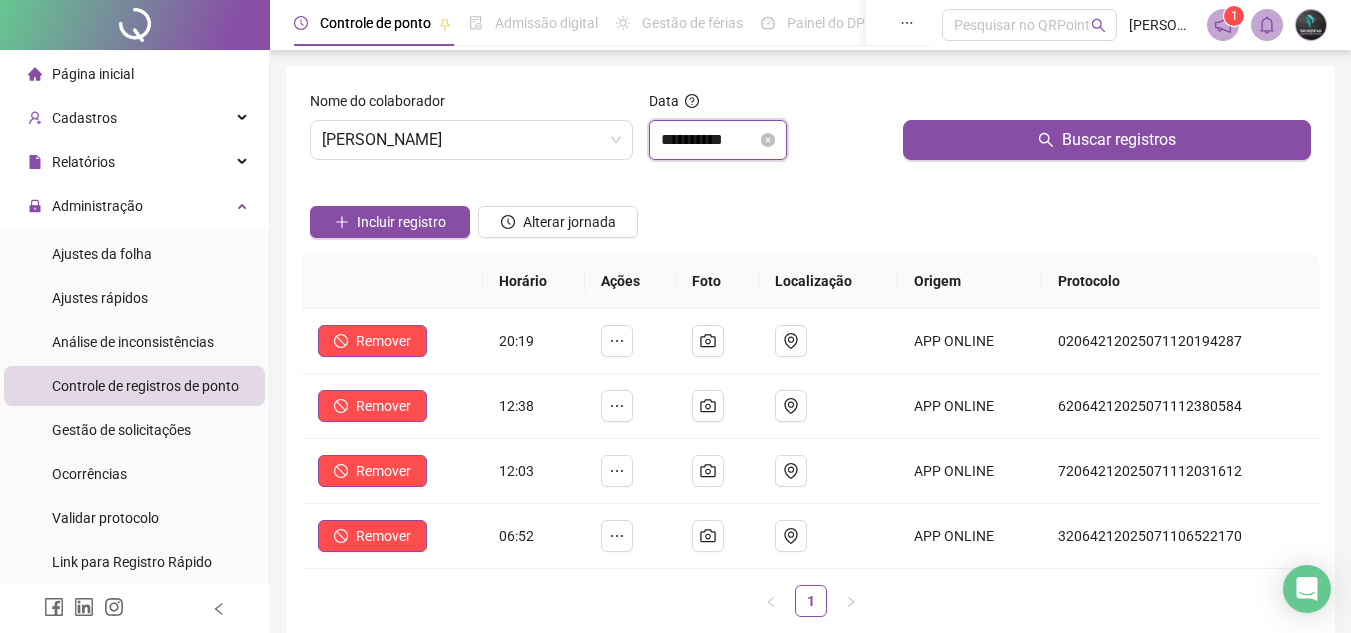 click on "**********" at bounding box center (709, 140) 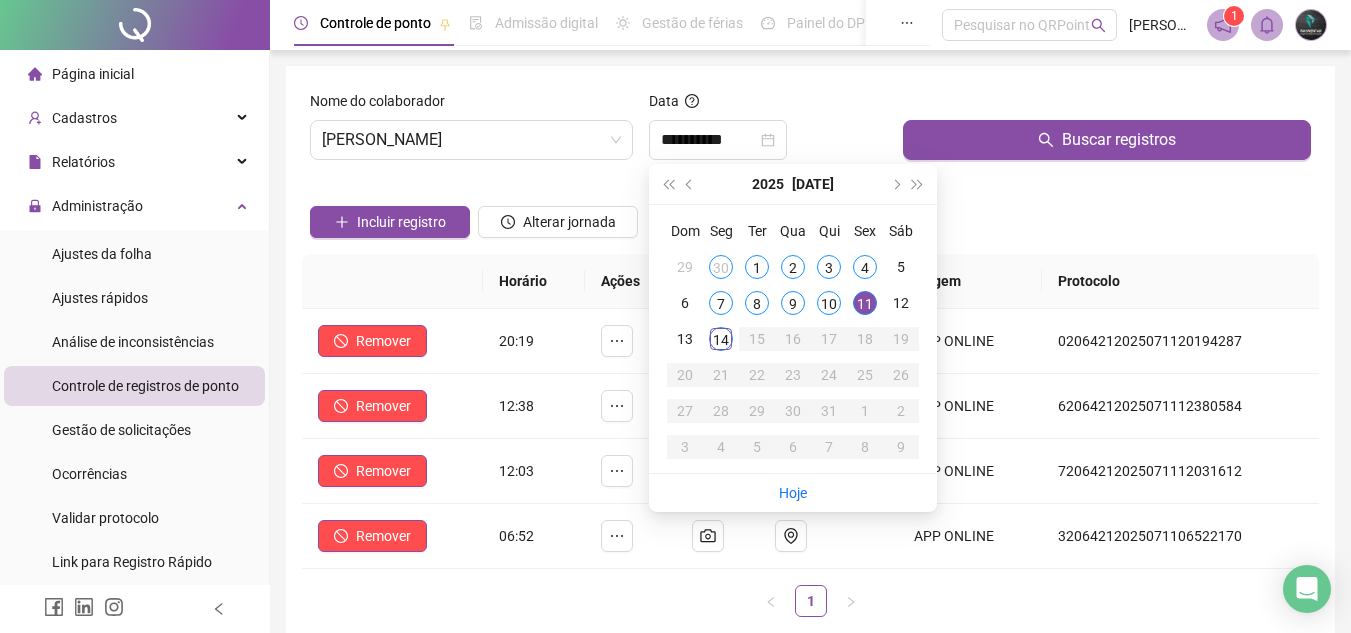 click on "Nome do colaborador [PERSON_NAME]" at bounding box center (471, 133) 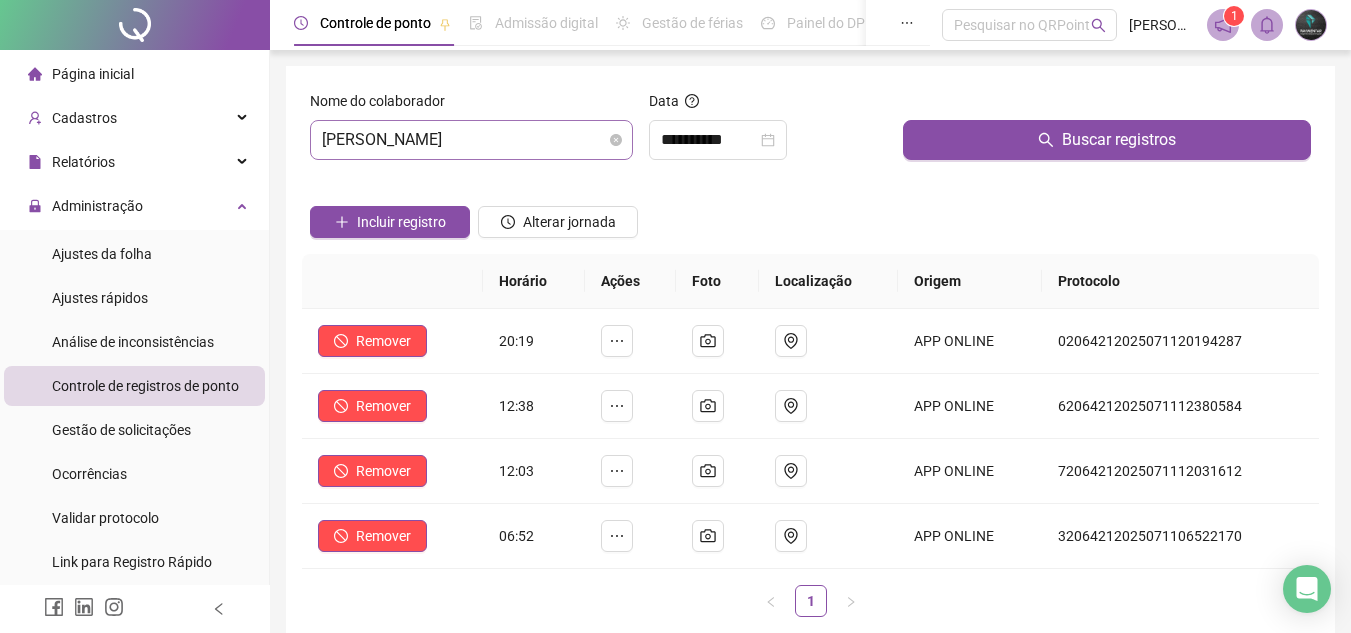 click on "[PERSON_NAME]" at bounding box center [471, 140] 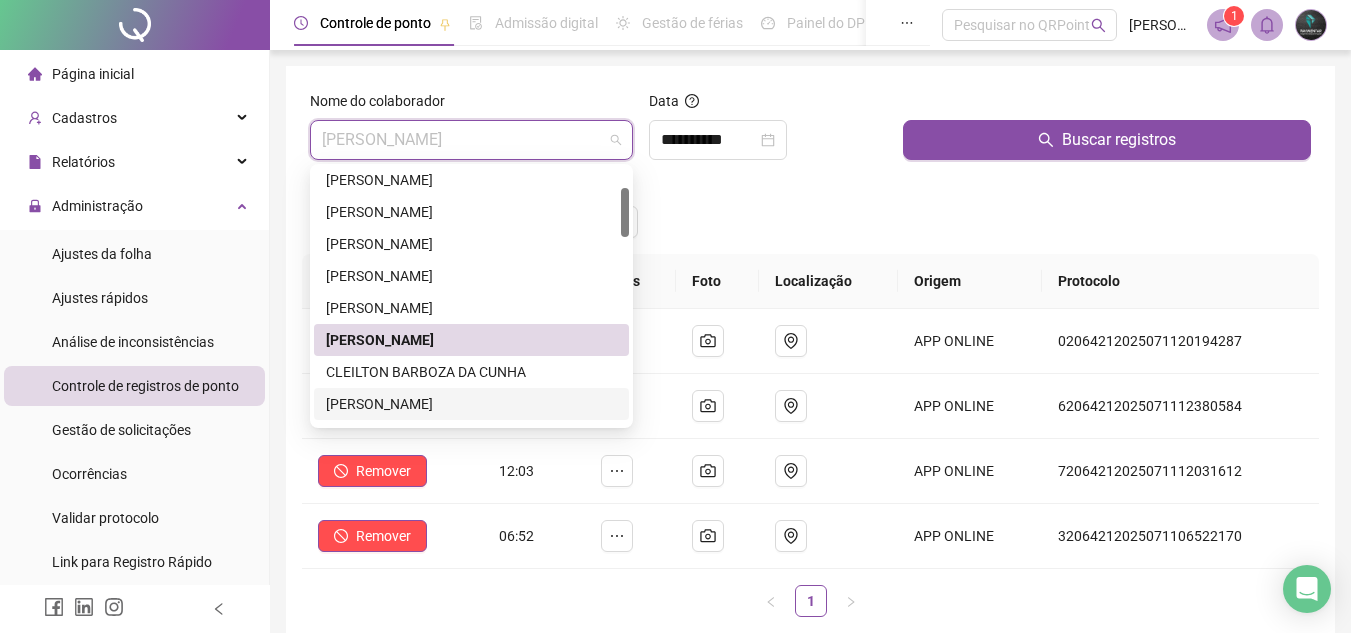 click on "[PERSON_NAME]" at bounding box center [471, 404] 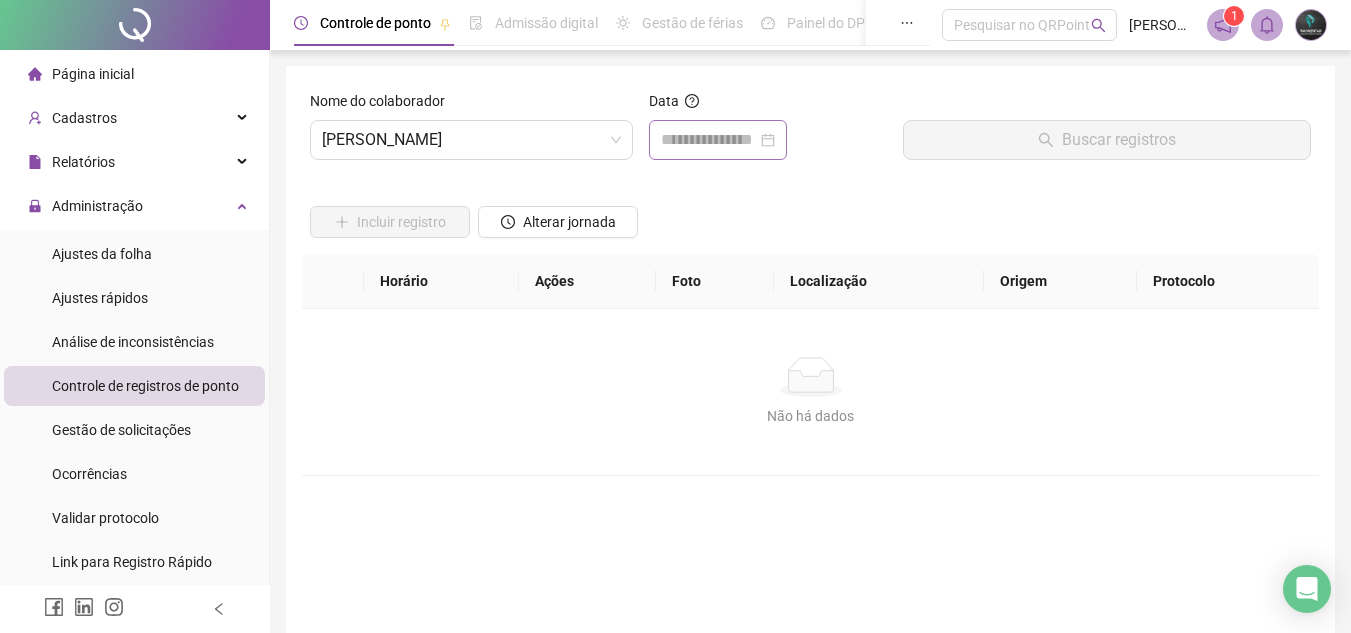 drag, startPoint x: 673, startPoint y: 171, endPoint x: 692, endPoint y: 141, distance: 35.510563 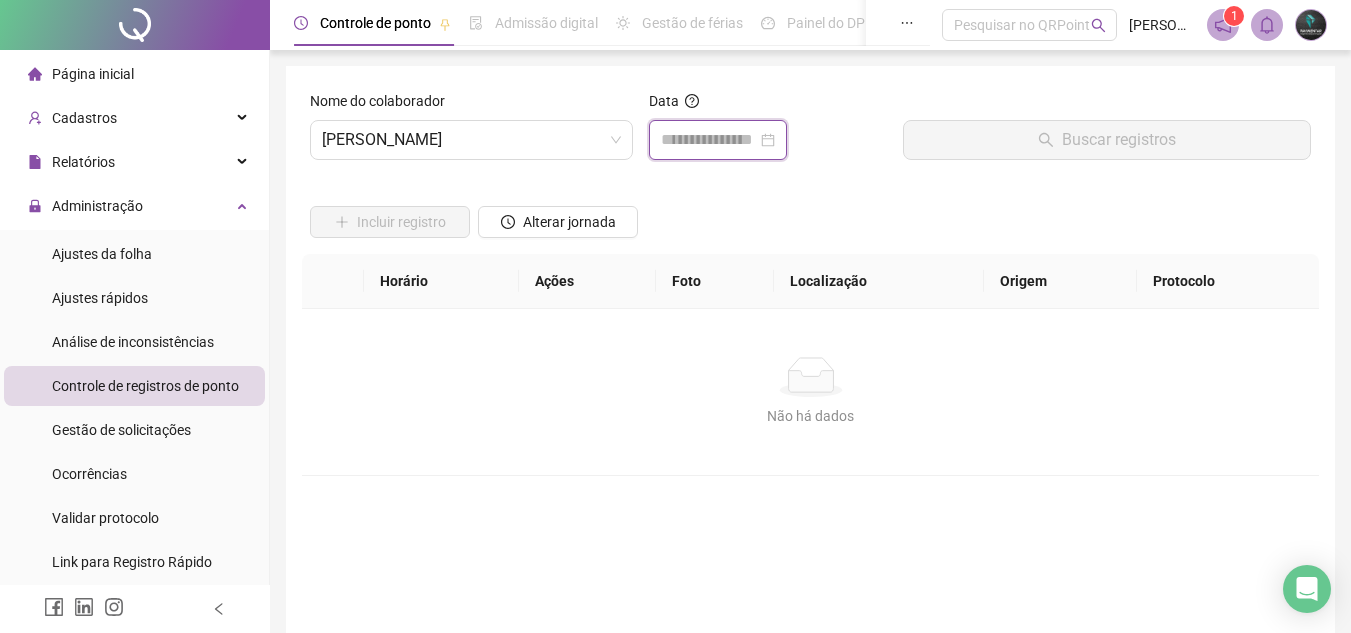 click at bounding box center [709, 140] 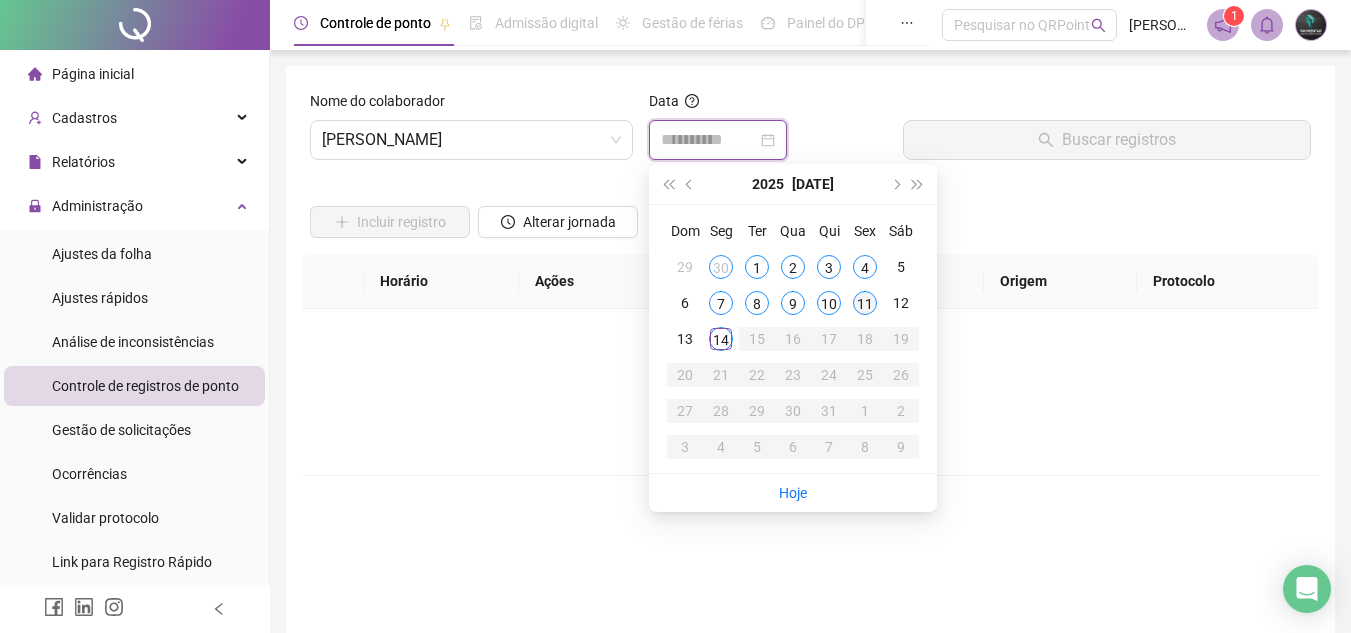 type on "**********" 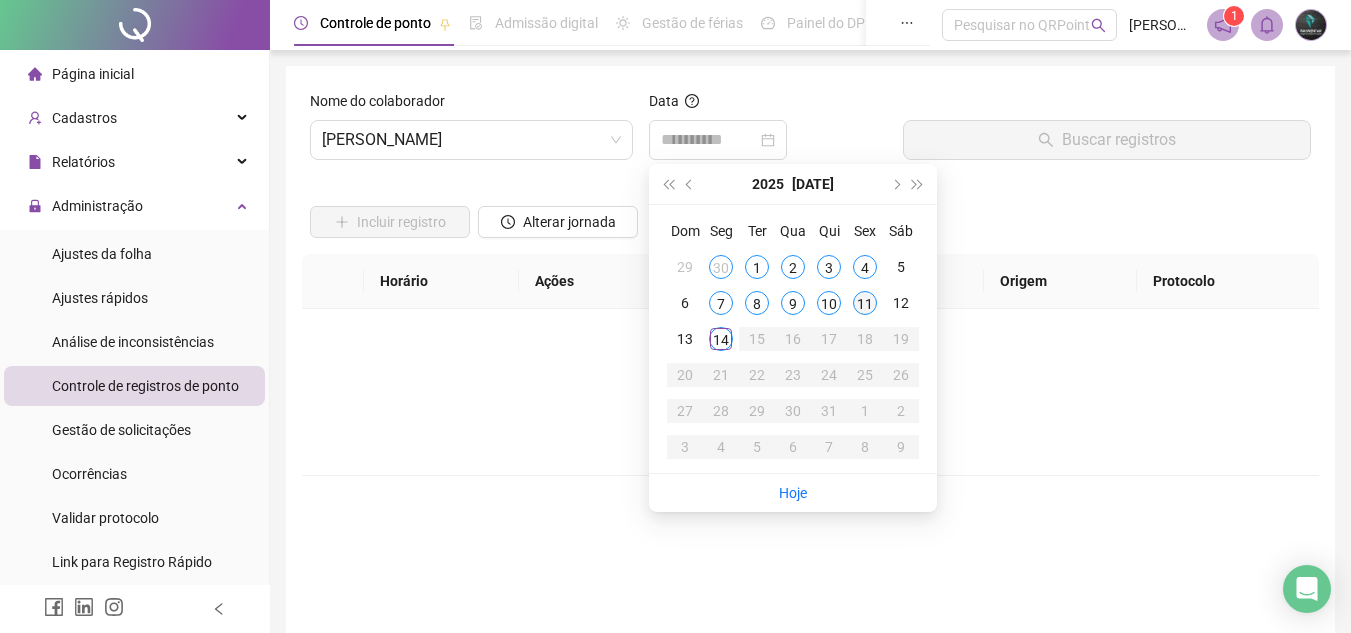 click on "11" at bounding box center (865, 303) 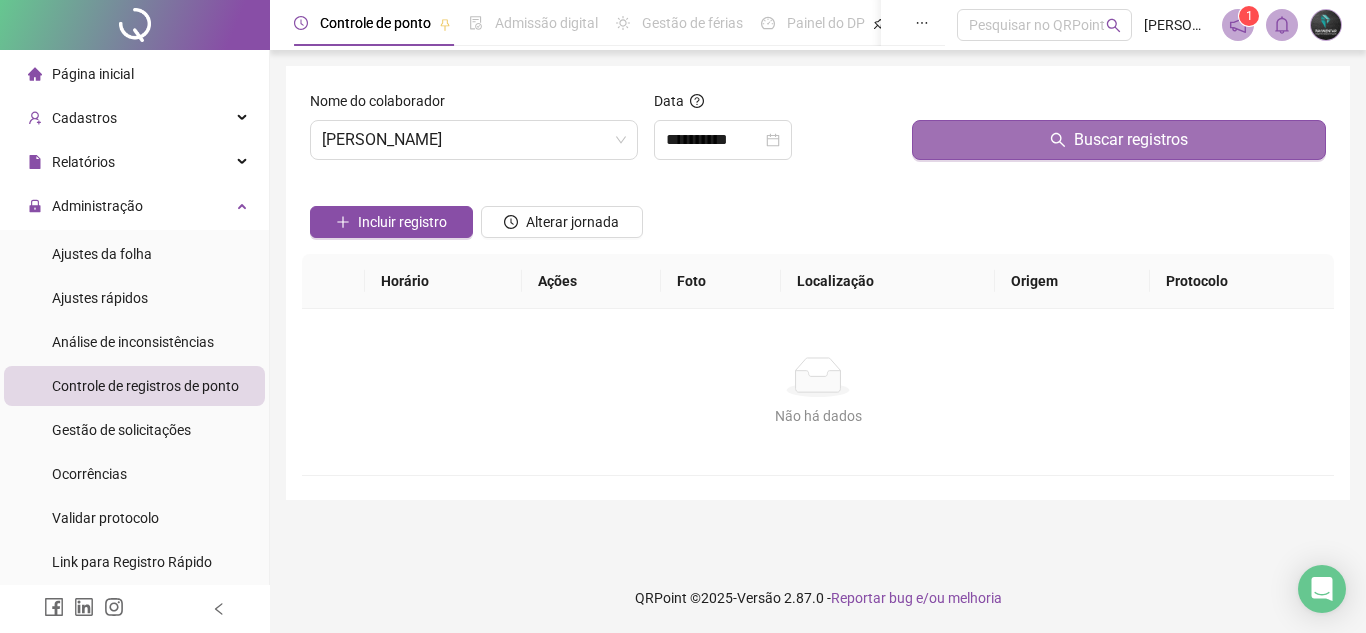 click on "Buscar registros" at bounding box center (1119, 140) 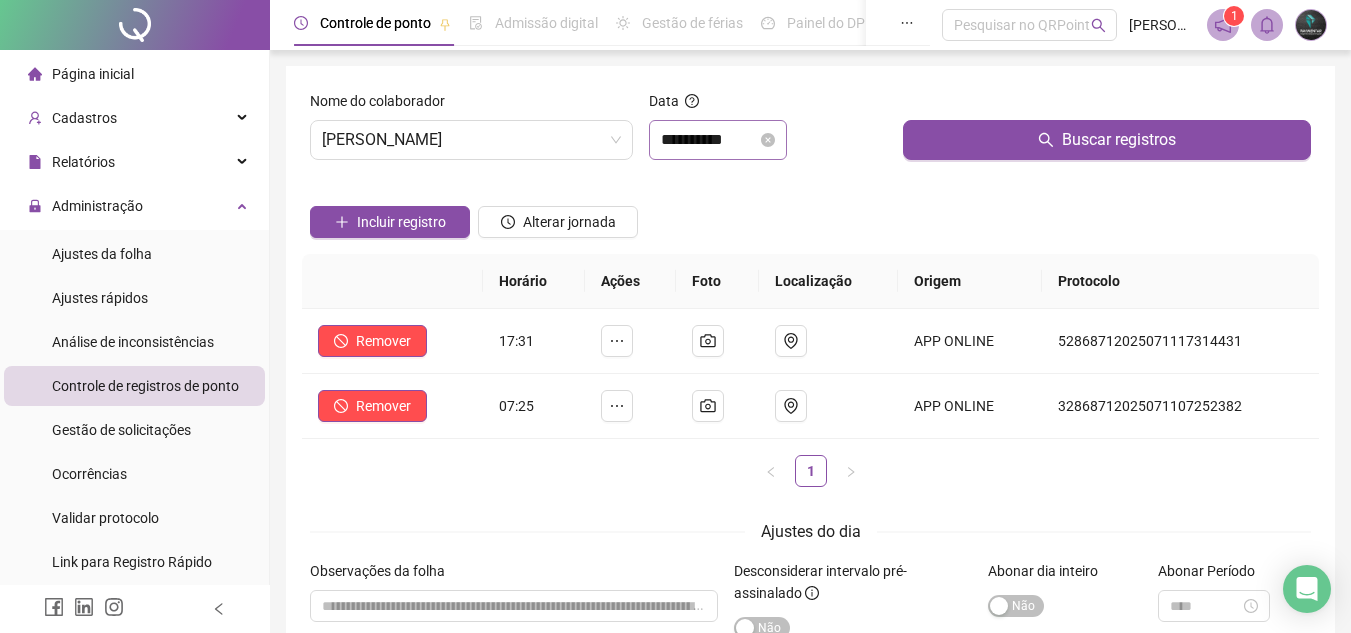 click on "**********" at bounding box center [768, 133] 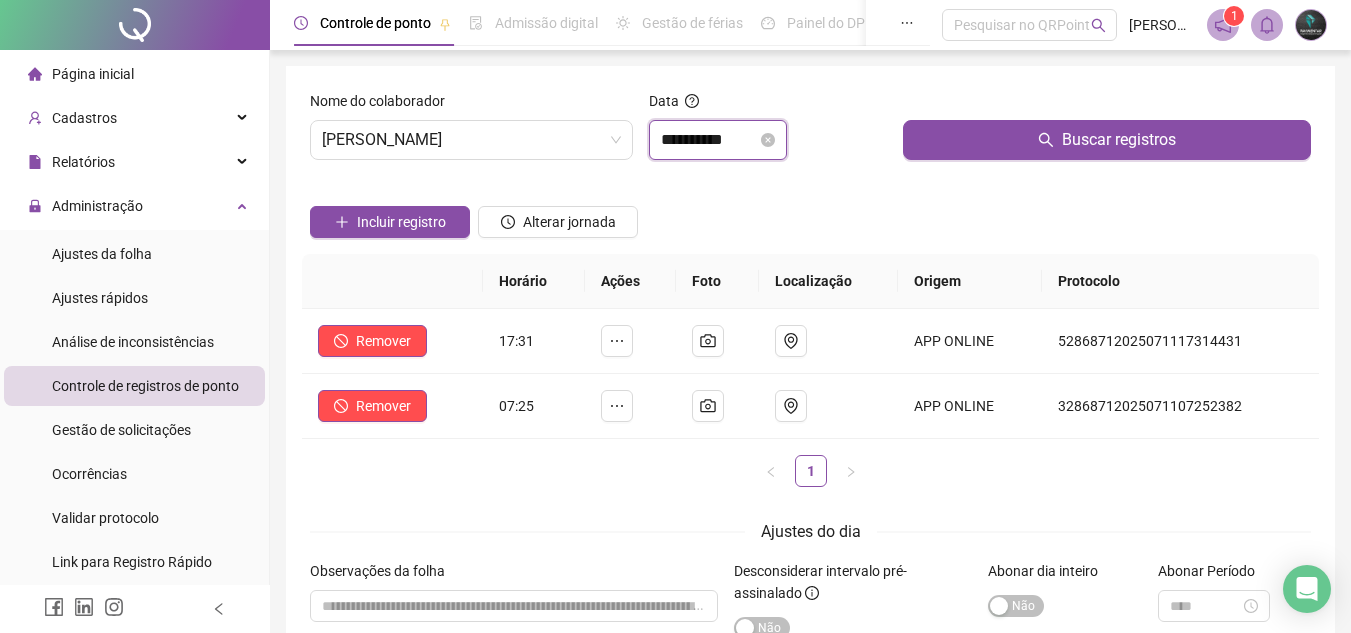click on "**********" at bounding box center [709, 140] 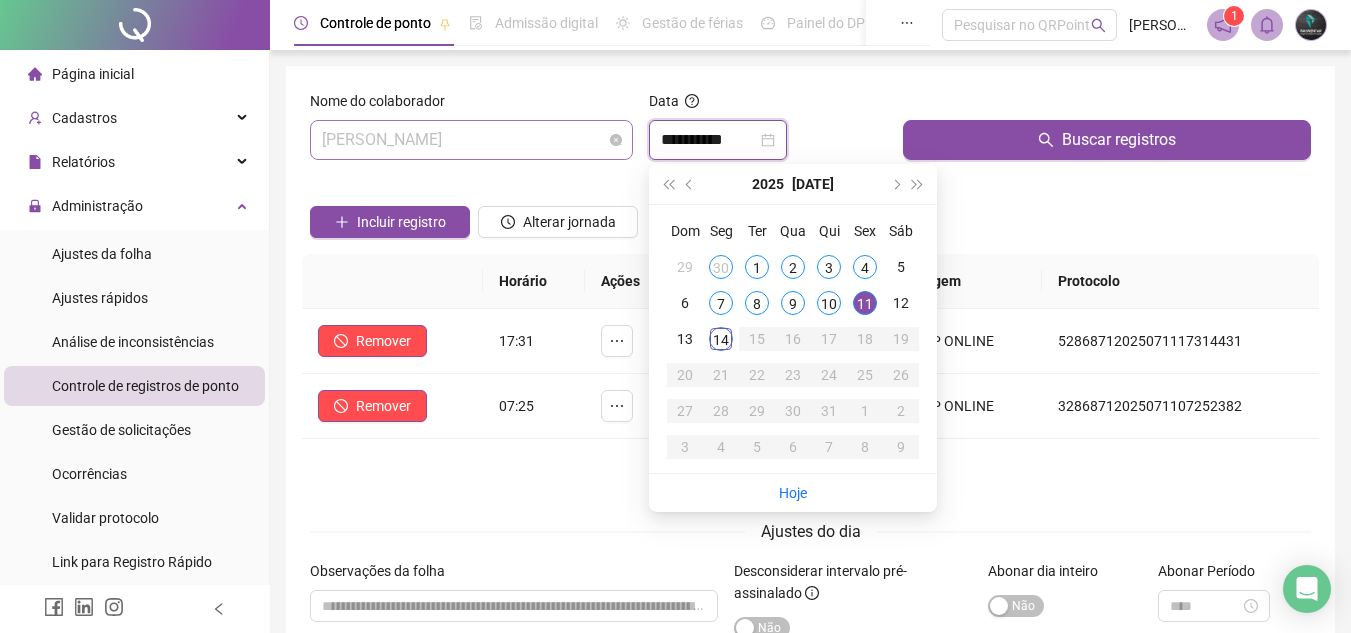 click on "[PERSON_NAME]" at bounding box center [471, 140] 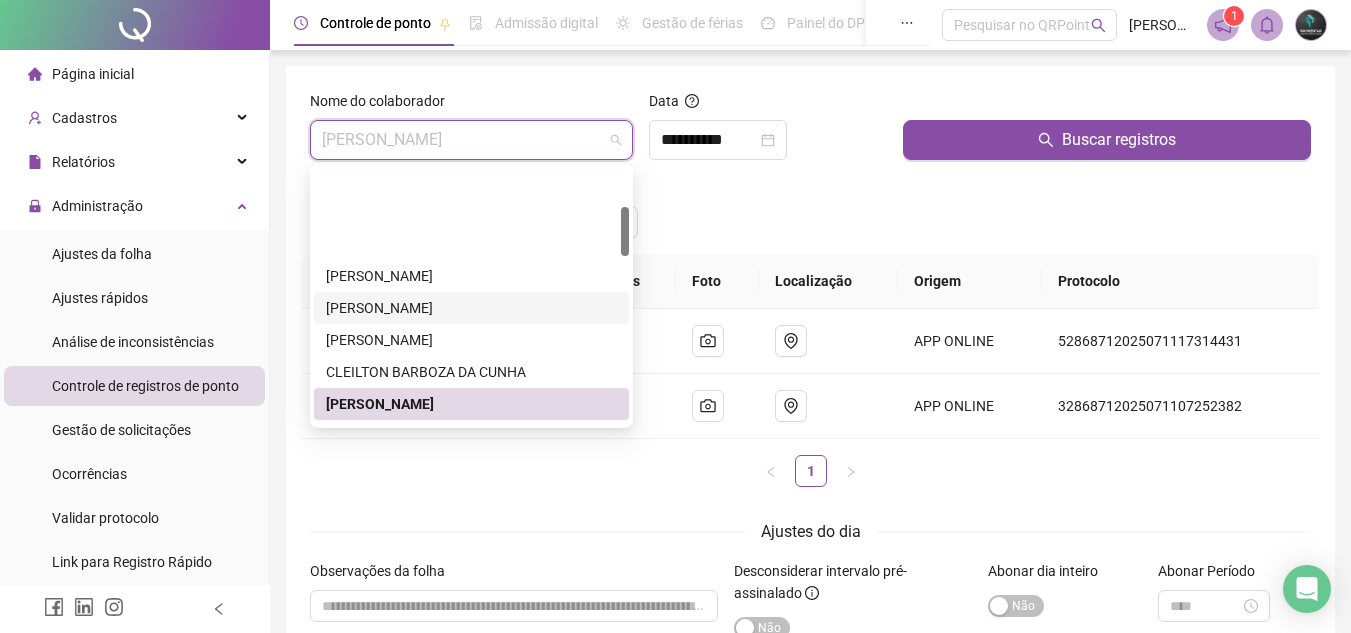 scroll, scrollTop: 200, scrollLeft: 0, axis: vertical 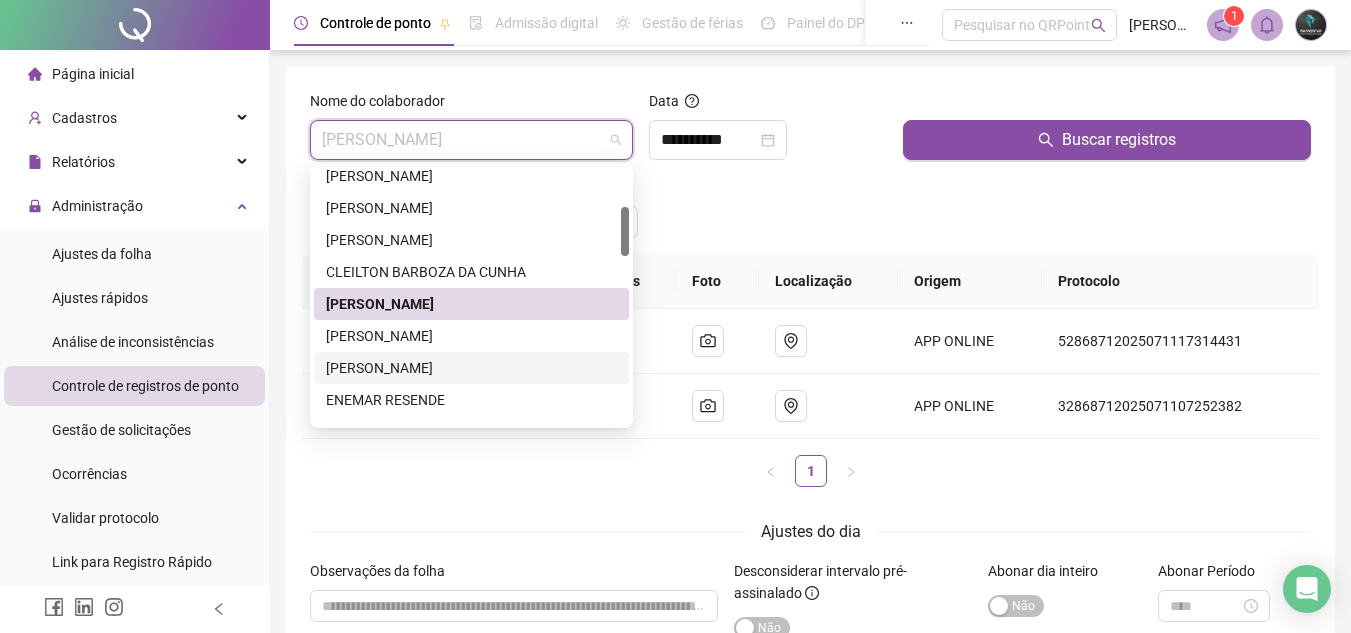 click on "[PERSON_NAME]" at bounding box center (471, 368) 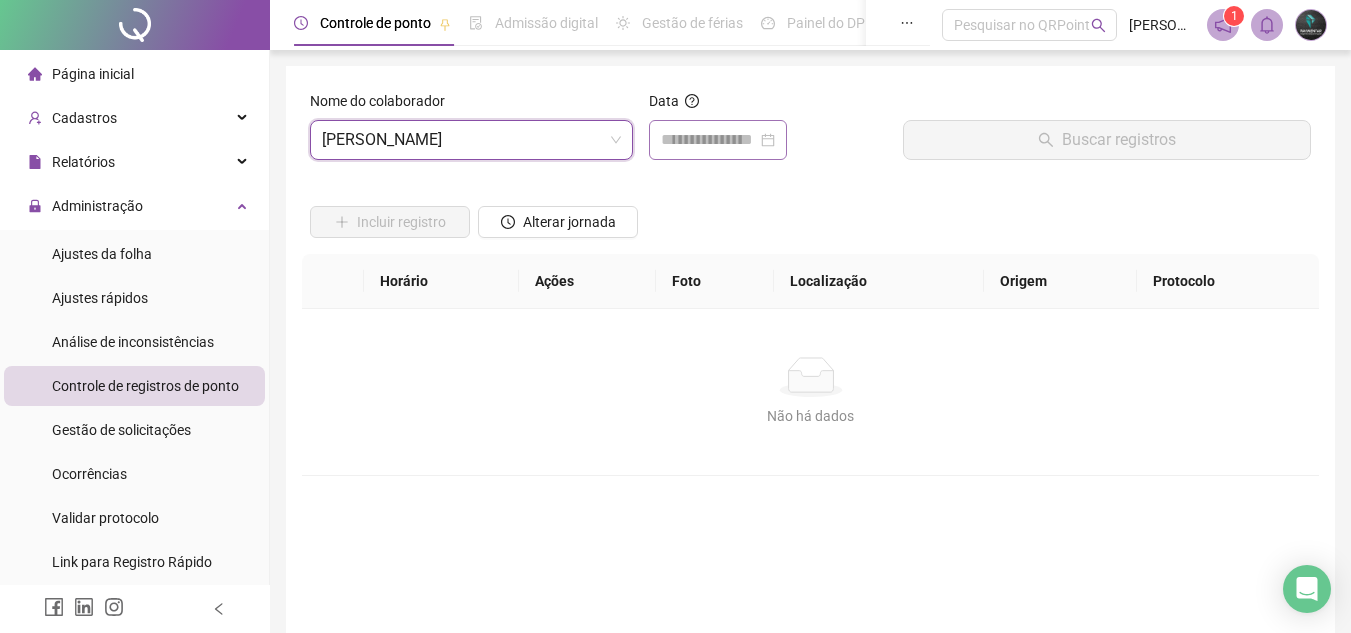 click at bounding box center [718, 140] 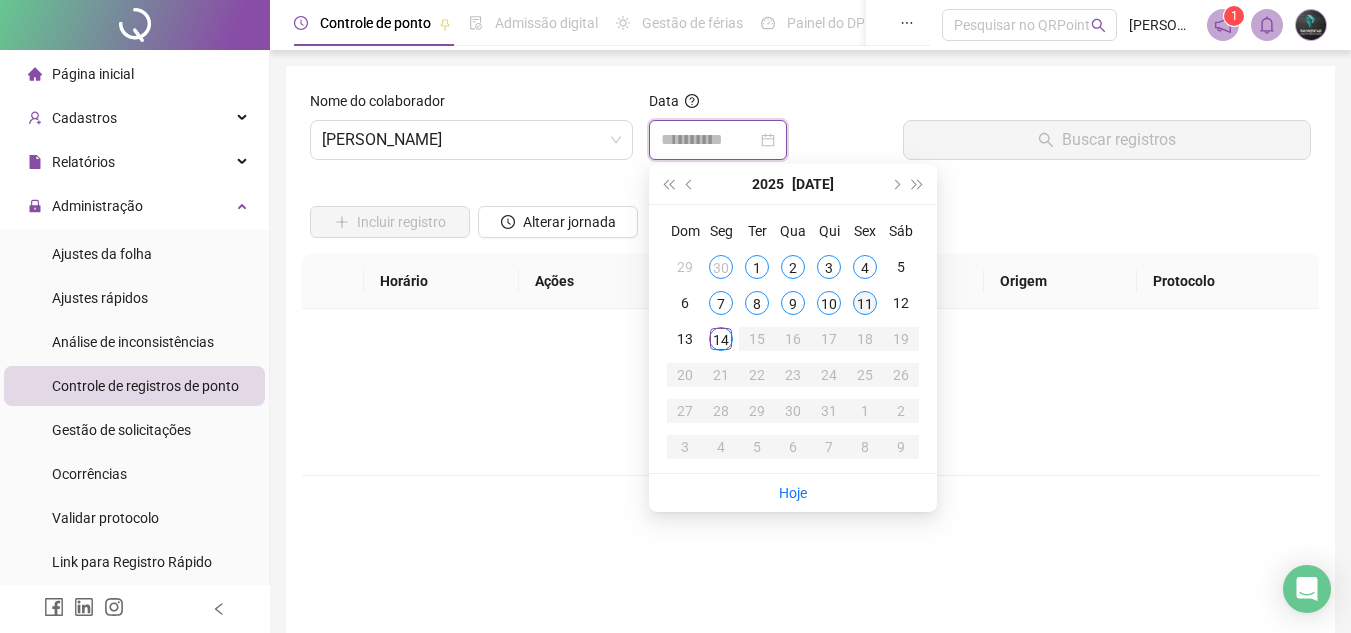 type on "**********" 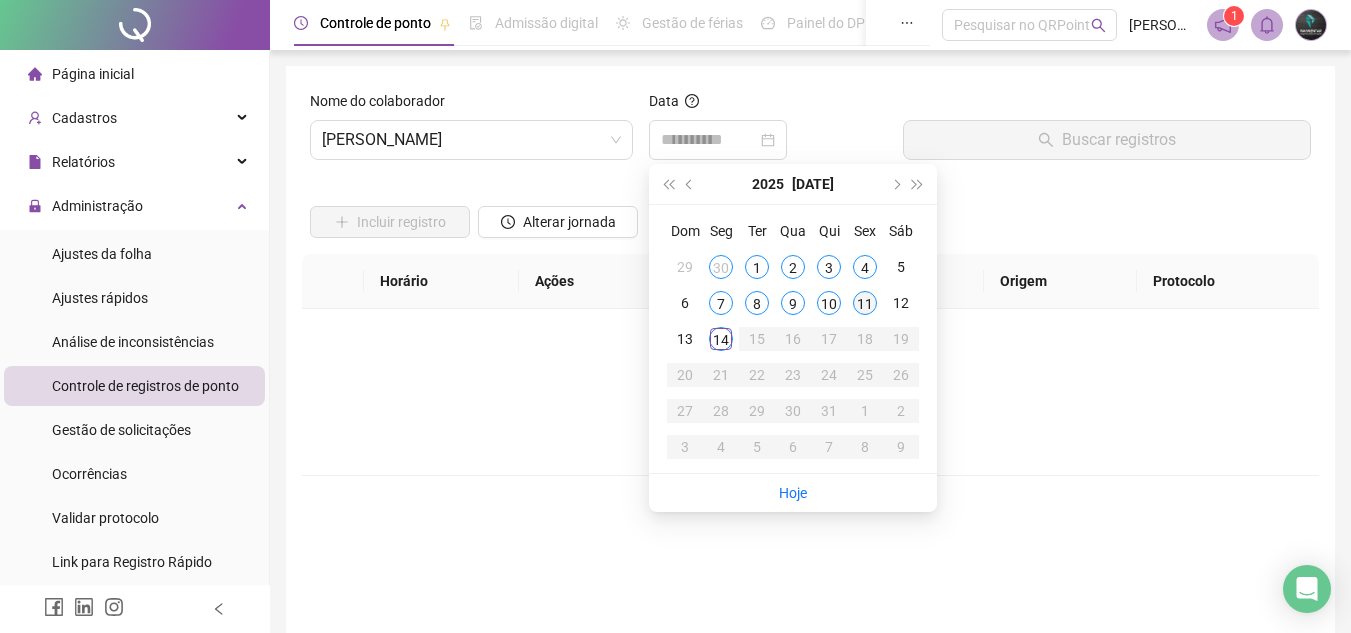 click on "11" at bounding box center (865, 303) 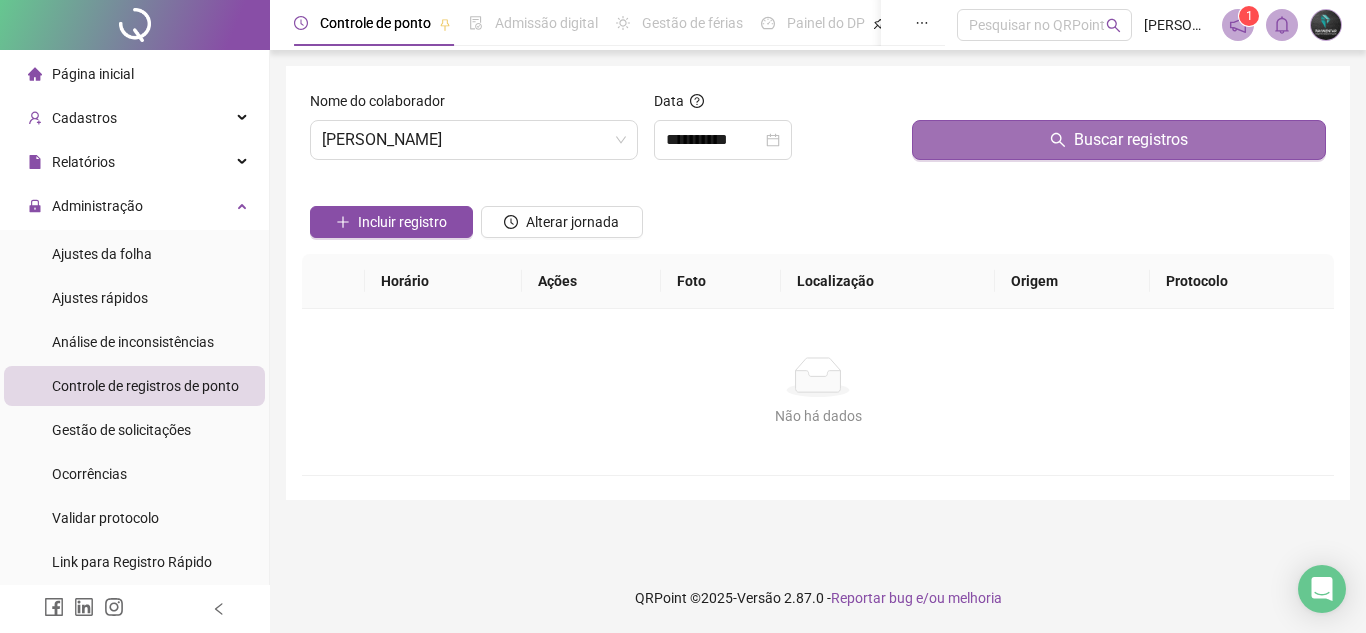 click on "Buscar registros" at bounding box center [1119, 140] 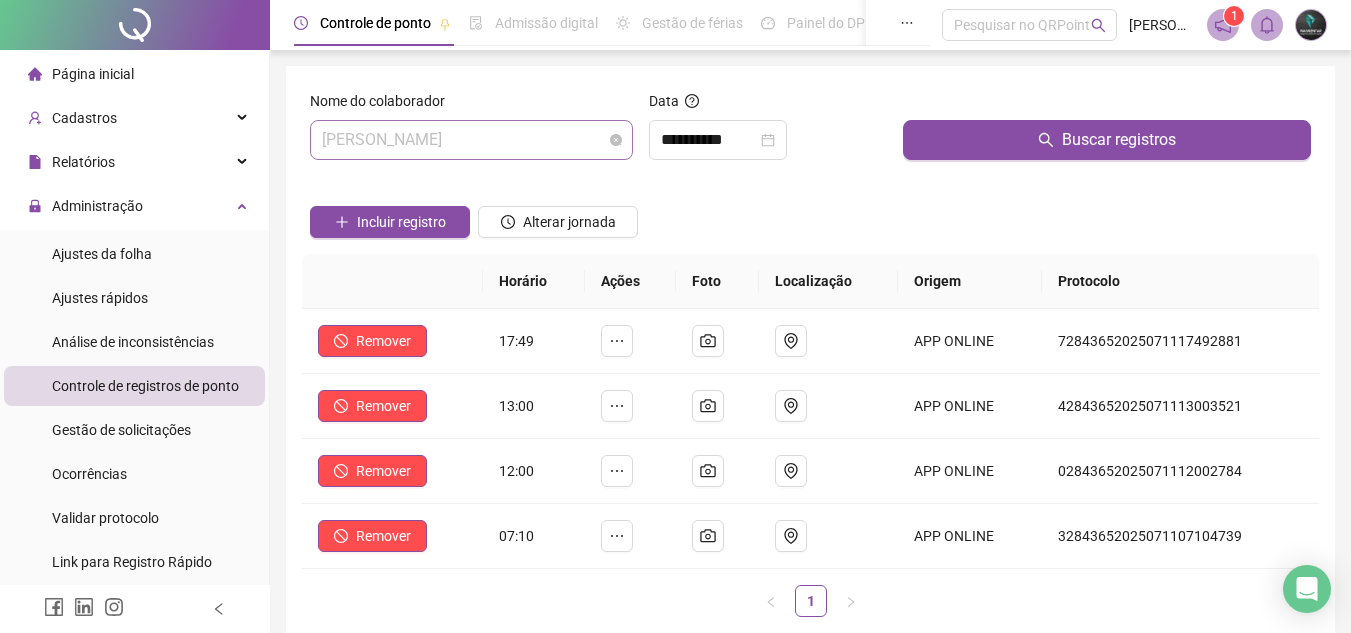 drag, startPoint x: 494, startPoint y: 135, endPoint x: 493, endPoint y: 154, distance: 19.026299 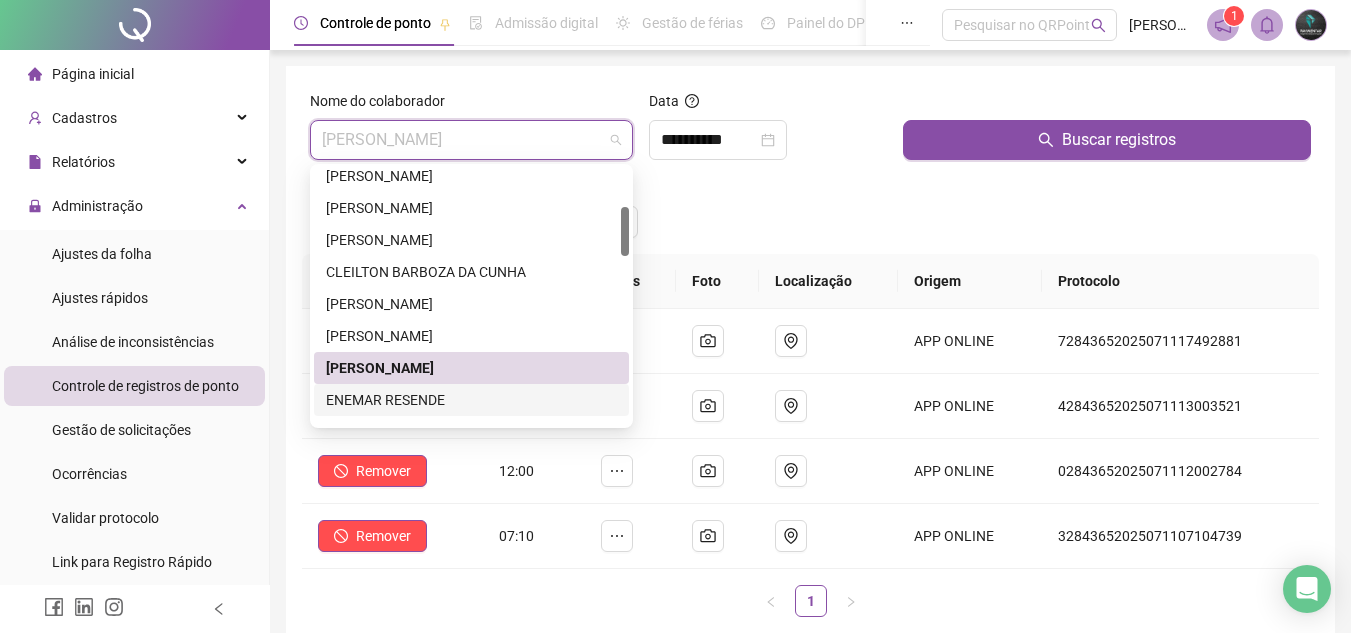 click on "ENEMAR RESENDE" at bounding box center (471, 400) 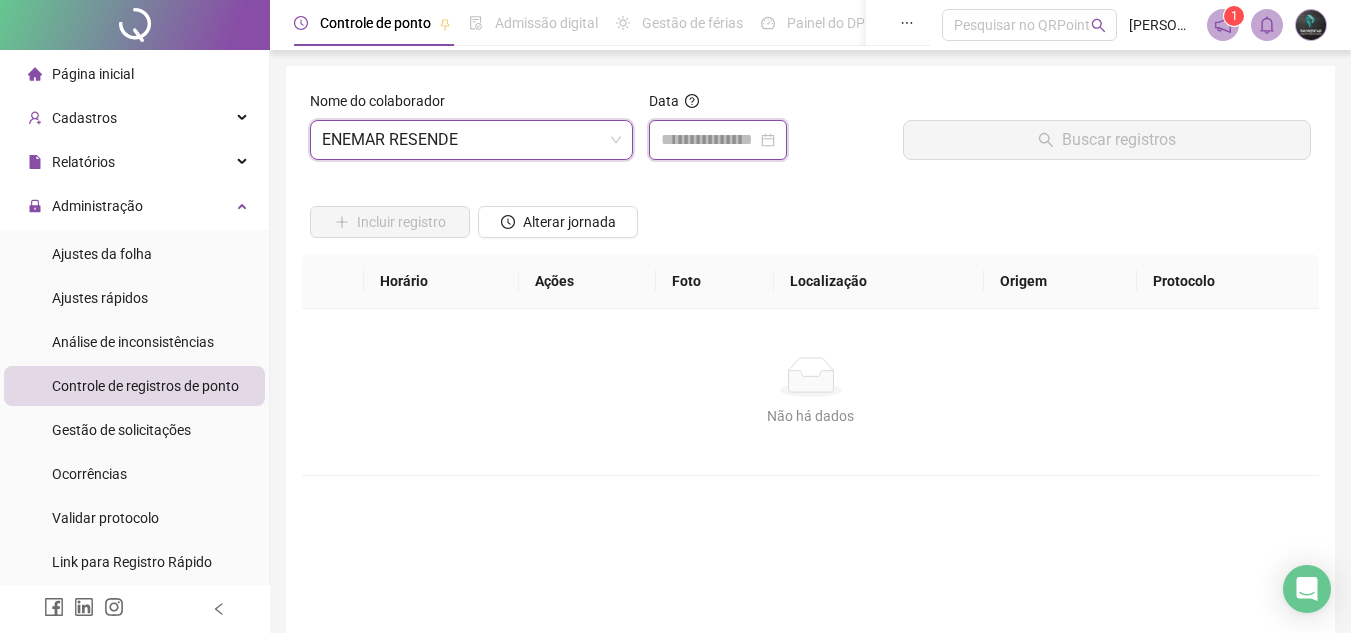 click at bounding box center (709, 140) 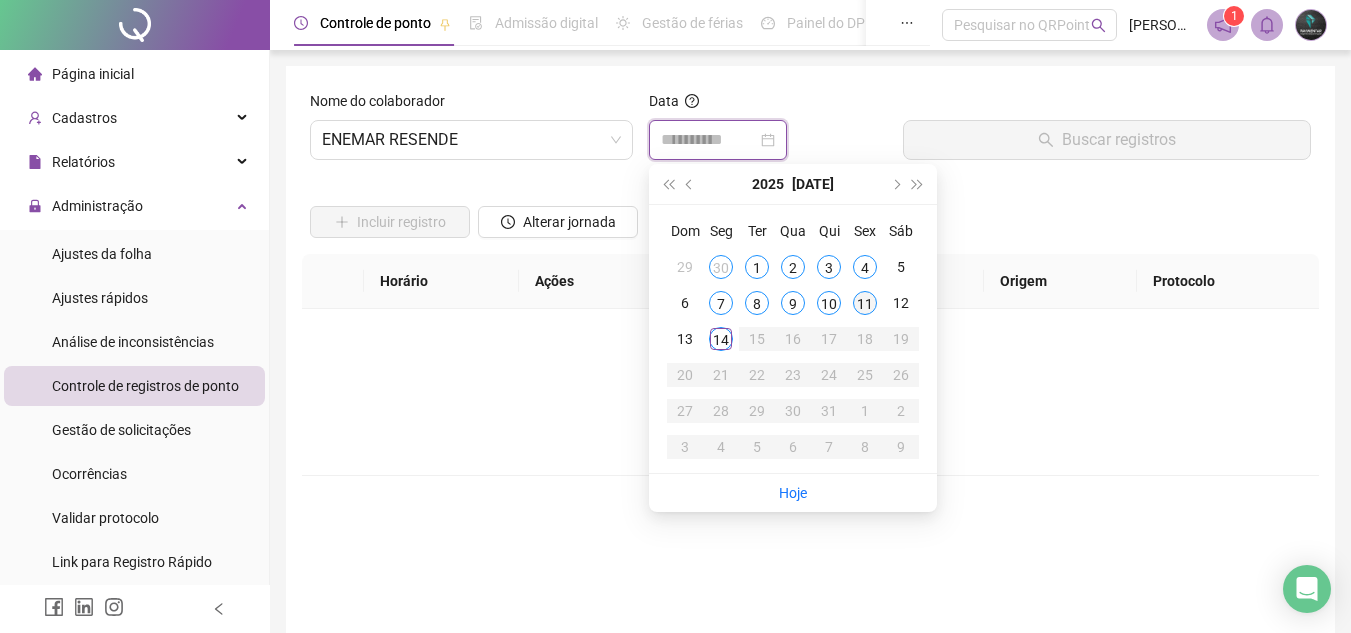 type on "**********" 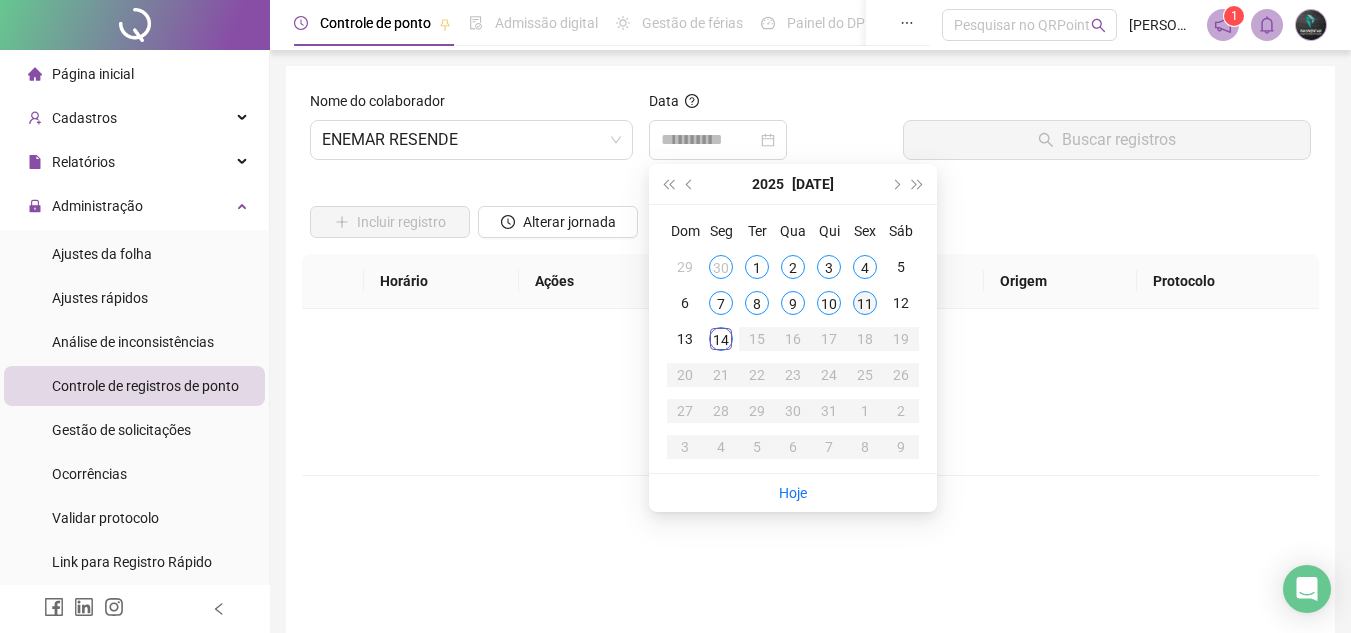 click on "11" at bounding box center (865, 303) 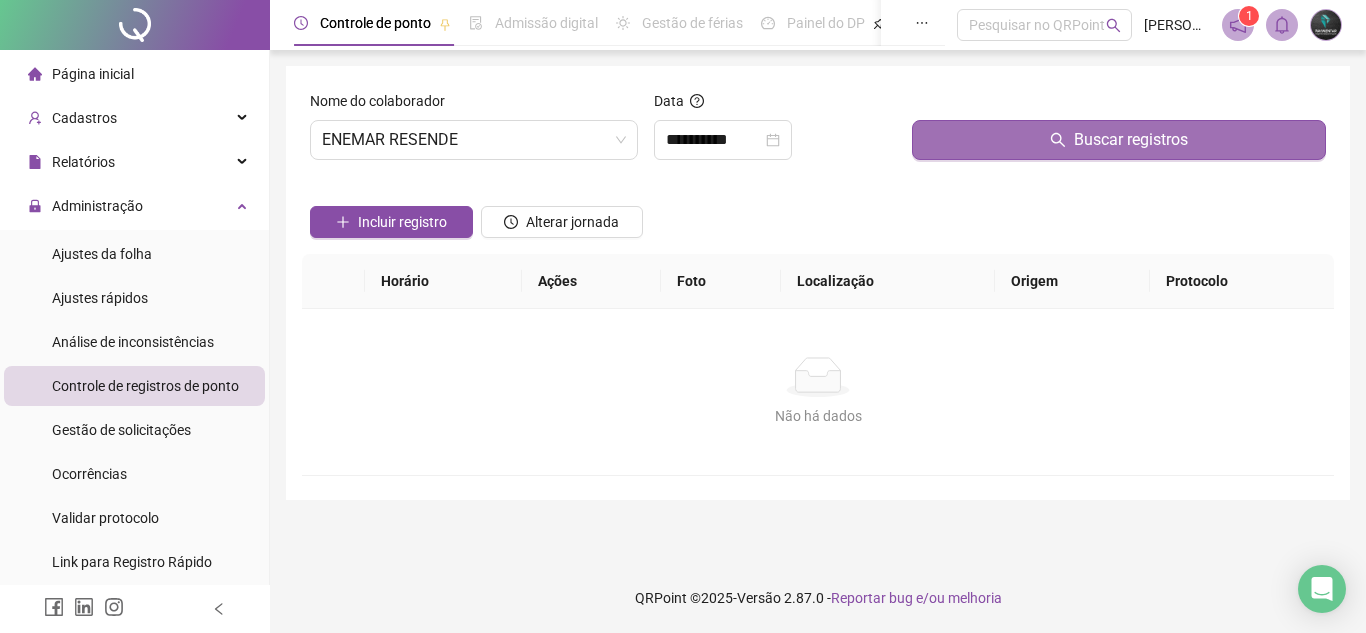 click on "Buscar registros" at bounding box center [1119, 140] 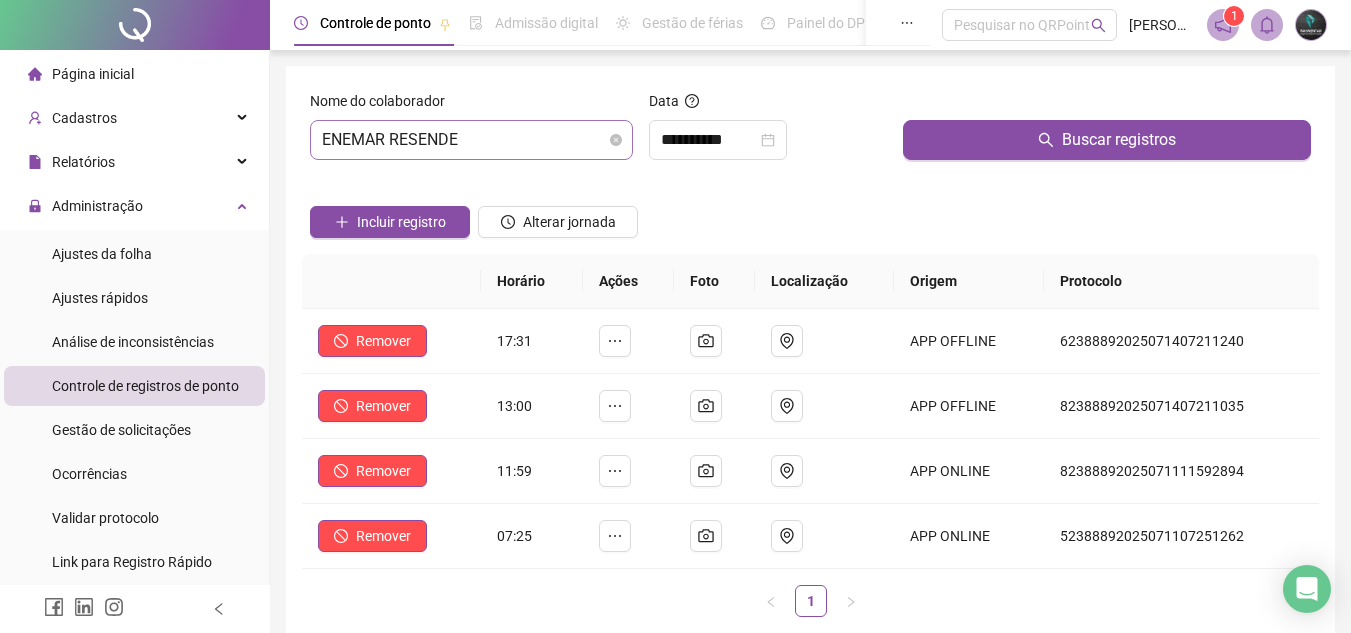 click on "ENEMAR RESENDE" at bounding box center (471, 140) 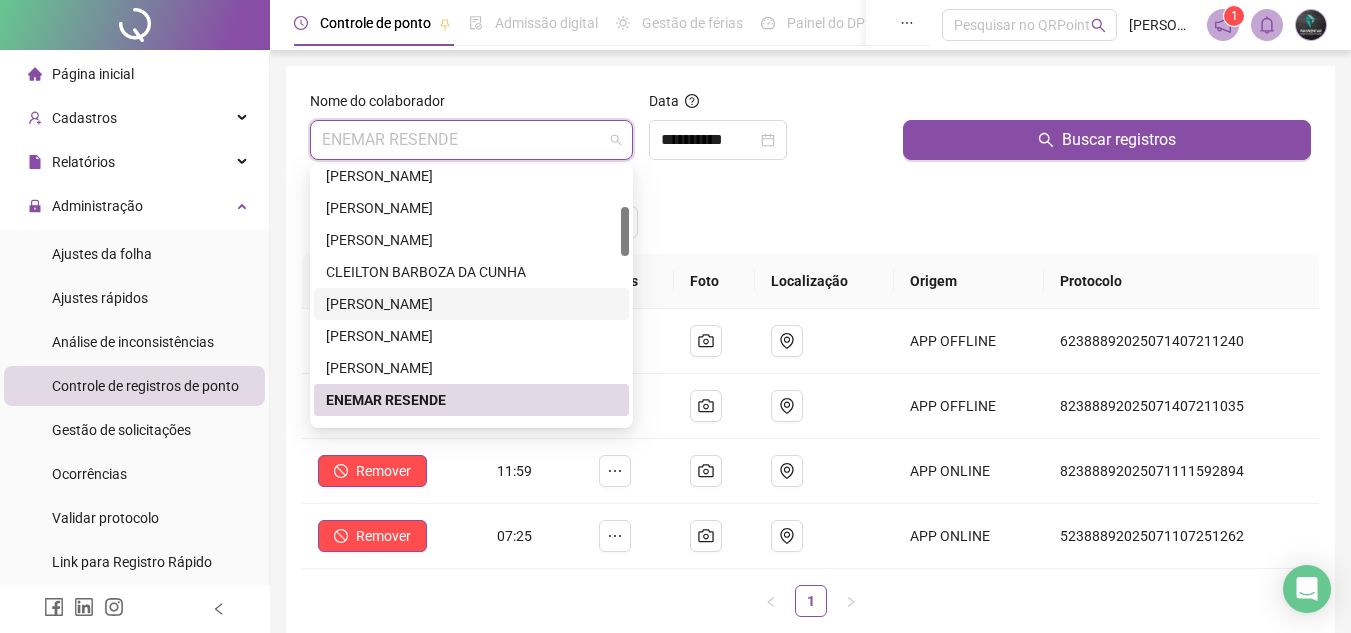 scroll, scrollTop: 300, scrollLeft: 0, axis: vertical 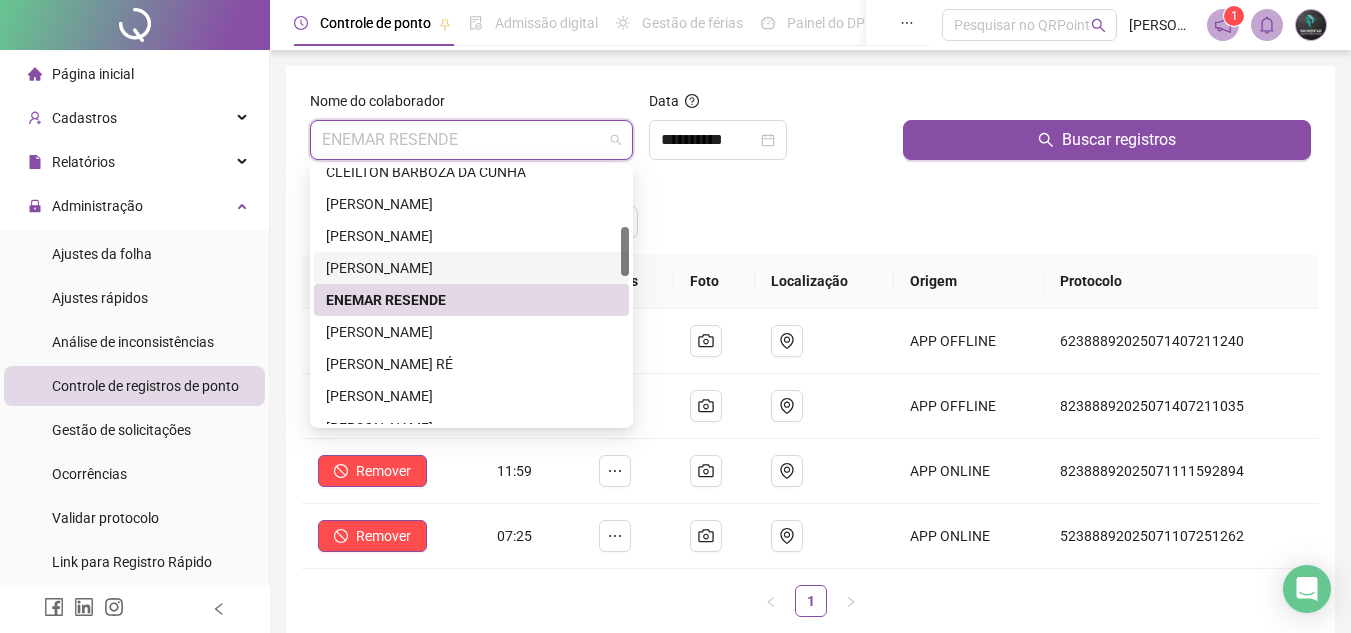 drag, startPoint x: 884, startPoint y: 231, endPoint x: 844, endPoint y: 239, distance: 40.792156 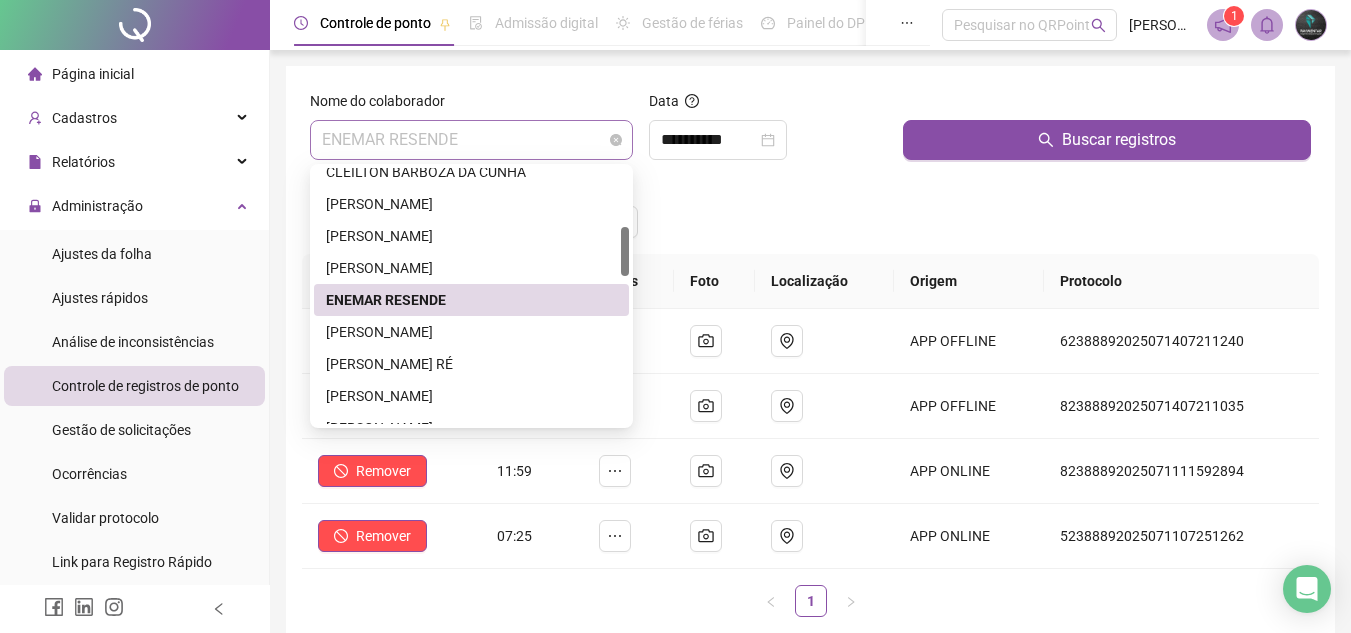 click on "ENEMAR RESENDE" at bounding box center [471, 140] 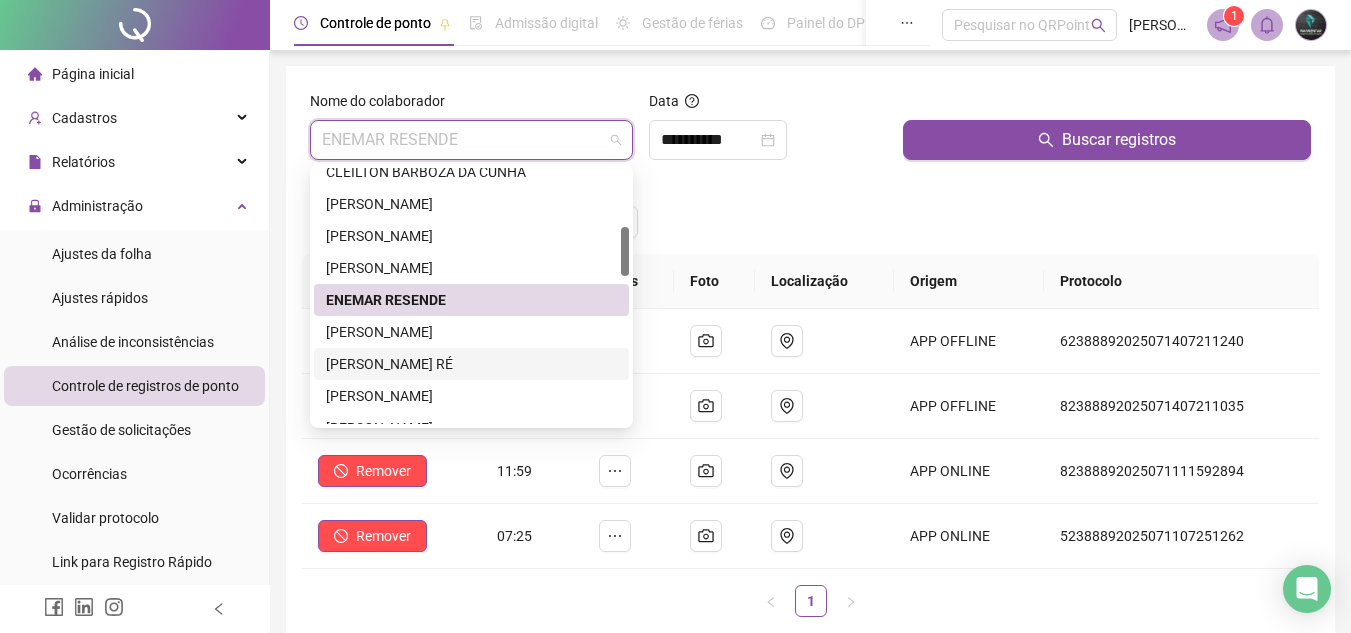 click on "[PERSON_NAME] RÉ" at bounding box center (471, 364) 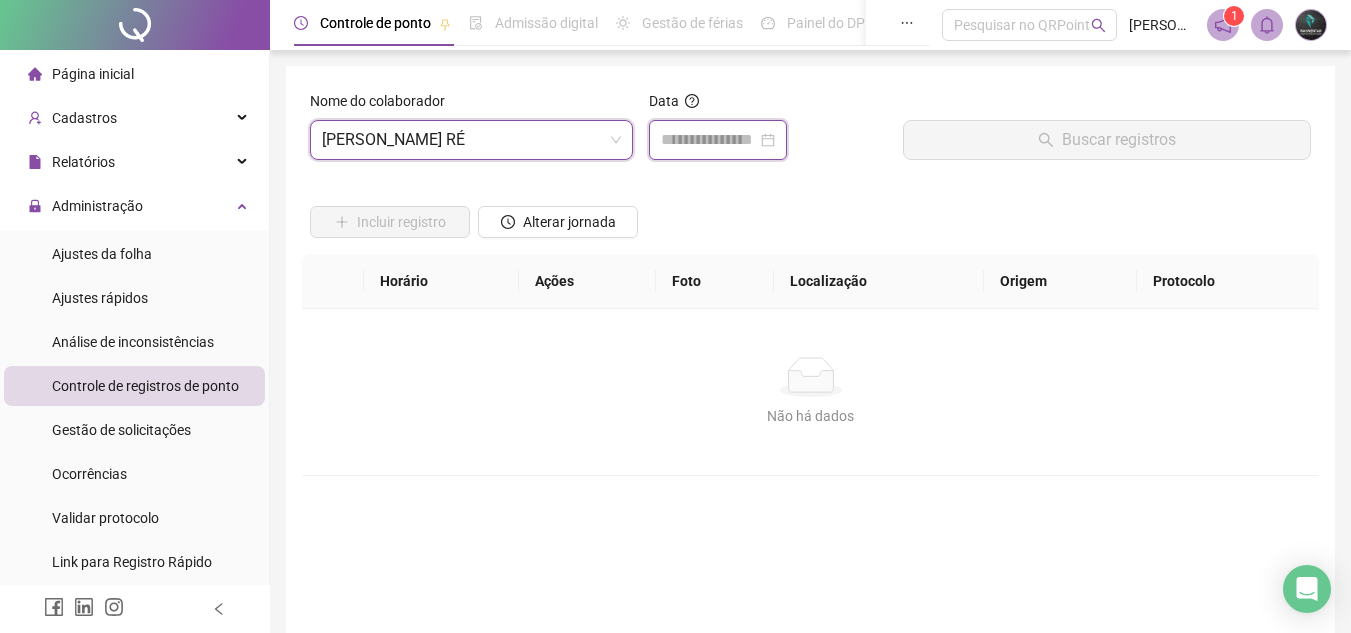 click at bounding box center [709, 140] 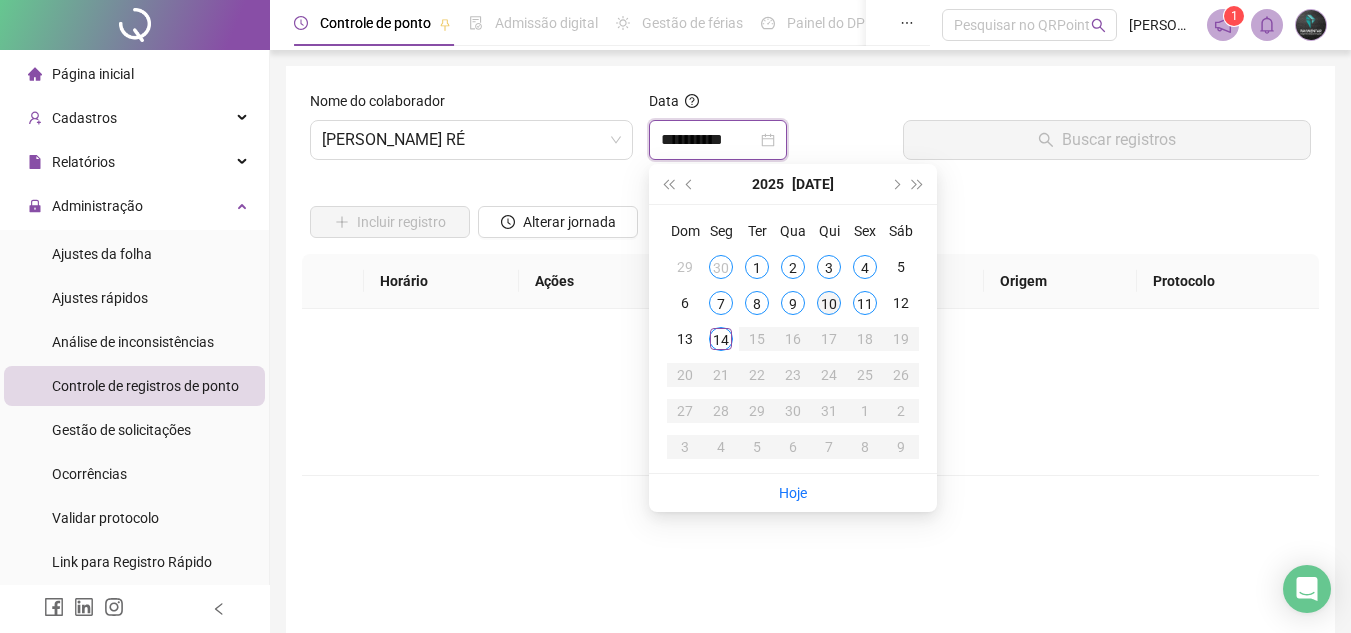 type on "**********" 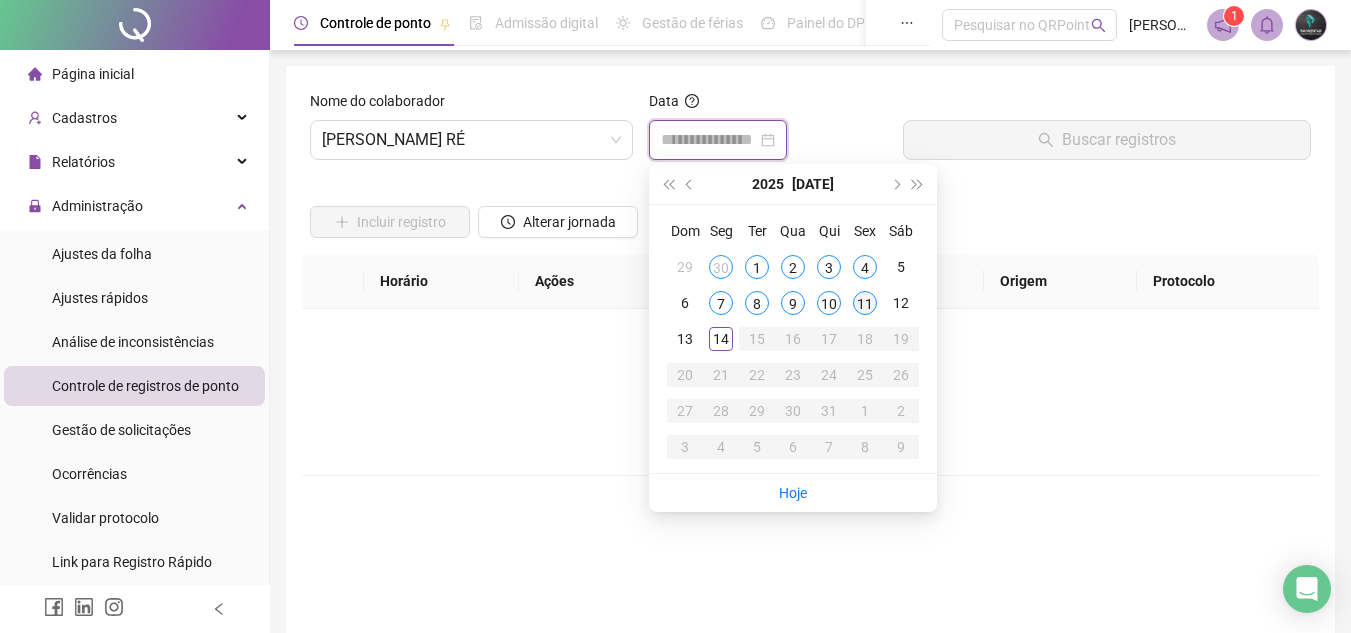 type on "**********" 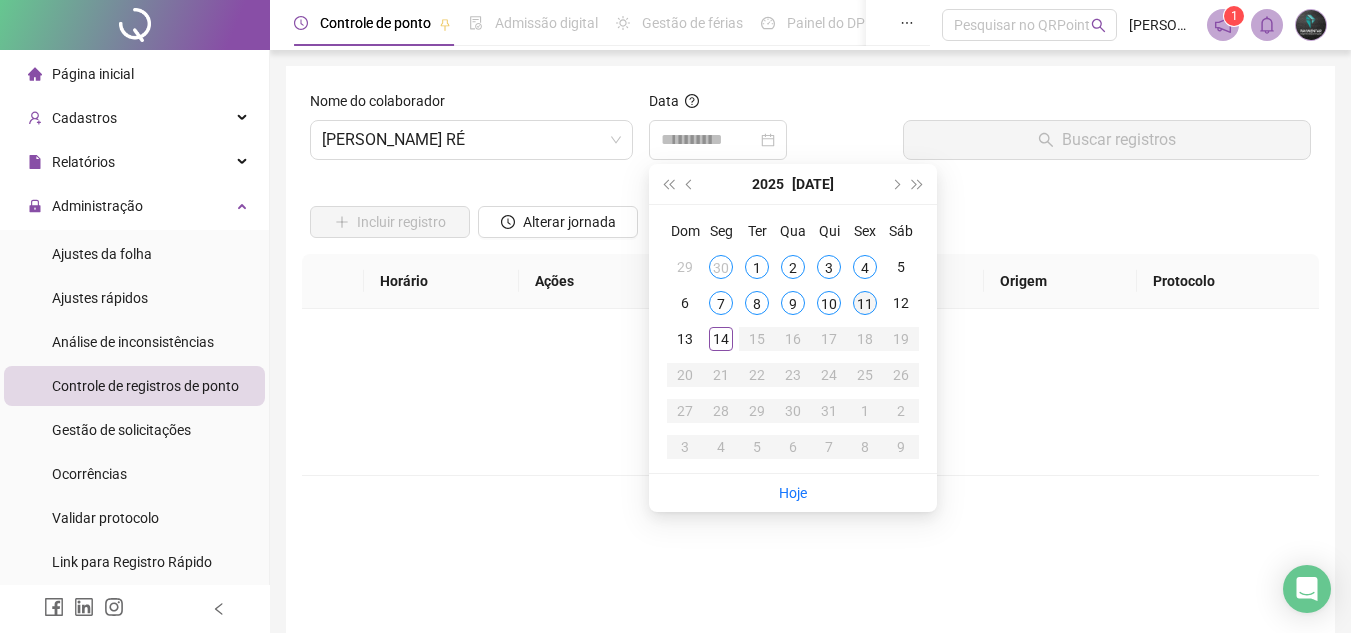 click on "11" at bounding box center [865, 303] 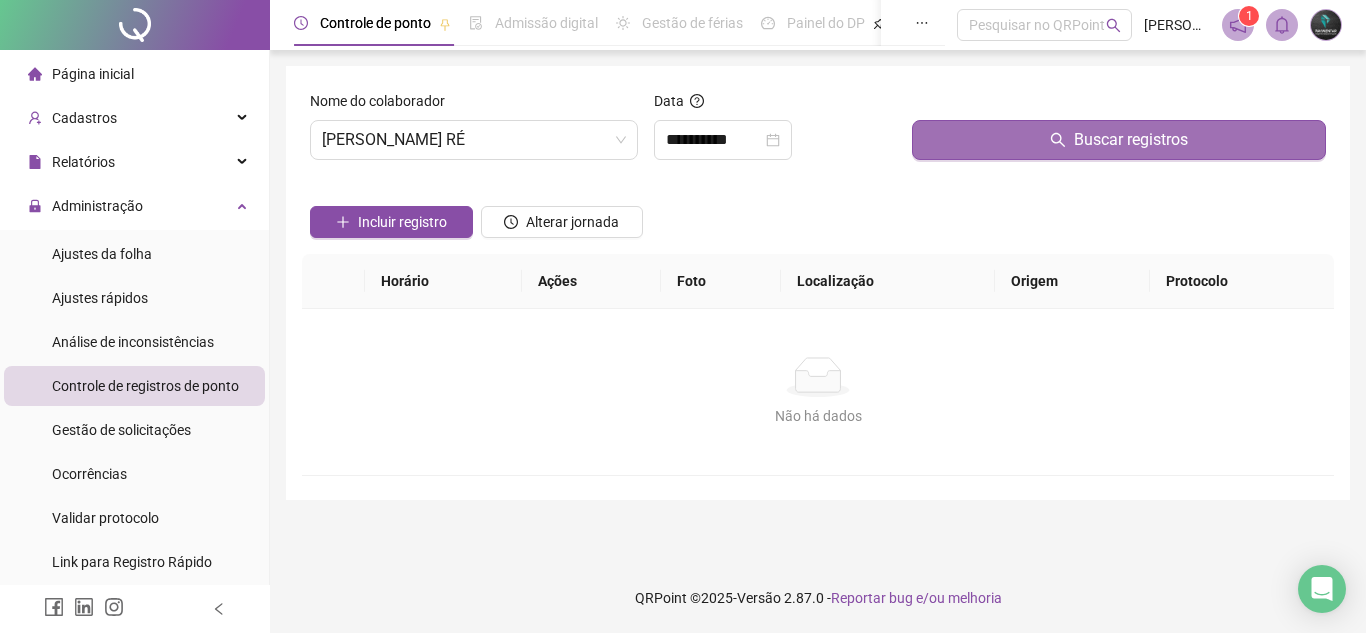 click on "Buscar registros" at bounding box center (1119, 140) 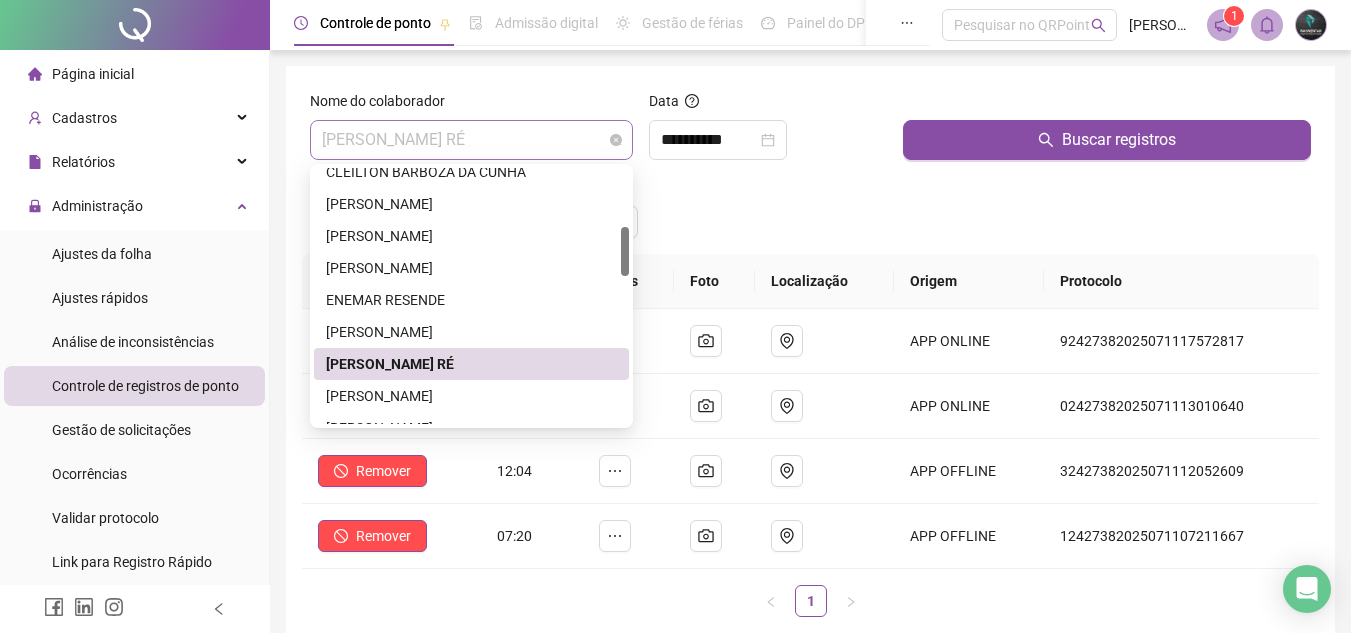 click on "[PERSON_NAME] RÉ" at bounding box center (471, 140) 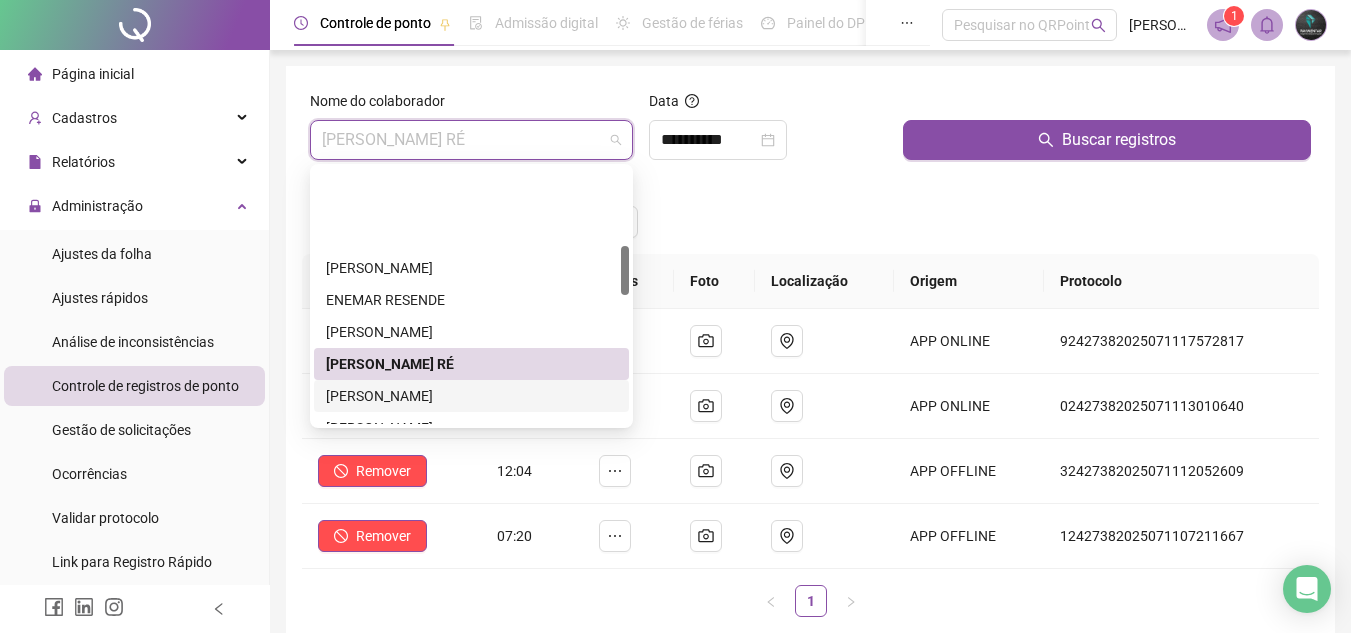 scroll, scrollTop: 400, scrollLeft: 0, axis: vertical 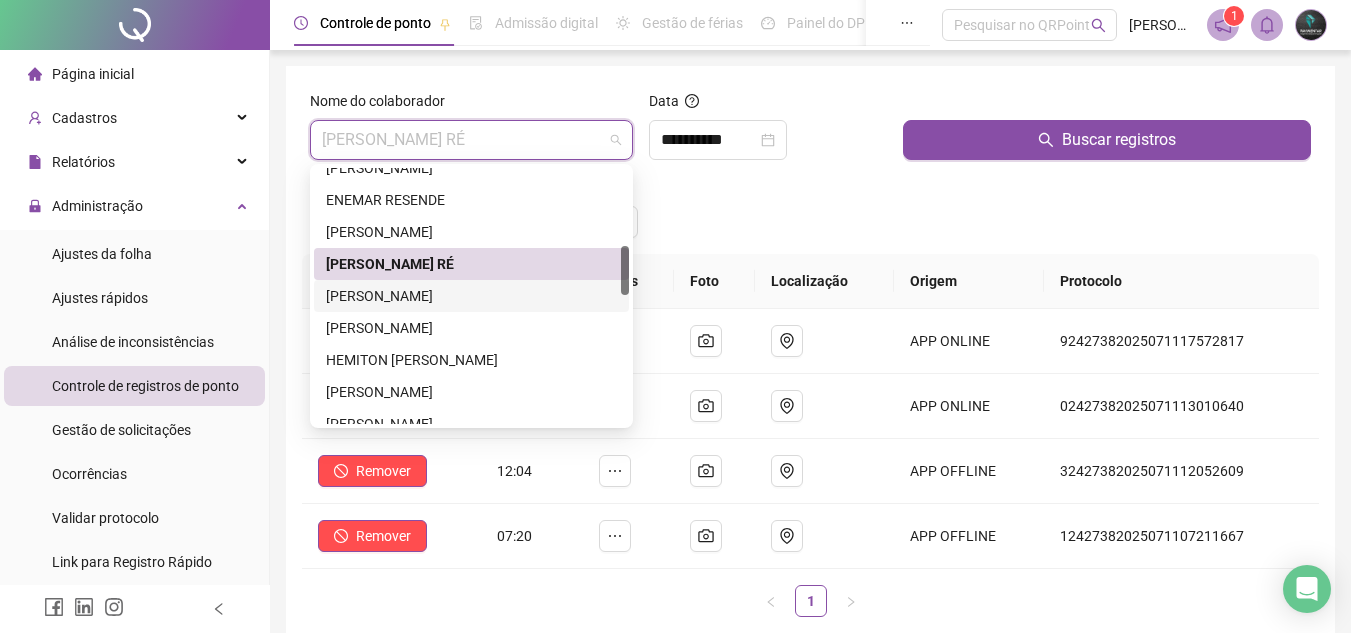 click on "[PERSON_NAME]" at bounding box center (471, 296) 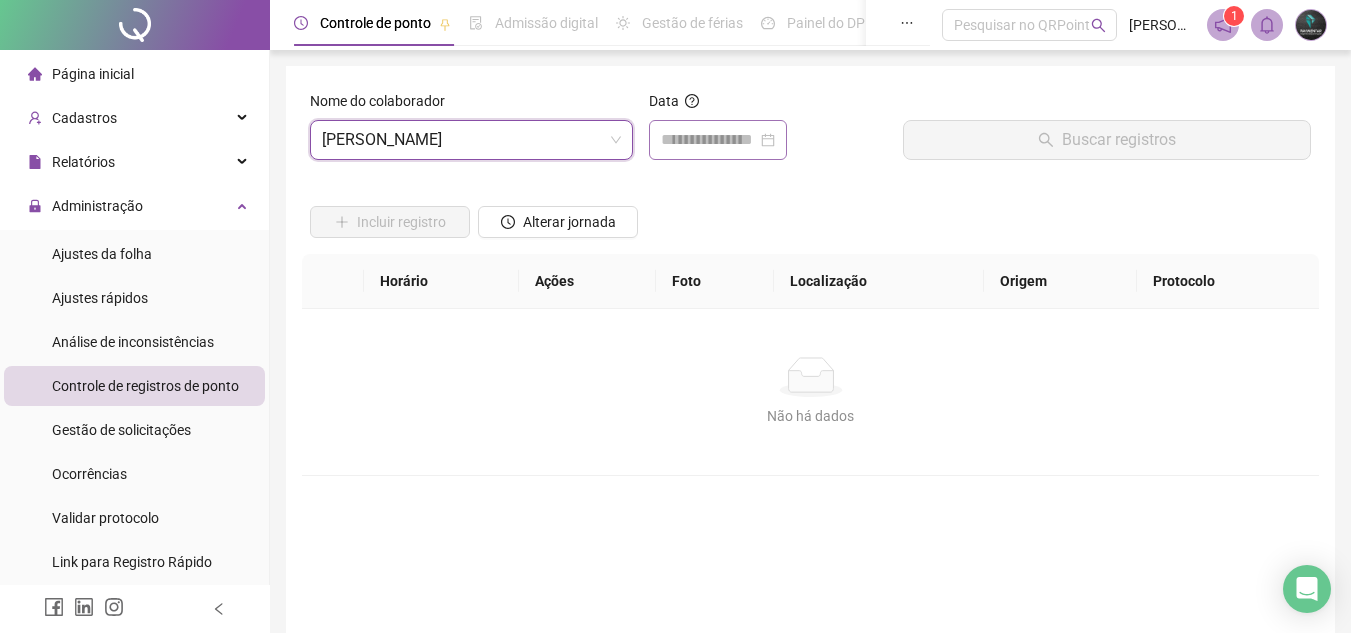 drag, startPoint x: 724, startPoint y: 157, endPoint x: 734, endPoint y: 149, distance: 12.806249 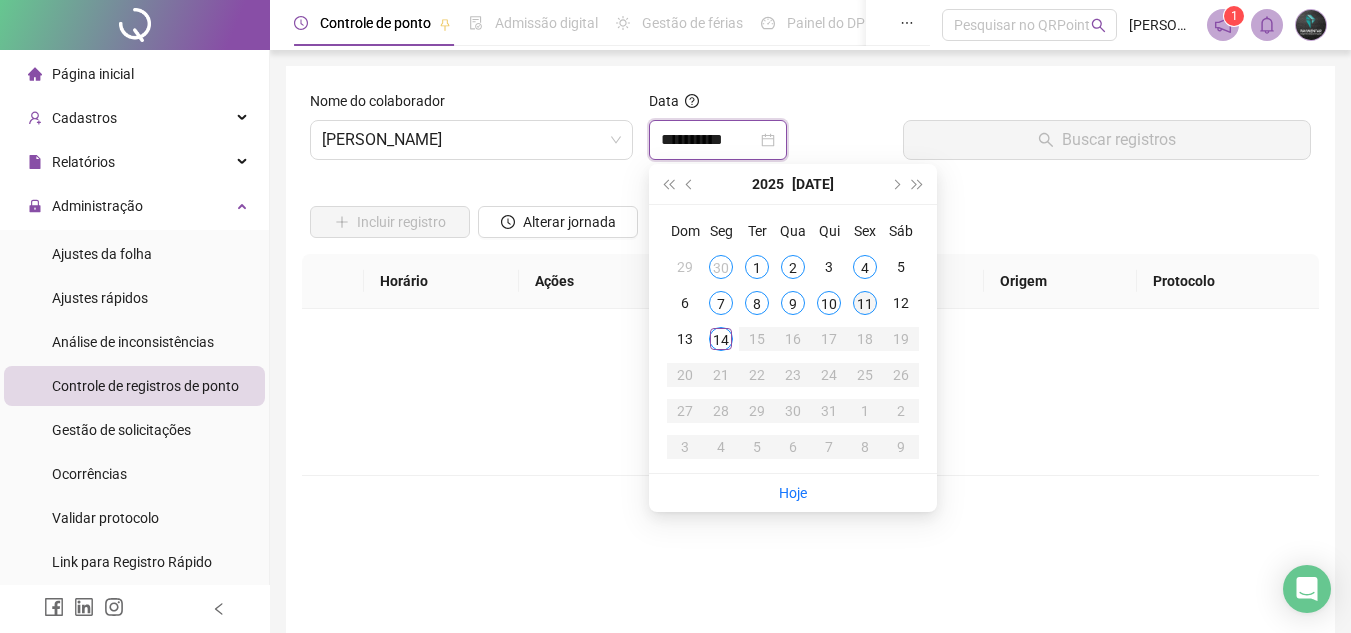 type on "**********" 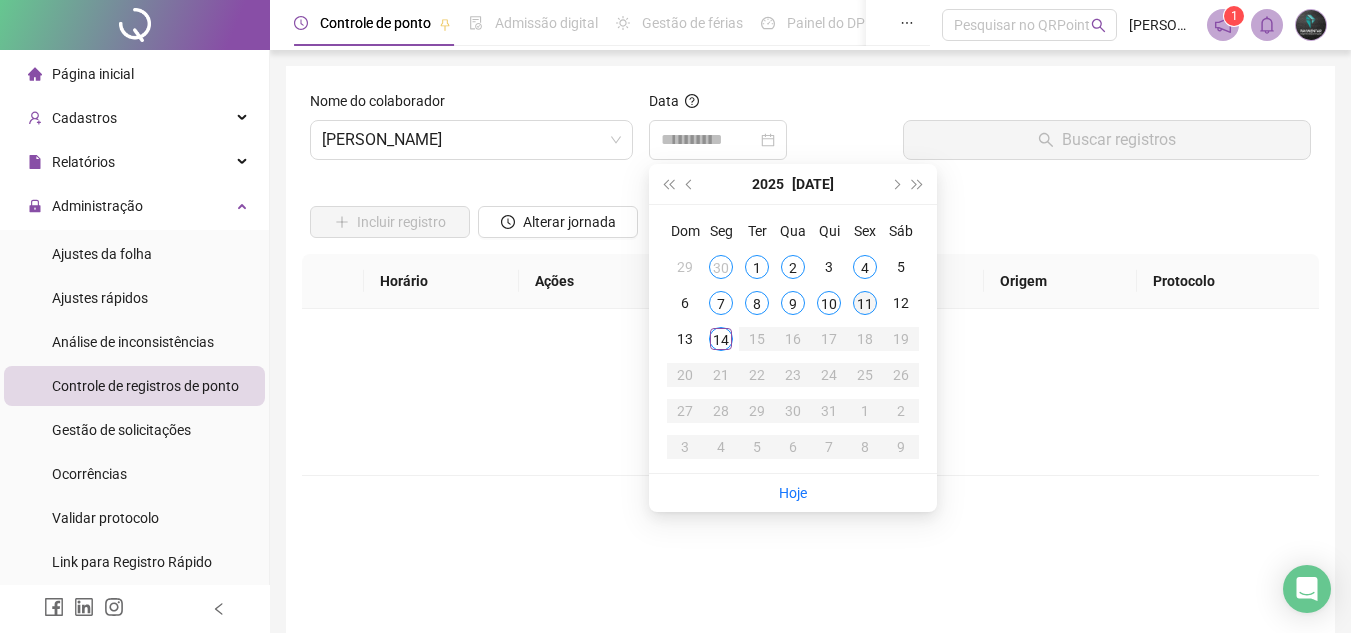 click on "11" at bounding box center [865, 303] 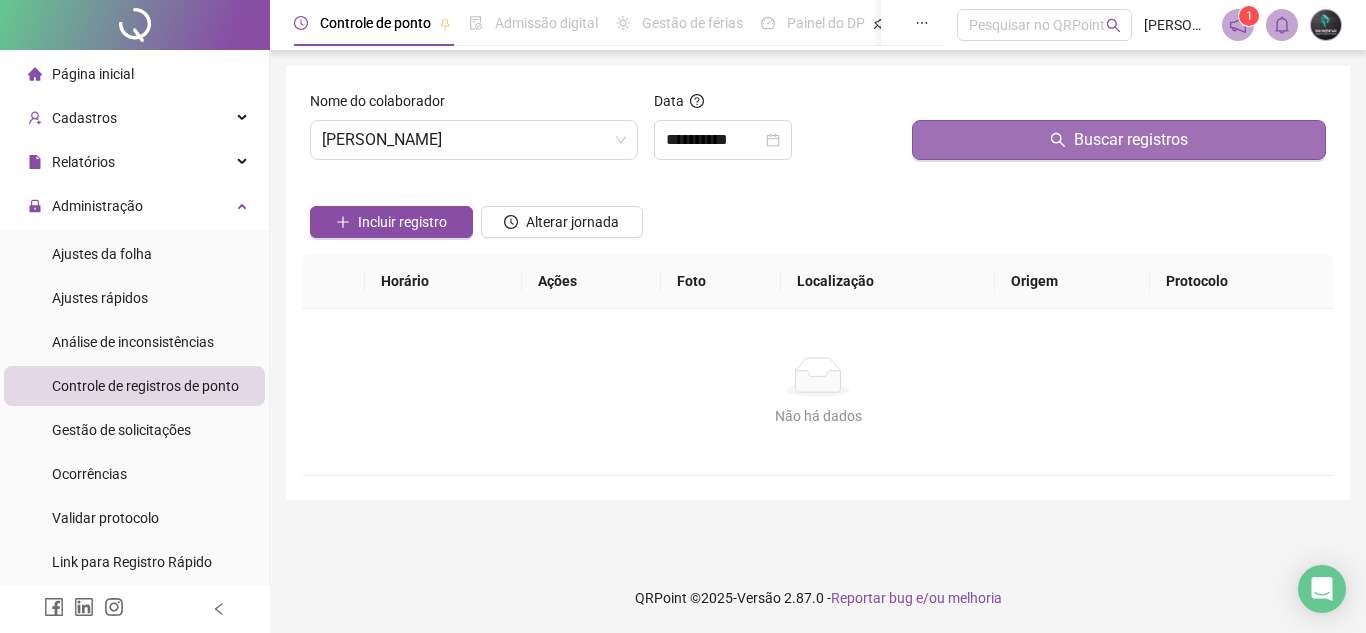 click on "Buscar registros" at bounding box center (1119, 140) 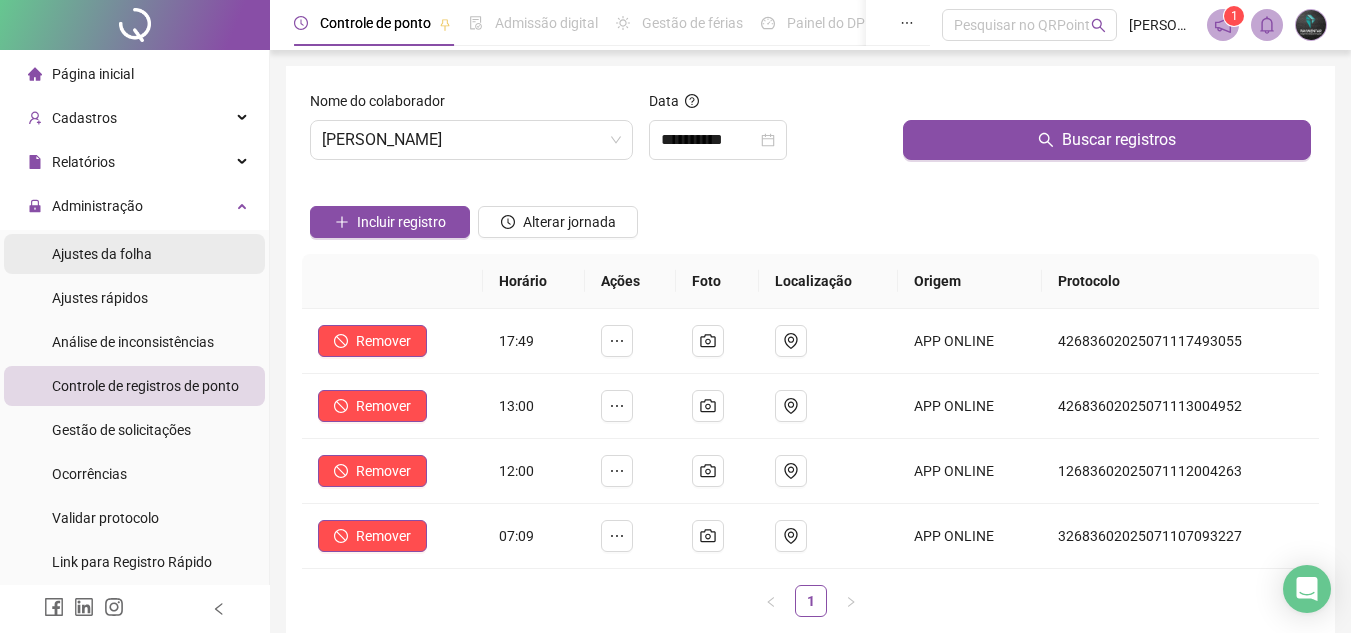 click on "Ajustes da folha" at bounding box center (134, 254) 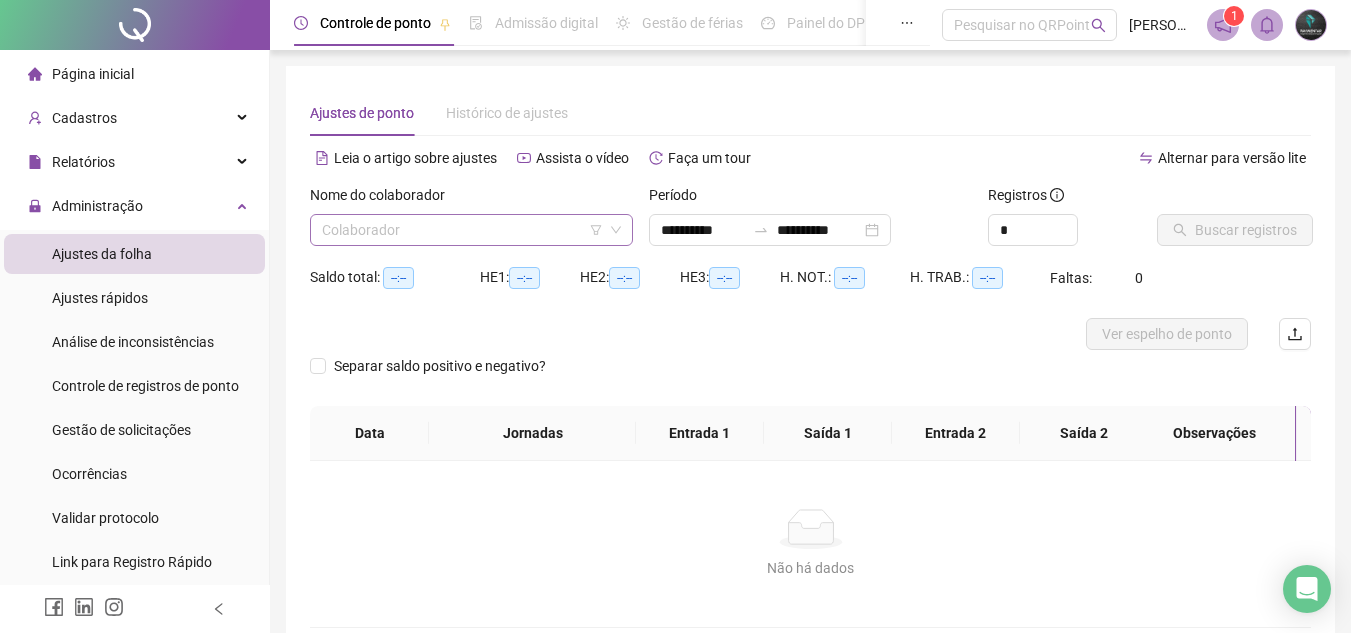 click at bounding box center (465, 230) 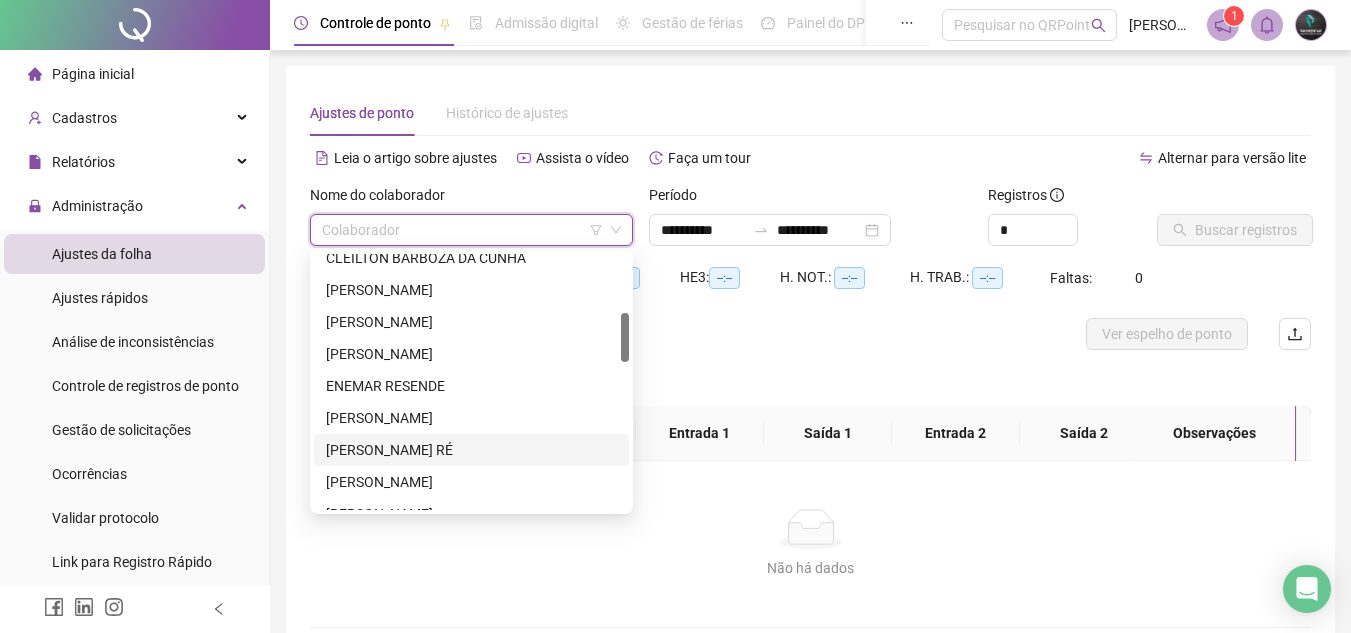 scroll, scrollTop: 400, scrollLeft: 0, axis: vertical 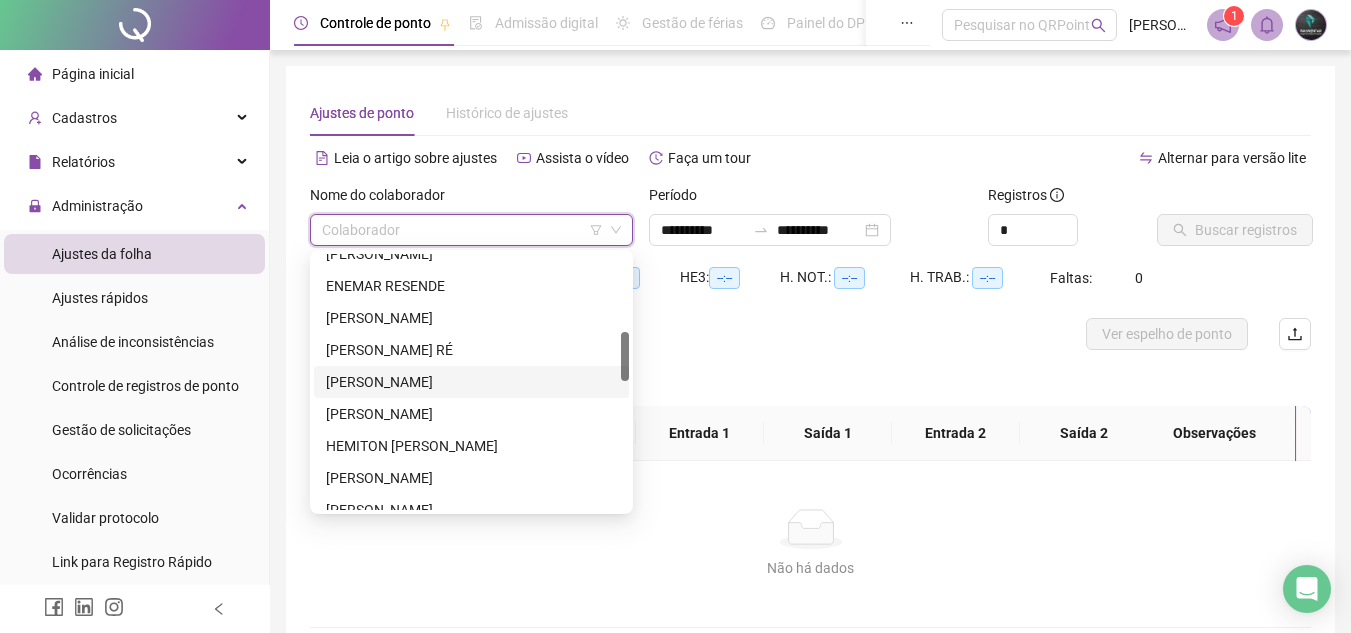 drag, startPoint x: 454, startPoint y: 420, endPoint x: 467, endPoint y: 382, distance: 40.16217 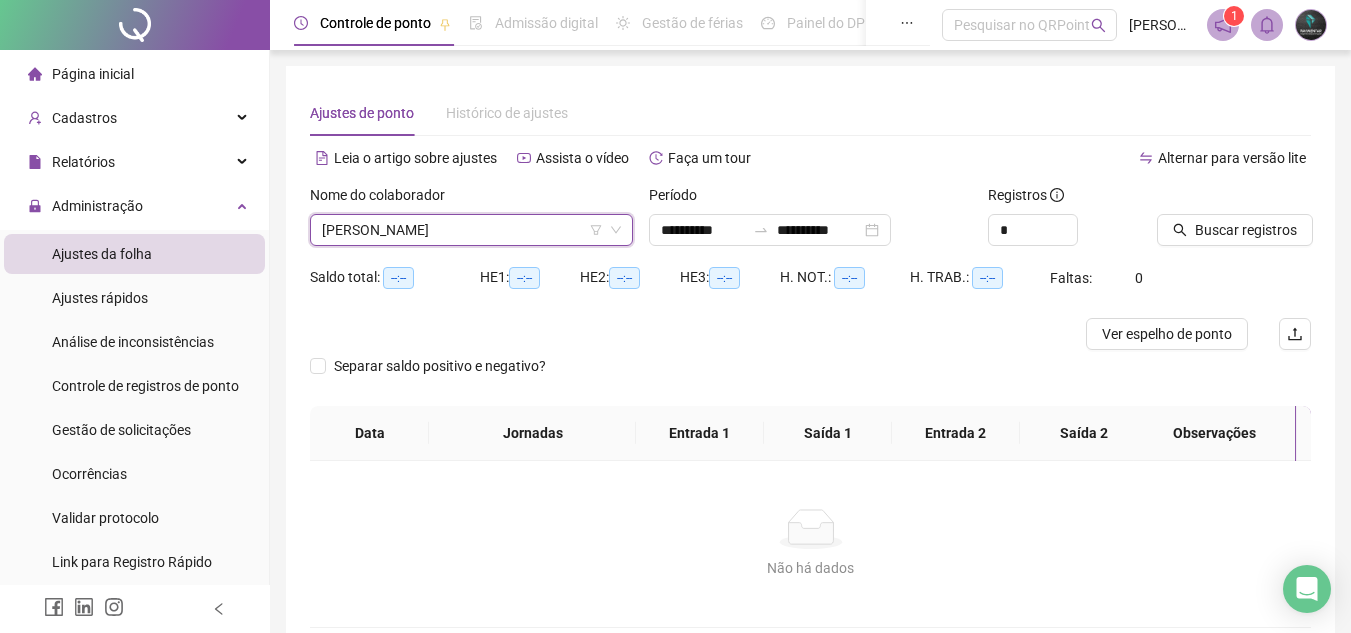 click on "**********" at bounding box center (810, 223) 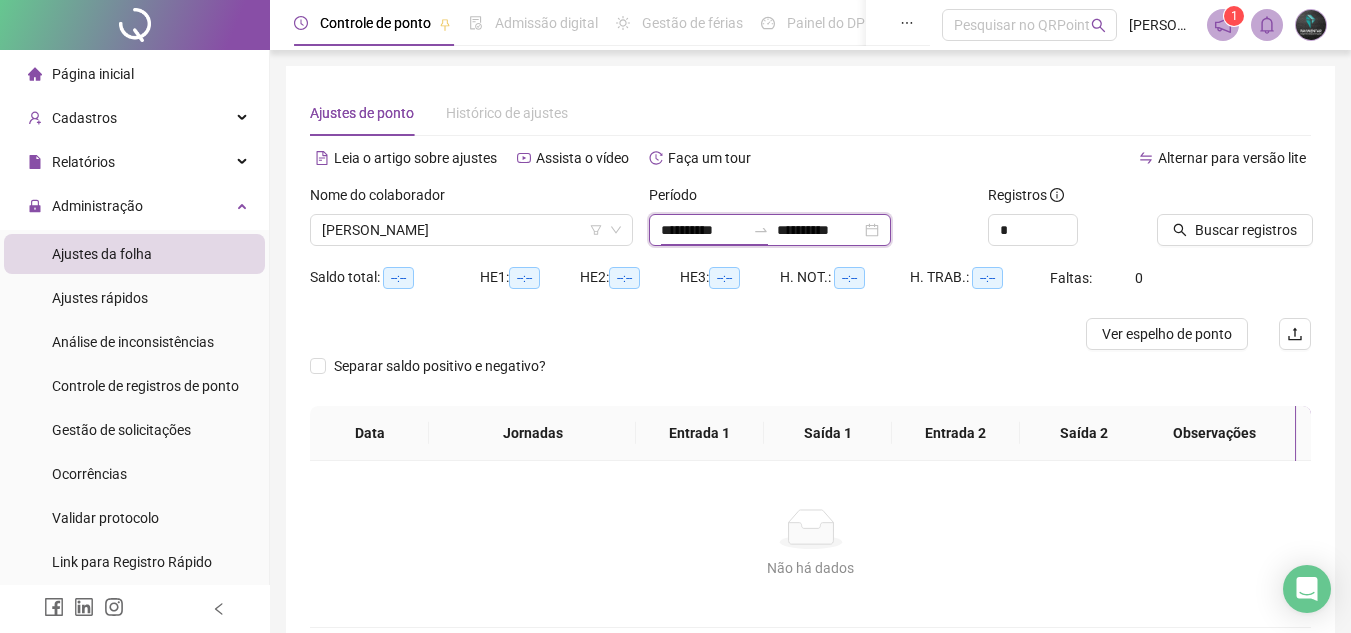 click on "**********" at bounding box center [703, 230] 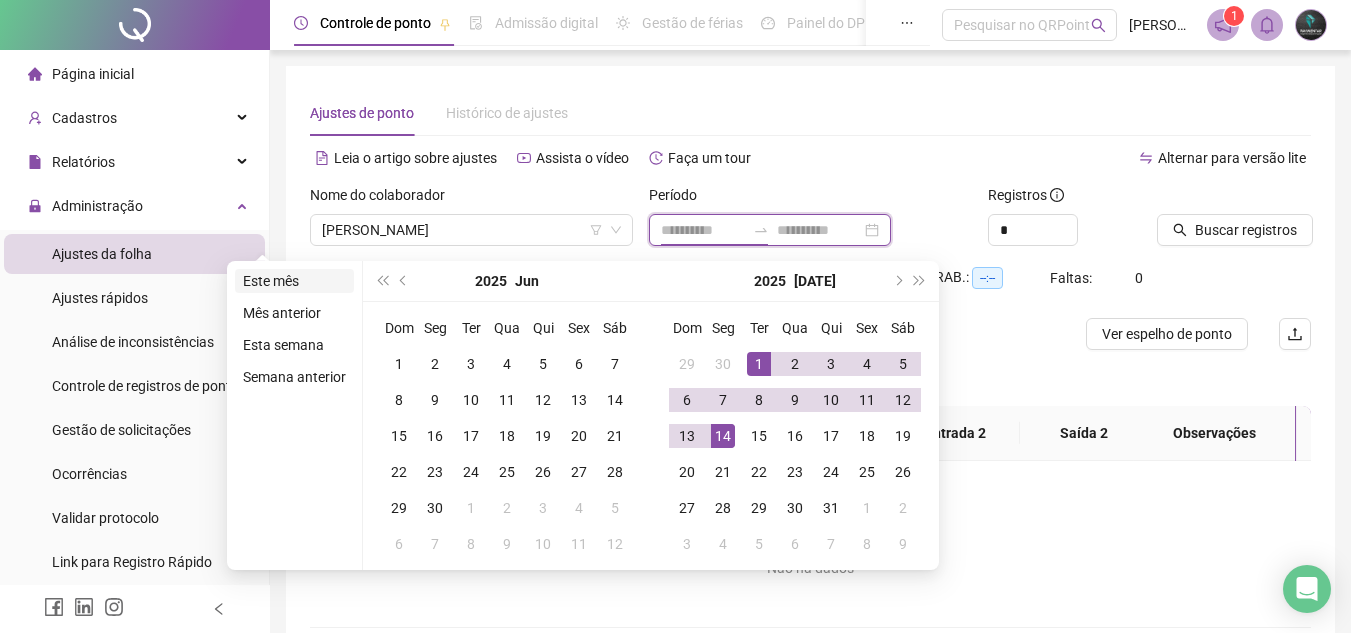 type on "**********" 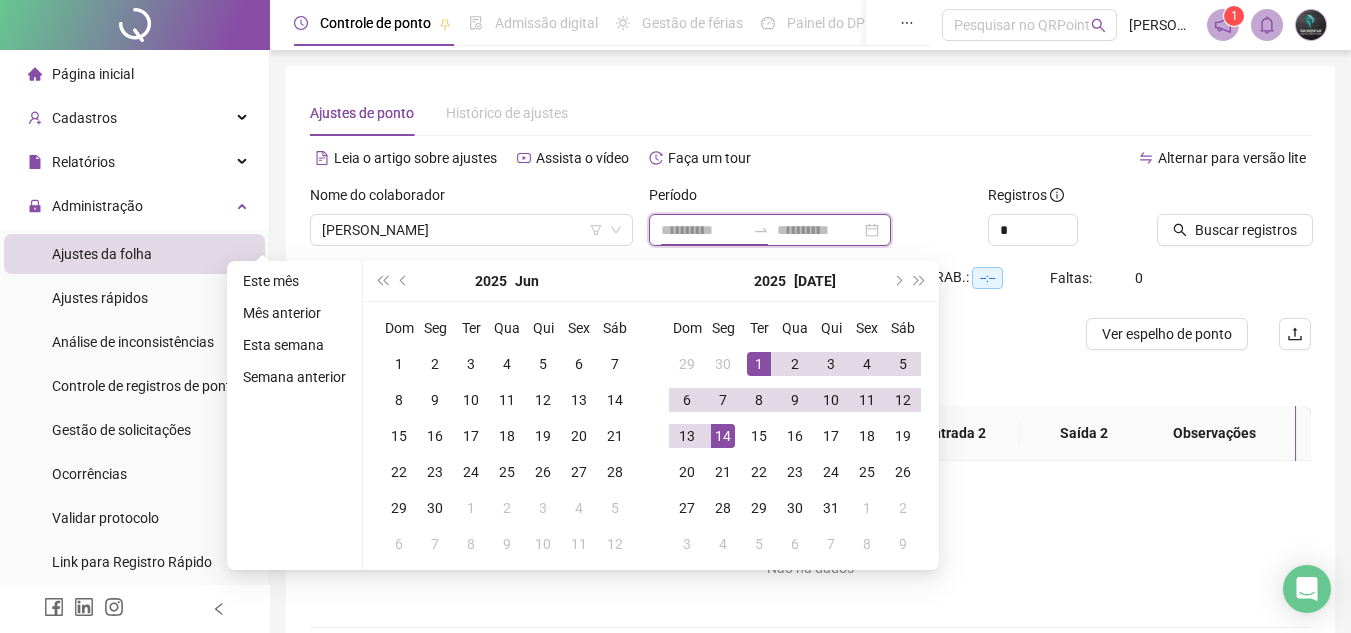 type on "**********" 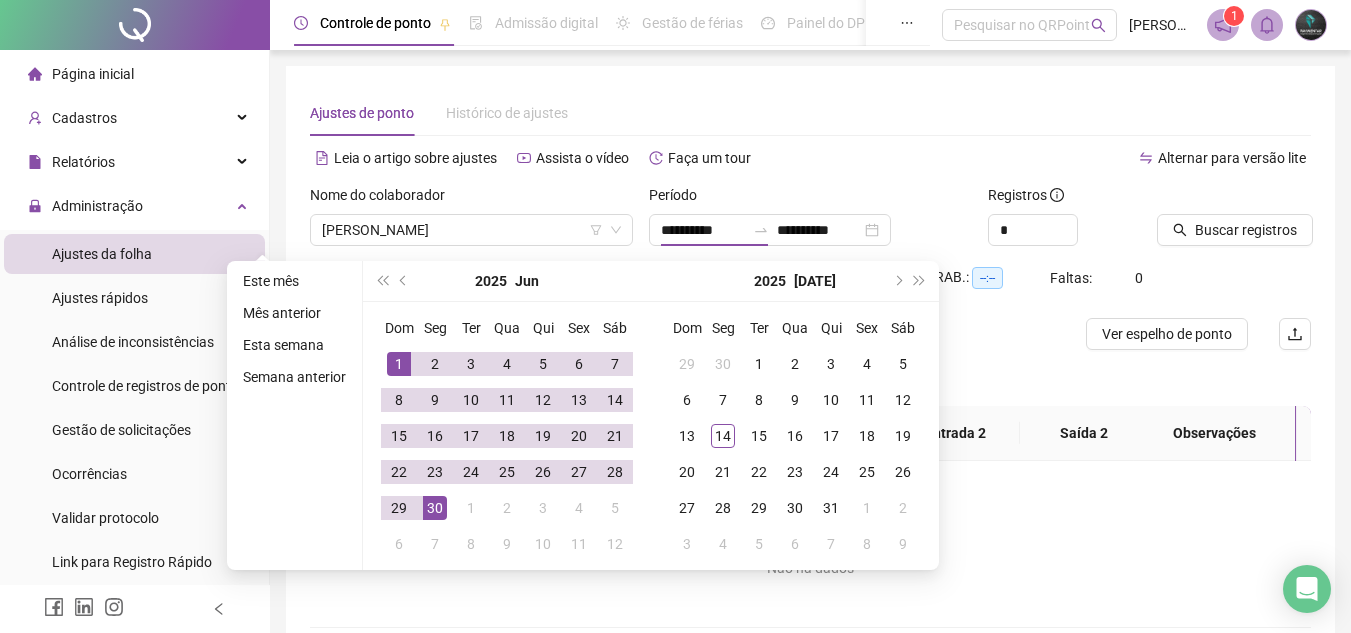click on "Este mês Mês anterior Esta semana Semana anterior" at bounding box center [295, 415] 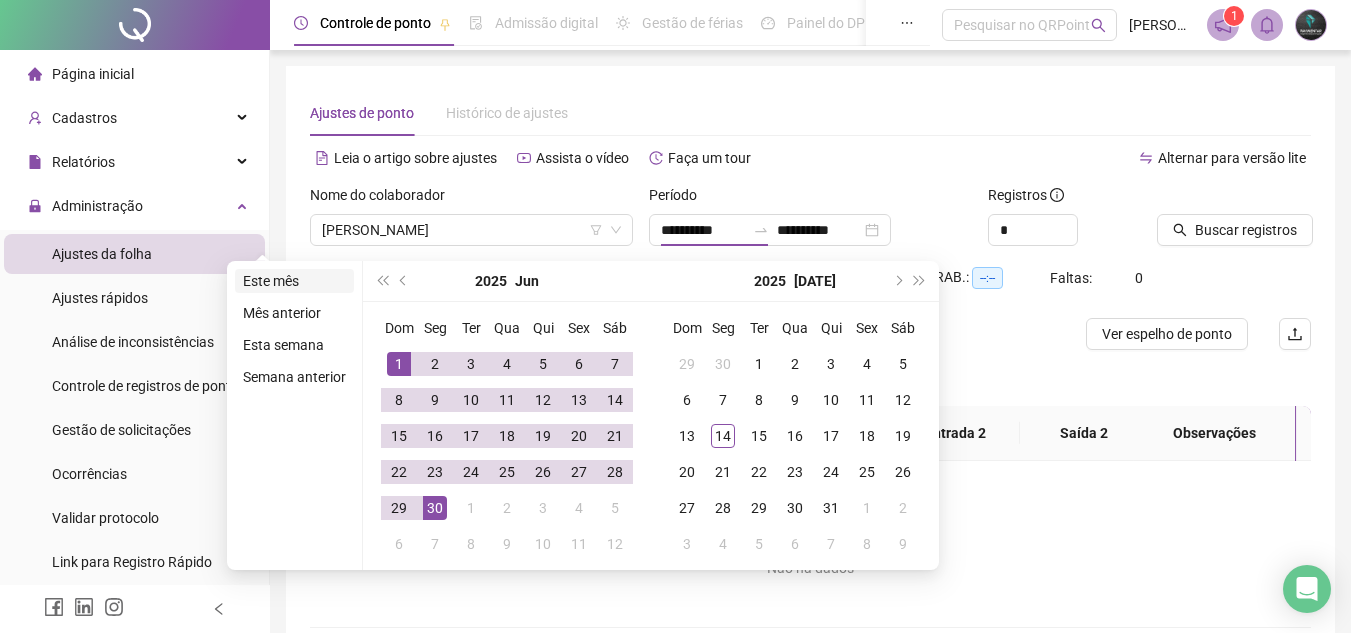 type on "**********" 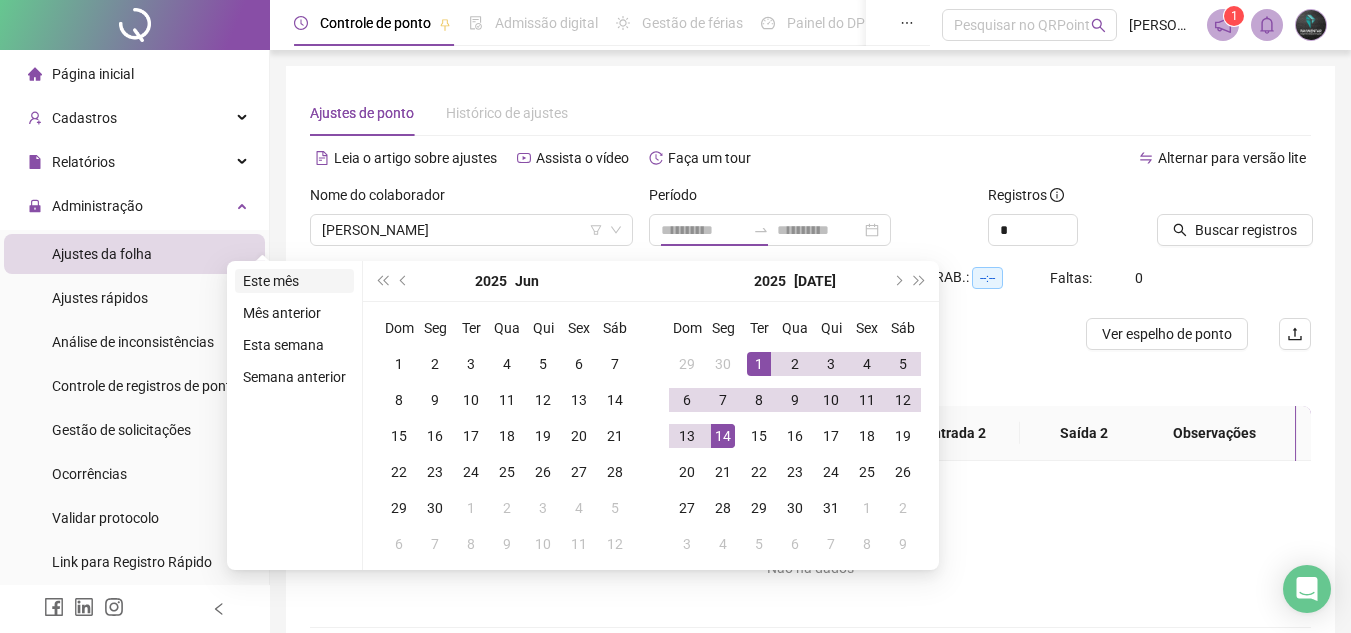 click on "Este mês" at bounding box center (294, 281) 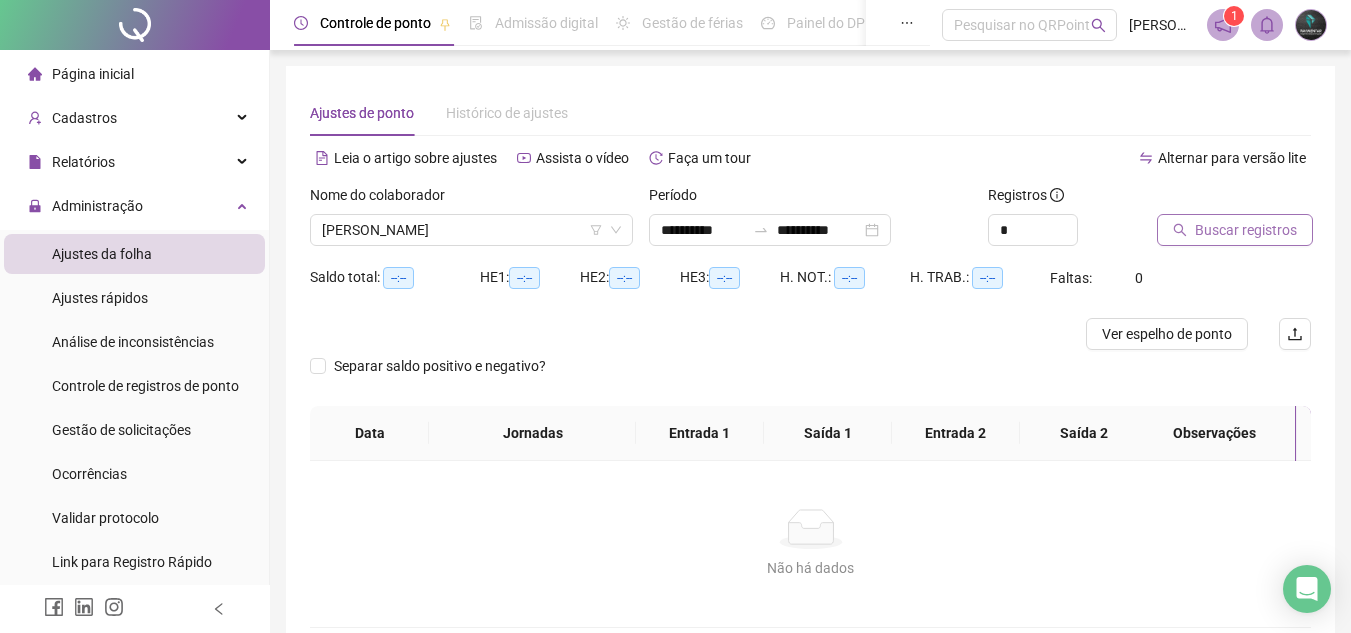 click on "Buscar registros" at bounding box center [1235, 230] 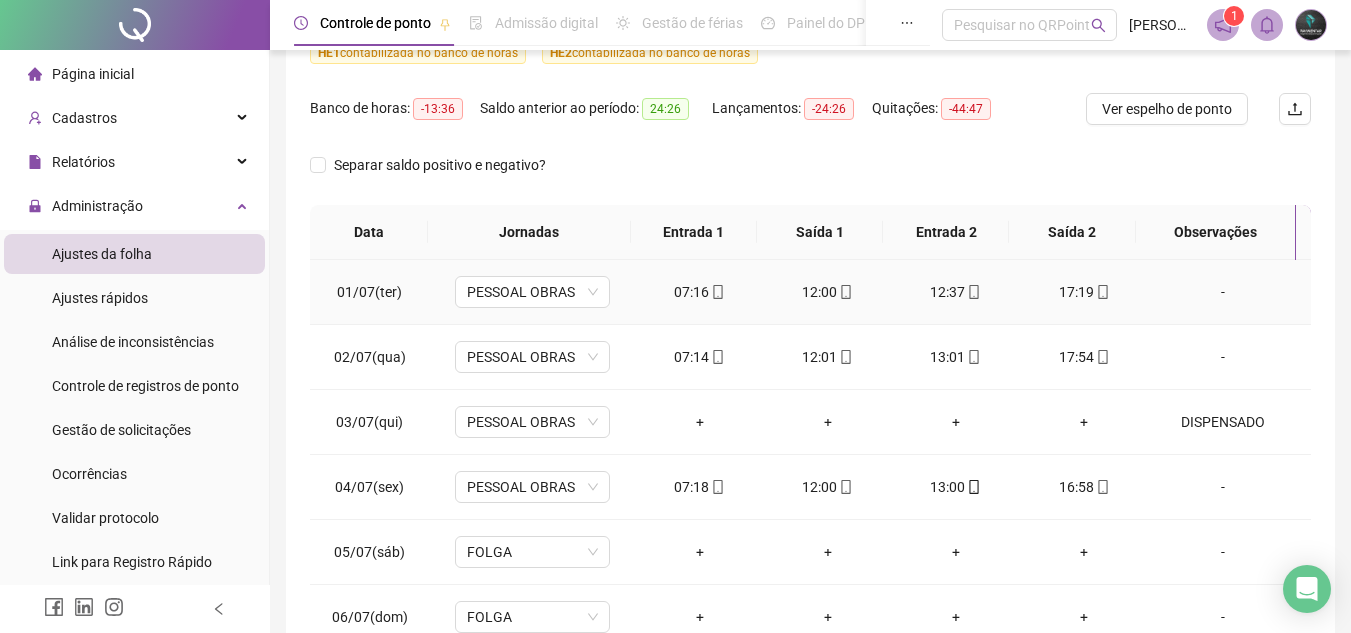 scroll, scrollTop: 300, scrollLeft: 0, axis: vertical 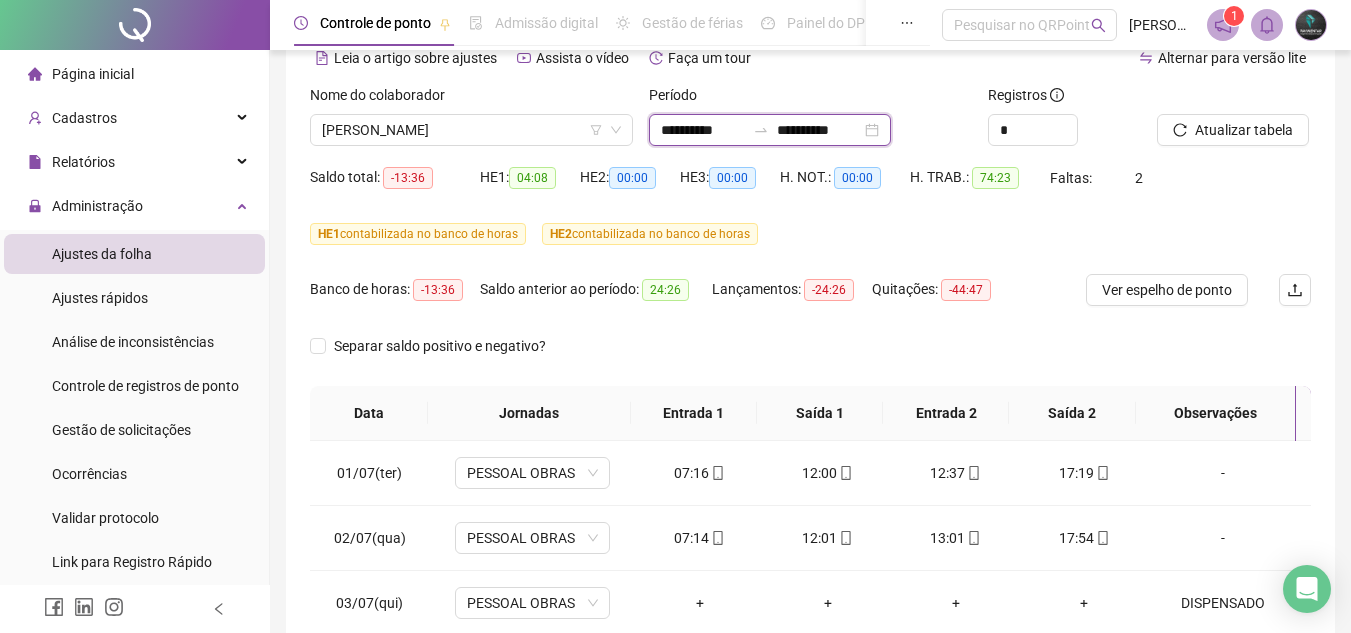 click on "**********" at bounding box center [819, 130] 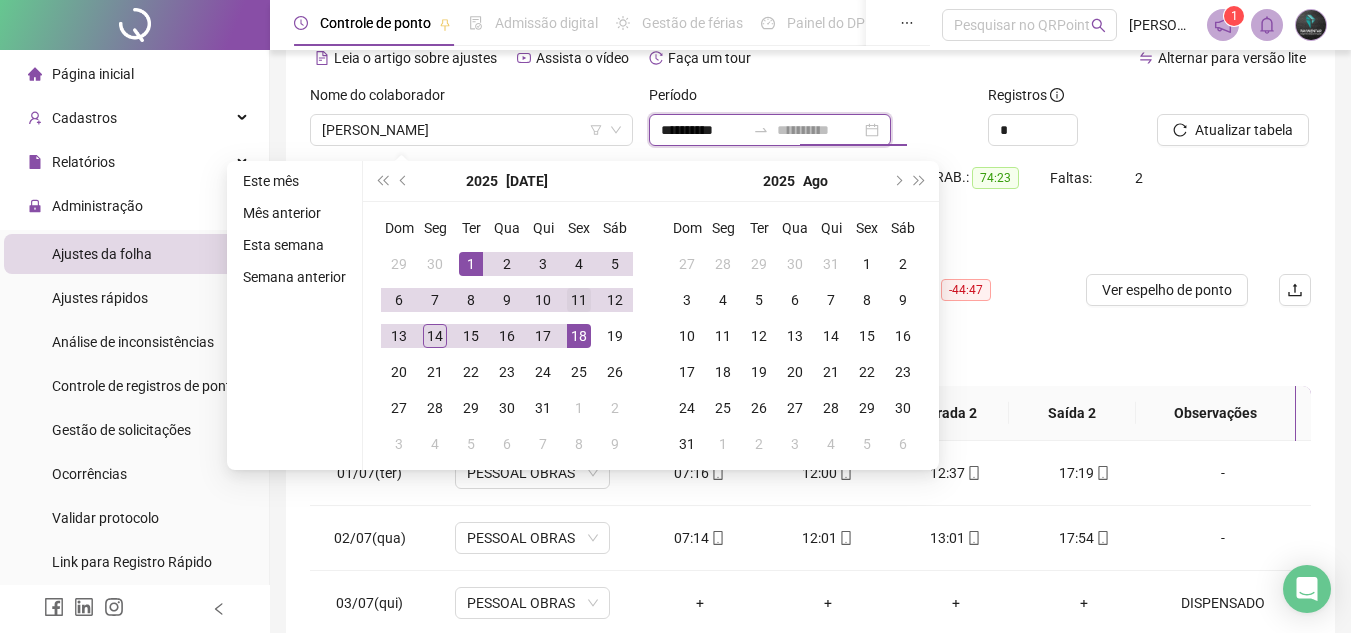 type on "**********" 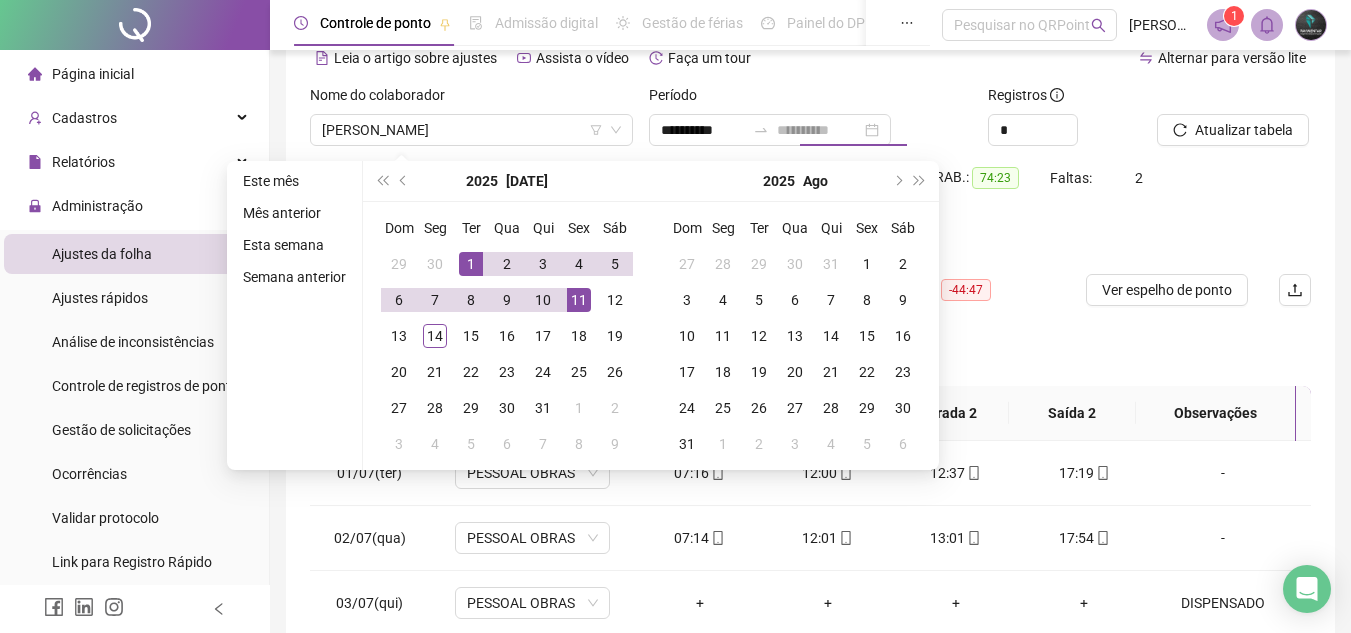 click on "11" at bounding box center [579, 300] 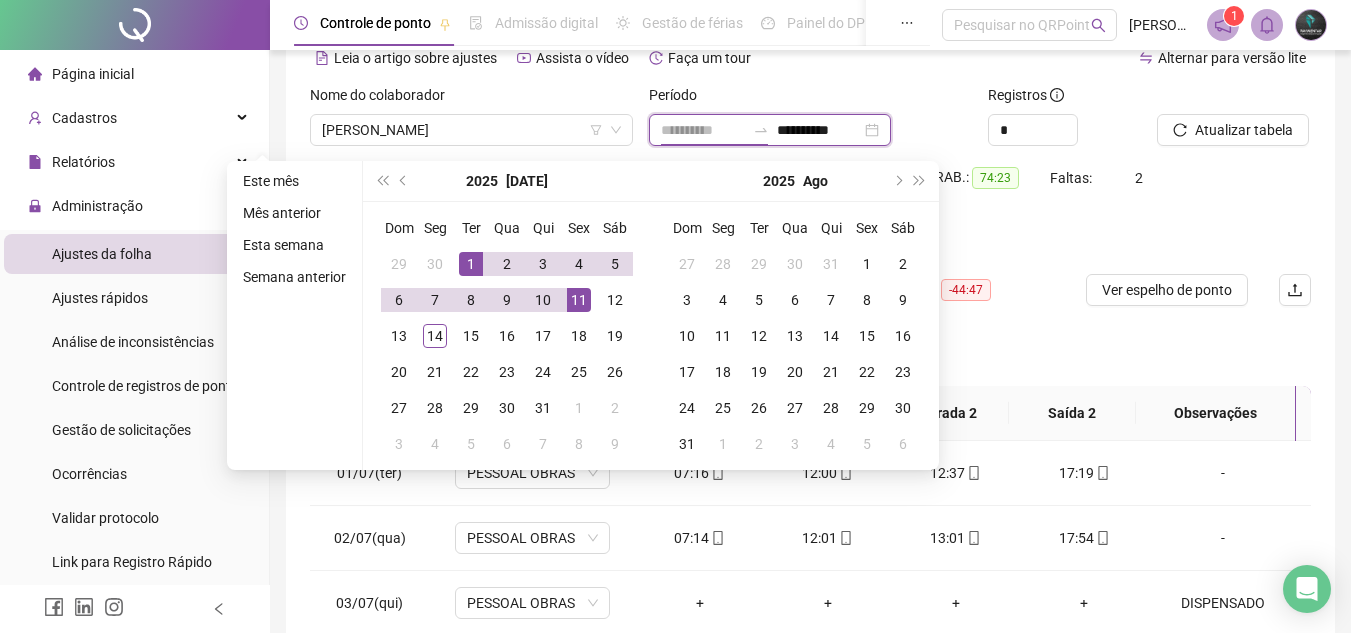 type on "**********" 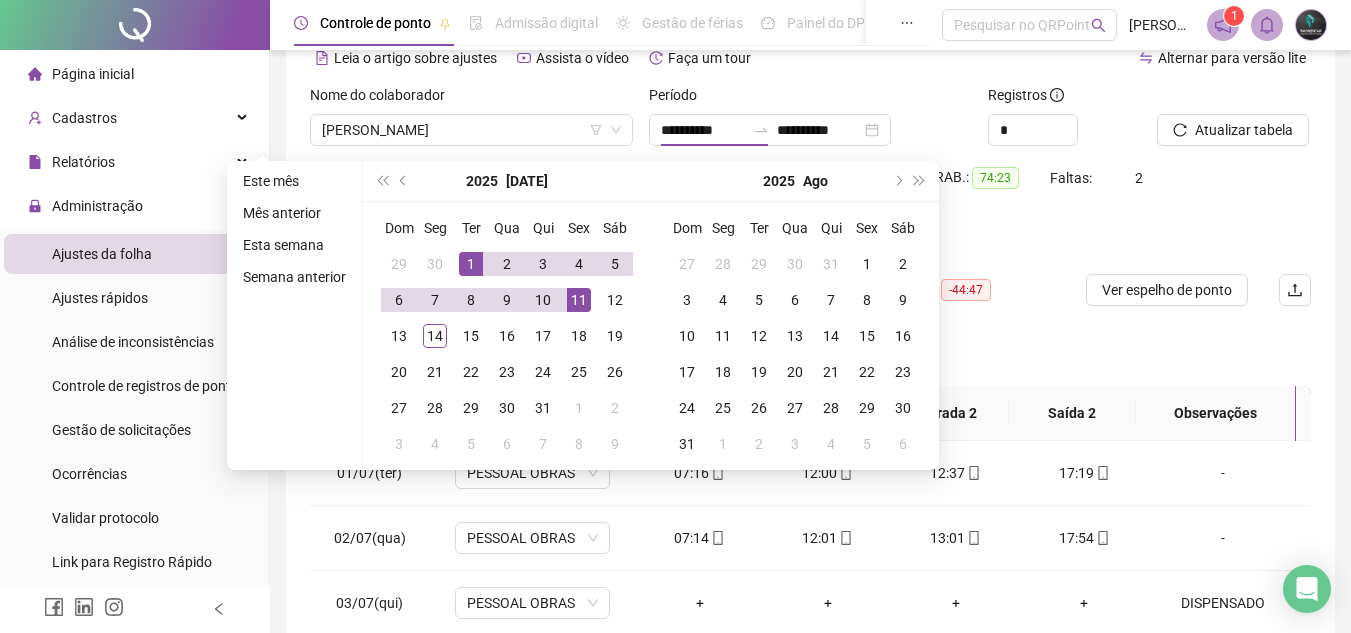 click on "Faltas:   2" at bounding box center (1091, 190) 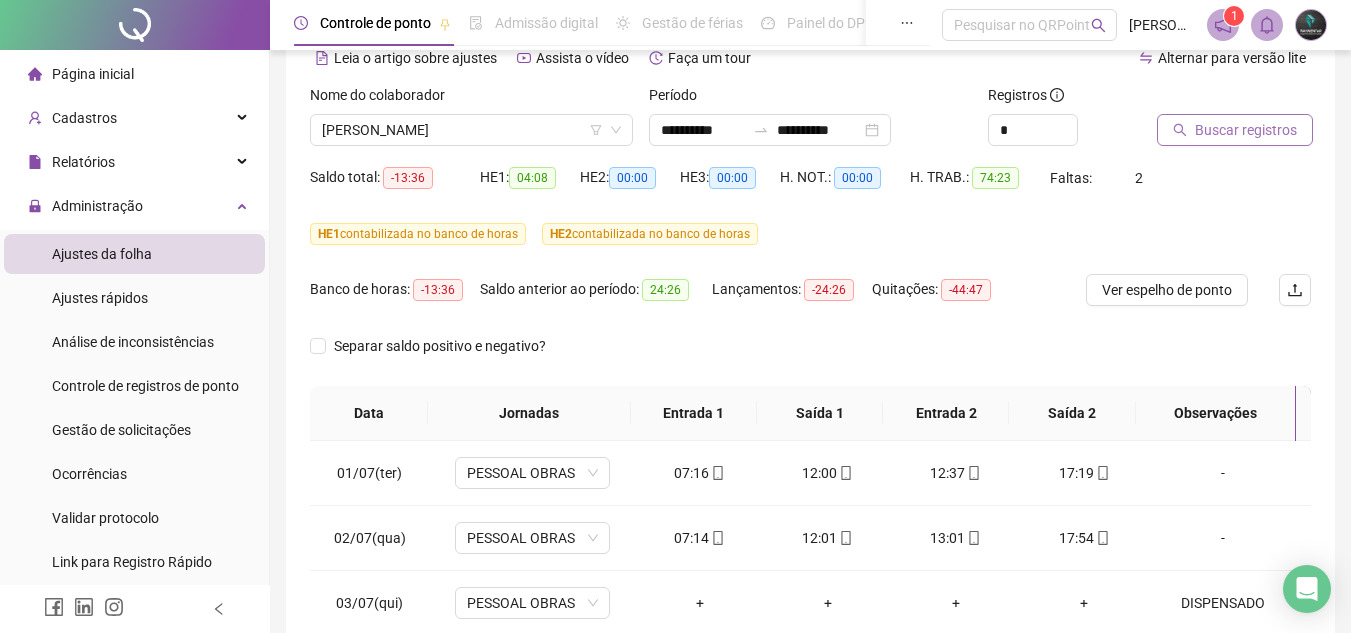 click on "Buscar registros" at bounding box center (1246, 130) 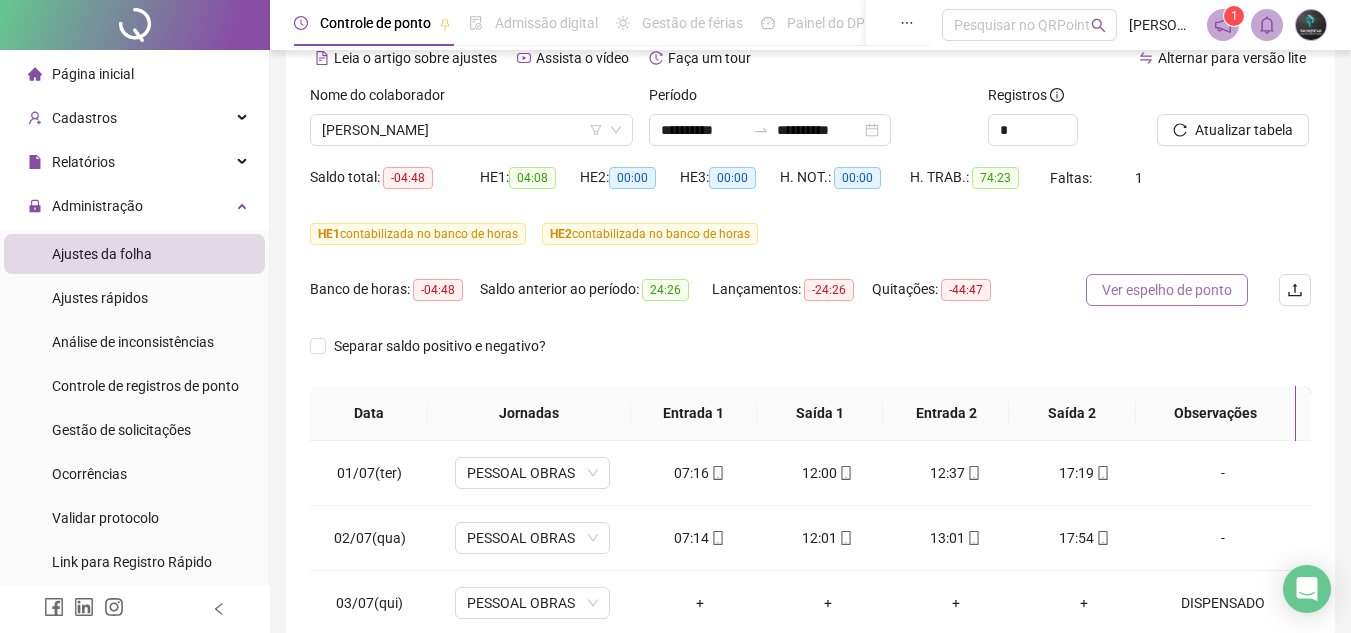 click on "Ver espelho de ponto" at bounding box center [1167, 290] 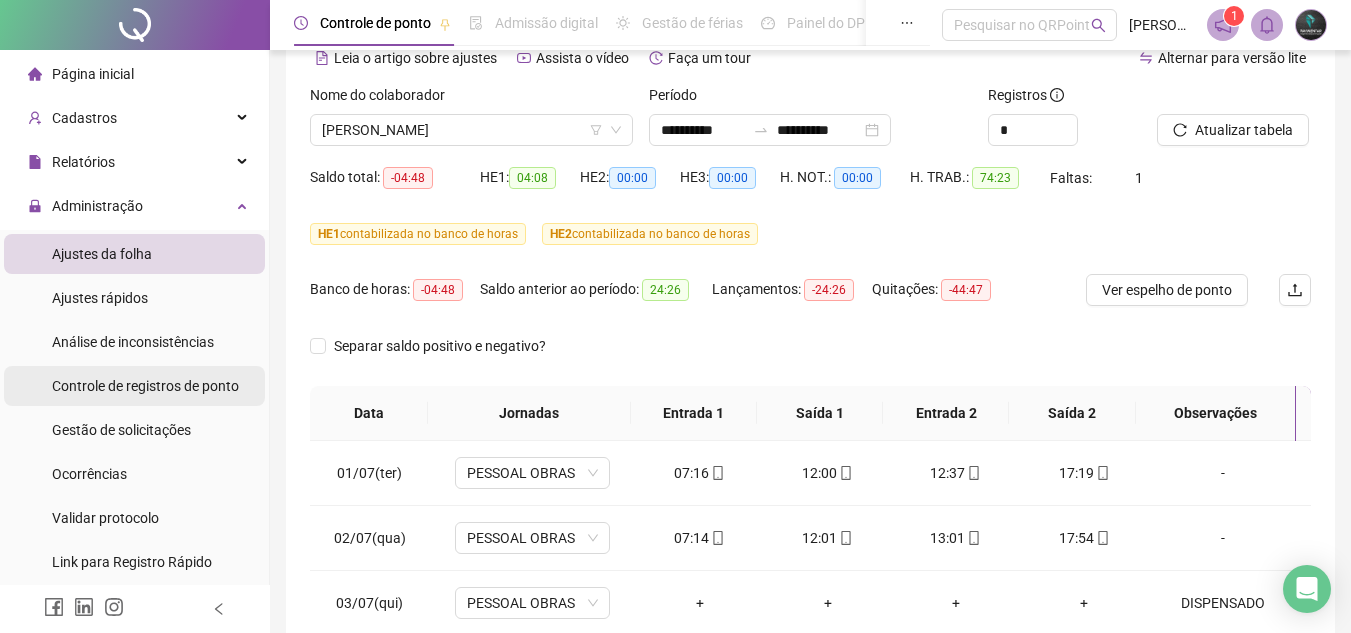 click on "Controle de registros de ponto" at bounding box center (145, 386) 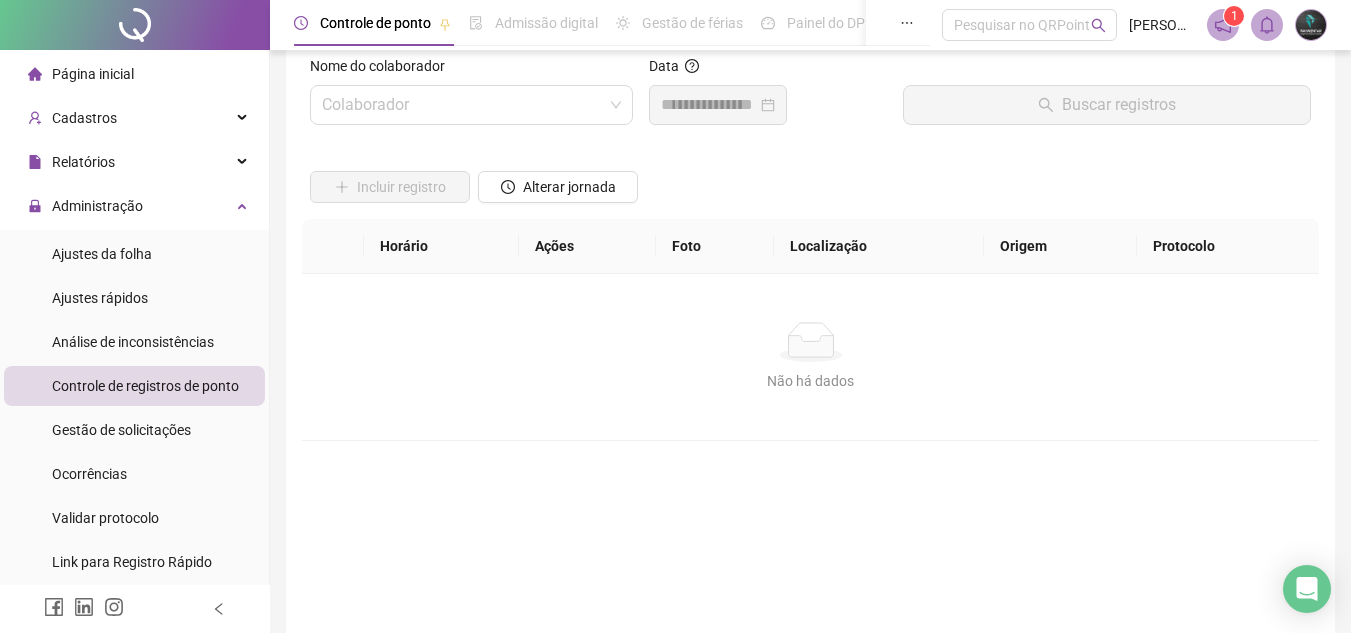 scroll, scrollTop: 0, scrollLeft: 0, axis: both 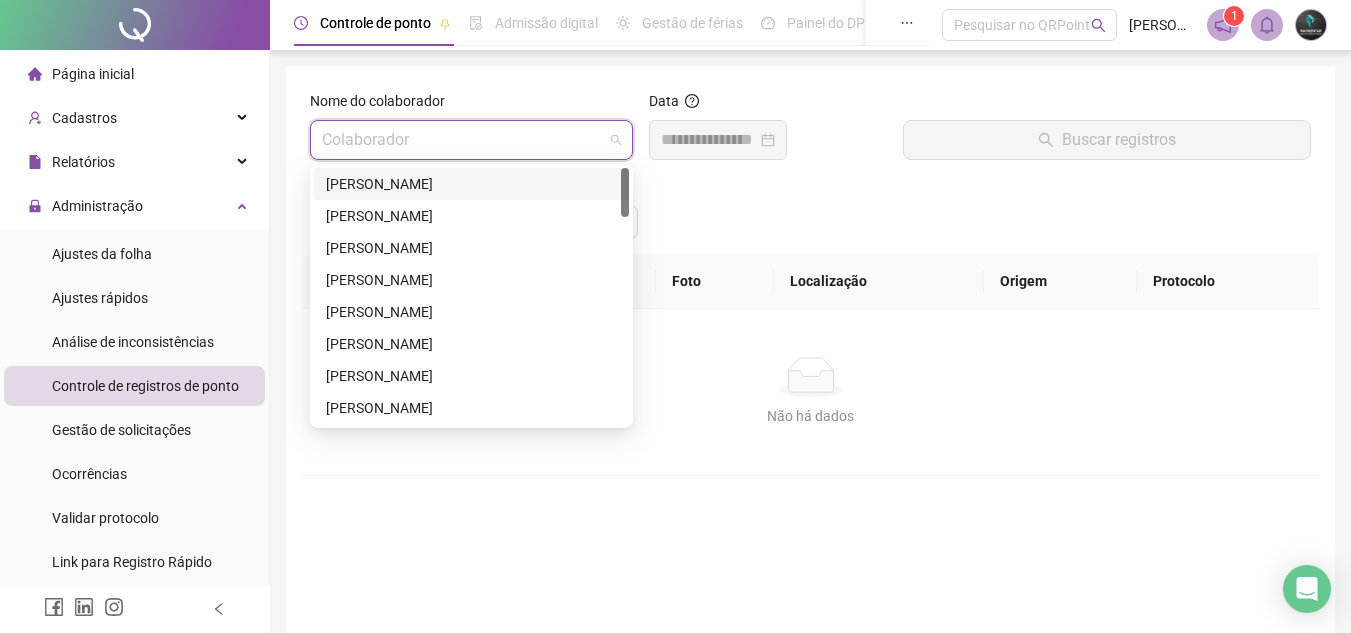 click at bounding box center (465, 140) 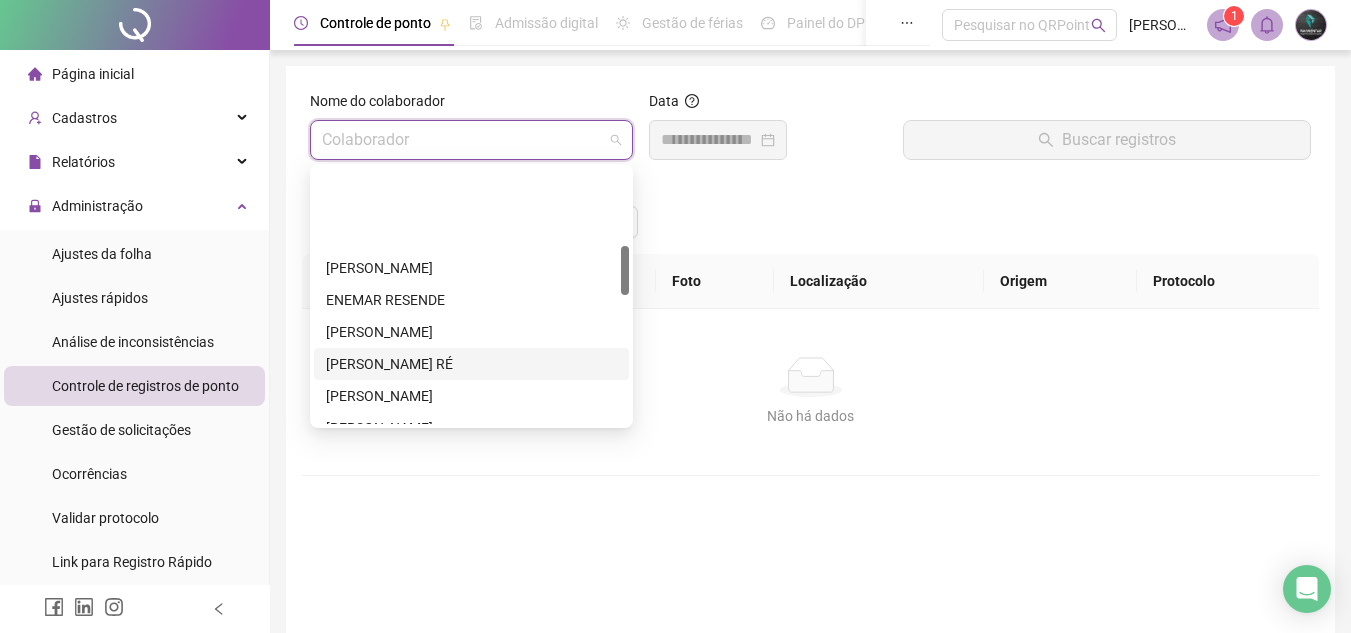 scroll, scrollTop: 400, scrollLeft: 0, axis: vertical 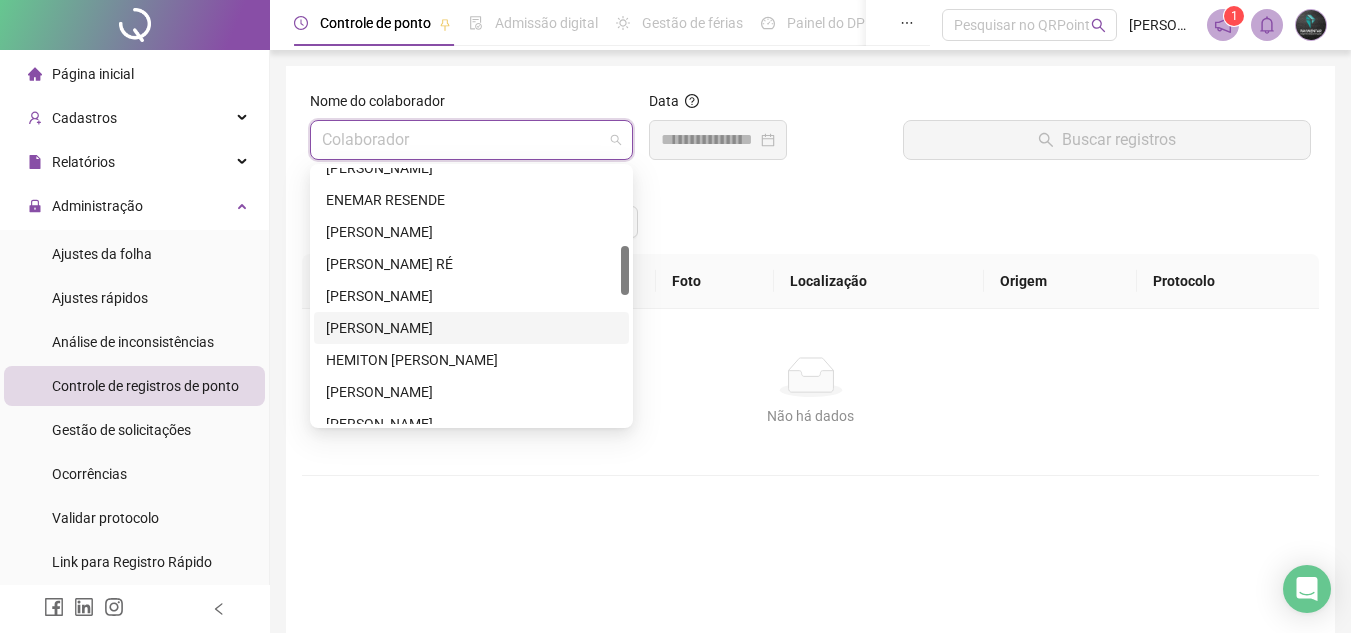click on "[PERSON_NAME]" at bounding box center (471, 328) 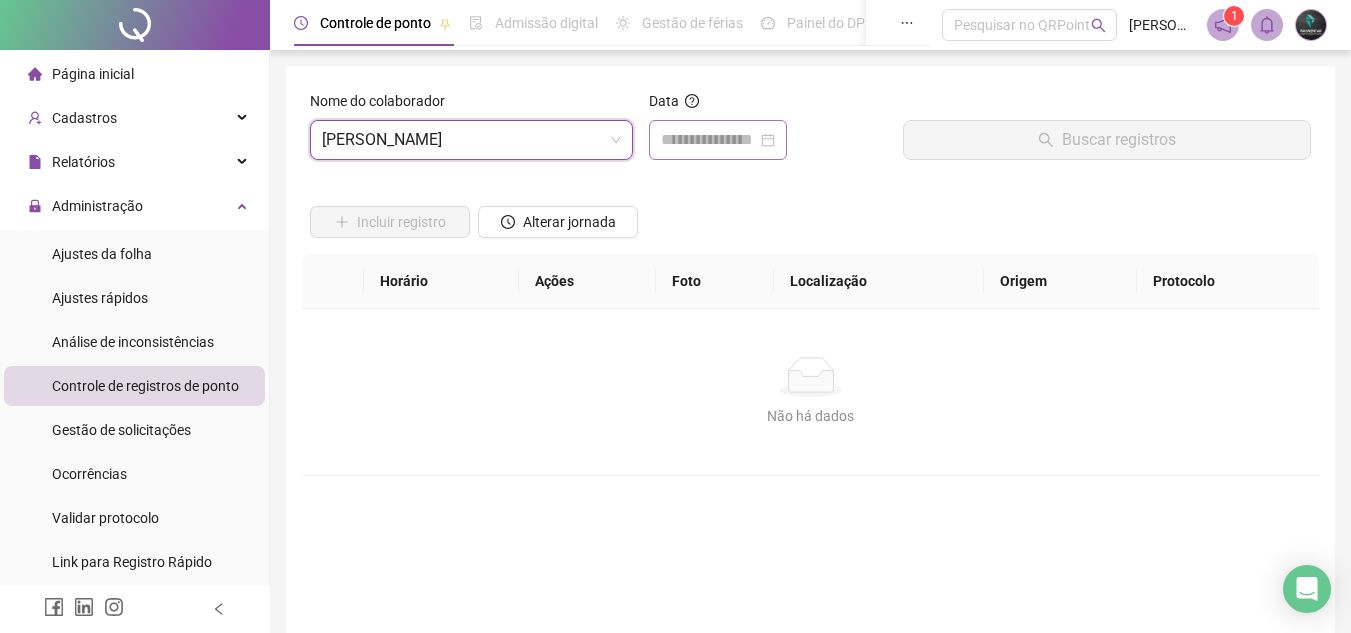 drag, startPoint x: 683, startPoint y: 171, endPoint x: 693, endPoint y: 154, distance: 19.723083 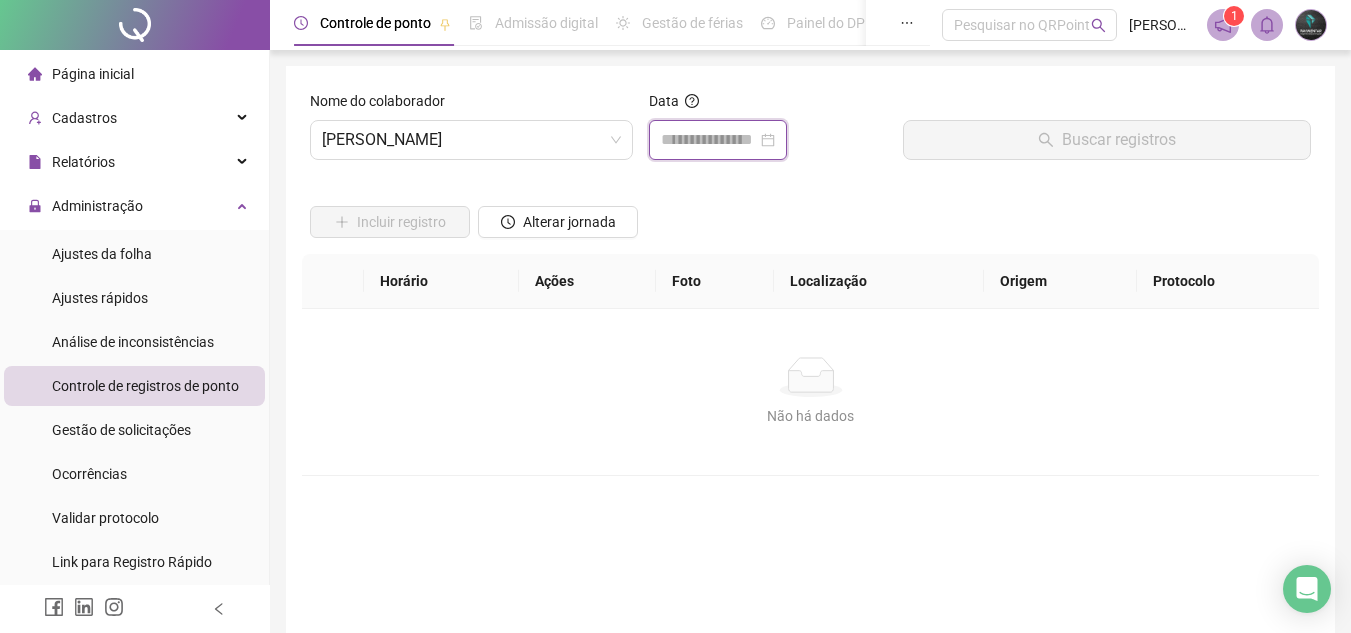 click at bounding box center (709, 140) 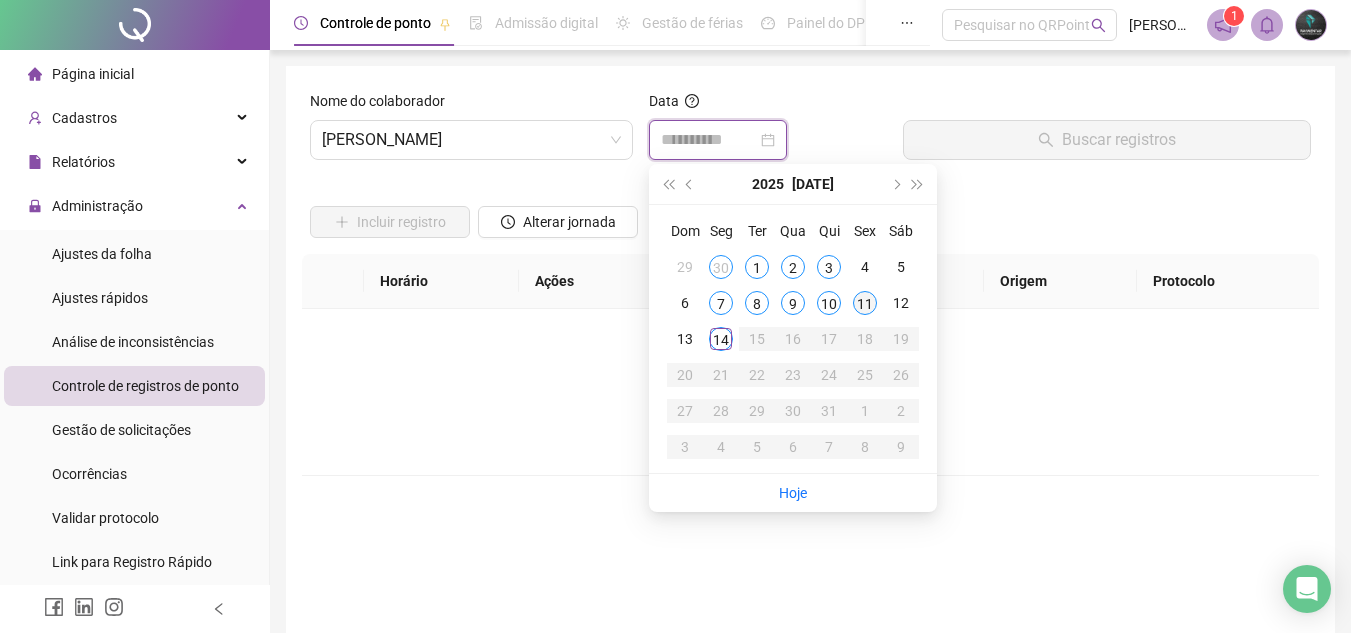 type on "**********" 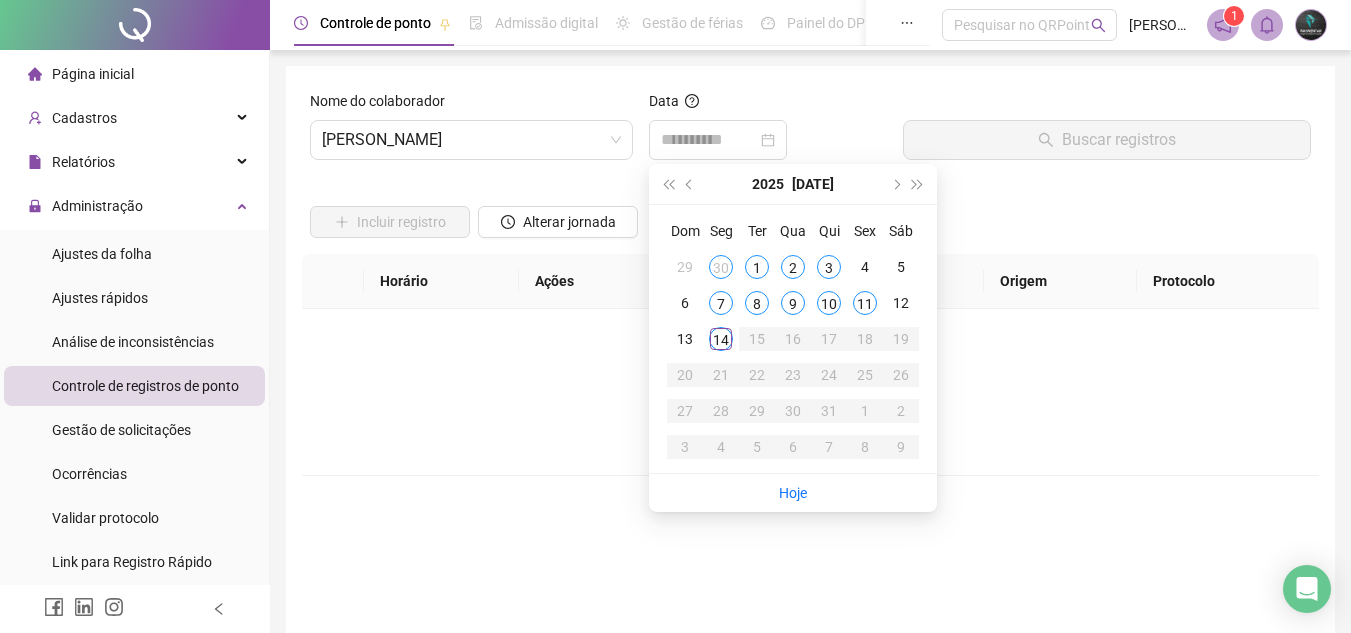 click on "11" at bounding box center (865, 303) 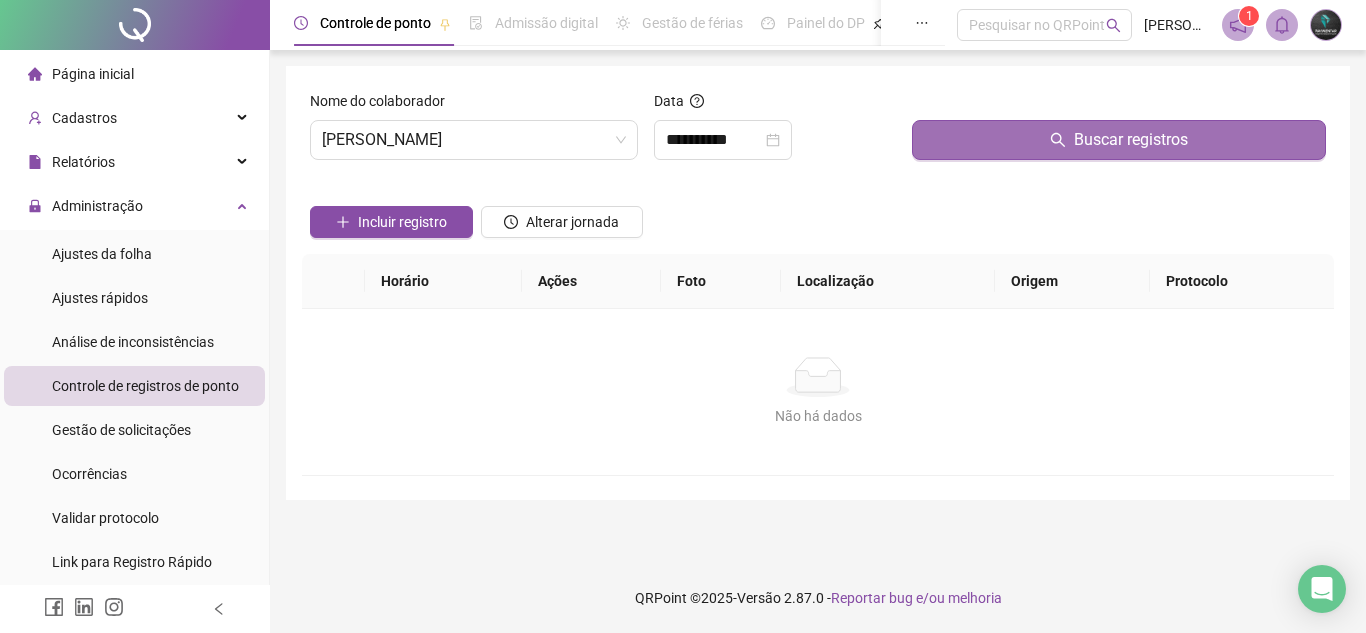 click on "Buscar registros" at bounding box center [1119, 140] 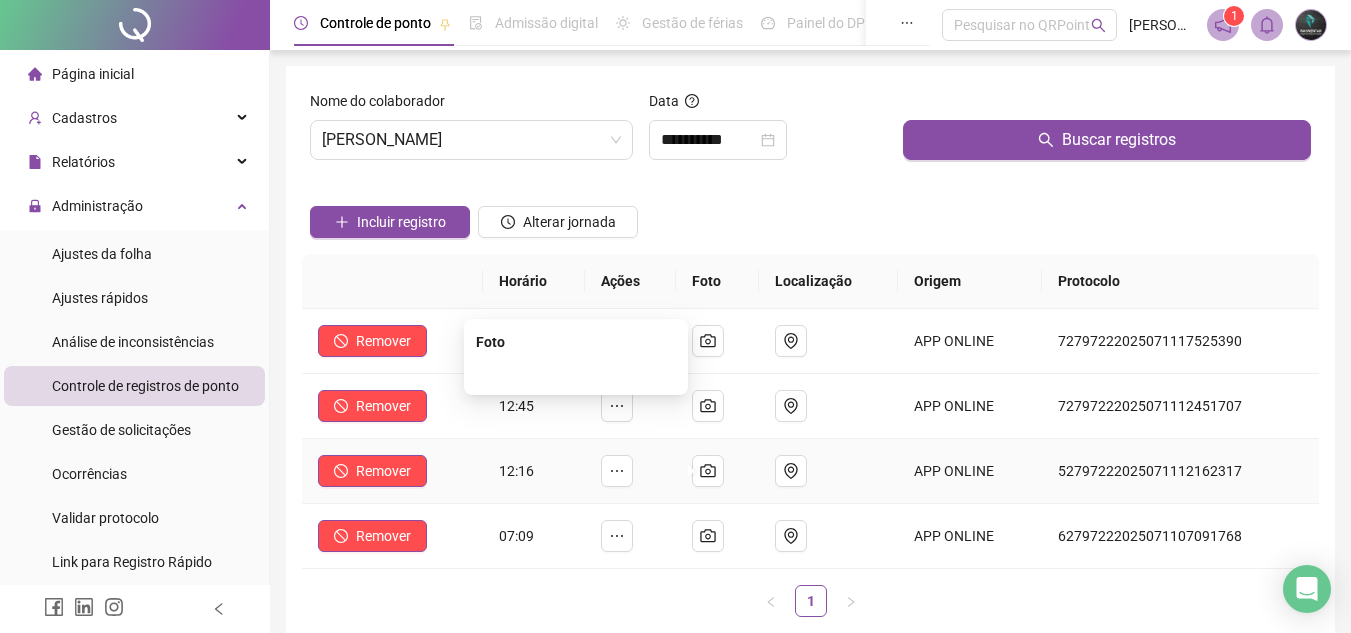 click at bounding box center [576, 373] 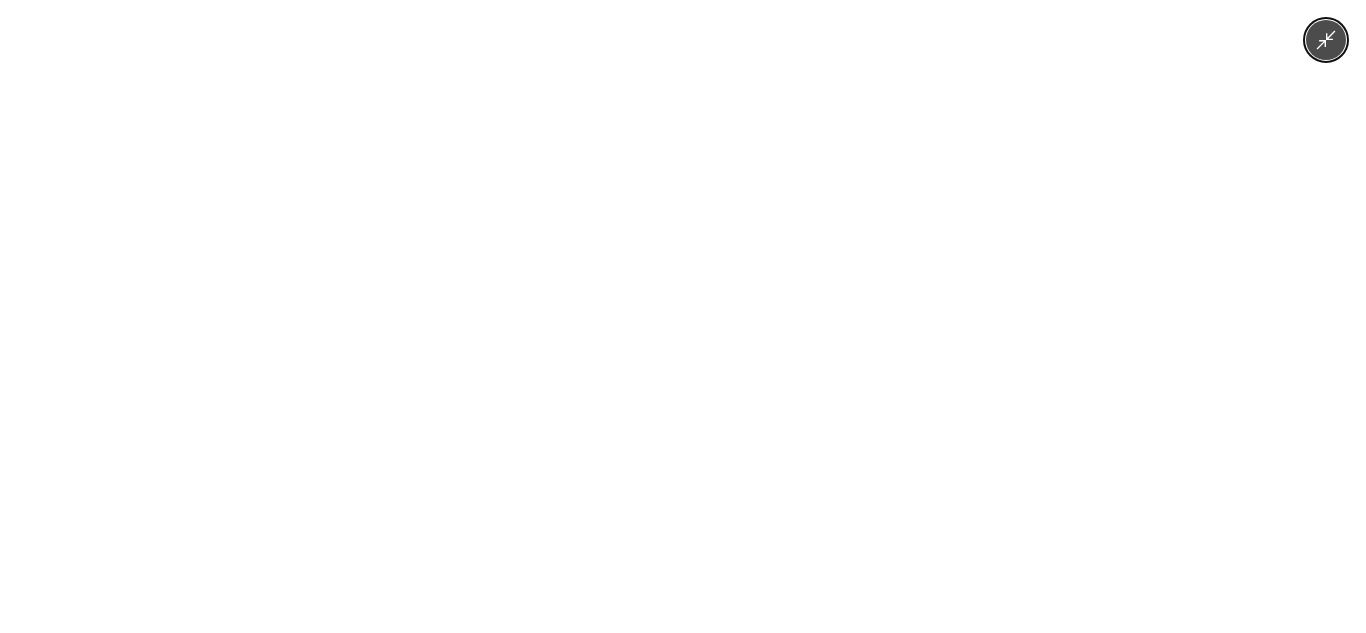 click at bounding box center (683, 316) 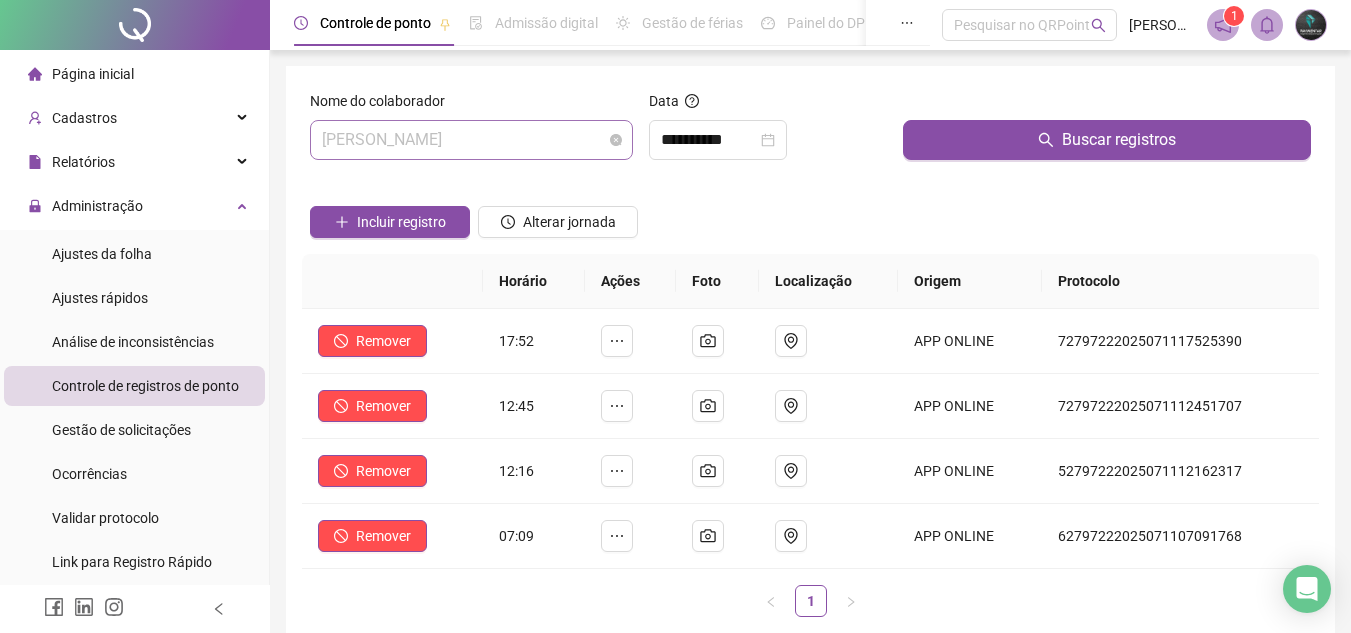click on "[PERSON_NAME]" at bounding box center [471, 140] 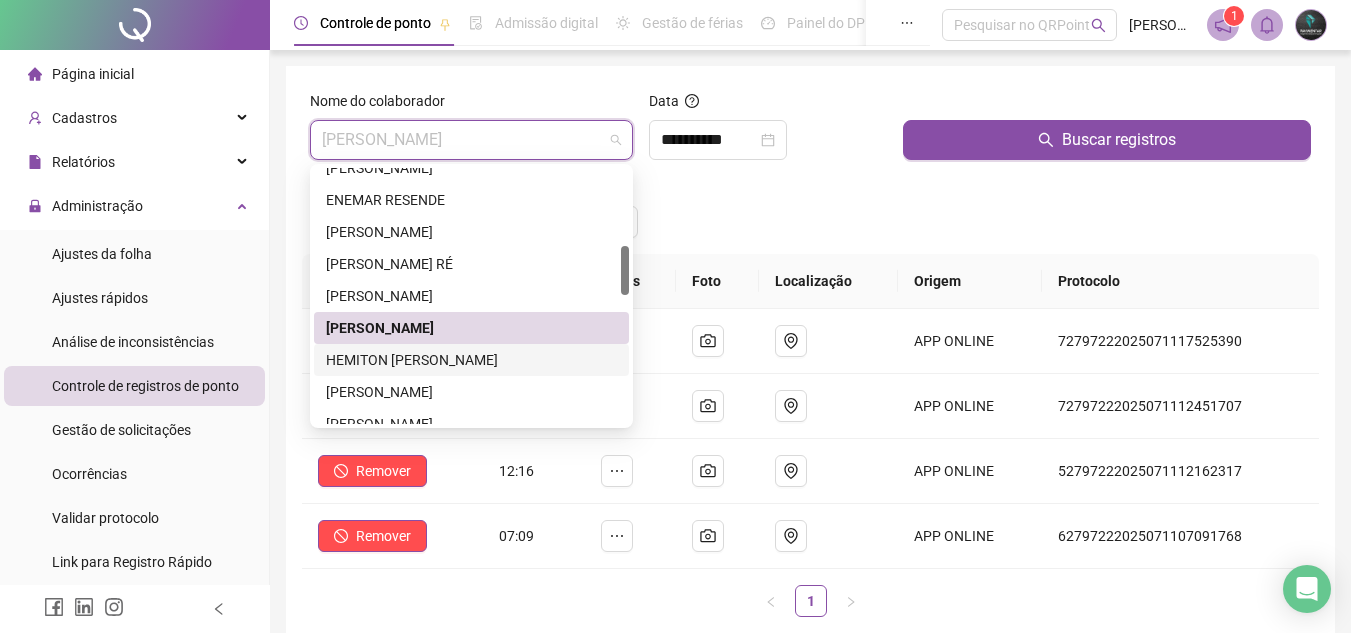 click on "HEMITON [PERSON_NAME]" at bounding box center [471, 360] 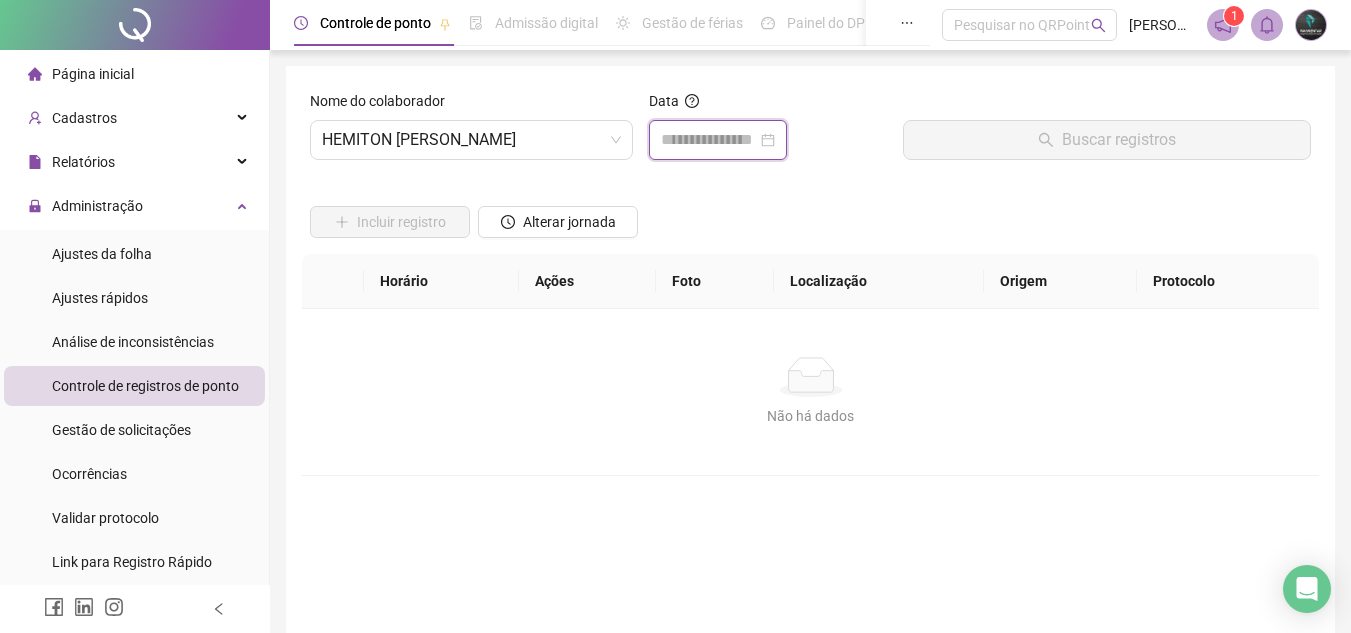 click at bounding box center (709, 140) 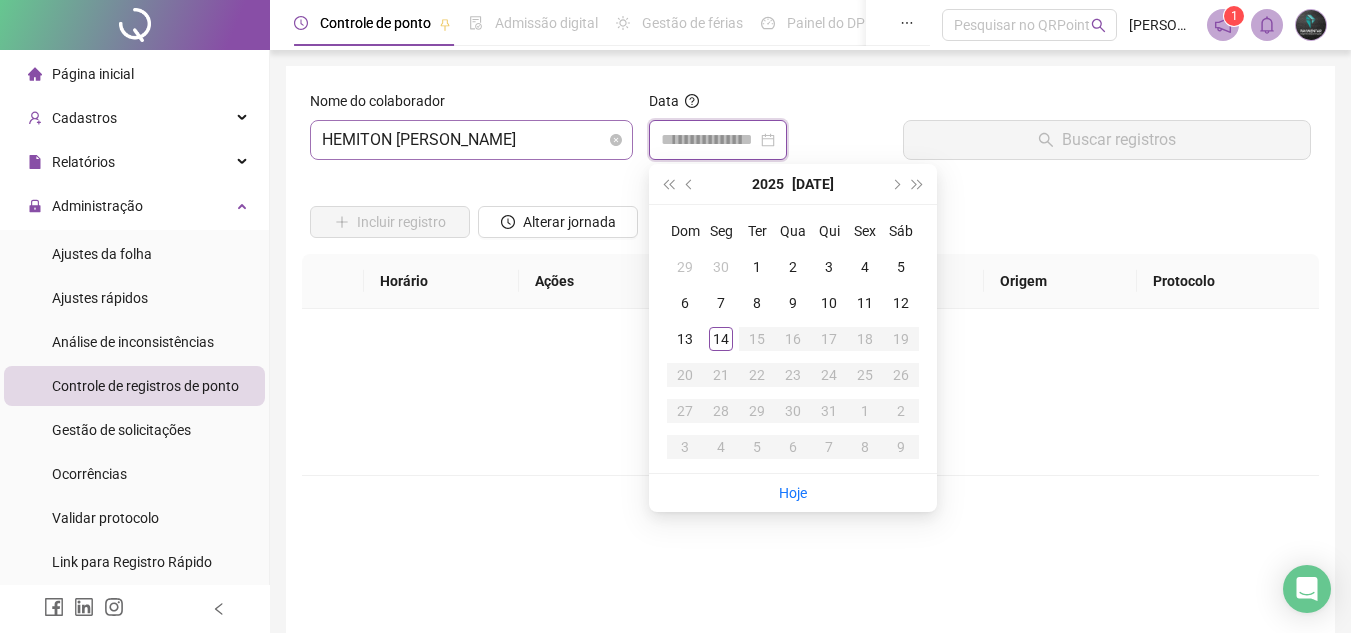 click on "HEMITON [PERSON_NAME]" at bounding box center (471, 140) 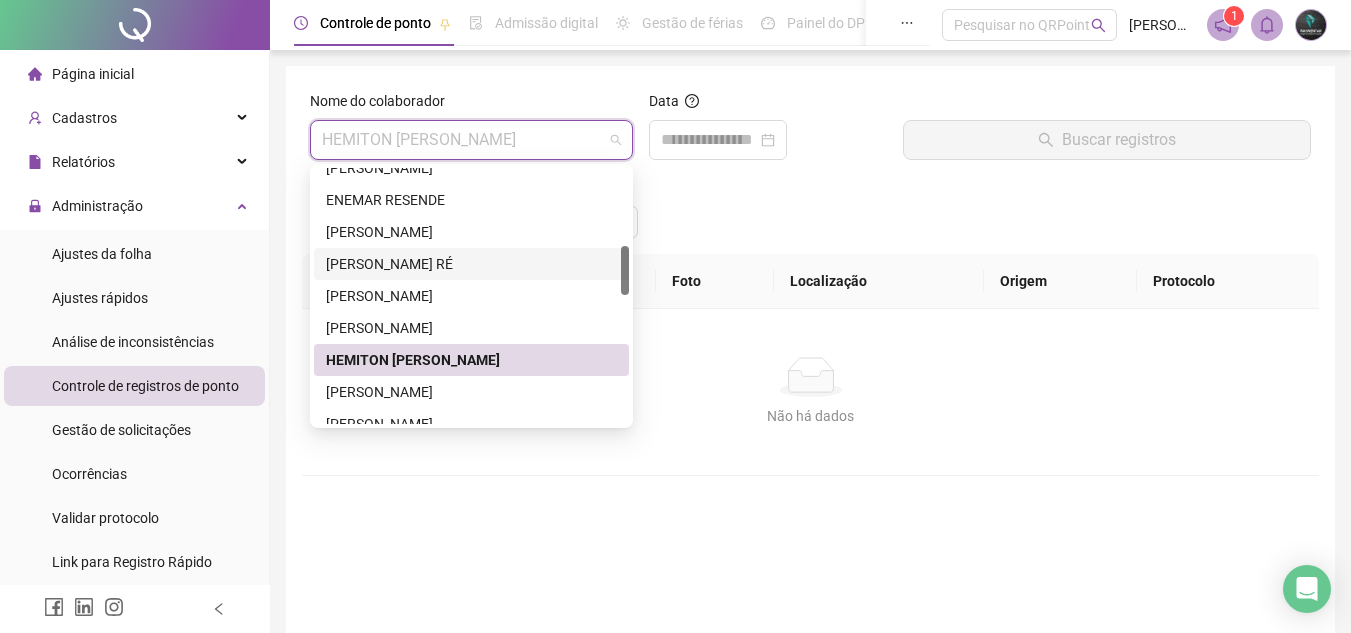 scroll, scrollTop: 500, scrollLeft: 0, axis: vertical 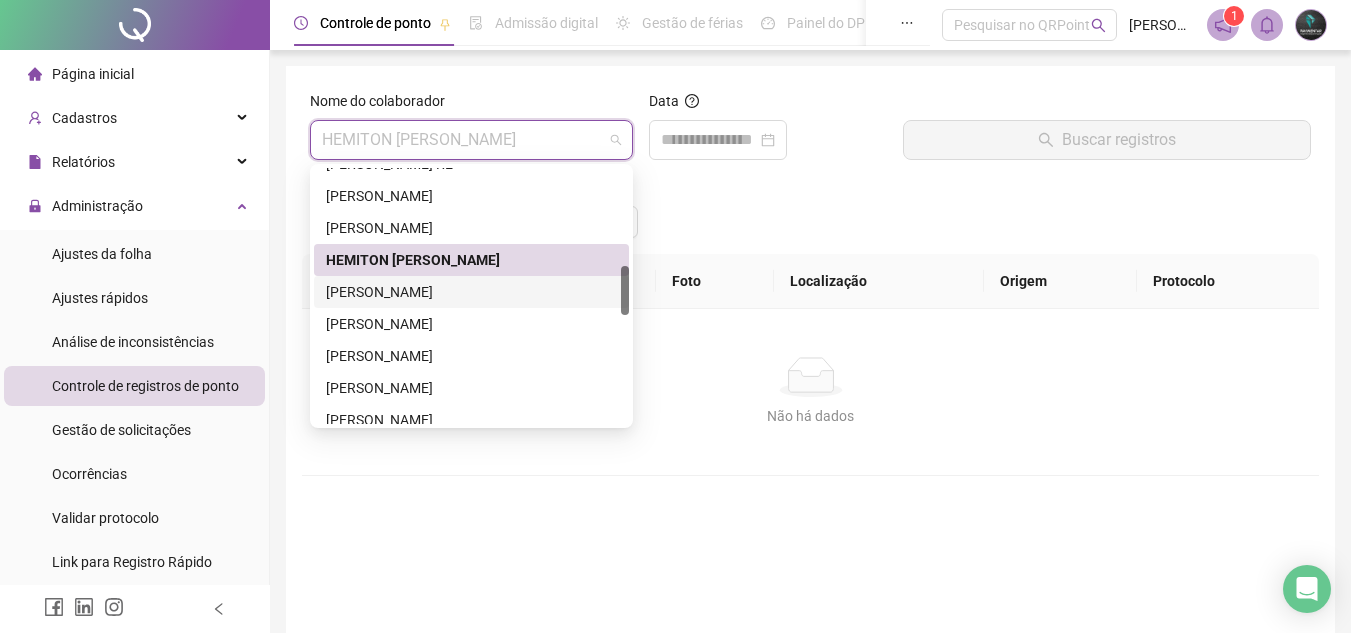 click on "[PERSON_NAME]" at bounding box center [471, 292] 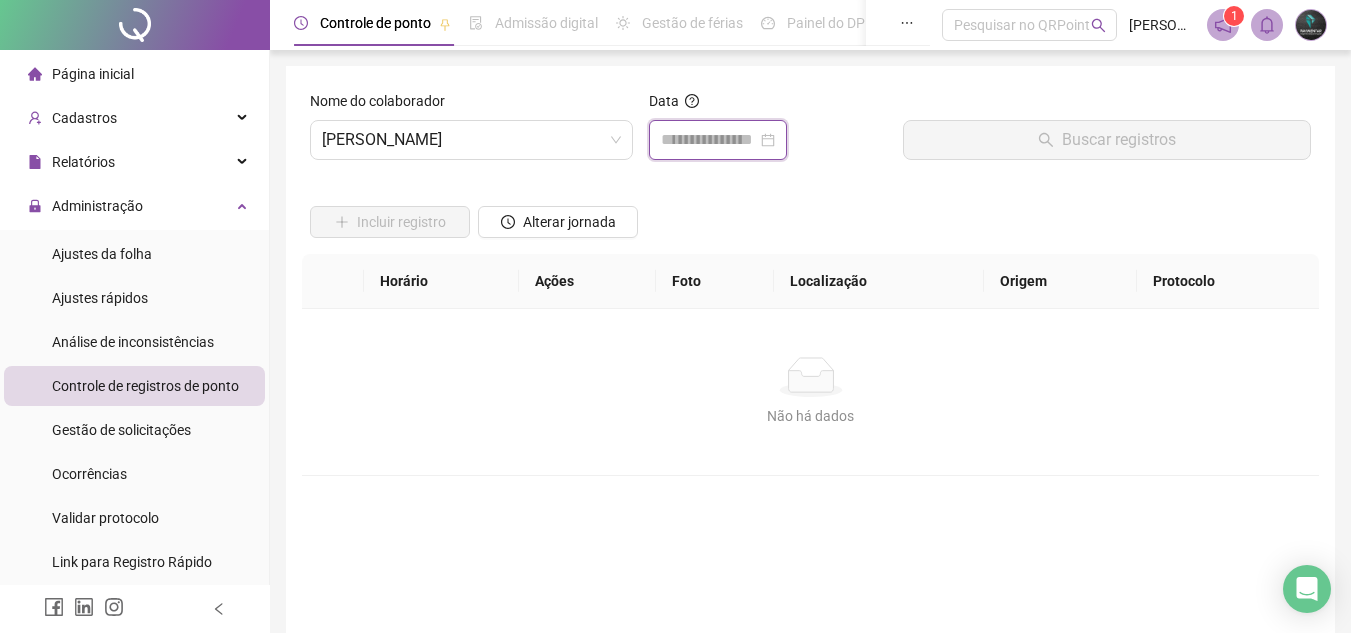 click at bounding box center (709, 140) 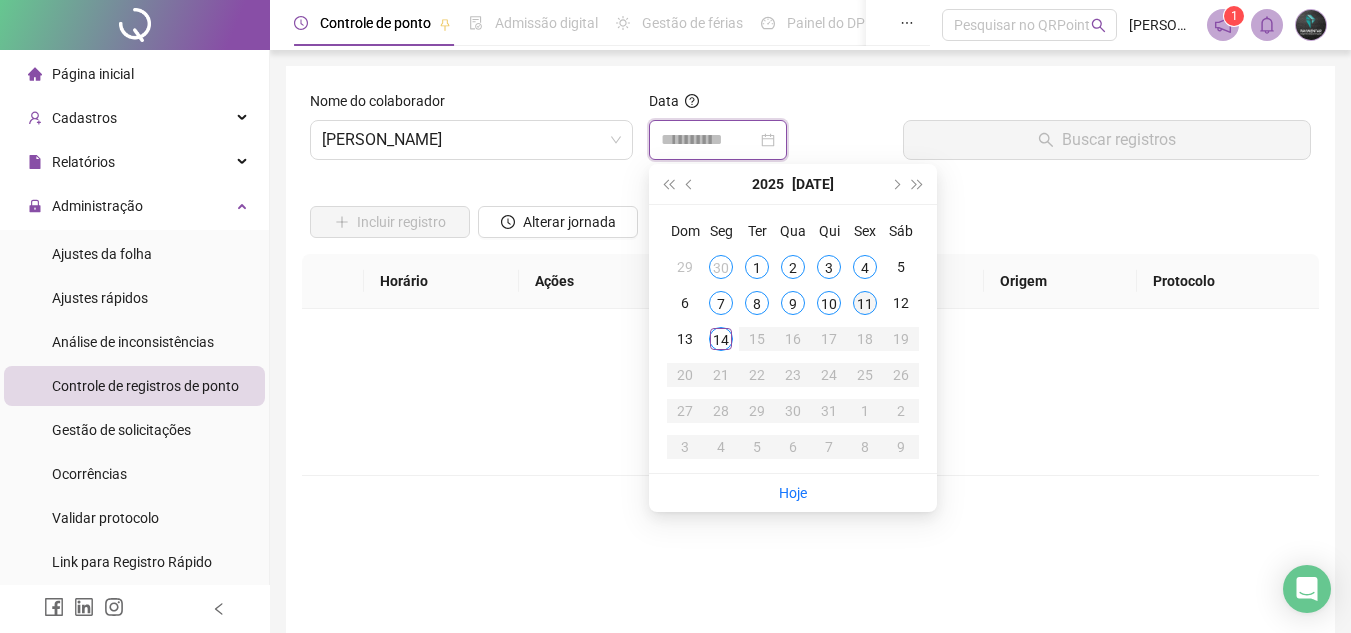 type on "**********" 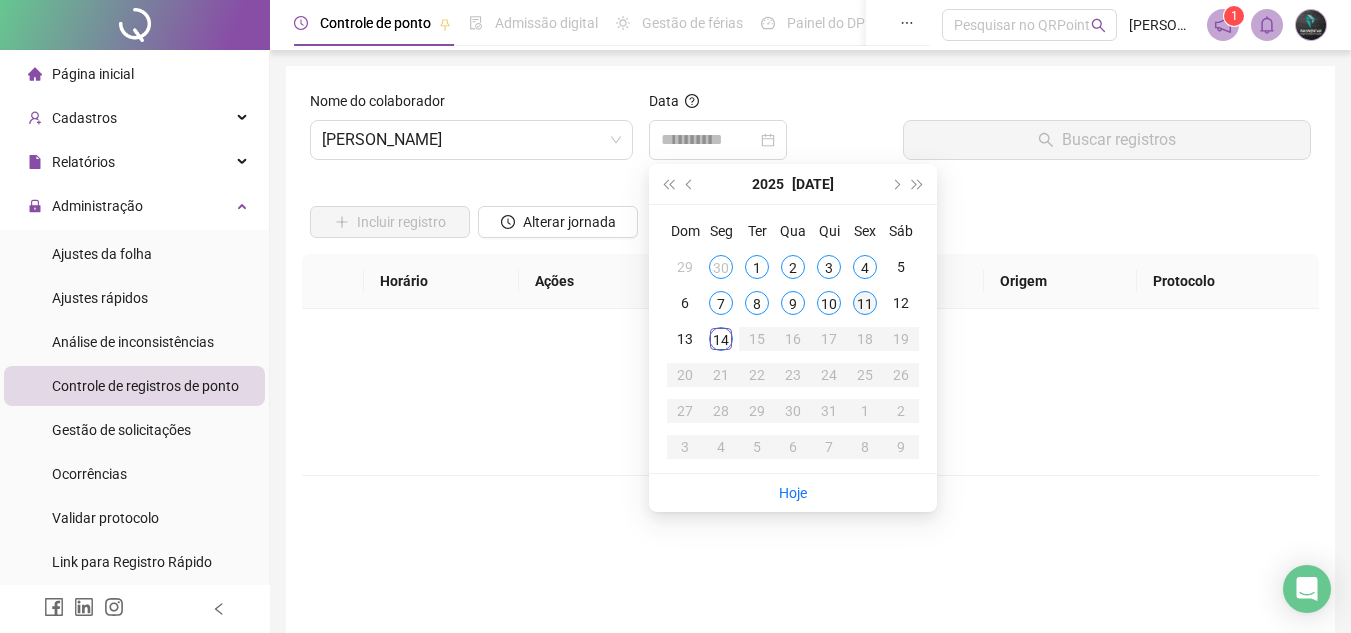 click on "11" at bounding box center [865, 303] 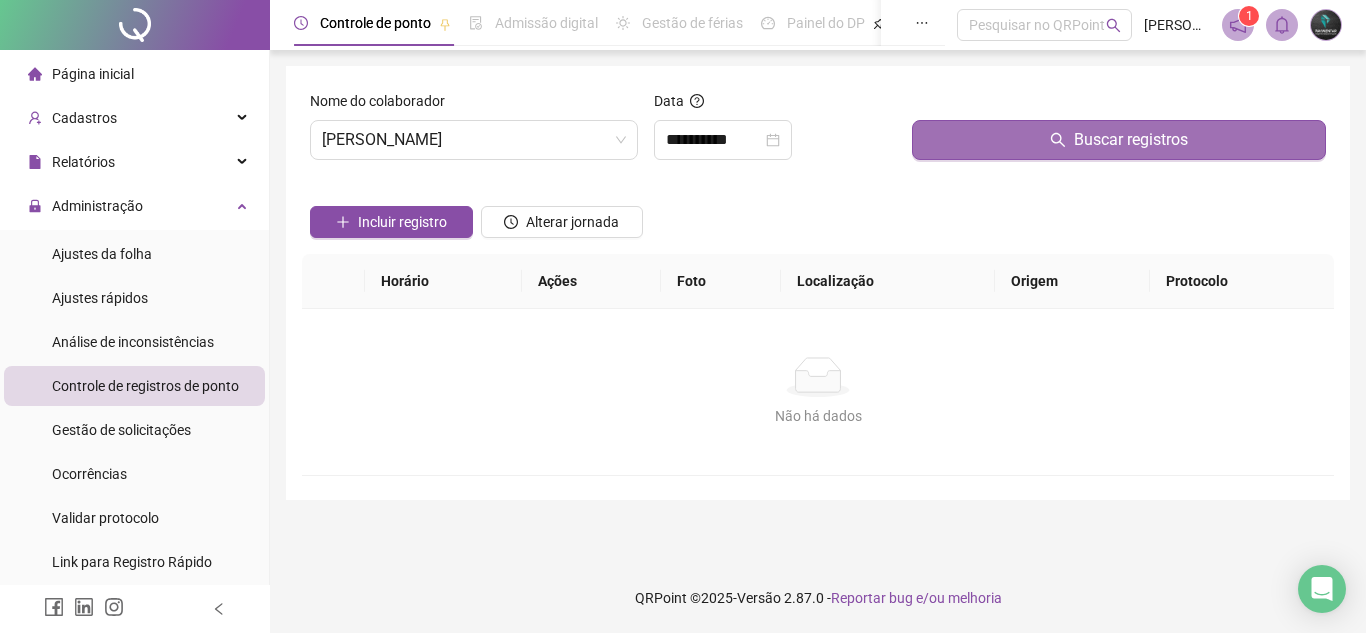 click on "Buscar registros" at bounding box center [1119, 140] 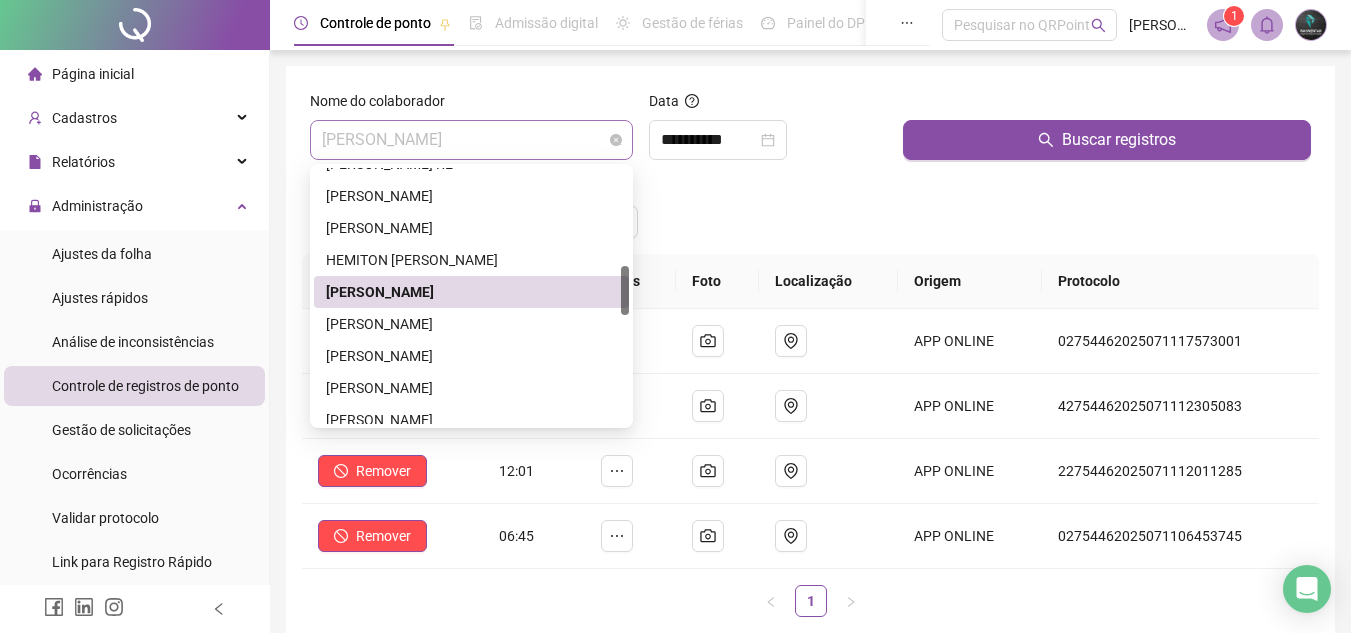 click on "[PERSON_NAME]" at bounding box center (471, 140) 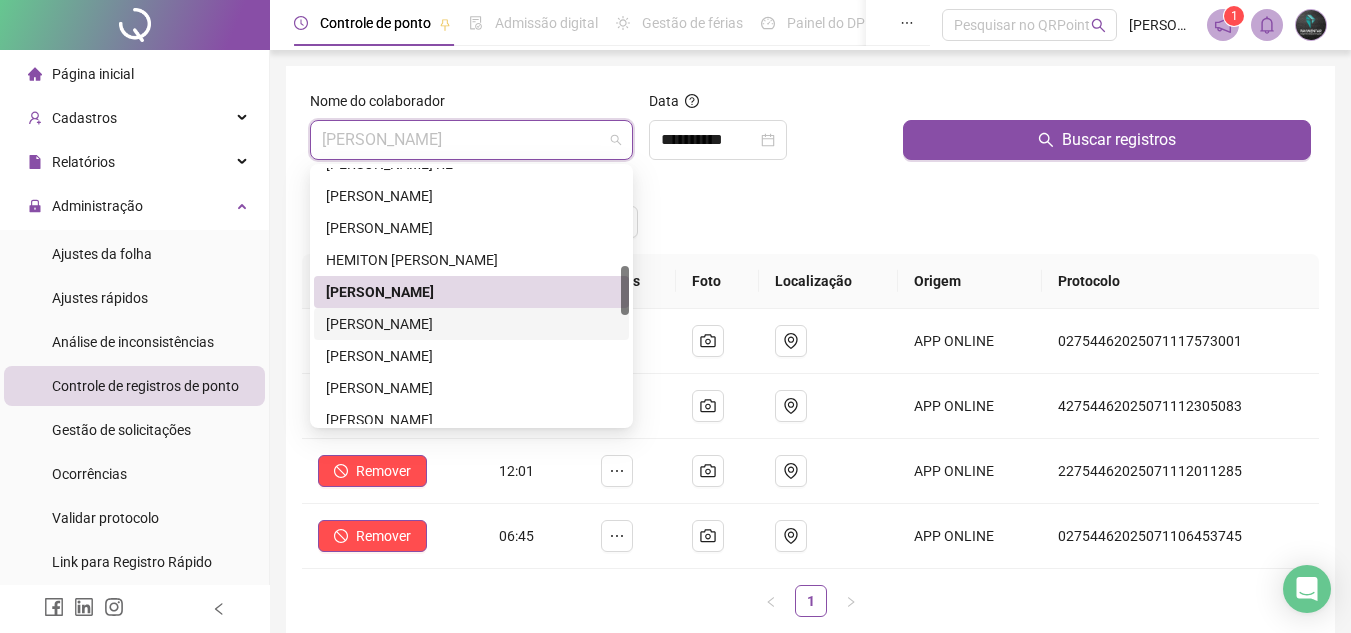 click on "[PERSON_NAME]" at bounding box center (471, 324) 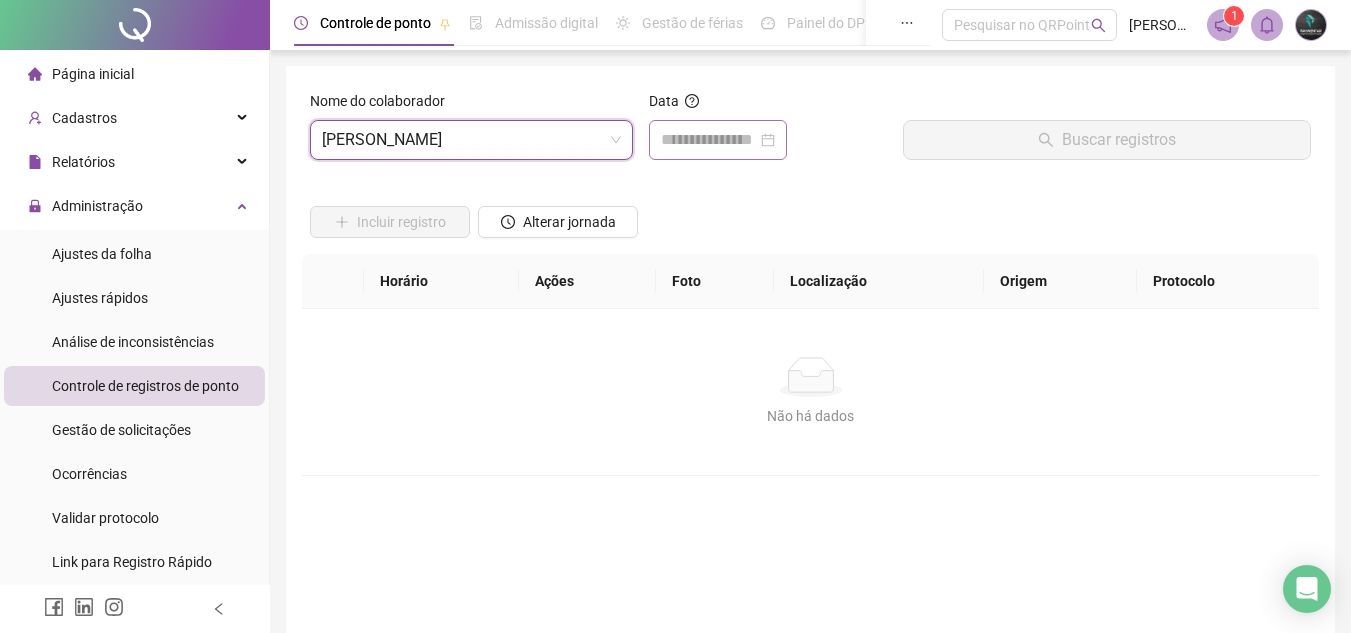 click at bounding box center [718, 140] 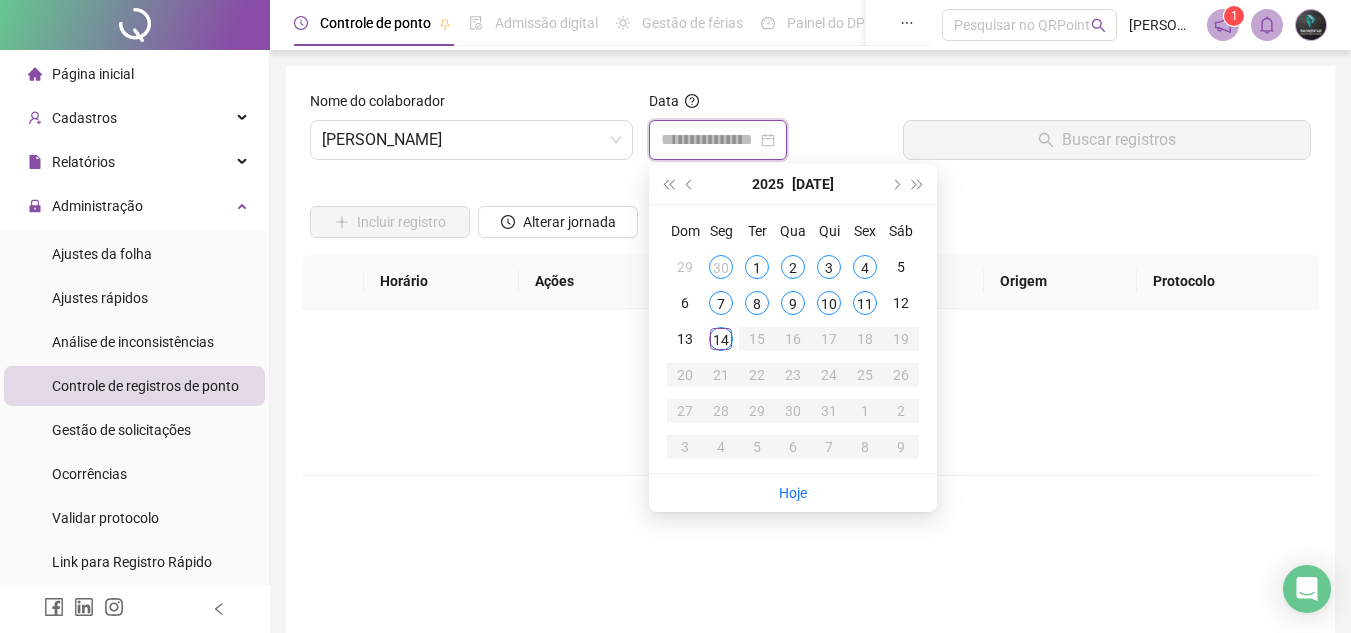 drag, startPoint x: 718, startPoint y: 141, endPoint x: 749, endPoint y: 176, distance: 46.75468 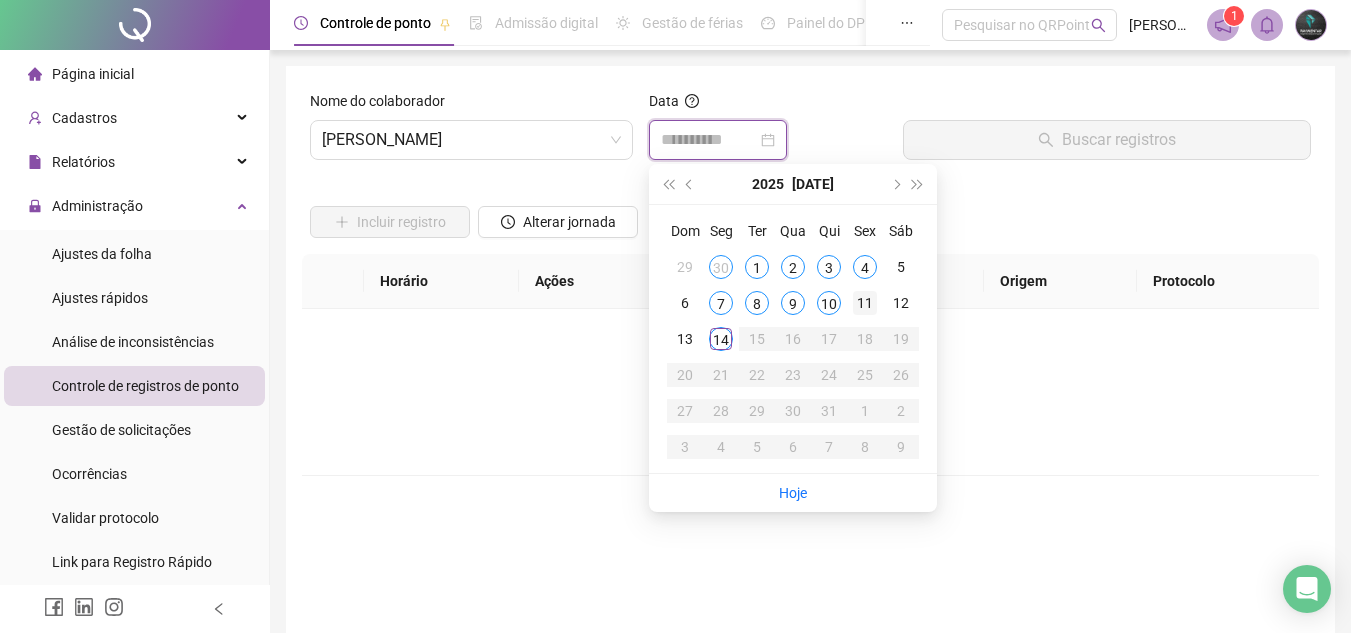 type on "**********" 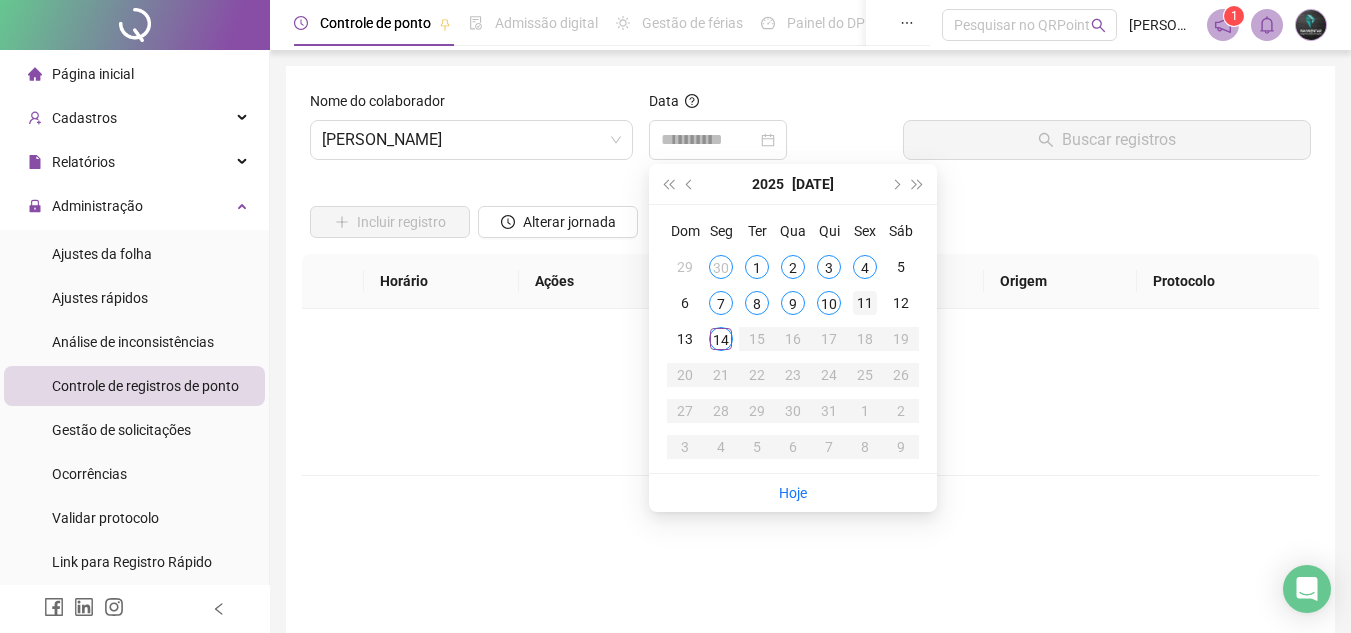 click on "11" at bounding box center [865, 303] 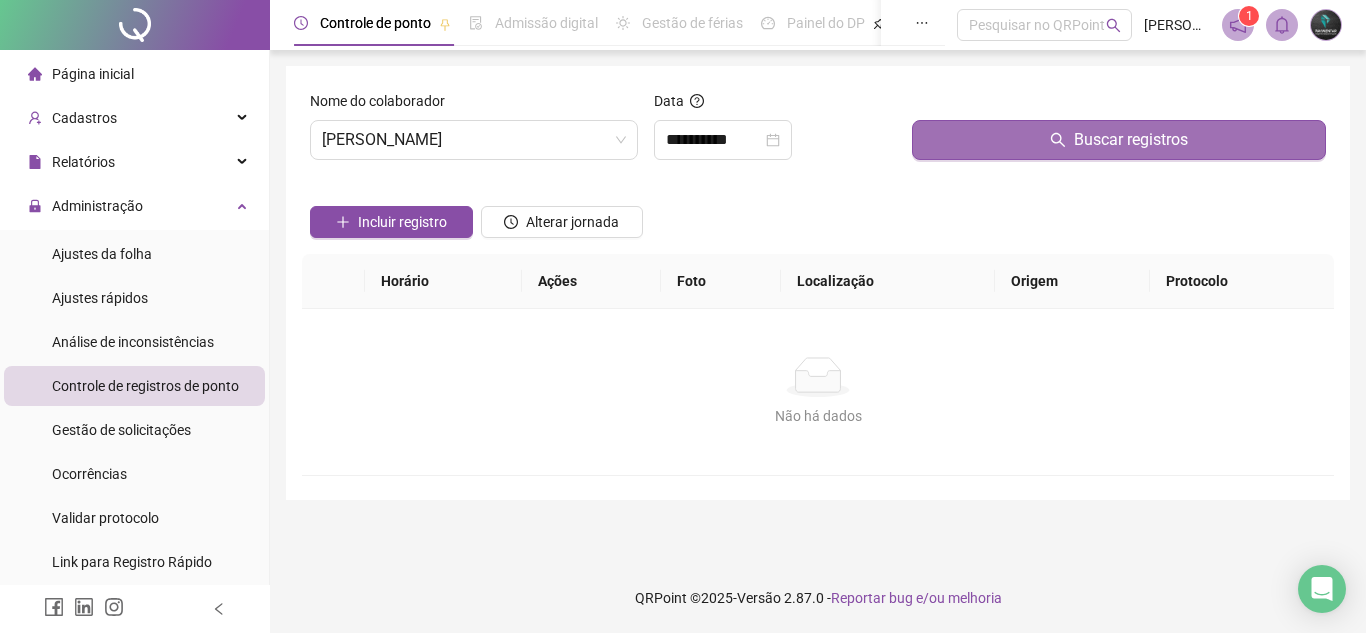 click on "Buscar registros" at bounding box center (1119, 140) 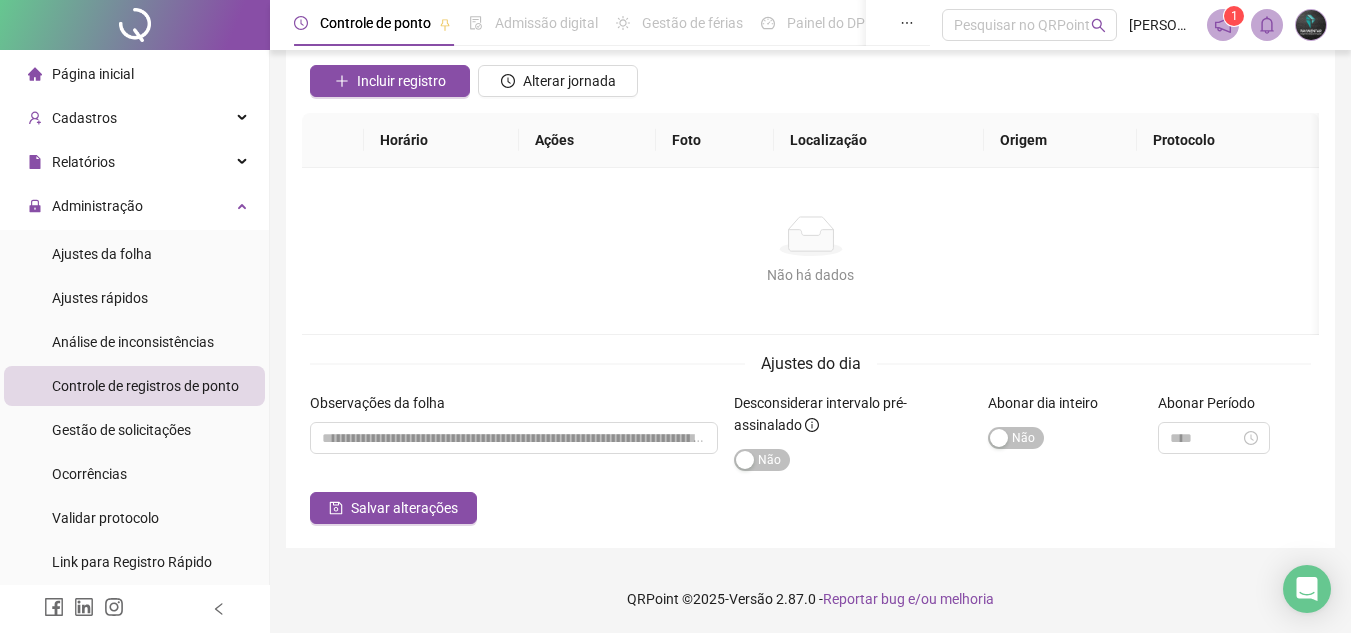 scroll, scrollTop: 142, scrollLeft: 0, axis: vertical 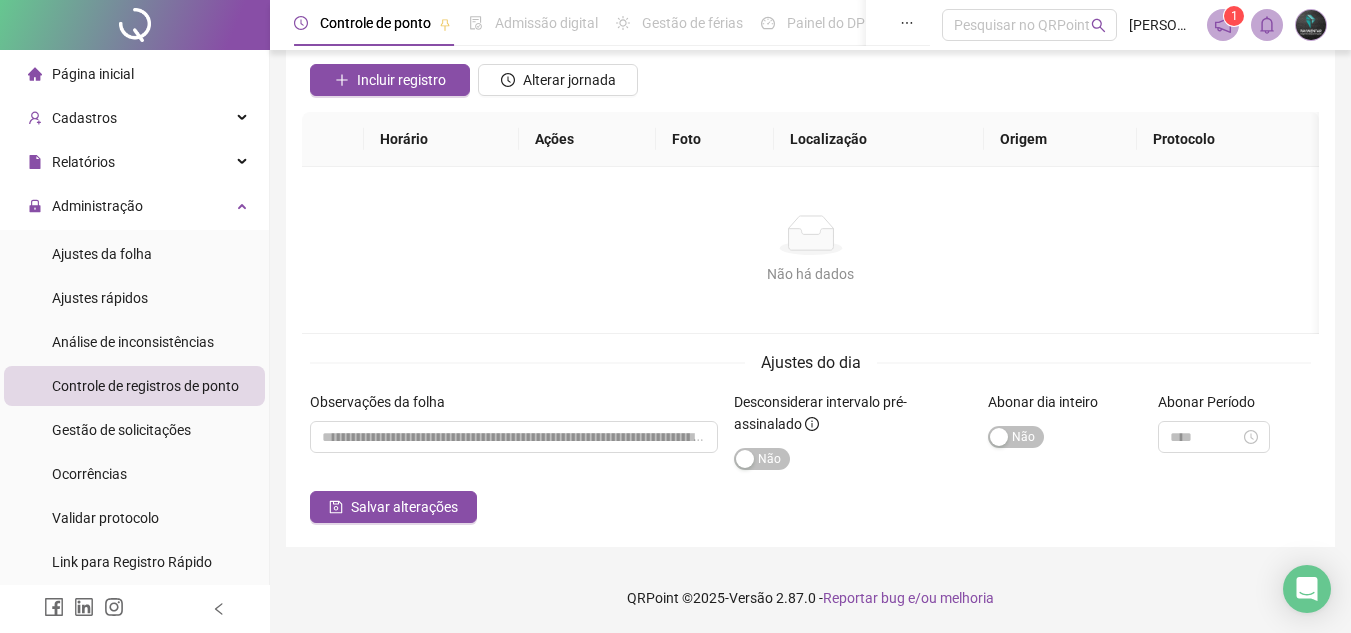 drag, startPoint x: 573, startPoint y: 477, endPoint x: 580, endPoint y: 460, distance: 18.384777 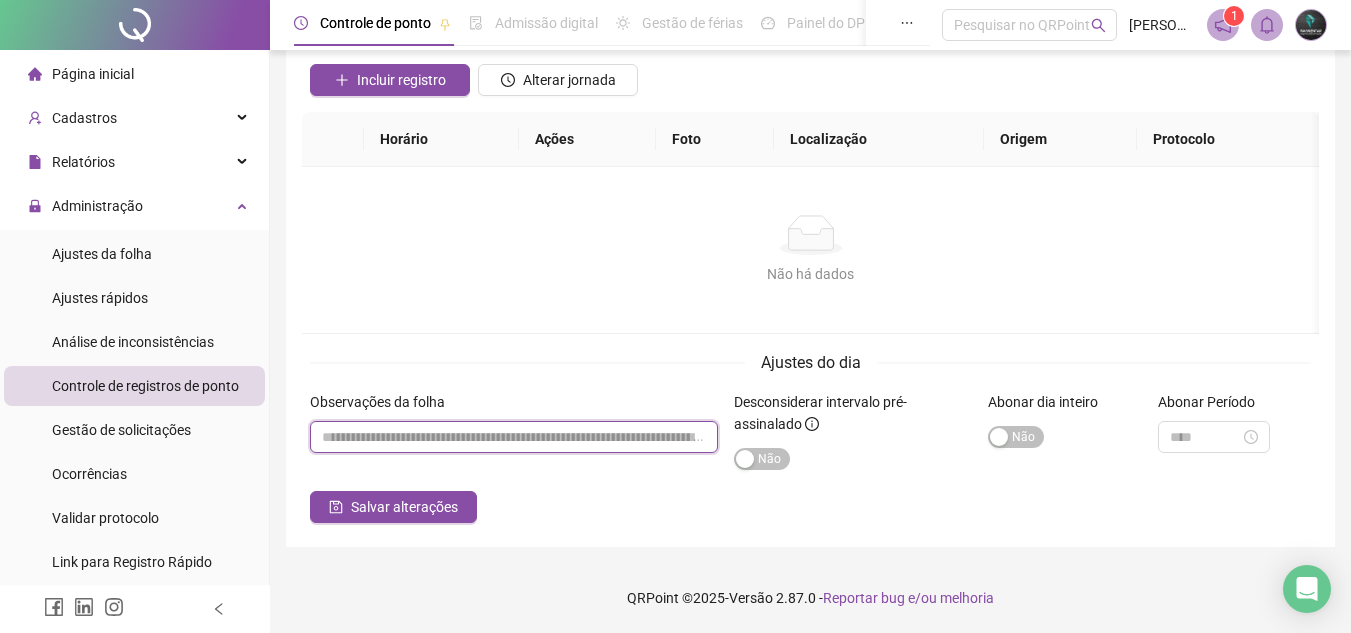click at bounding box center [514, 437] 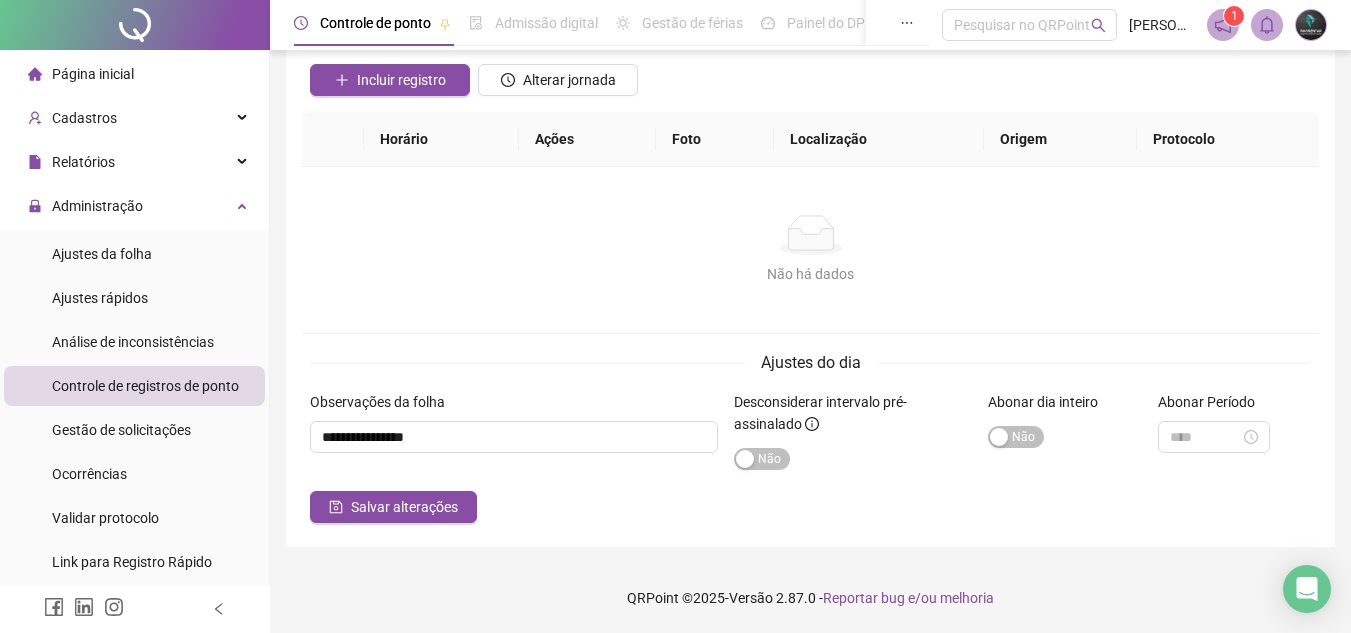 click on "Abonar dia inteiro" at bounding box center (1065, 406) 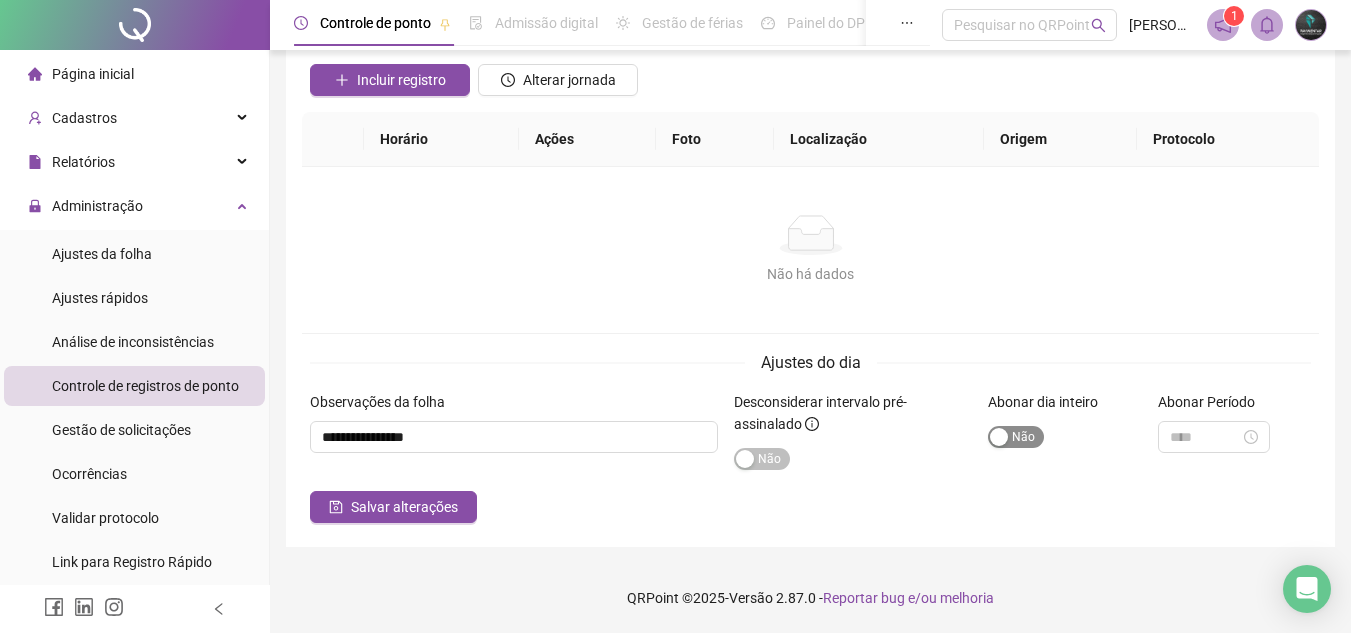 click on "Sim Não" at bounding box center [1016, 437] 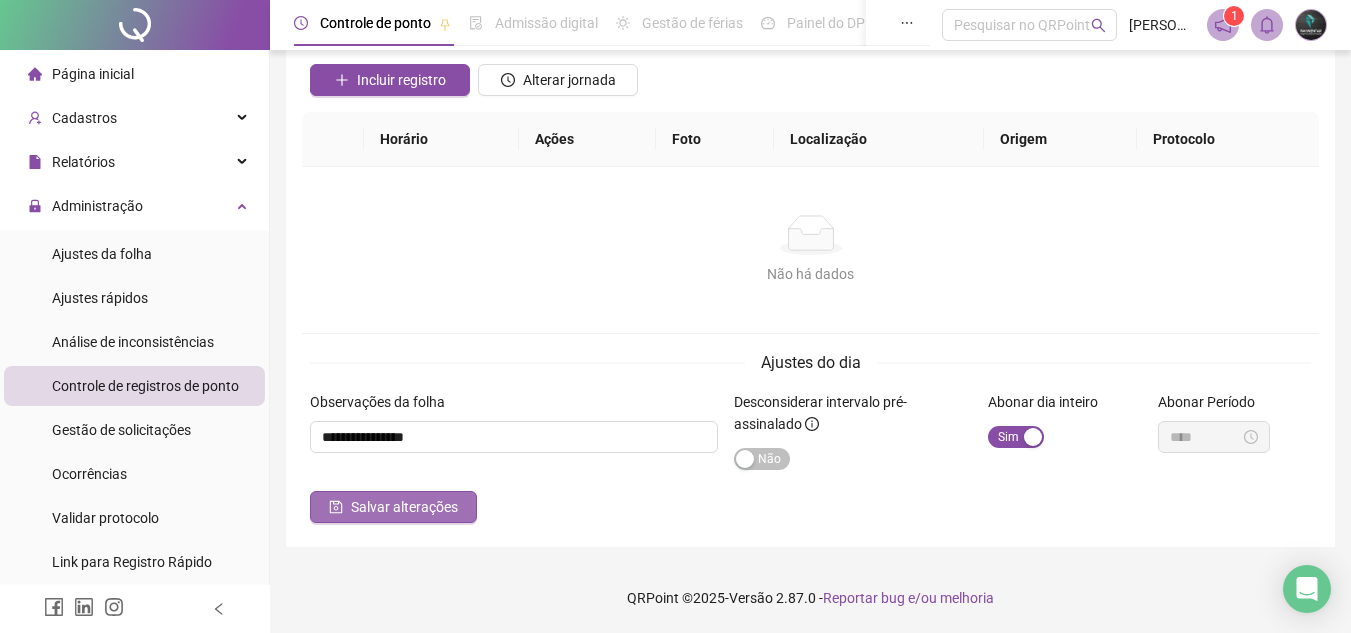 click on "Salvar alterações" at bounding box center (393, 507) 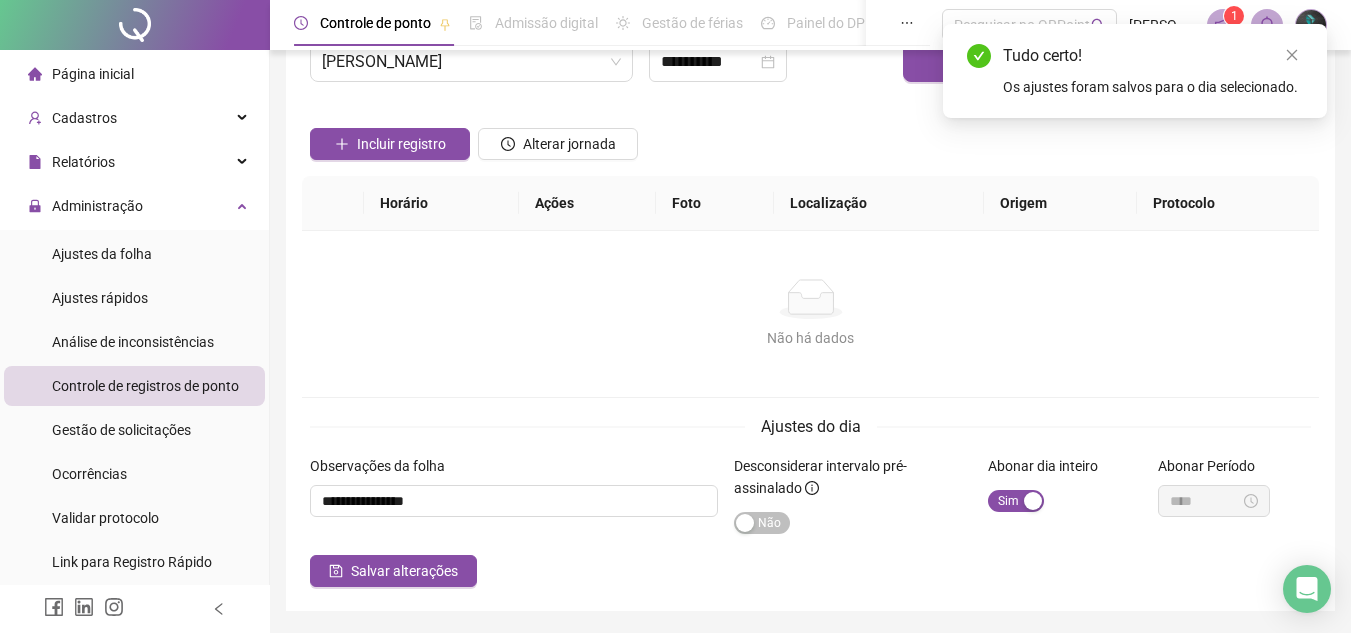 scroll, scrollTop: 0, scrollLeft: 0, axis: both 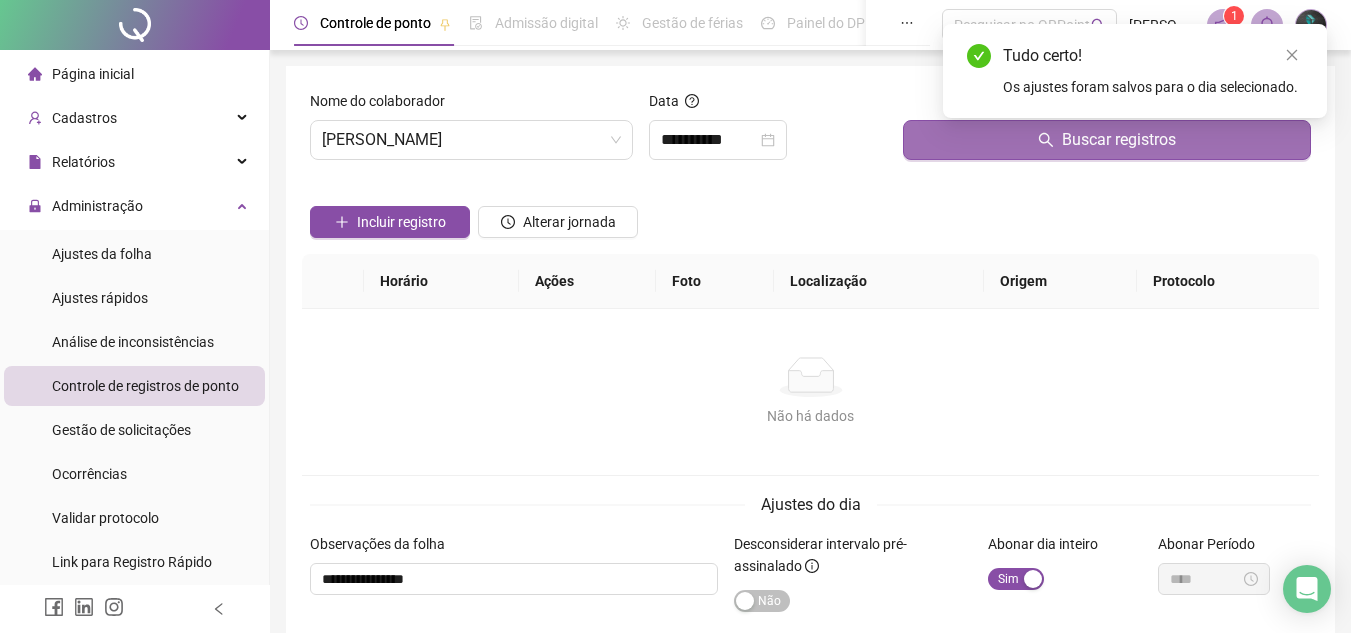 click on "Buscar registros" at bounding box center (1107, 140) 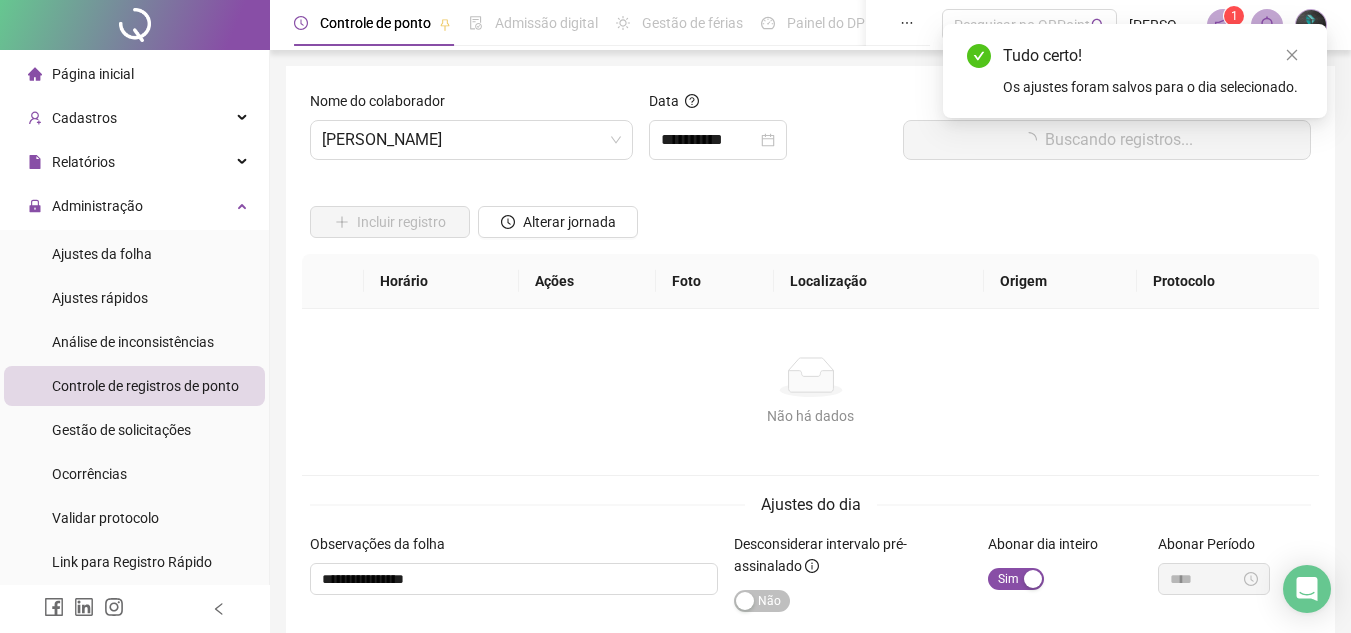 type on "**********" 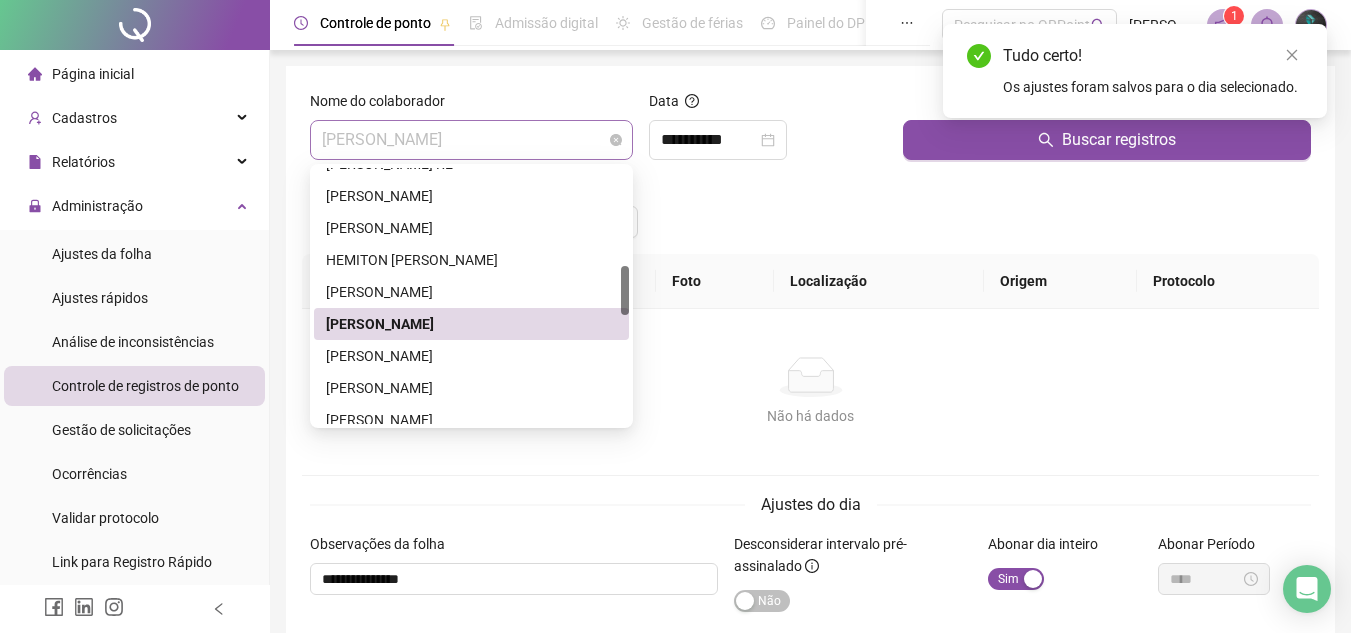 click on "[PERSON_NAME]" at bounding box center [471, 140] 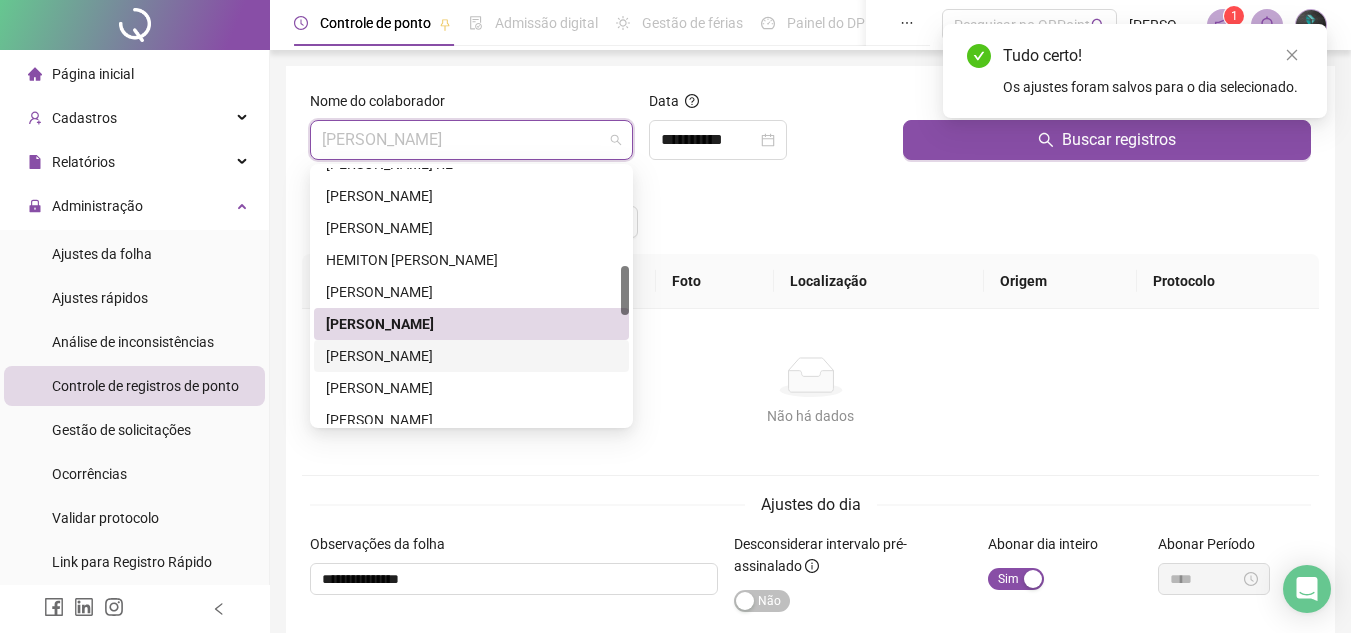 click on "[PERSON_NAME]" at bounding box center (471, 356) 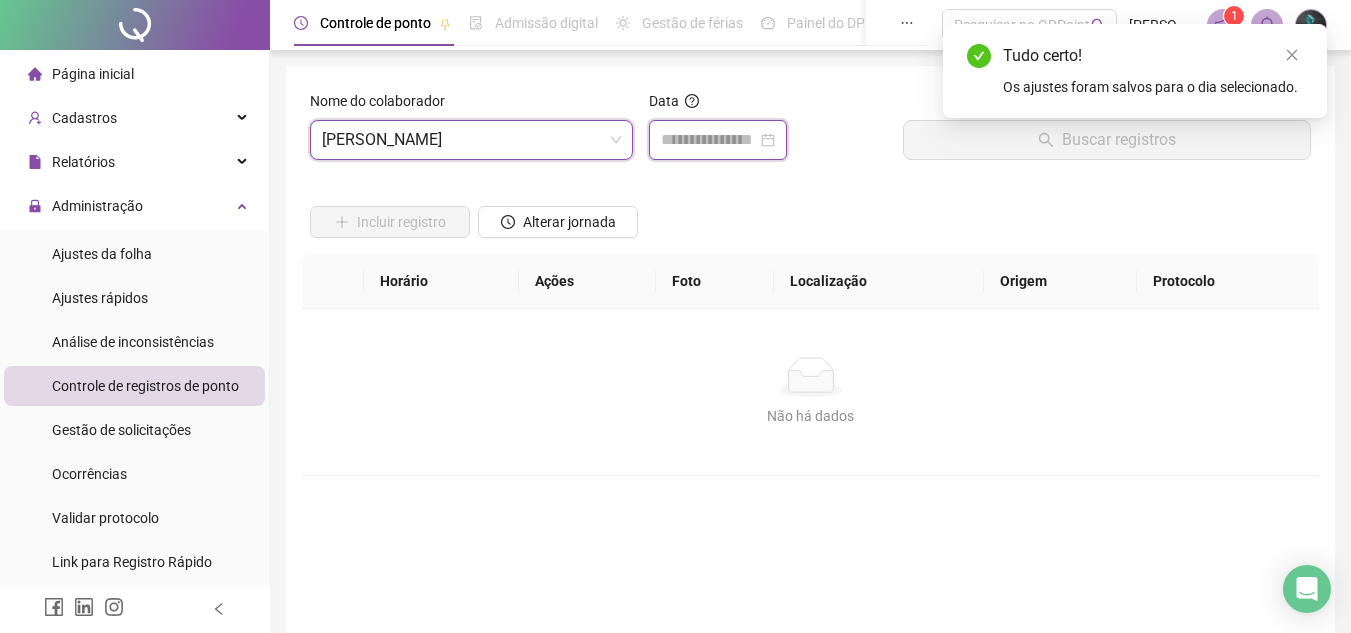 click at bounding box center [709, 140] 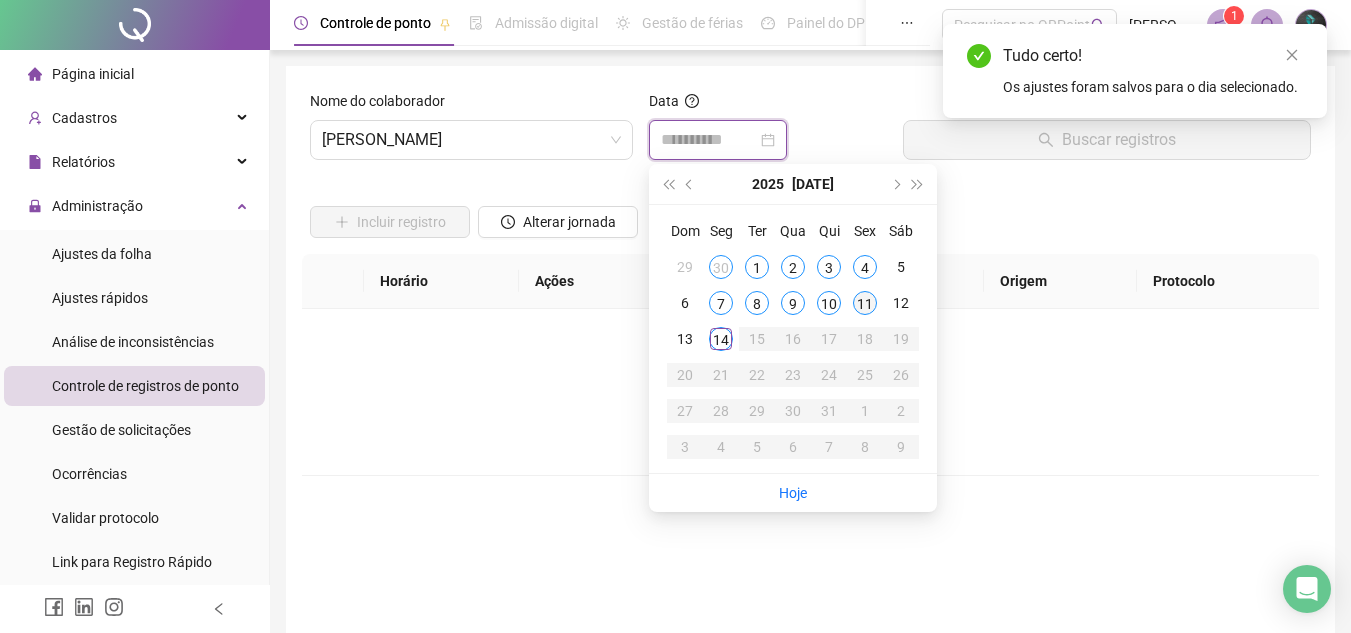 type on "**********" 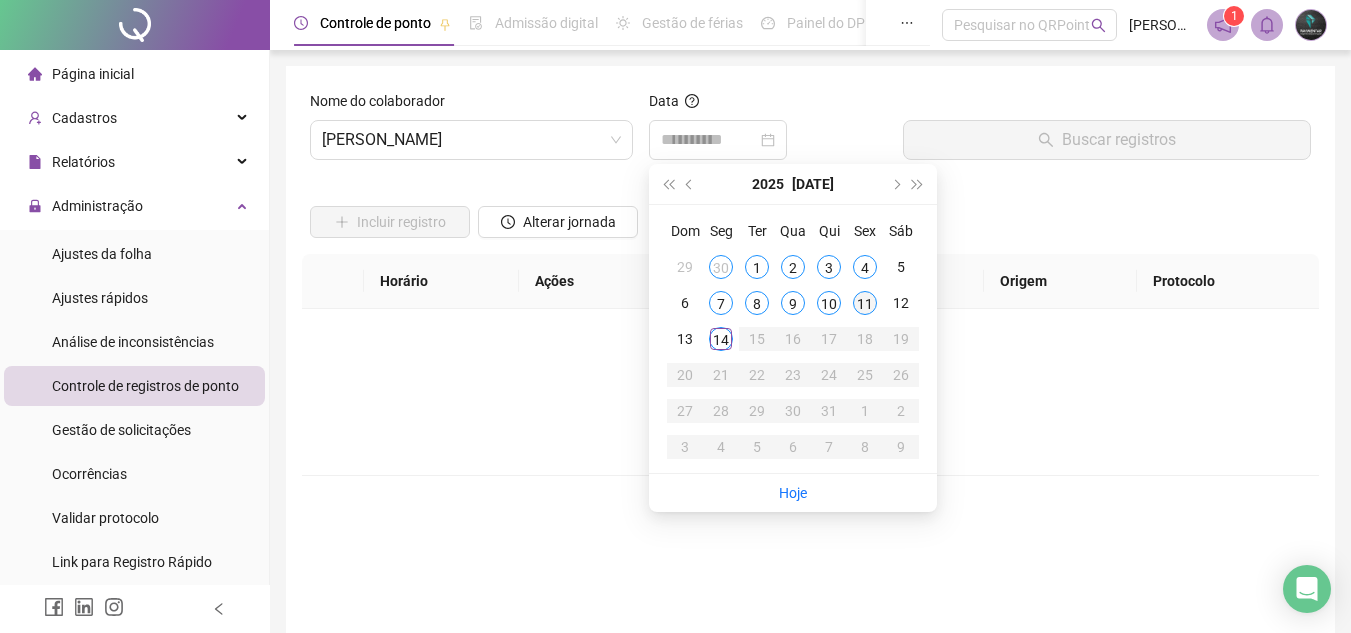 click on "11" at bounding box center (865, 303) 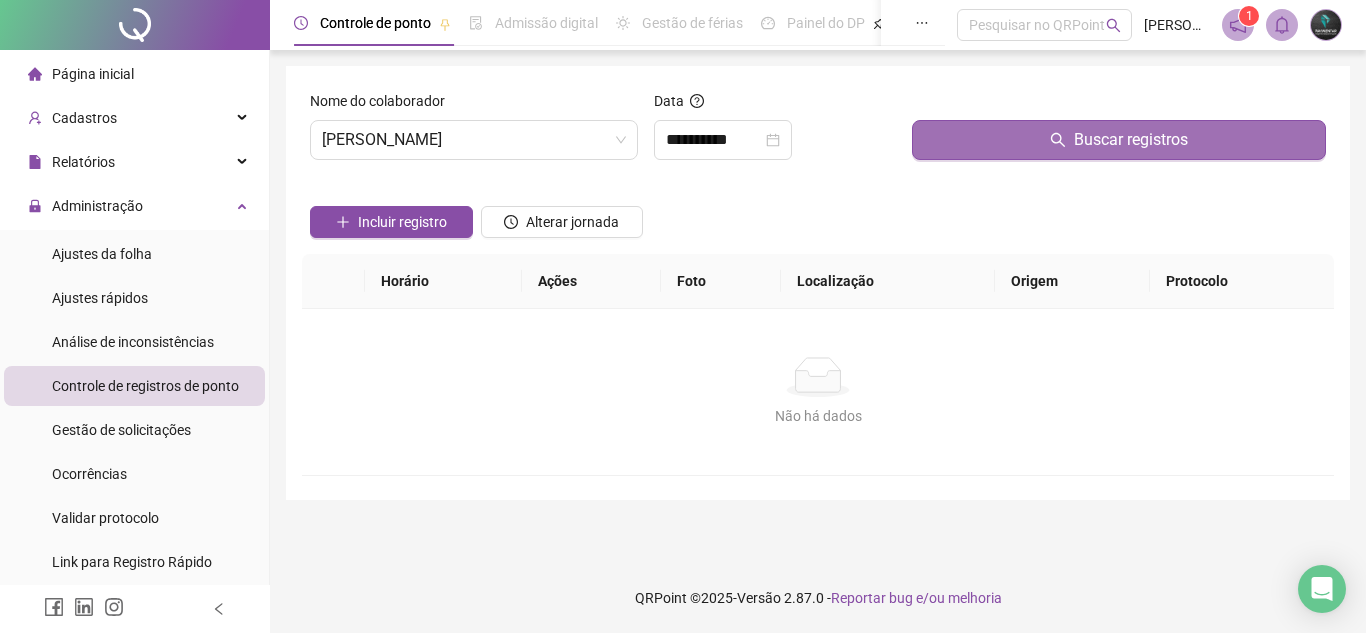 click on "Buscar registros" at bounding box center (1119, 140) 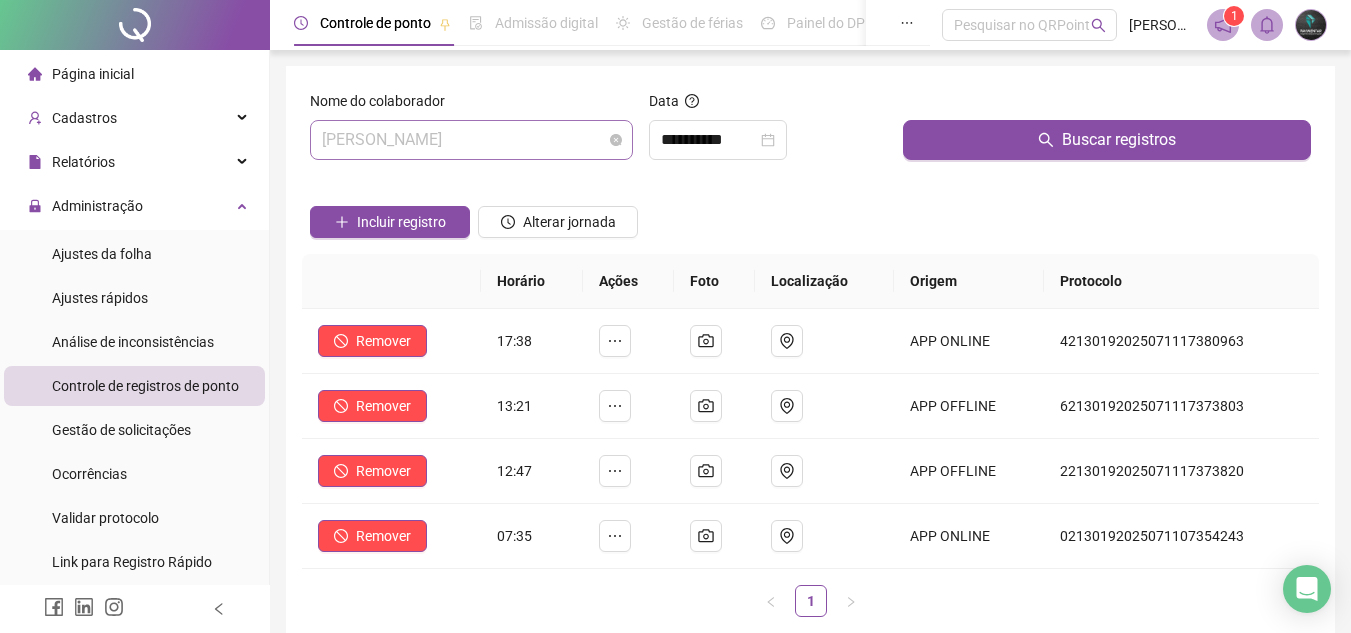 click on "[PERSON_NAME]" at bounding box center (471, 140) 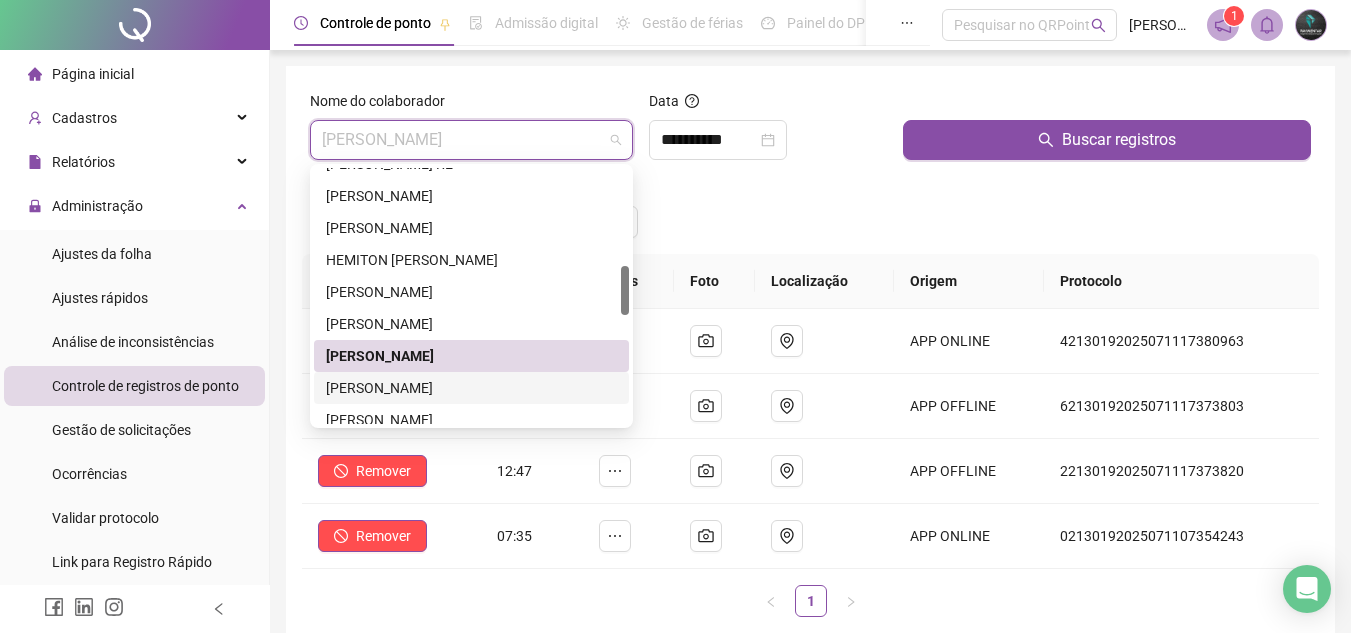 click on "[PERSON_NAME]" at bounding box center (471, 388) 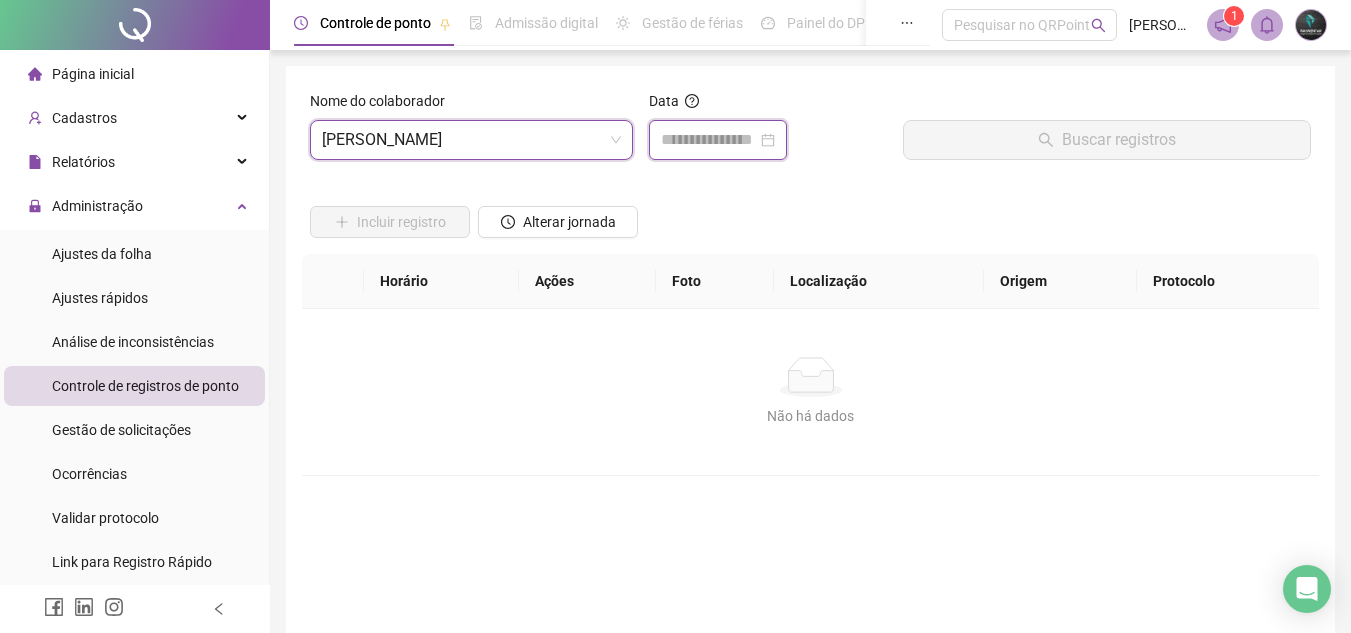 click at bounding box center (709, 140) 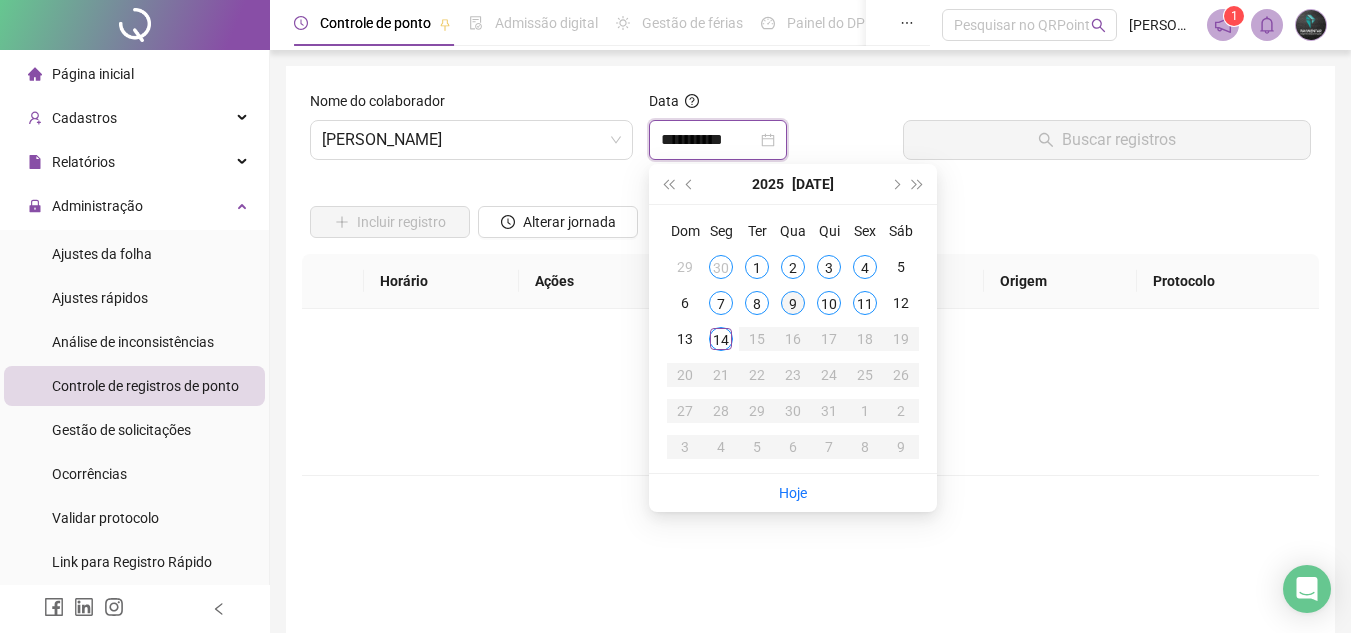 type on "**********" 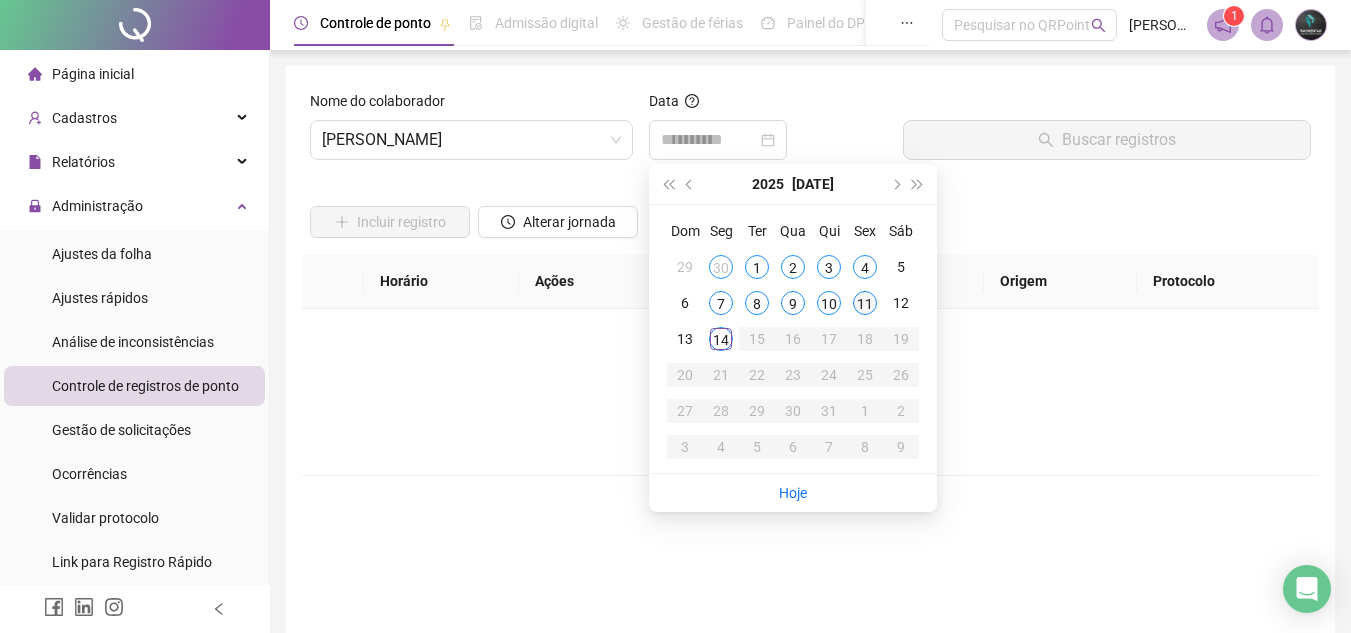 click on "11" at bounding box center [865, 303] 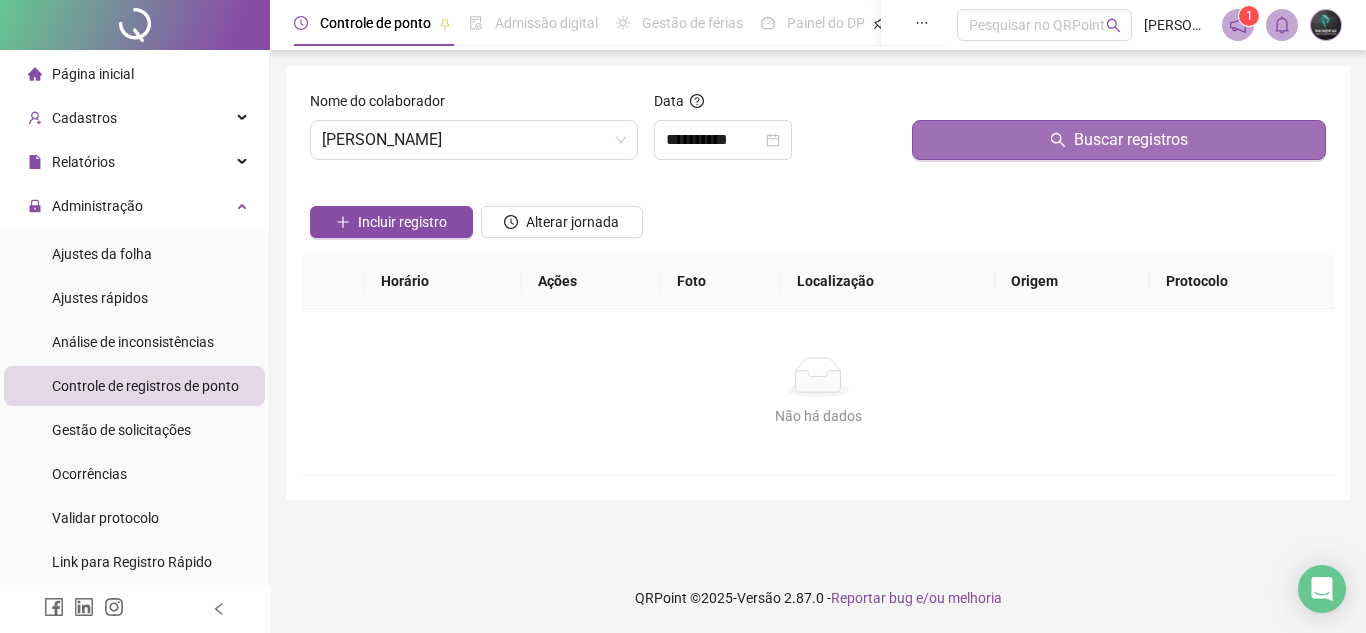 click on "Buscar registros" at bounding box center (1131, 140) 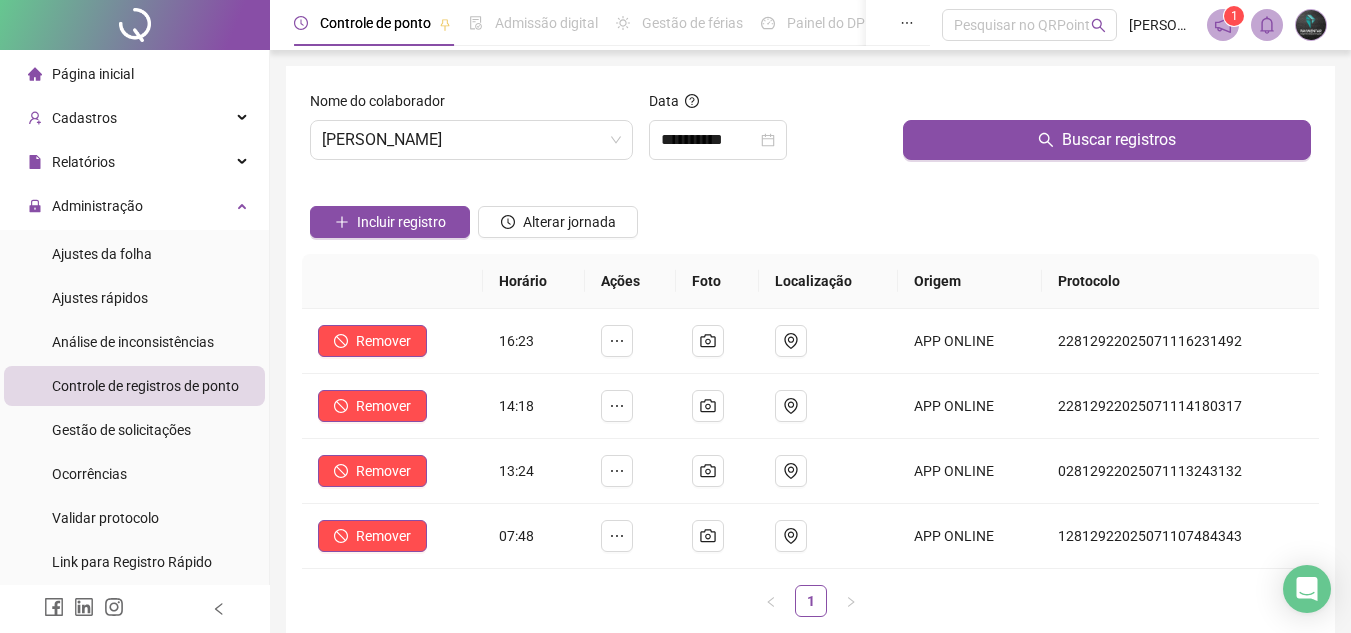 drag, startPoint x: 1077, startPoint y: 546, endPoint x: 1009, endPoint y: 591, distance: 81.5414 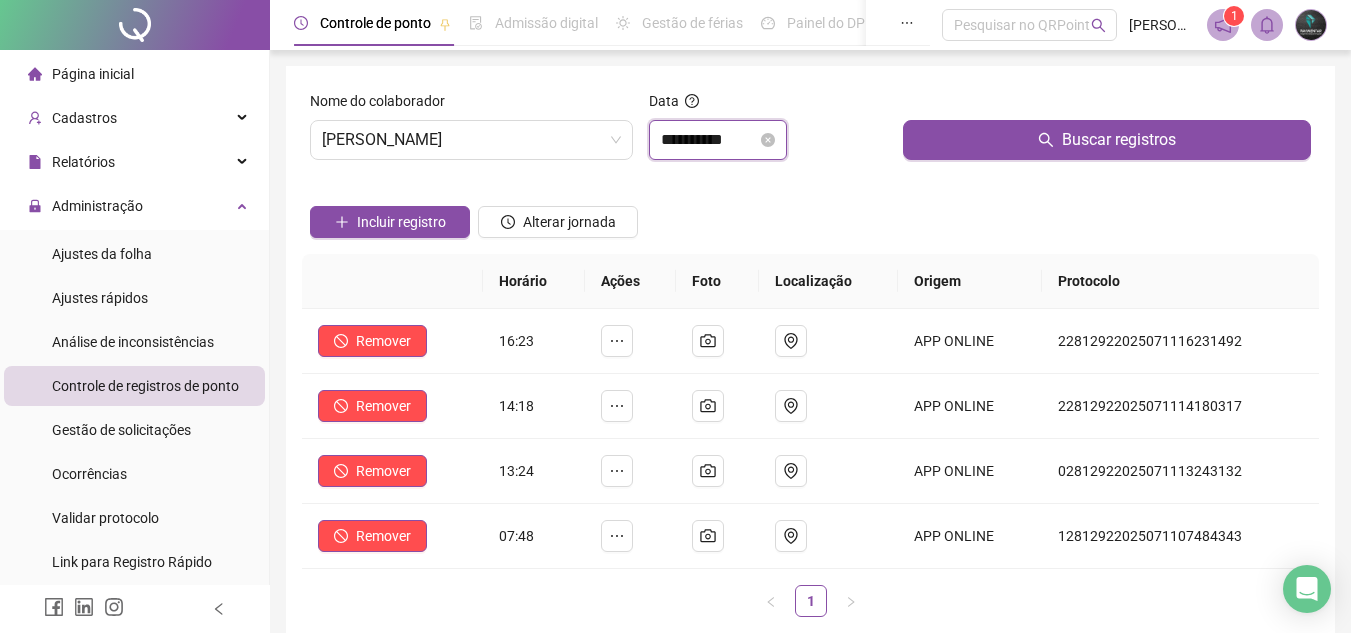 click on "**********" at bounding box center [709, 140] 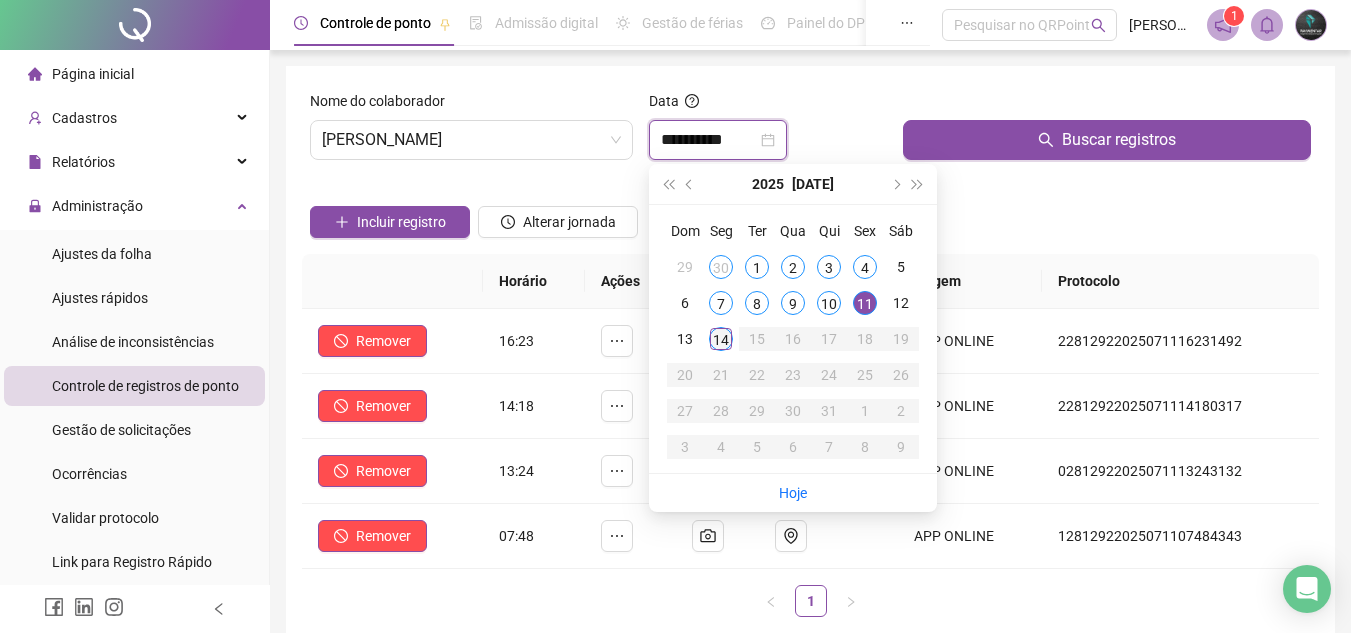 type on "**********" 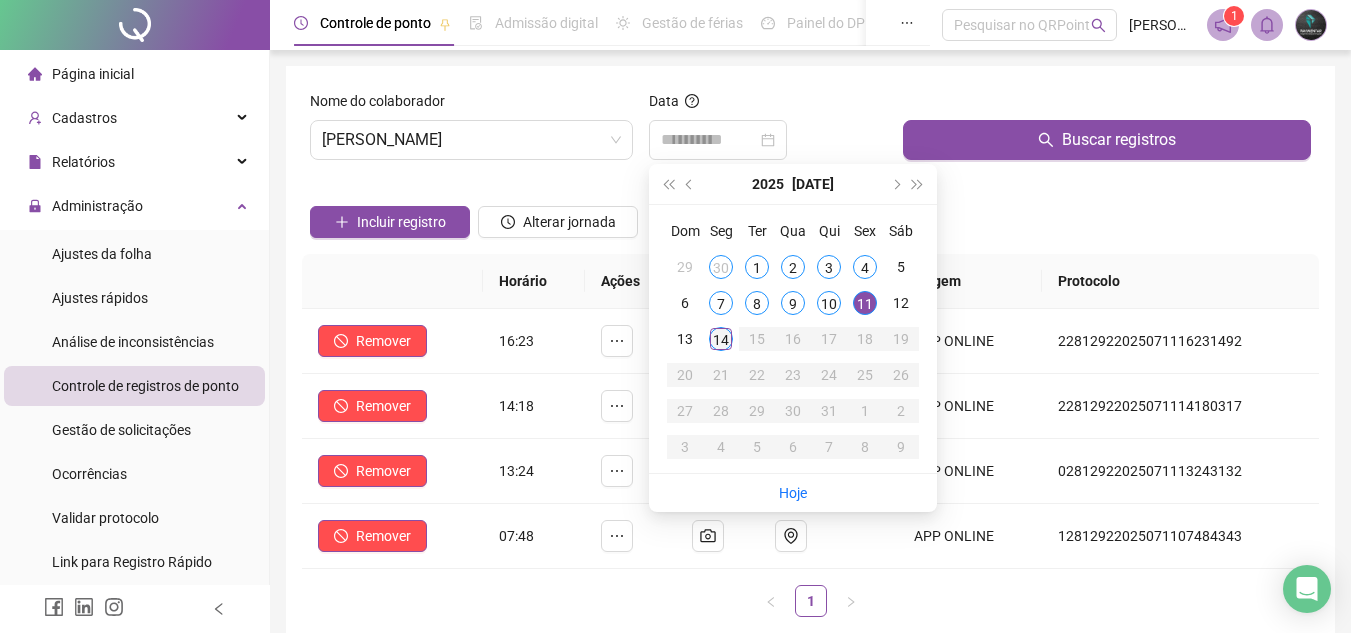 click on "14" at bounding box center [721, 339] 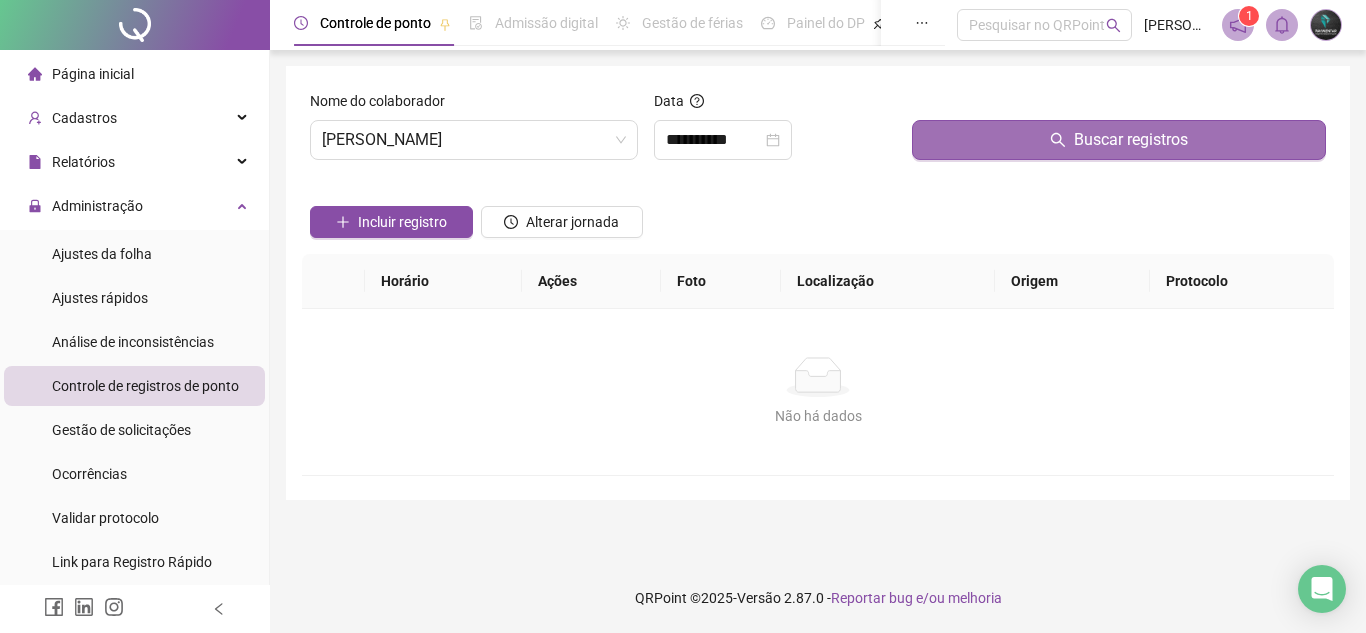 click on "Buscar registros" at bounding box center [1119, 140] 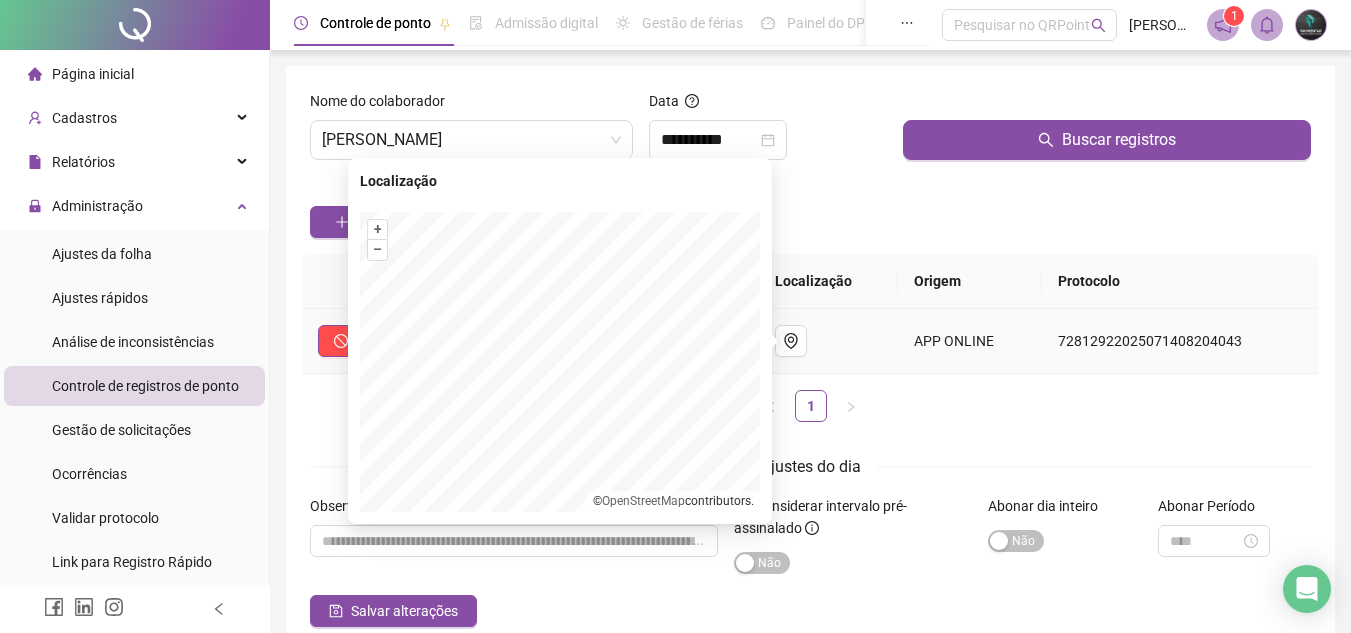 click on "Localização + – ⇧ › ©  OpenStreetMap  contributors." at bounding box center (560, 341) 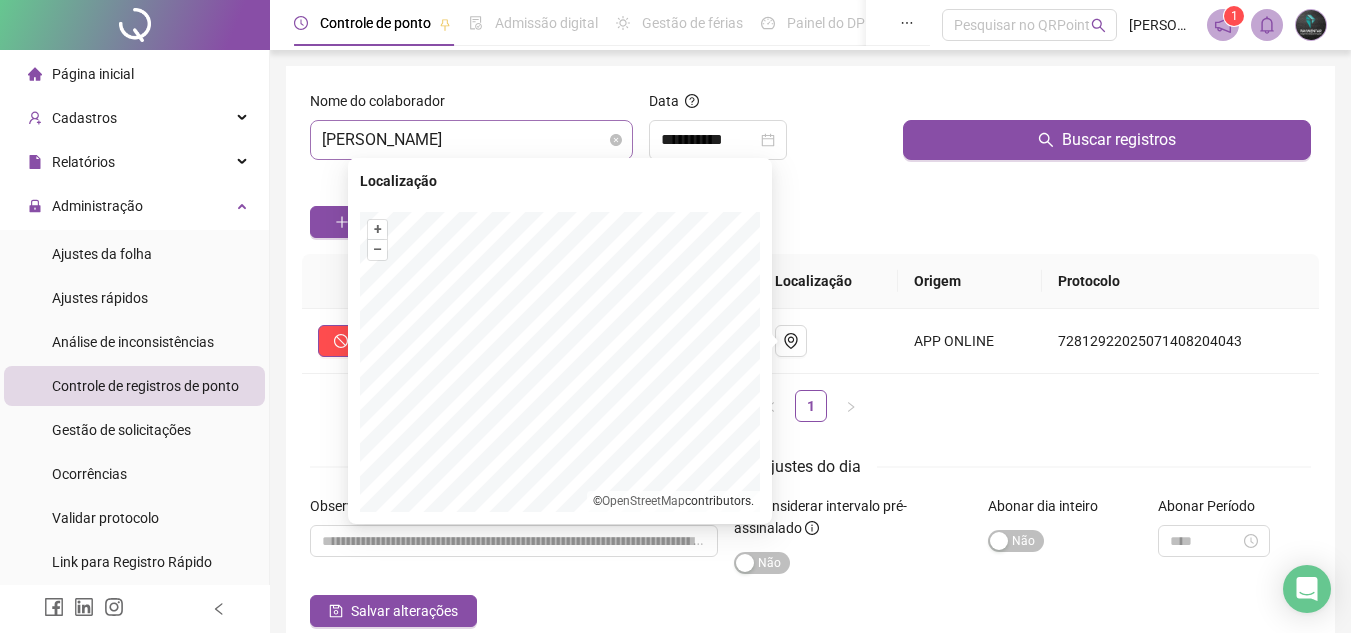 click on "[PERSON_NAME]" at bounding box center [471, 140] 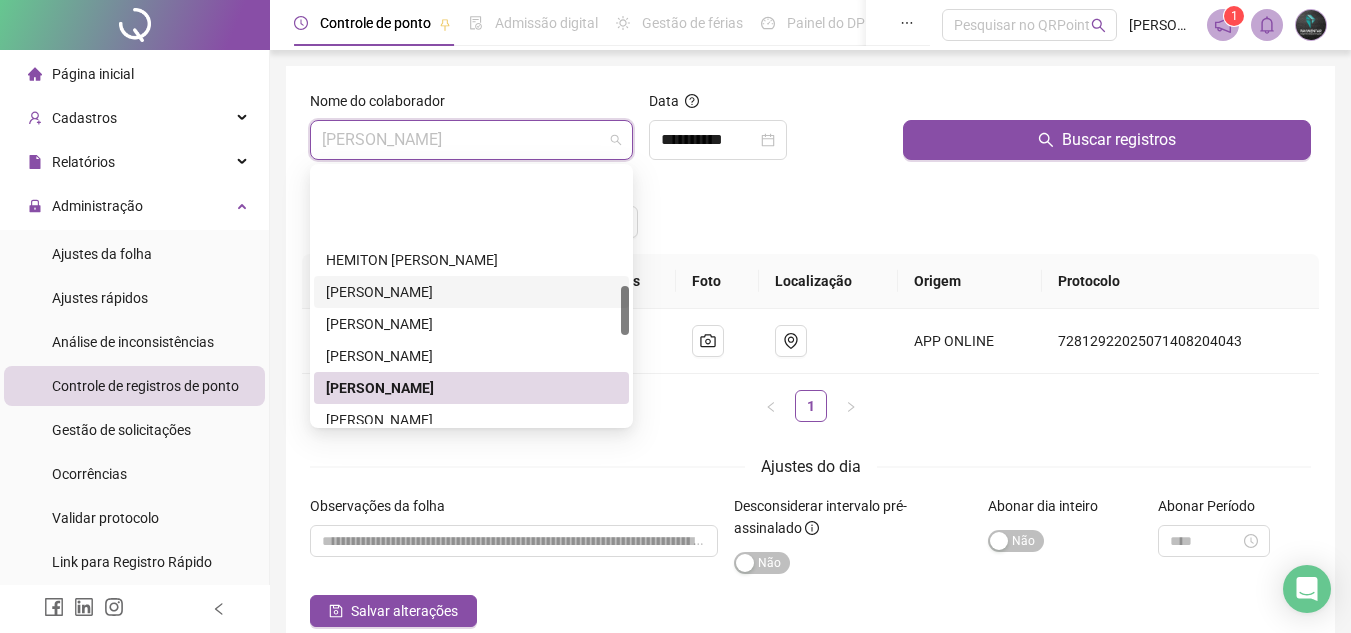 scroll, scrollTop: 600, scrollLeft: 0, axis: vertical 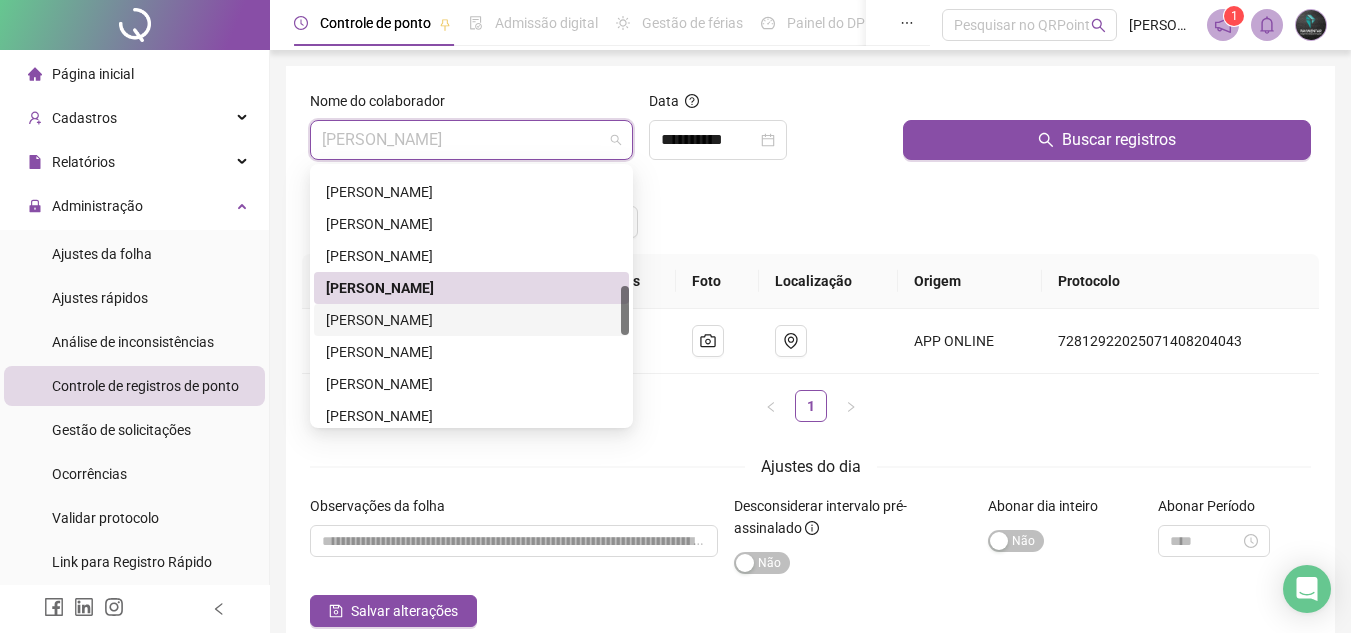 click on "[PERSON_NAME]" at bounding box center (471, 320) 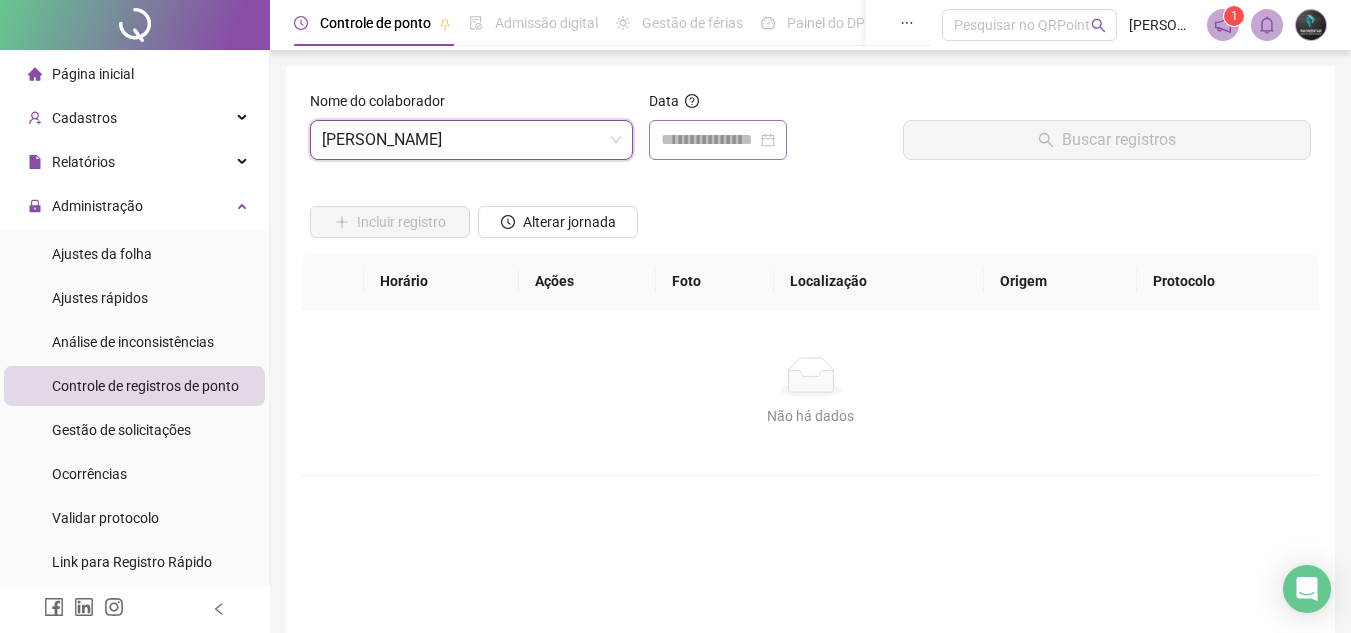 click at bounding box center (718, 140) 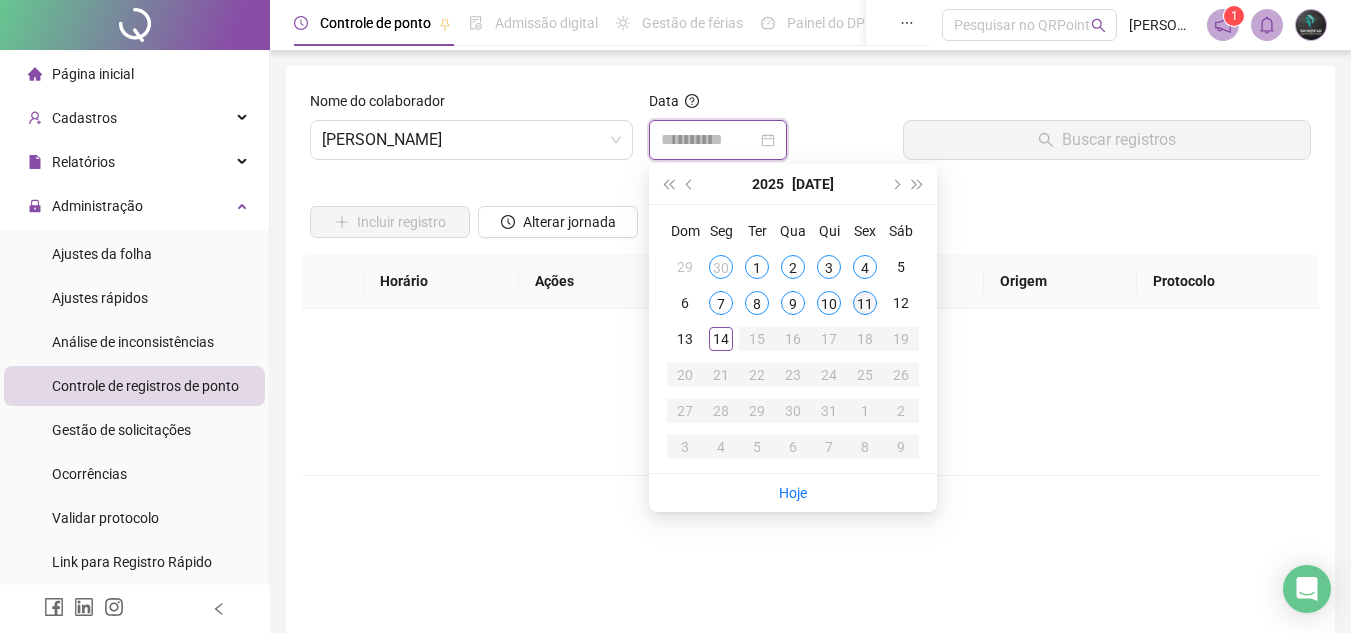 type on "**********" 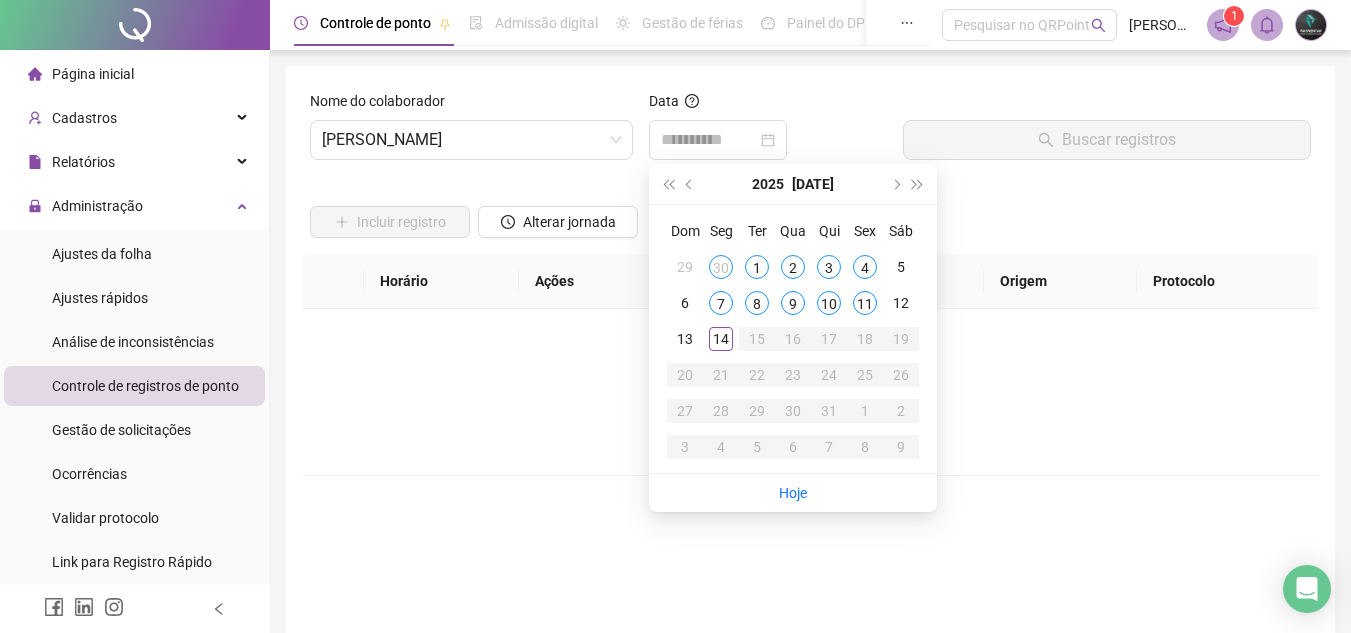 drag, startPoint x: 860, startPoint y: 300, endPoint x: 888, endPoint y: 249, distance: 58.18075 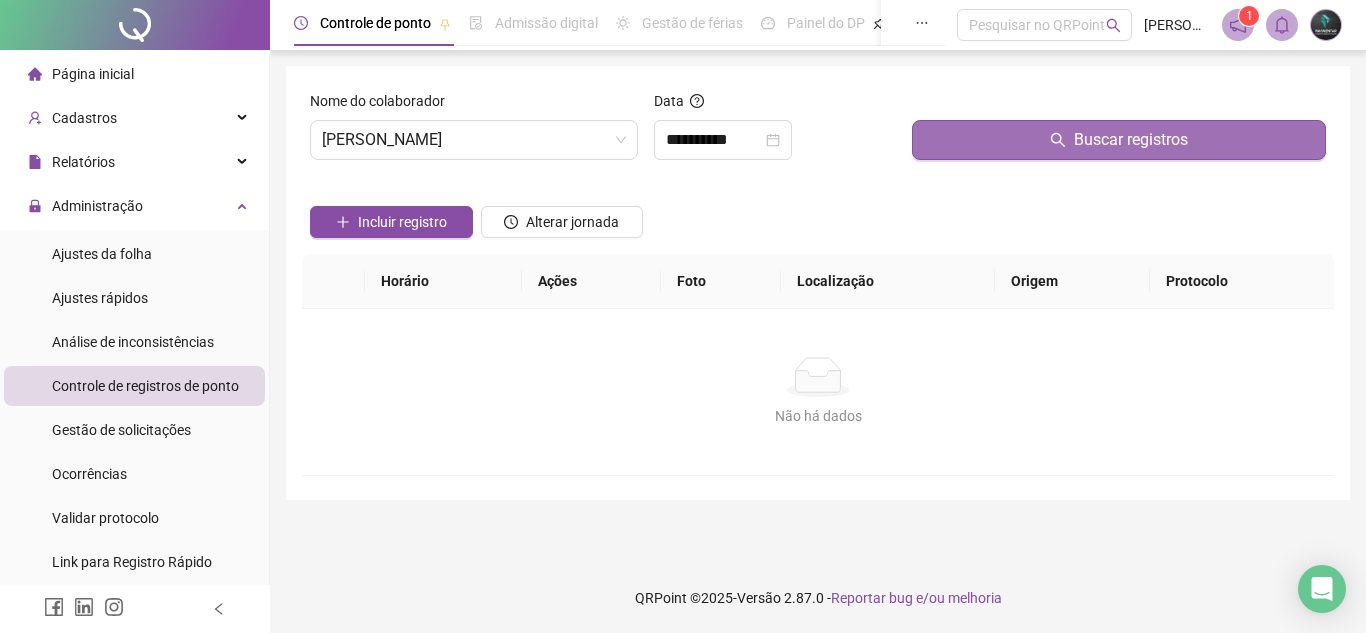 click on "Buscar registros" at bounding box center [1119, 140] 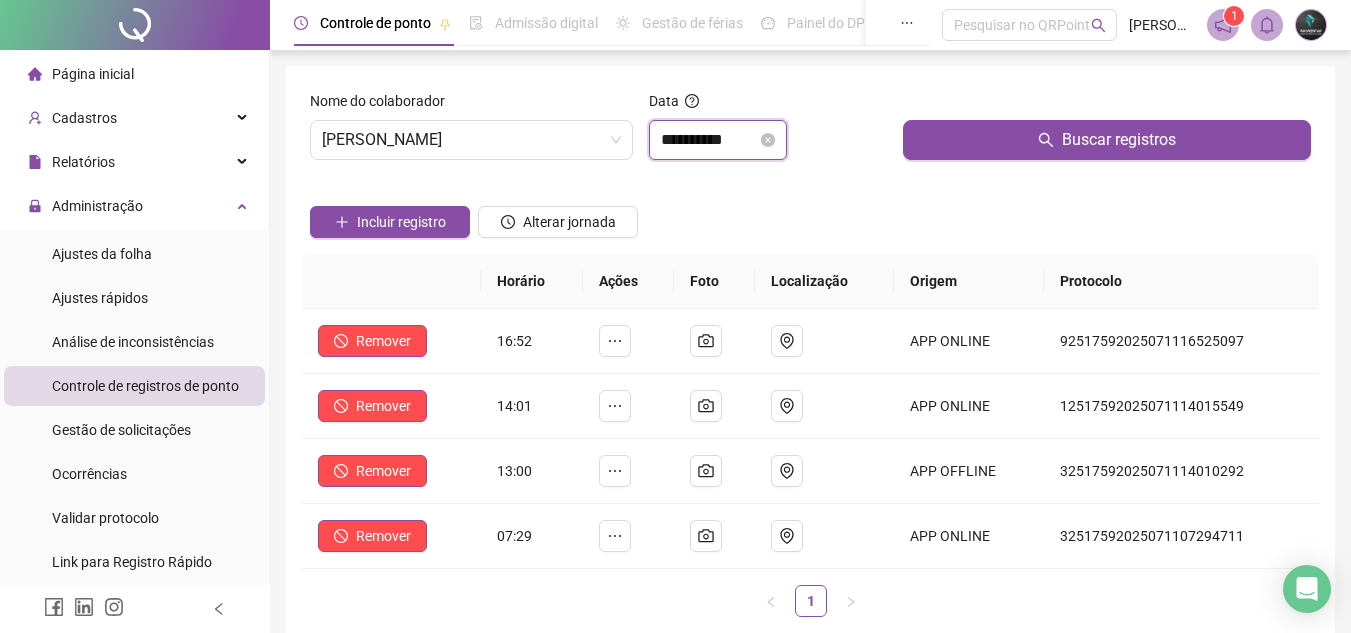 click on "**********" at bounding box center [709, 140] 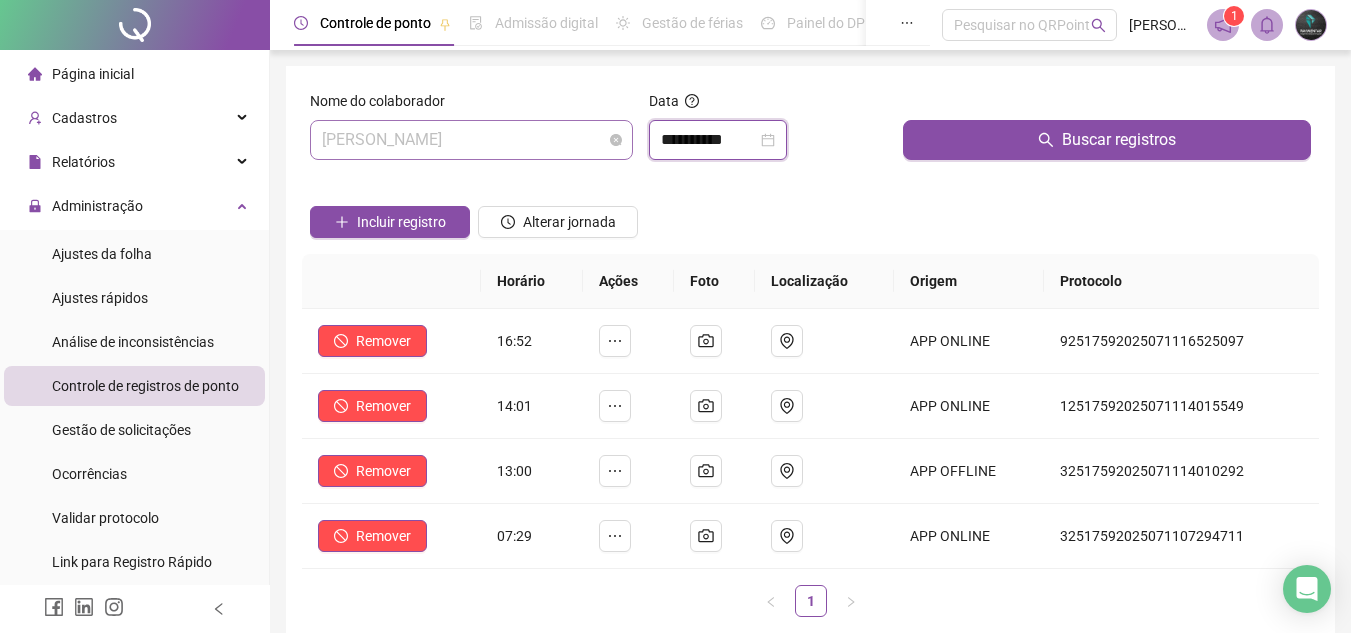 click on "[PERSON_NAME]" at bounding box center [471, 140] 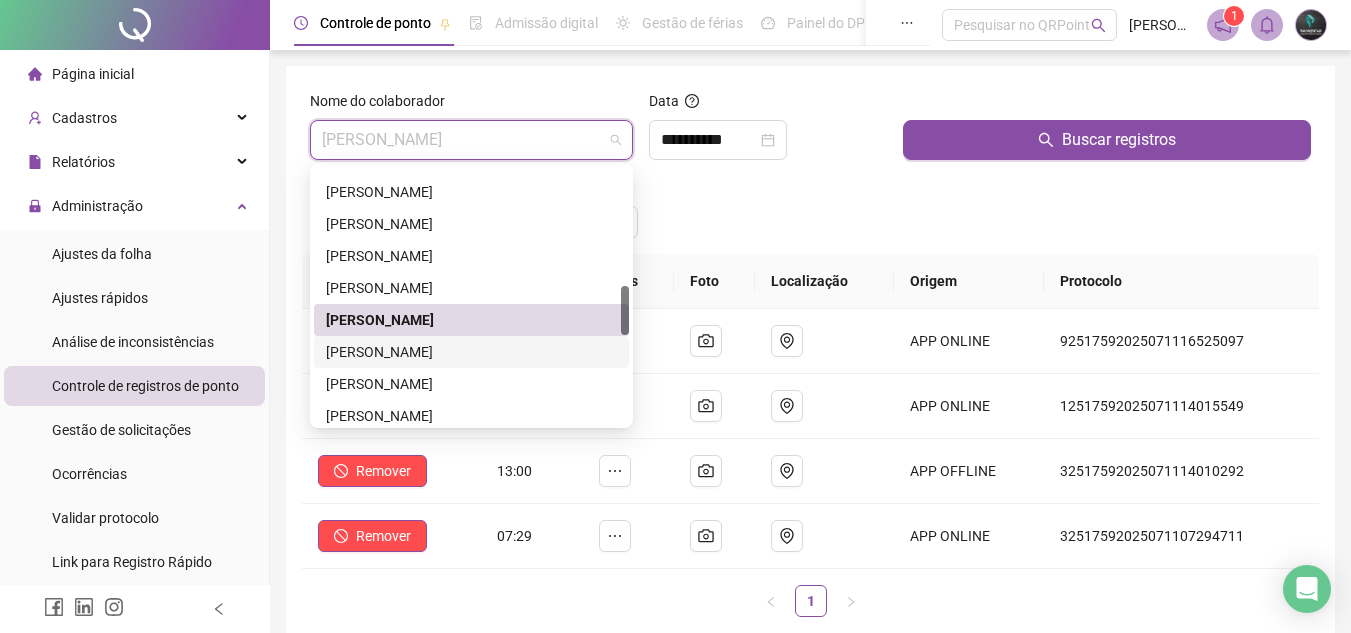 click on "[PERSON_NAME]" at bounding box center (471, 352) 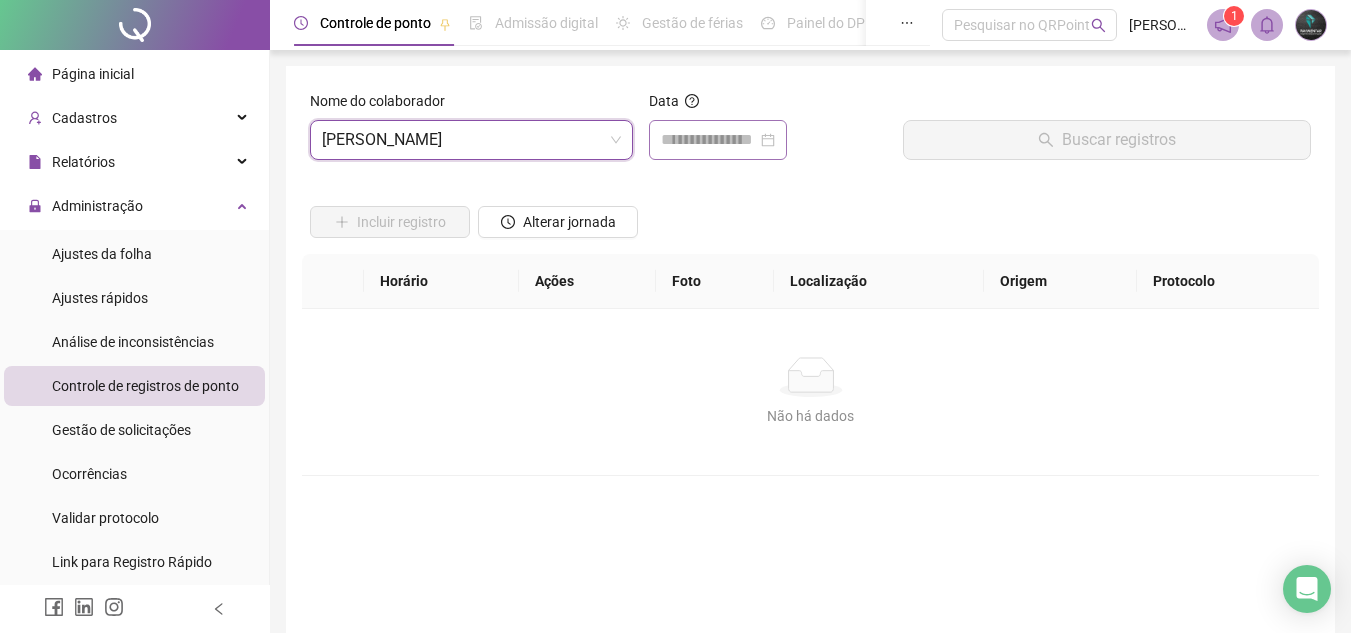click at bounding box center (718, 140) 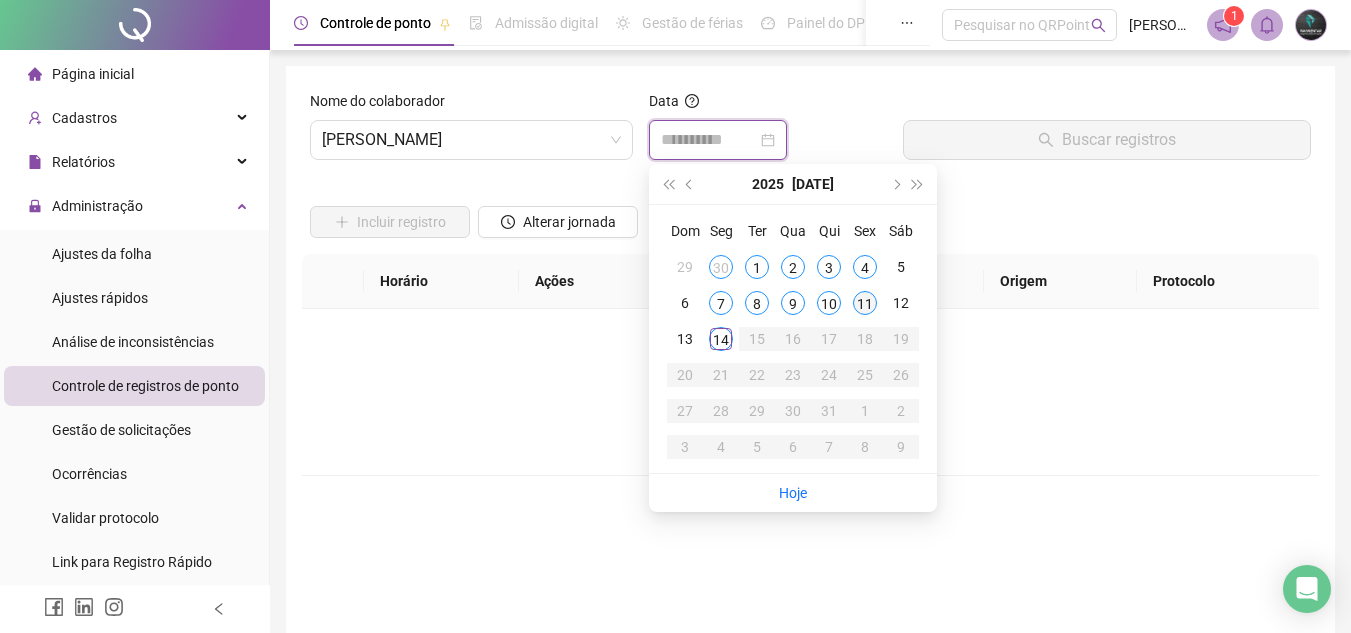 type on "**********" 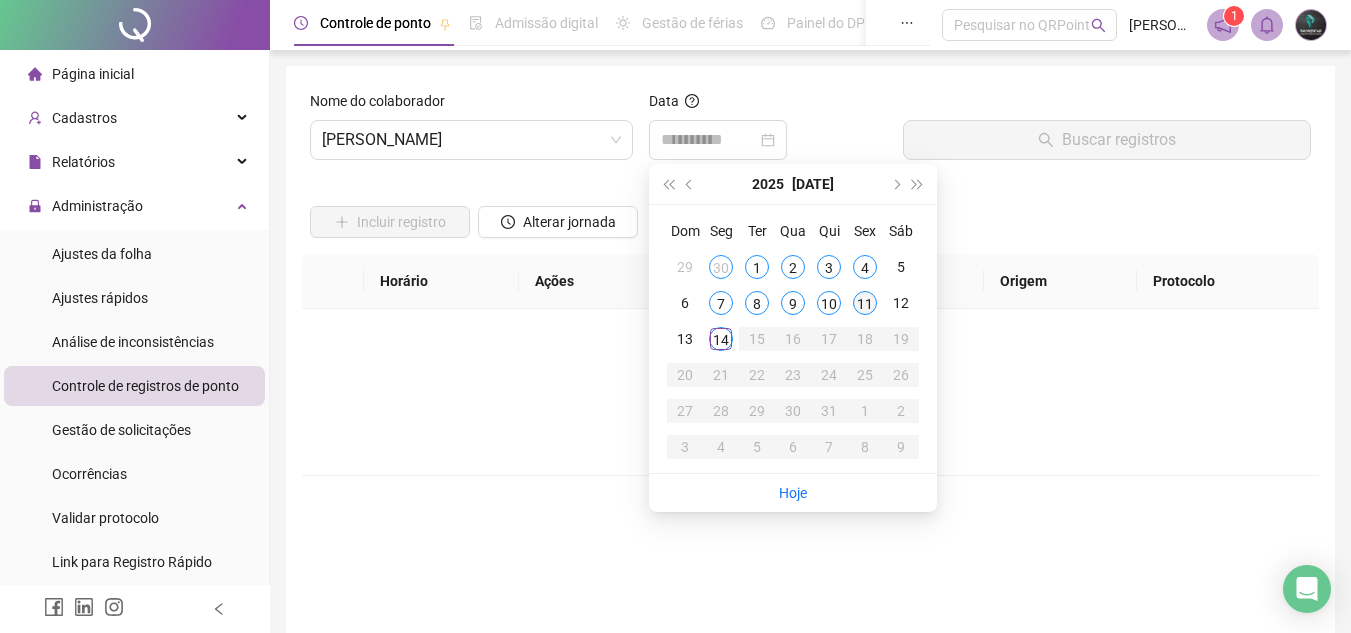 click on "11" at bounding box center (865, 303) 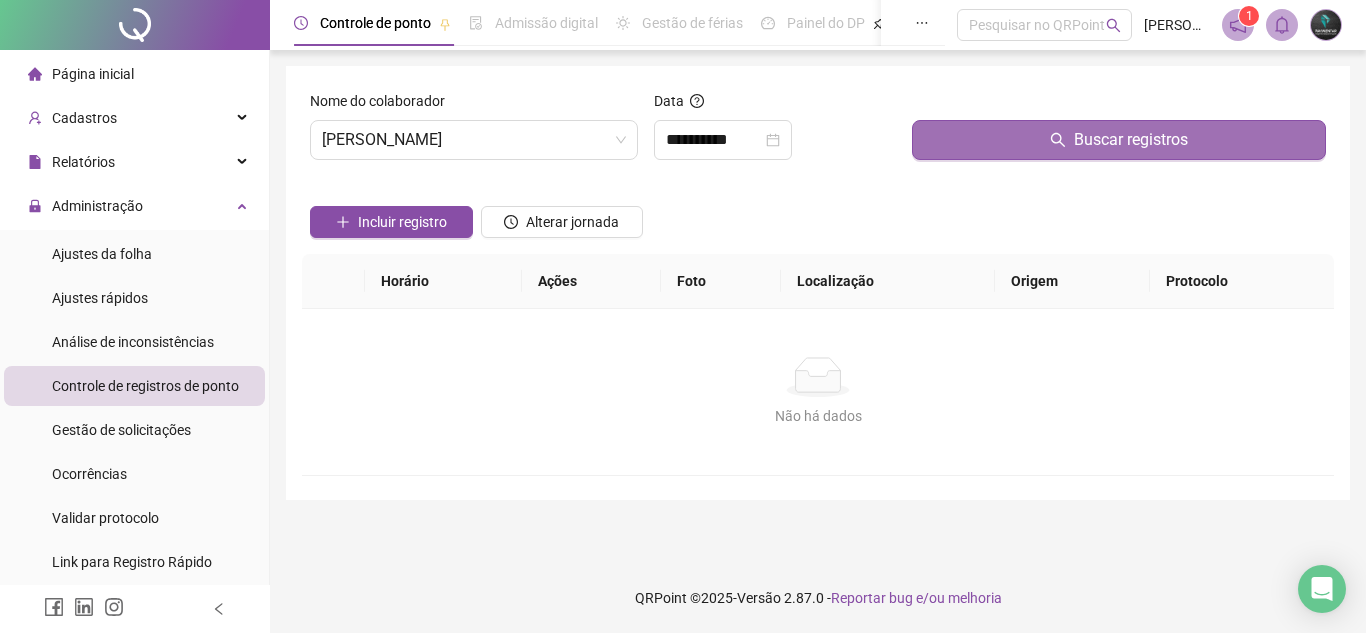 drag, startPoint x: 979, startPoint y: 124, endPoint x: 965, endPoint y: 139, distance: 20.518284 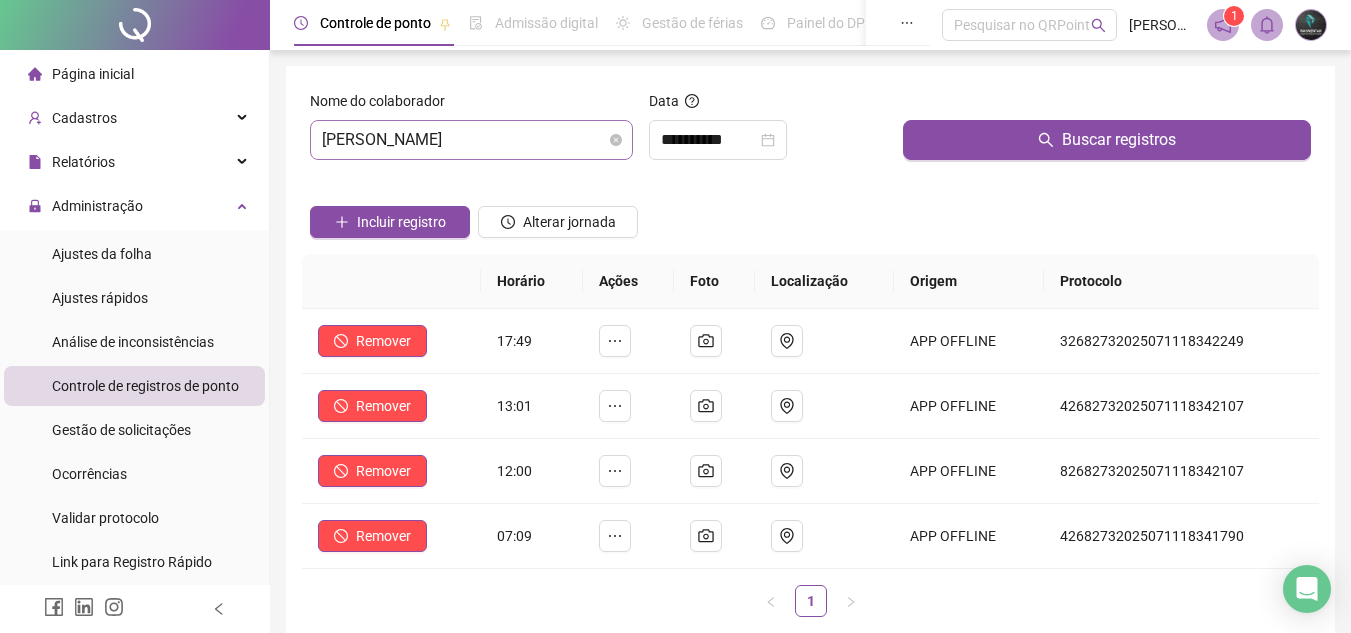 click on "[PERSON_NAME]" at bounding box center [471, 140] 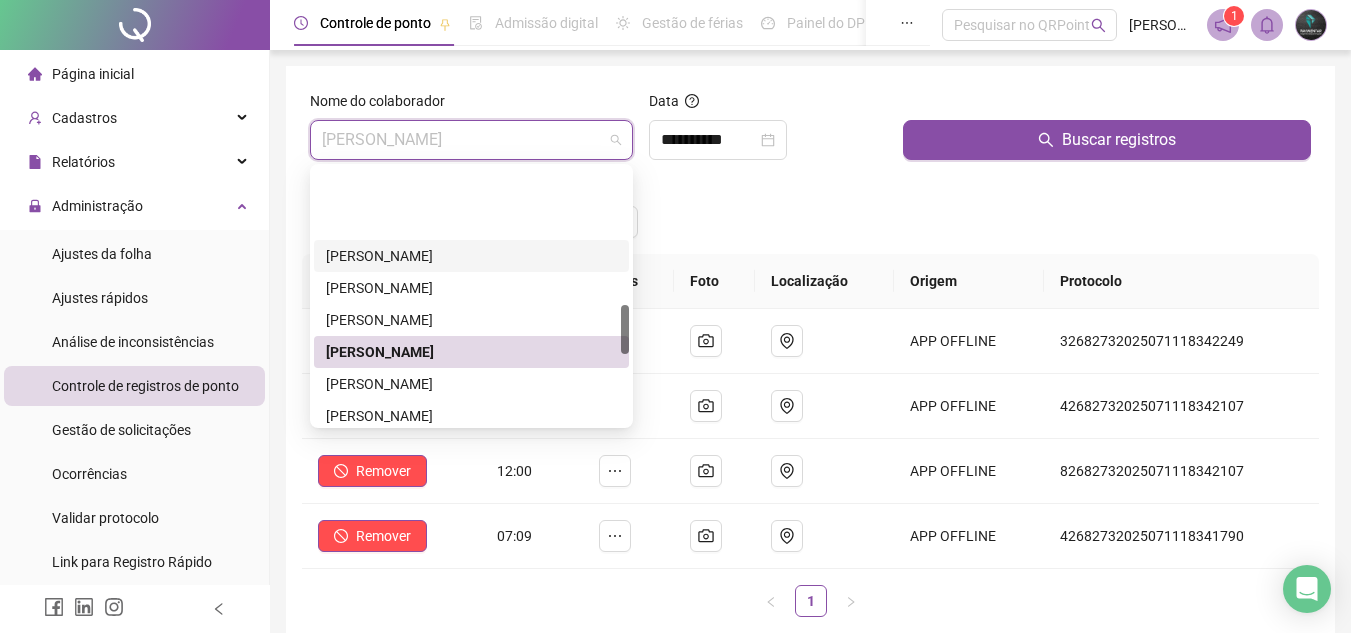 scroll, scrollTop: 700, scrollLeft: 0, axis: vertical 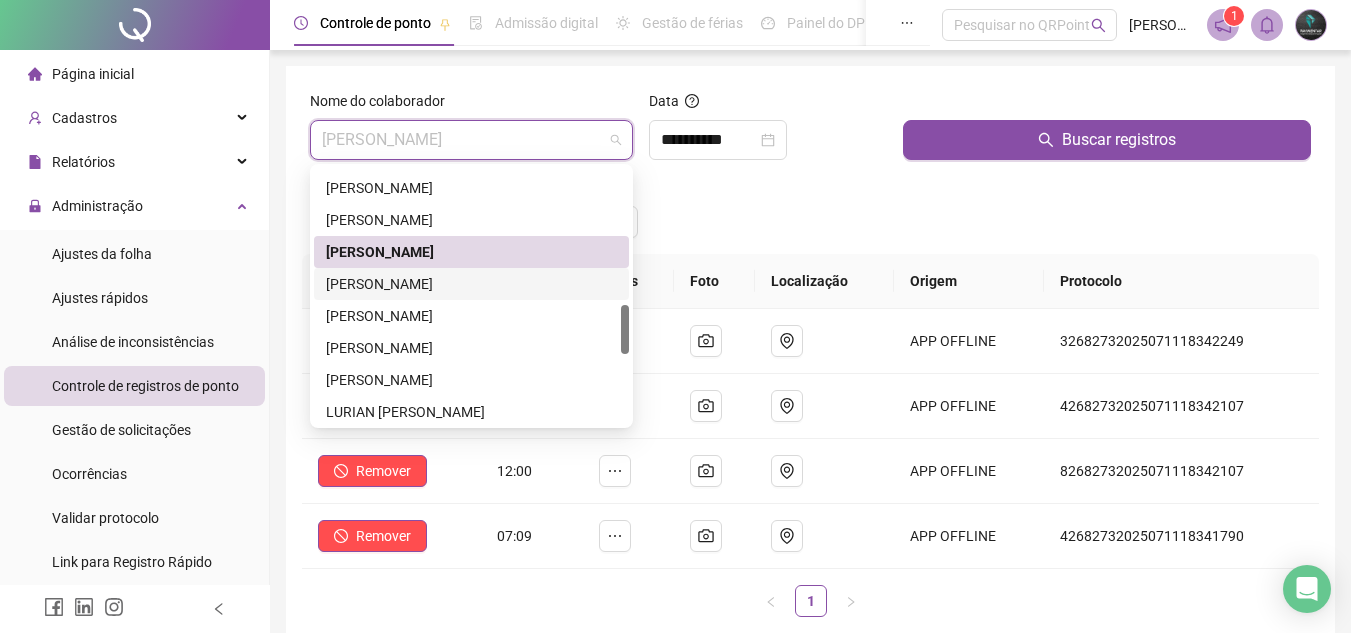 drag, startPoint x: 449, startPoint y: 289, endPoint x: 464, endPoint y: 281, distance: 17 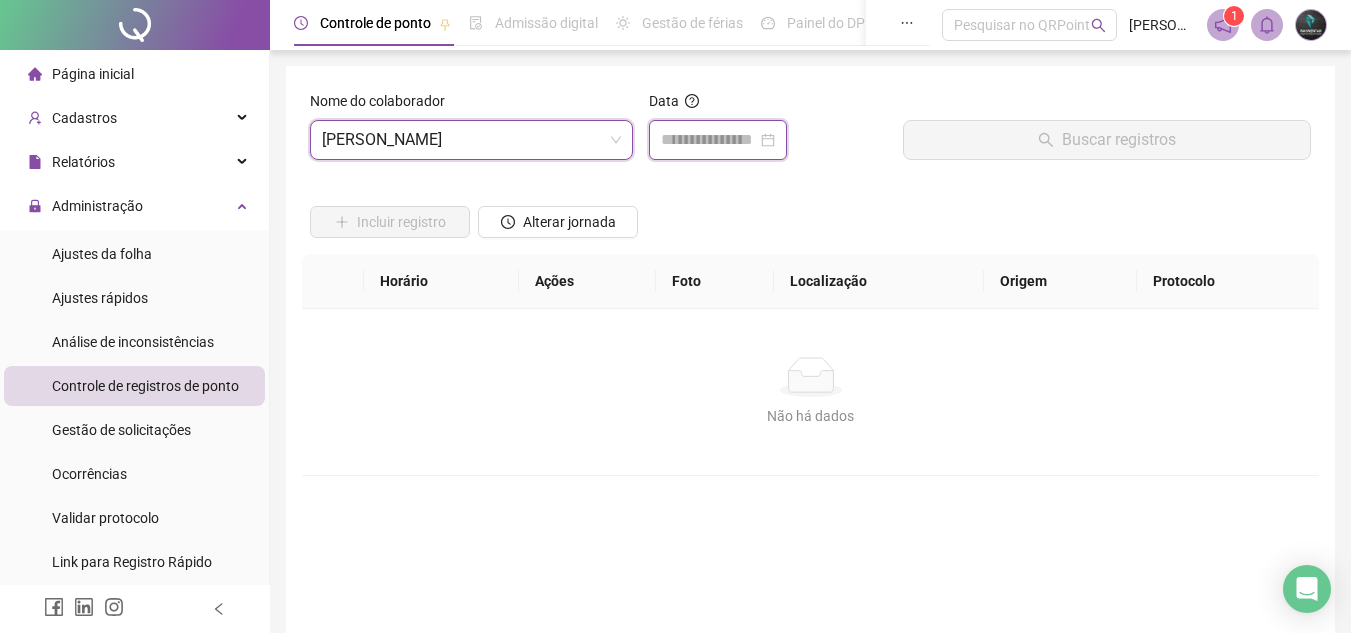 click at bounding box center (709, 140) 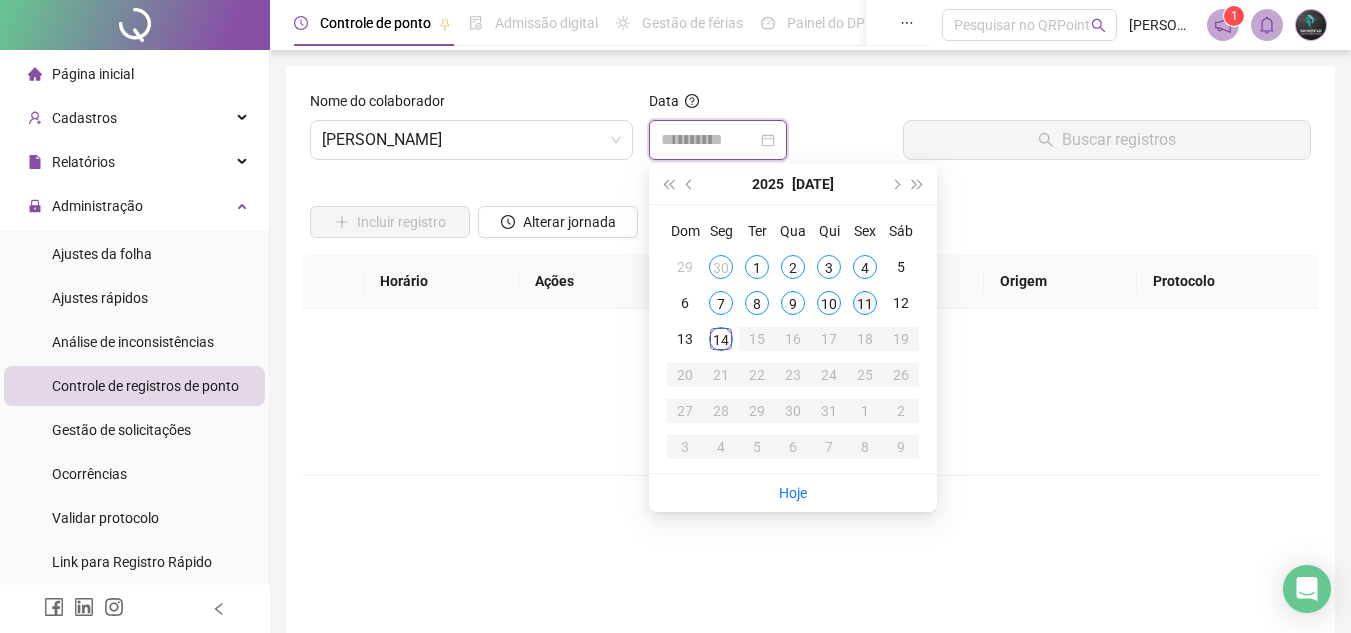 type on "**********" 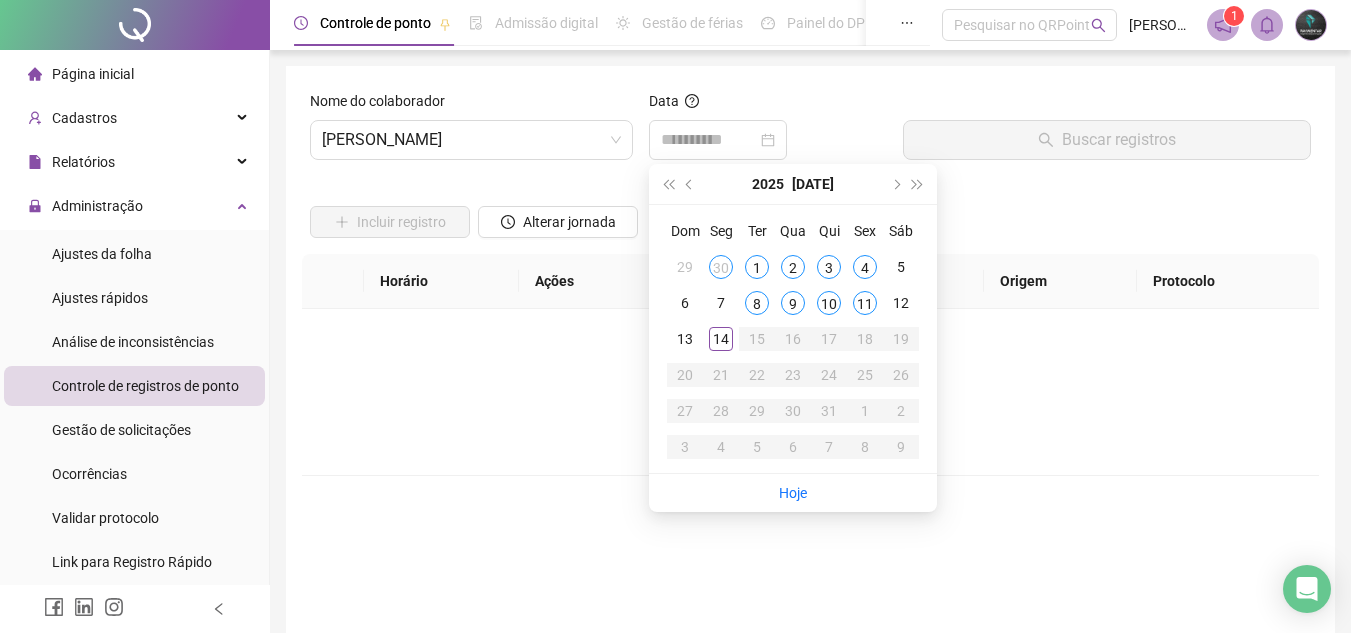 click on "11" at bounding box center [865, 303] 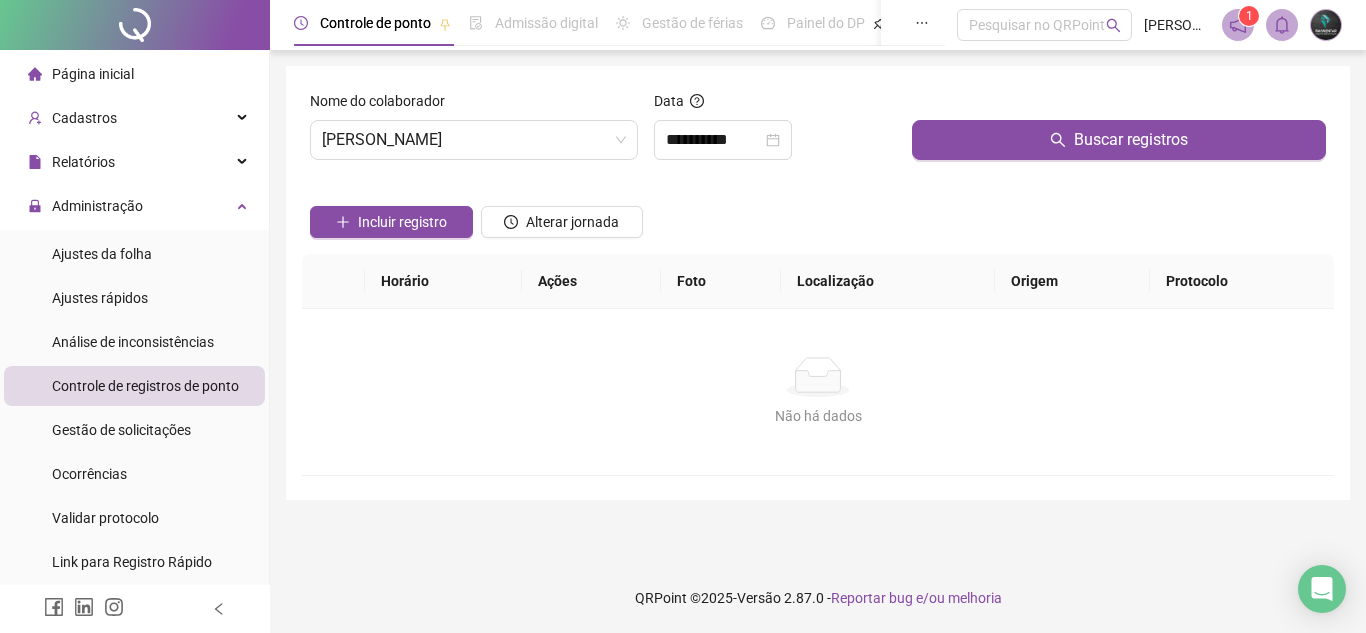 drag, startPoint x: 992, startPoint y: 115, endPoint x: 980, endPoint y: 125, distance: 15.6205 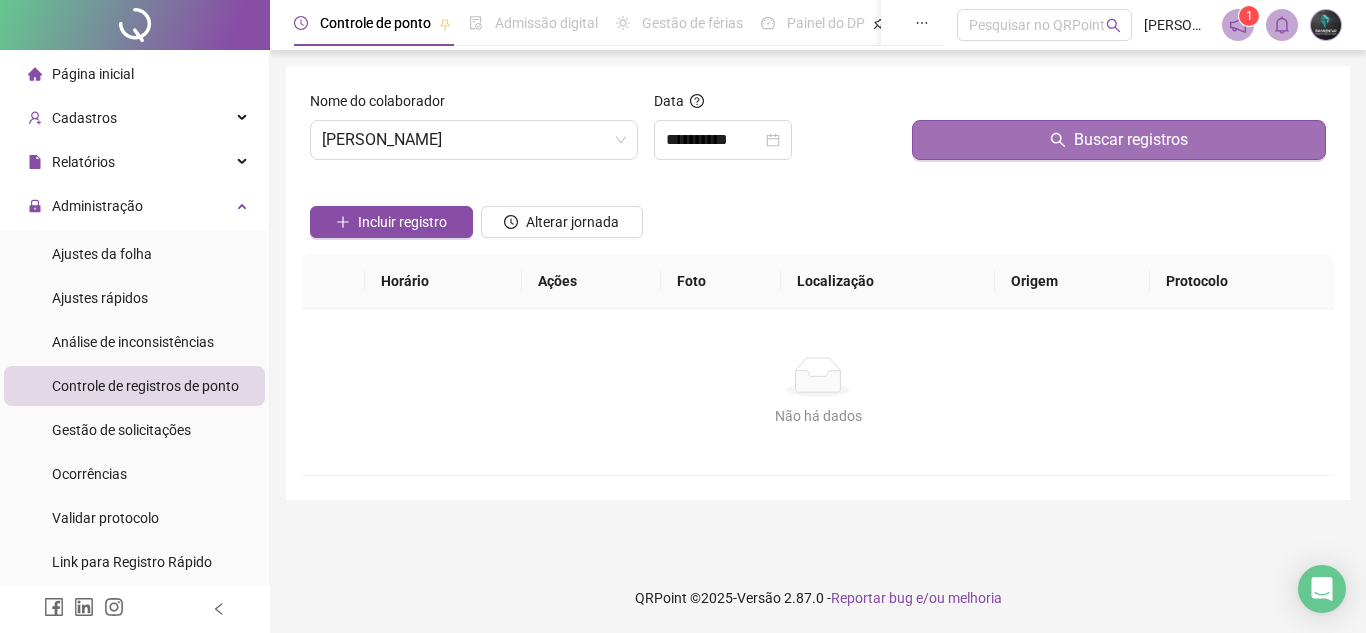 click on "Buscar registros" at bounding box center (1119, 140) 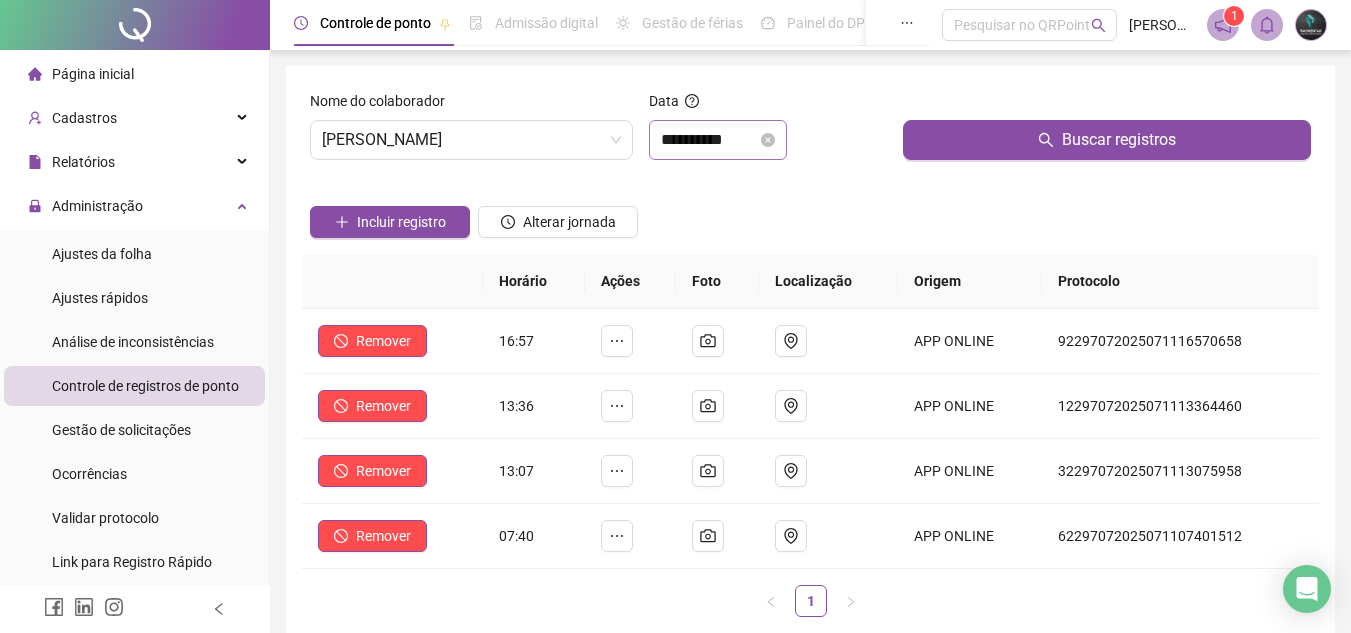 click on "**********" at bounding box center [718, 140] 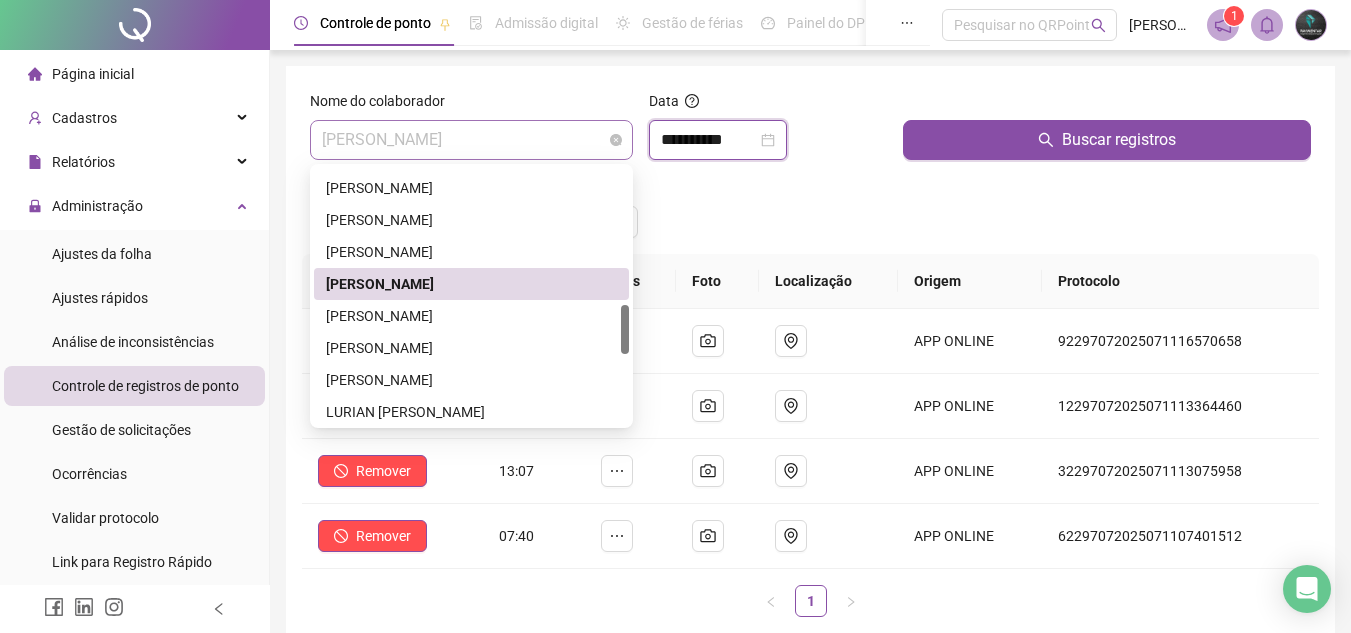 click on "[PERSON_NAME]" at bounding box center [471, 140] 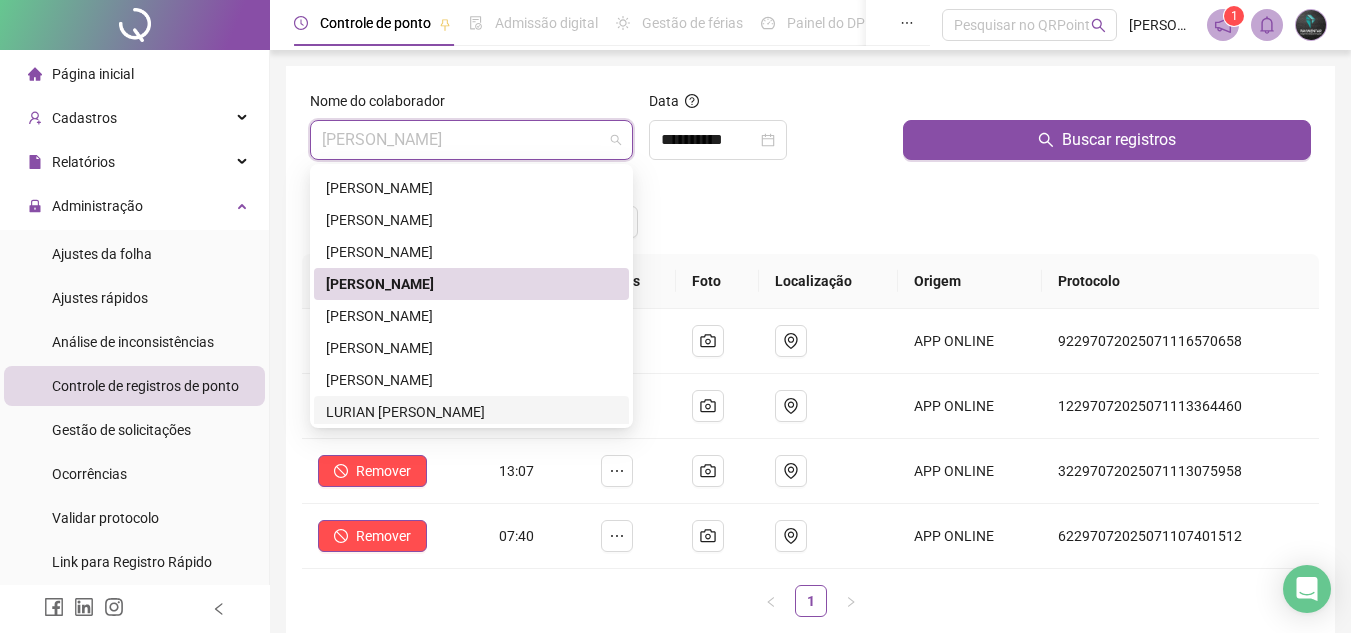 click on "LURIAN [PERSON_NAME]" at bounding box center [471, 412] 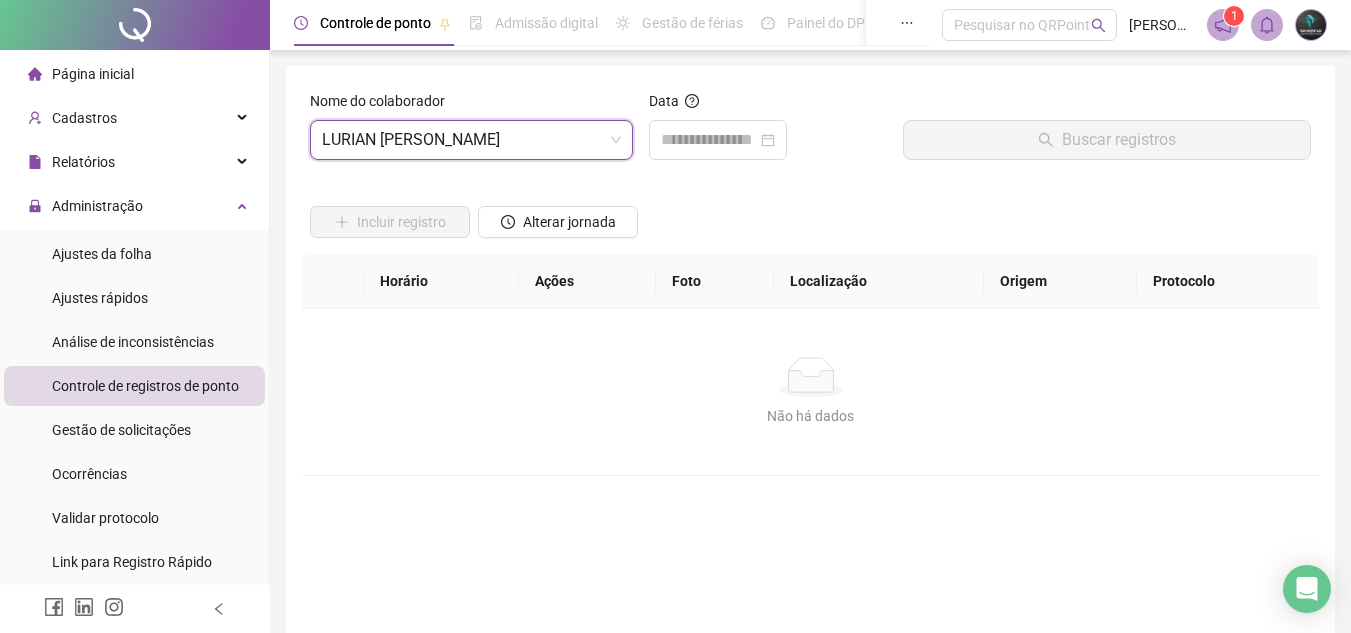 click on "Data" at bounding box center (768, 133) 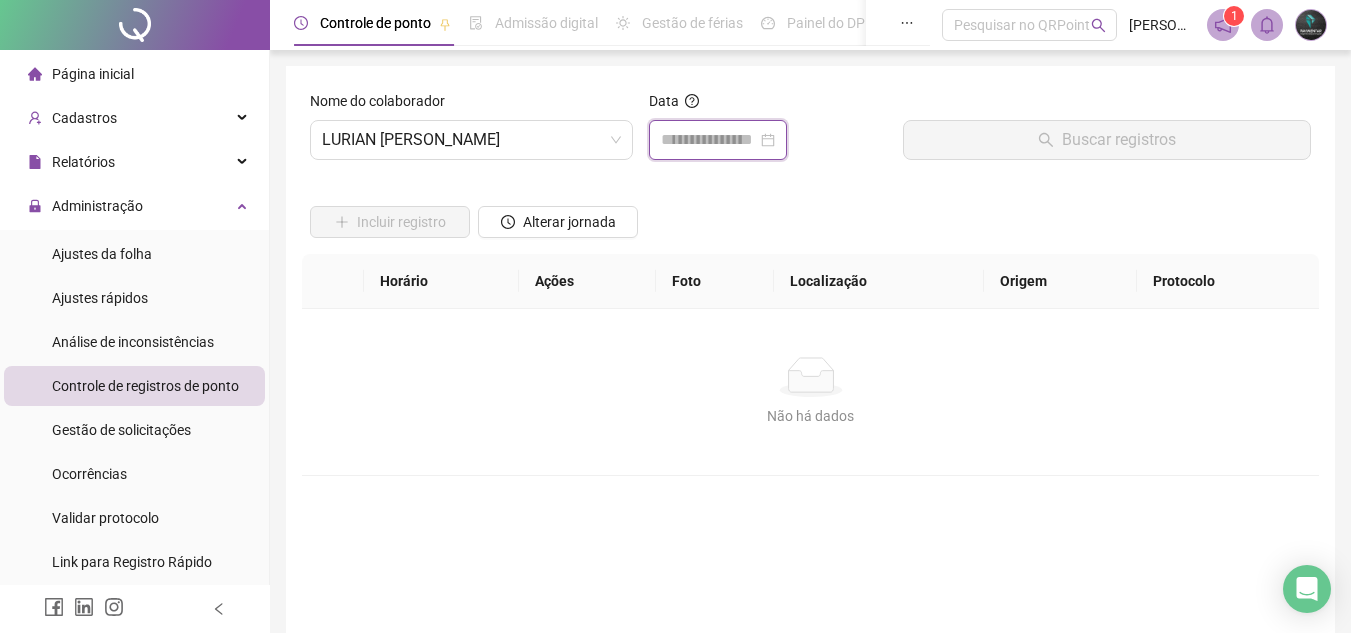 click at bounding box center [709, 140] 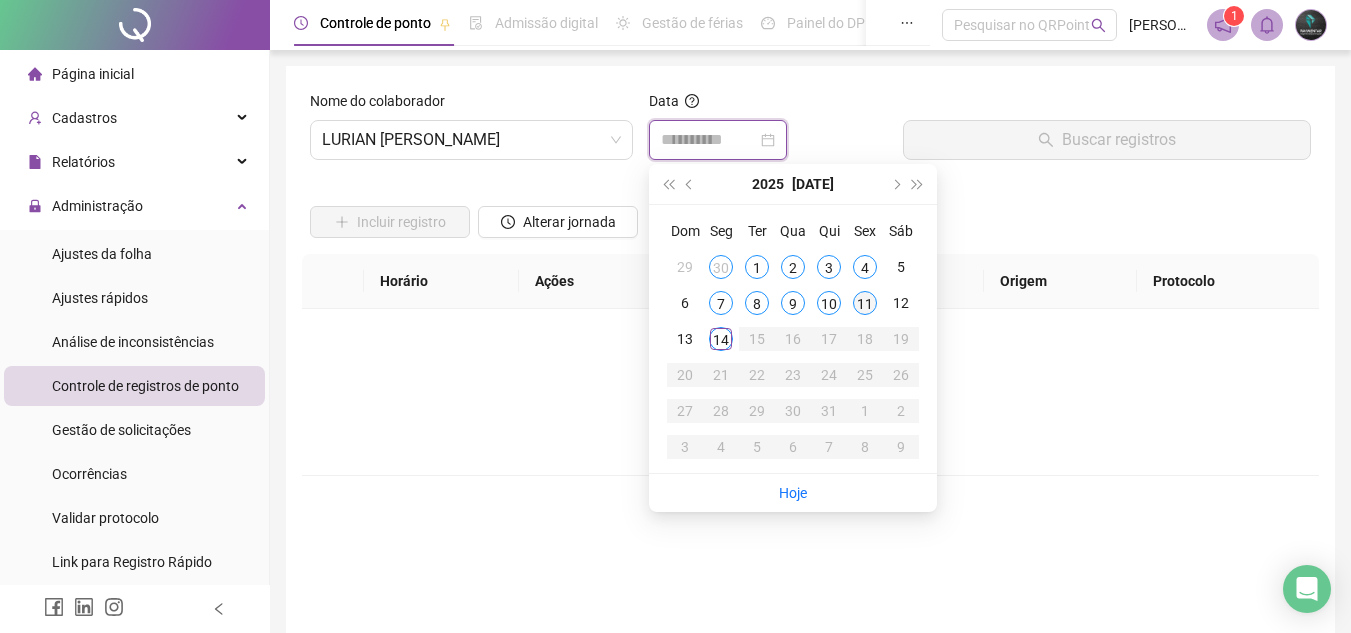 type on "**********" 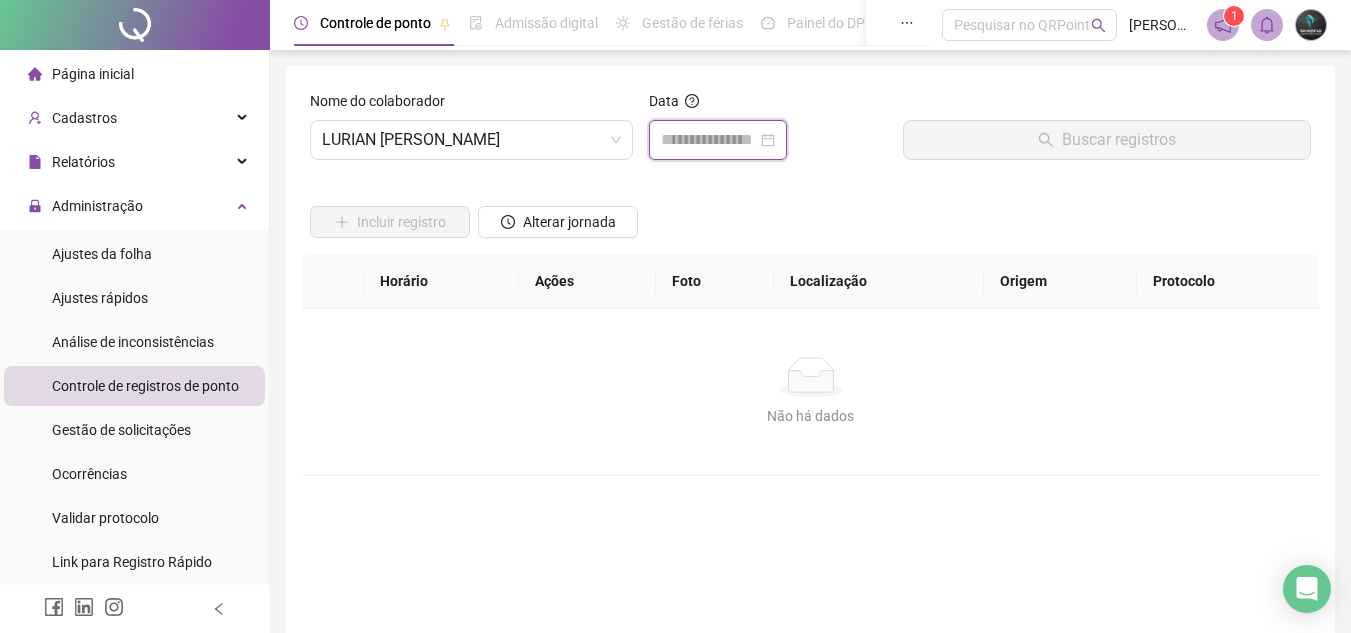 click at bounding box center (709, 140) 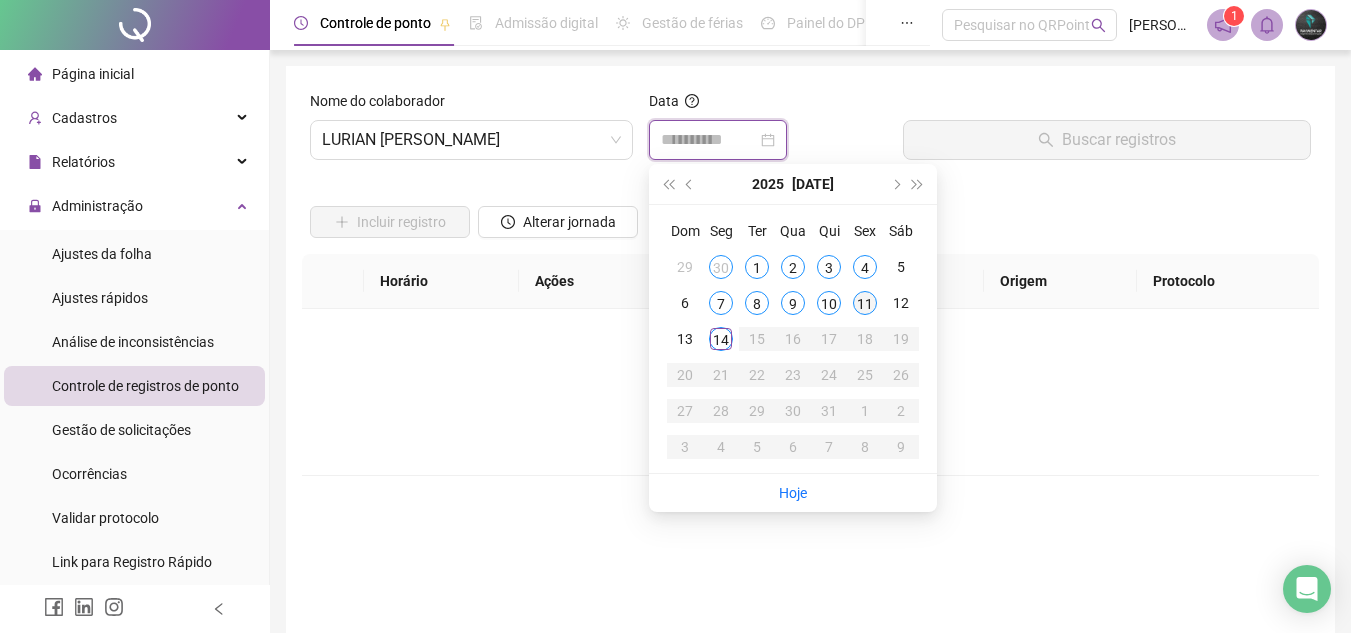 type on "**********" 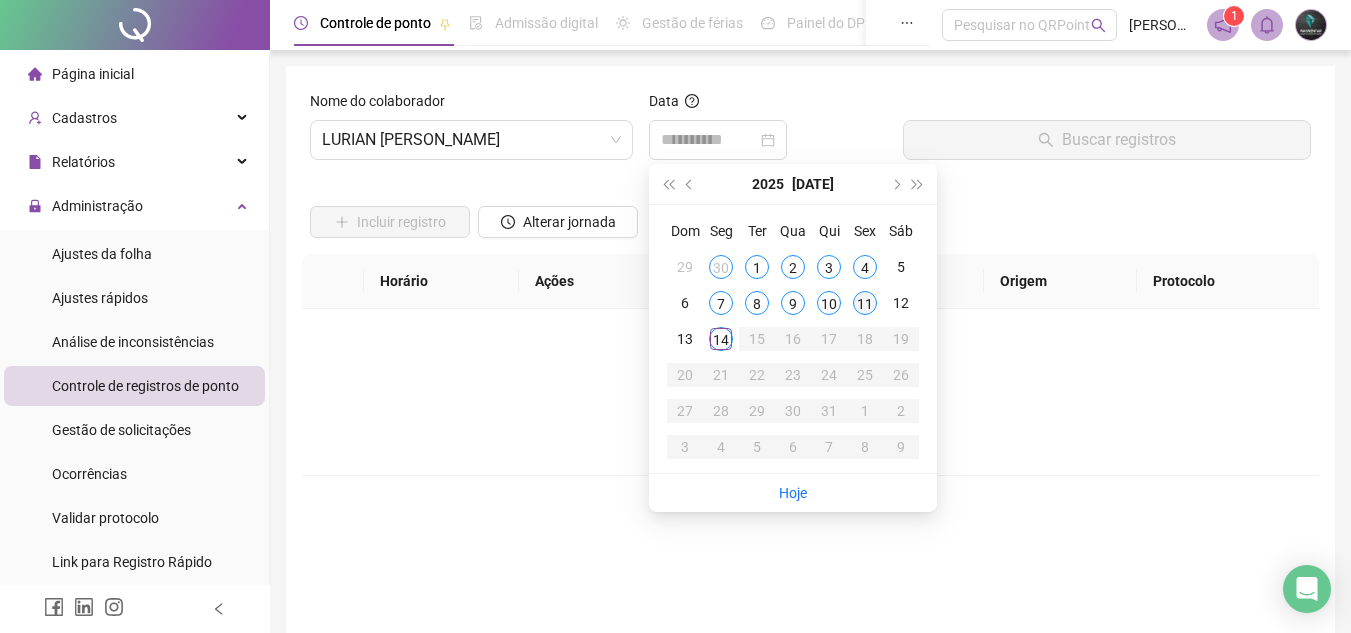click on "11" at bounding box center [865, 303] 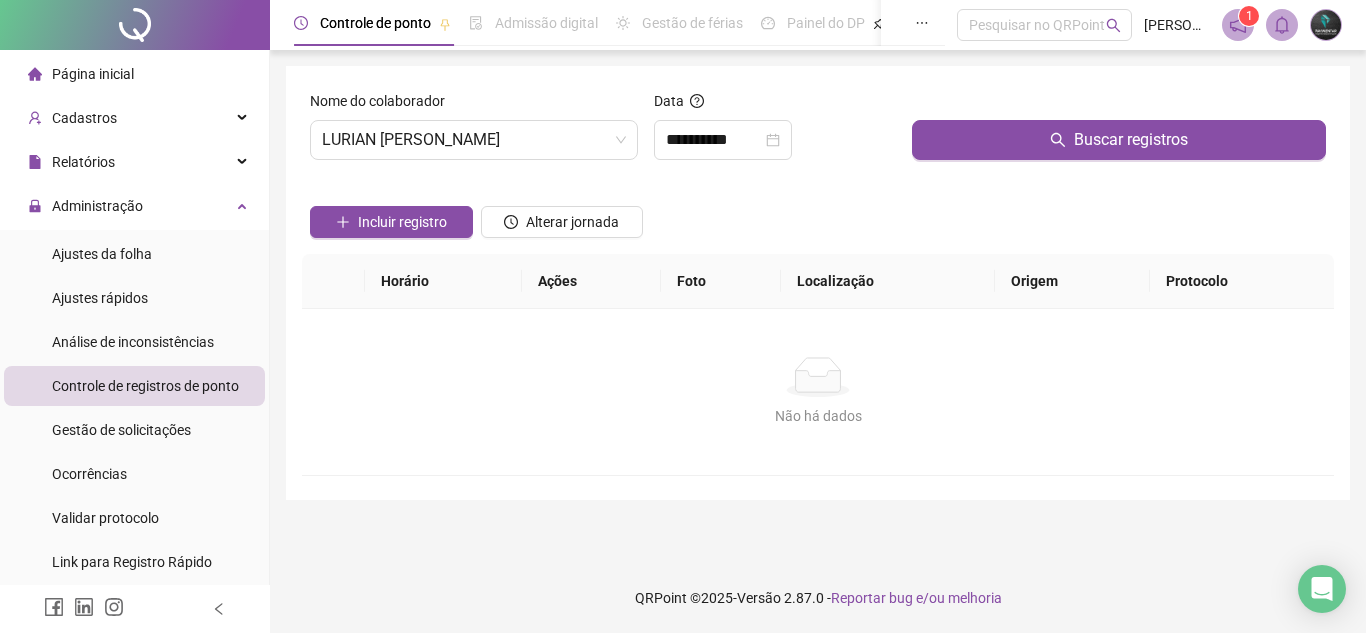 click on "Buscar registros" at bounding box center [1119, 133] 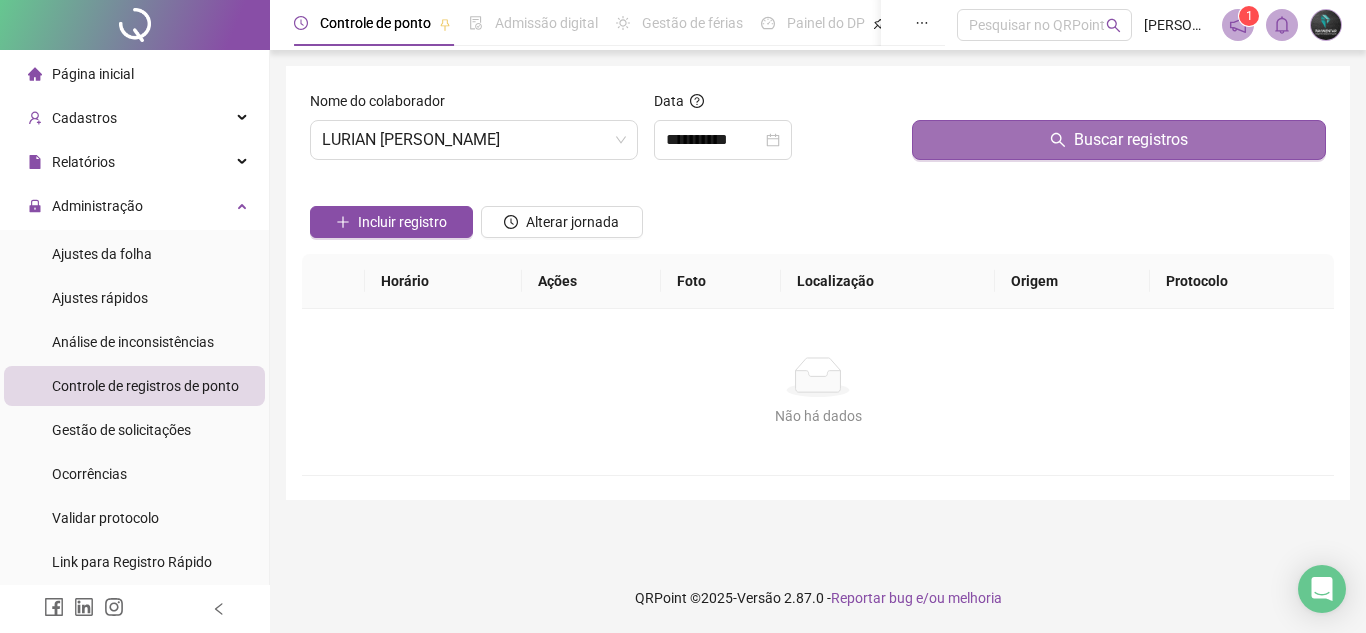 click on "Buscar registros" at bounding box center [1119, 140] 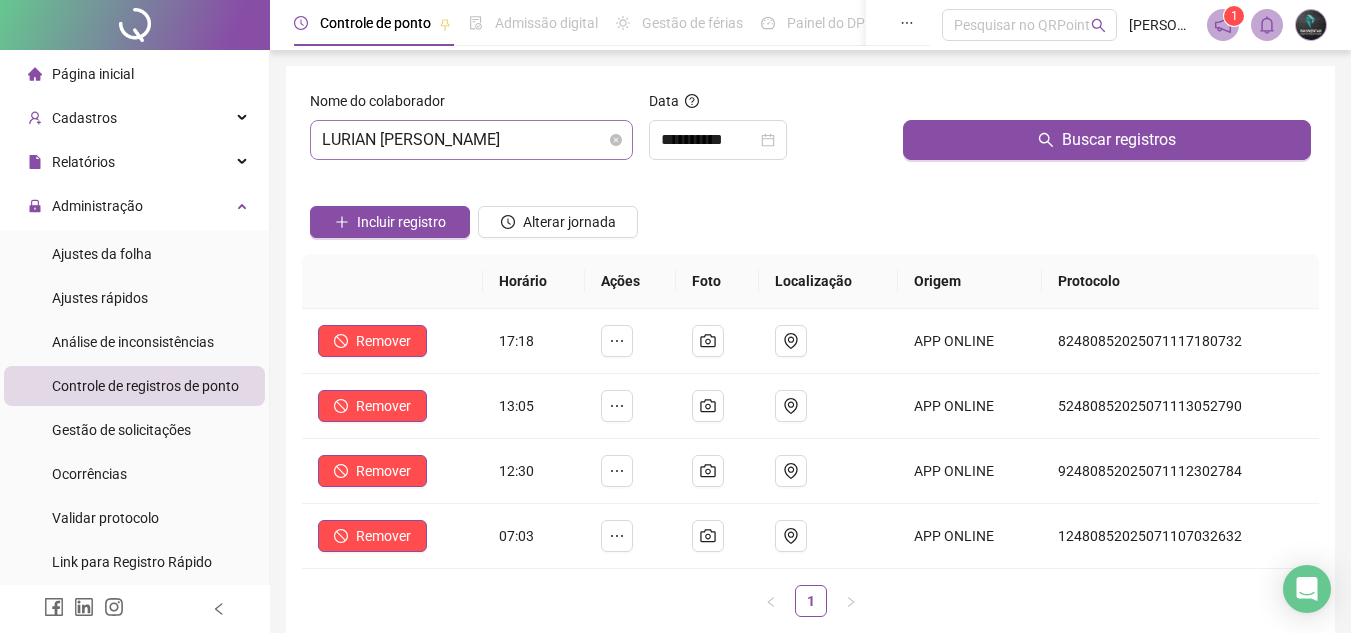 click on "LURIAN [PERSON_NAME]" at bounding box center [471, 140] 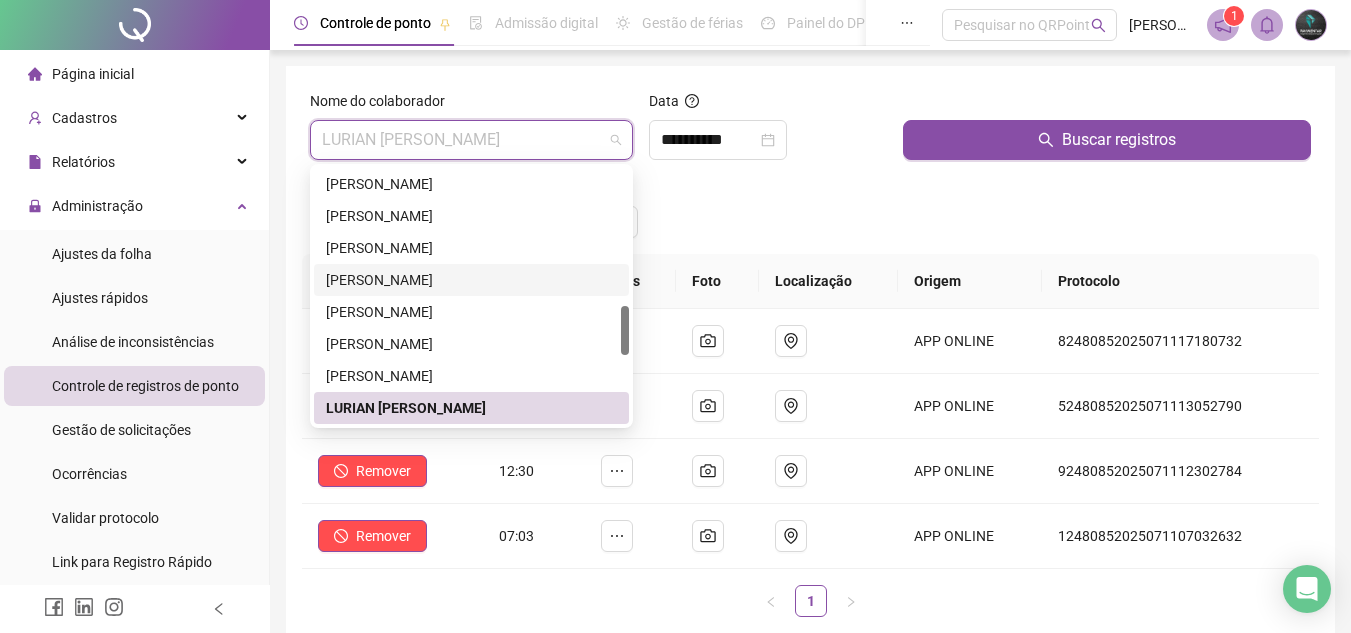 scroll, scrollTop: 804, scrollLeft: 0, axis: vertical 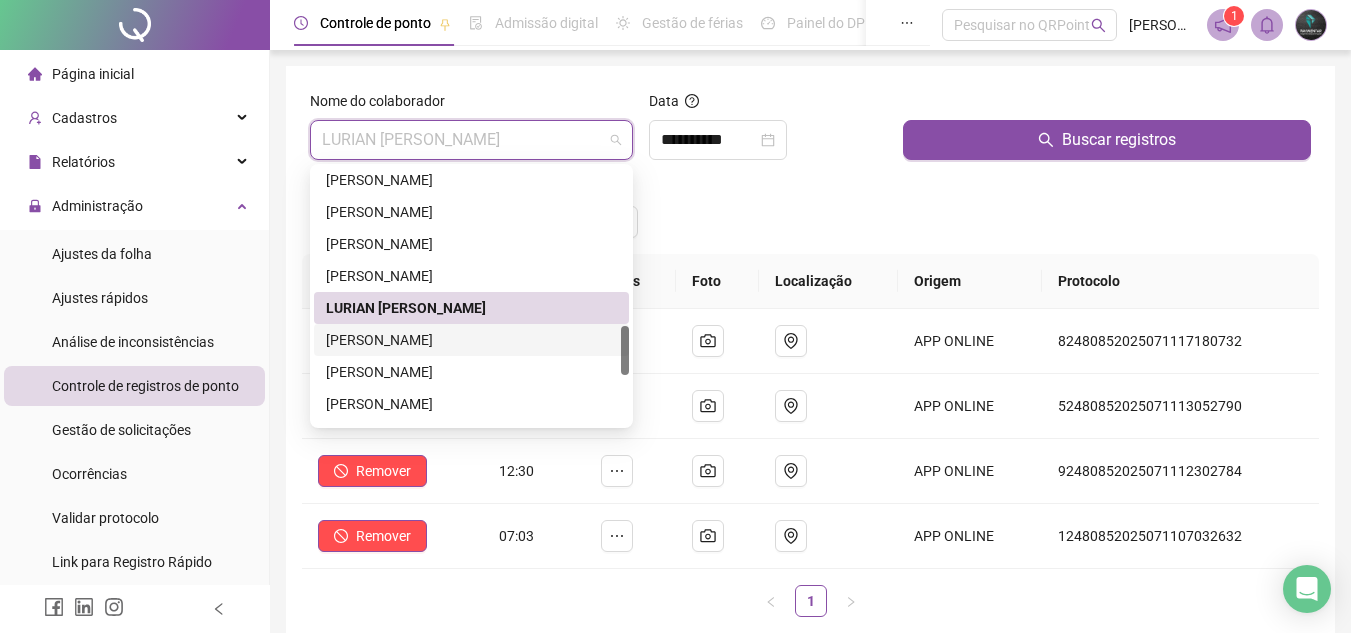 click on "[PERSON_NAME]" at bounding box center (471, 340) 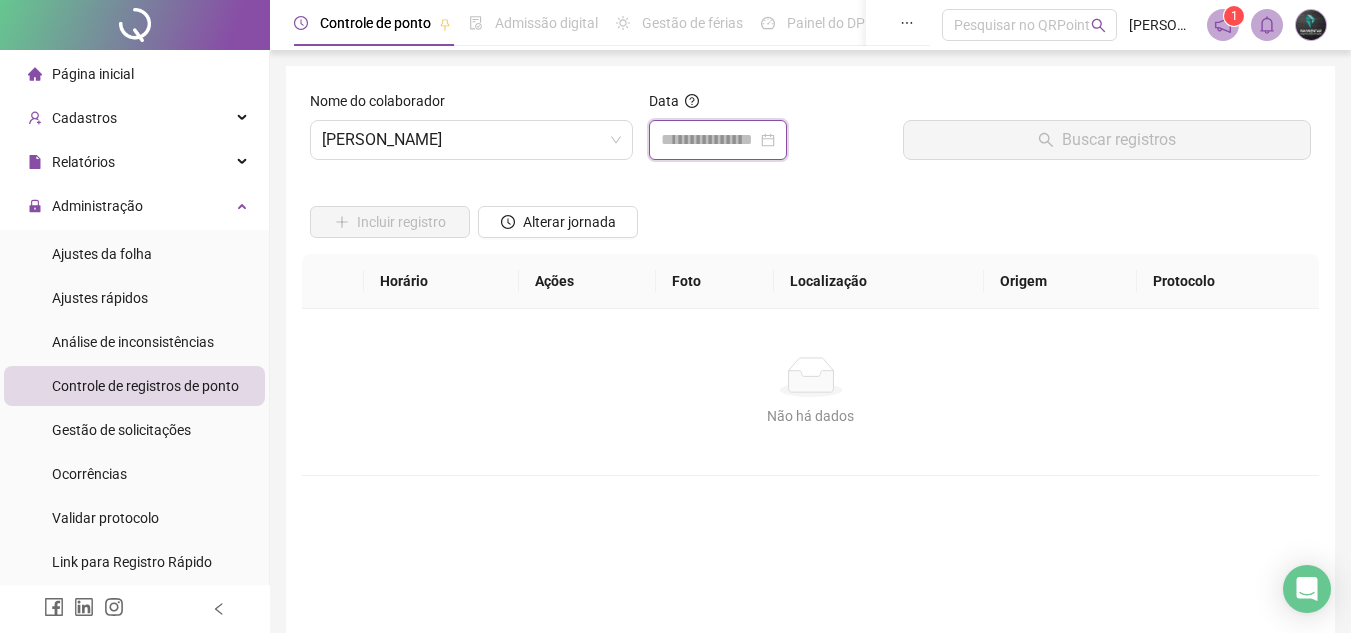 click at bounding box center [709, 140] 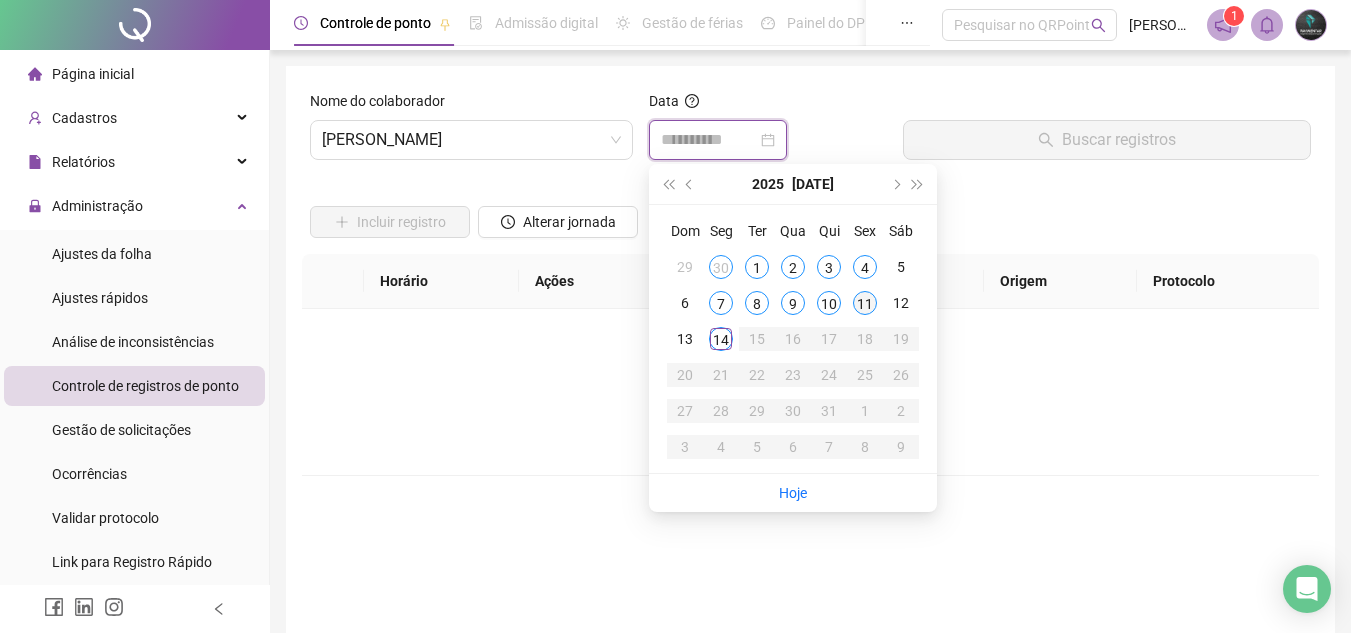 type on "**********" 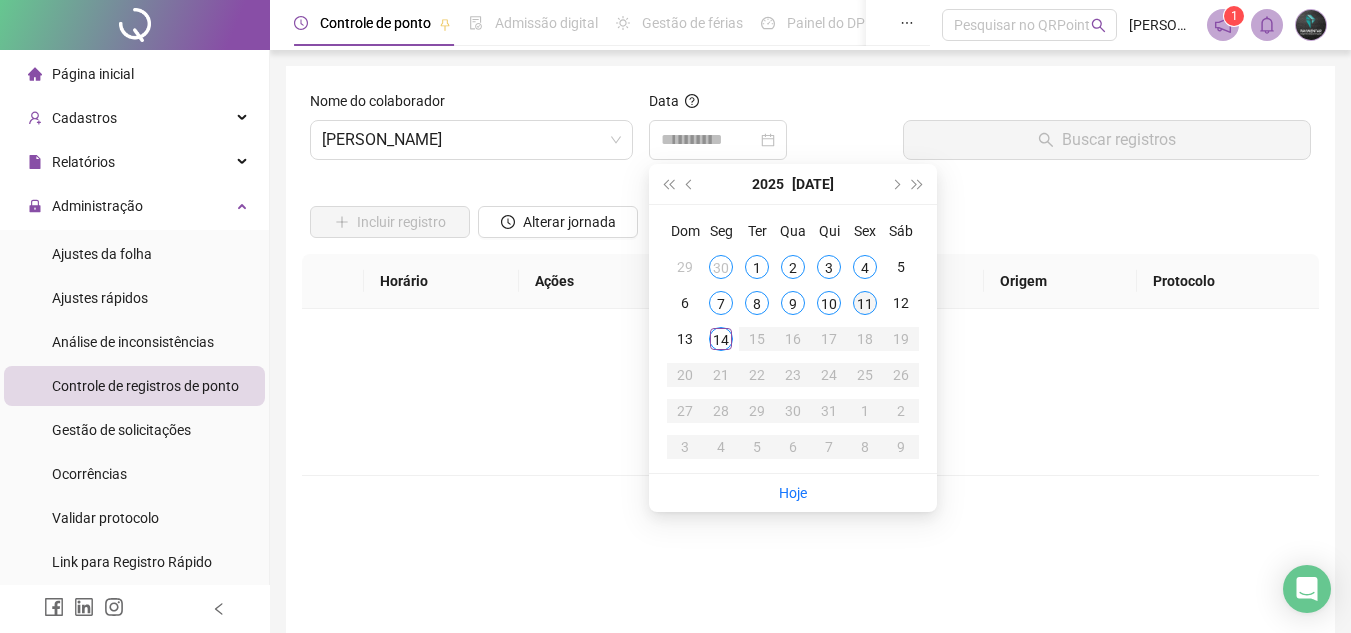 click on "11" at bounding box center (865, 303) 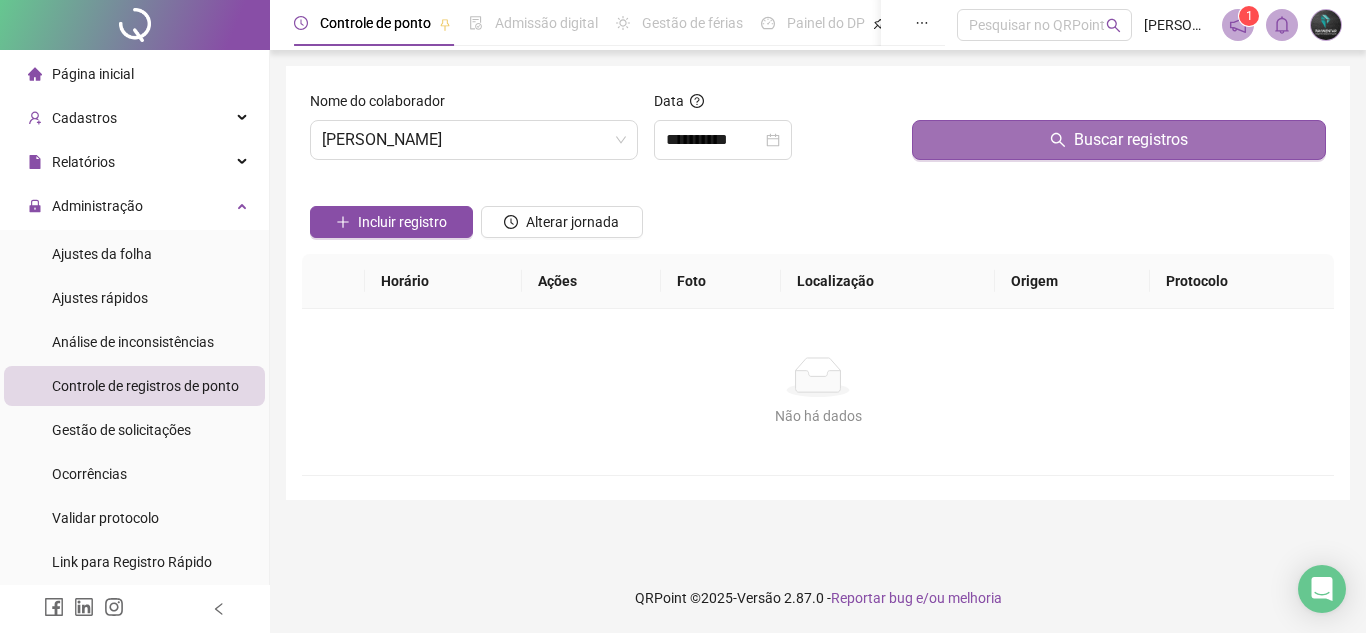 click on "Buscar registros" at bounding box center [1119, 140] 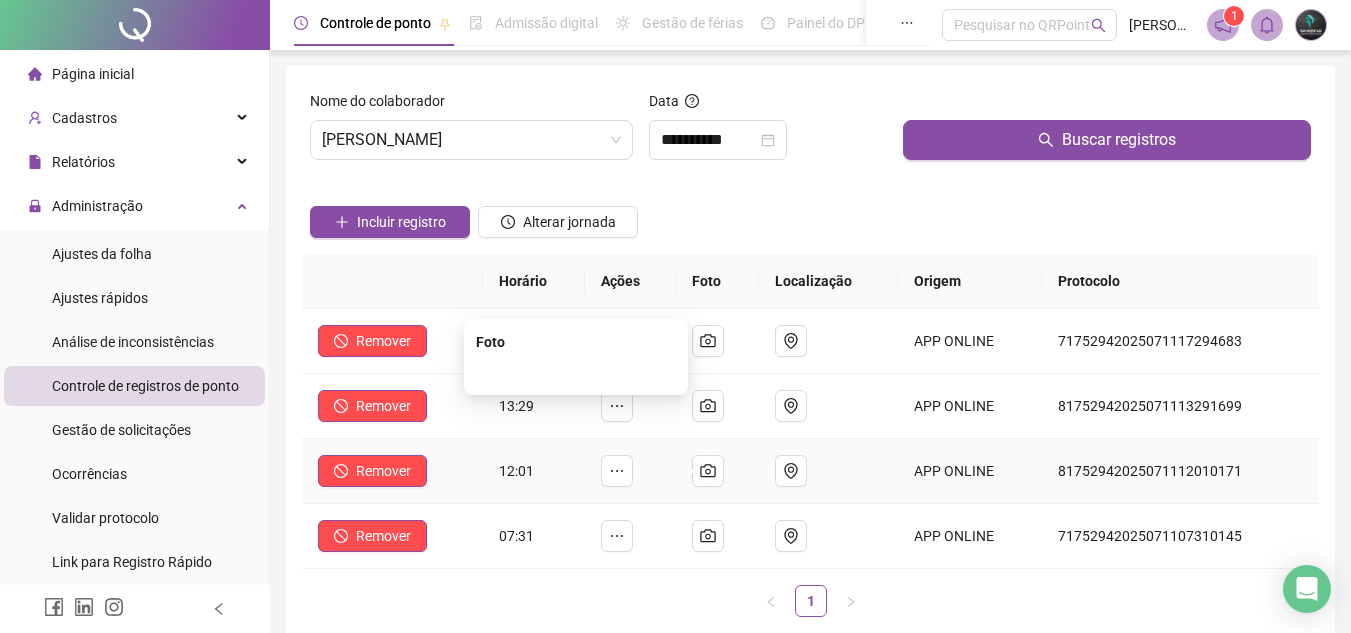 click at bounding box center (576, 373) 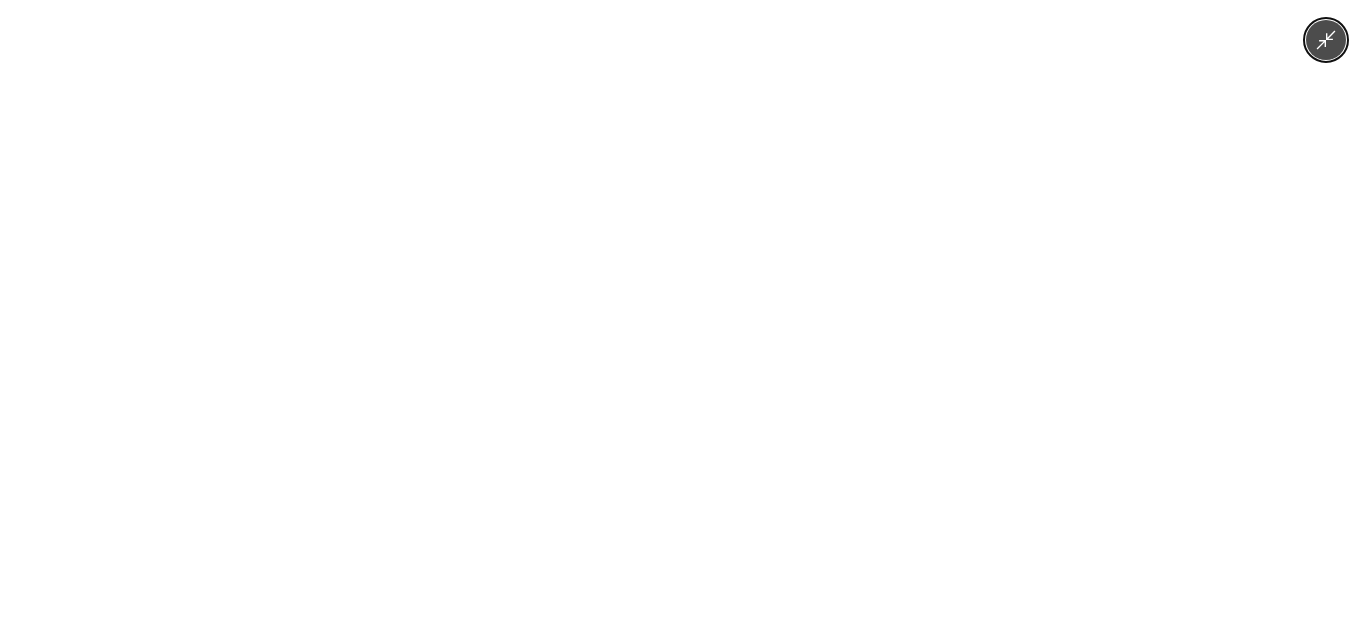 click at bounding box center [683, 316] 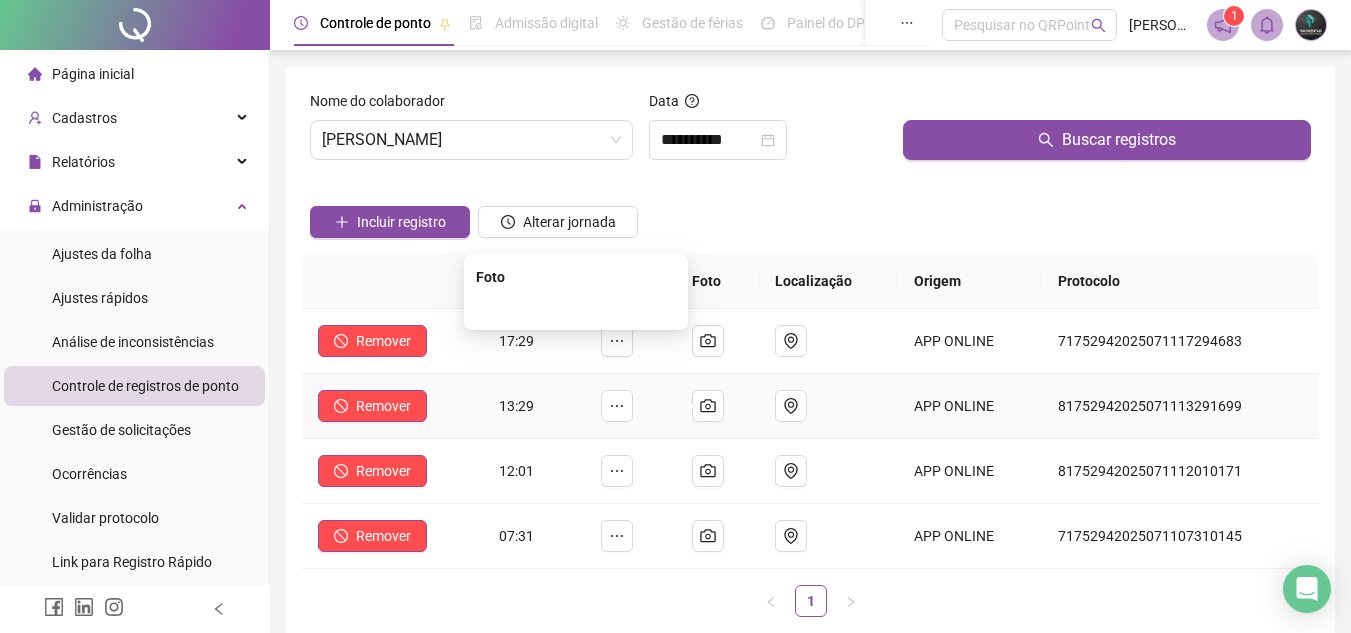 click at bounding box center (576, 308) 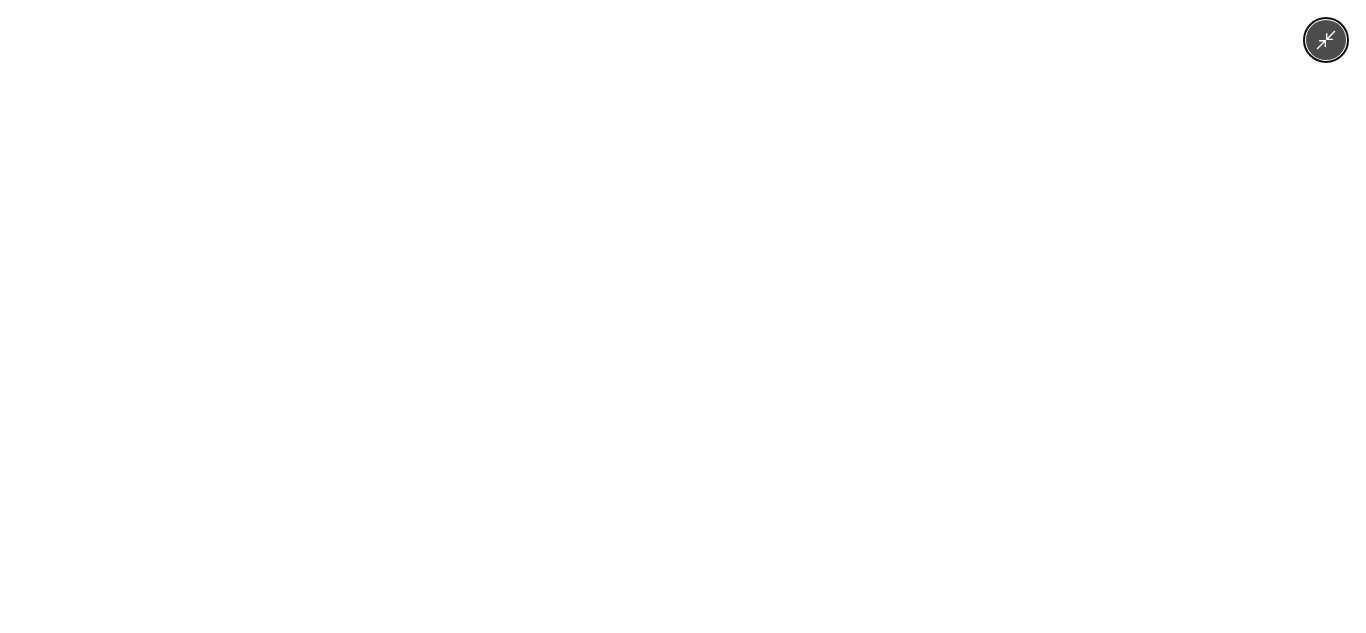 click at bounding box center [683, 316] 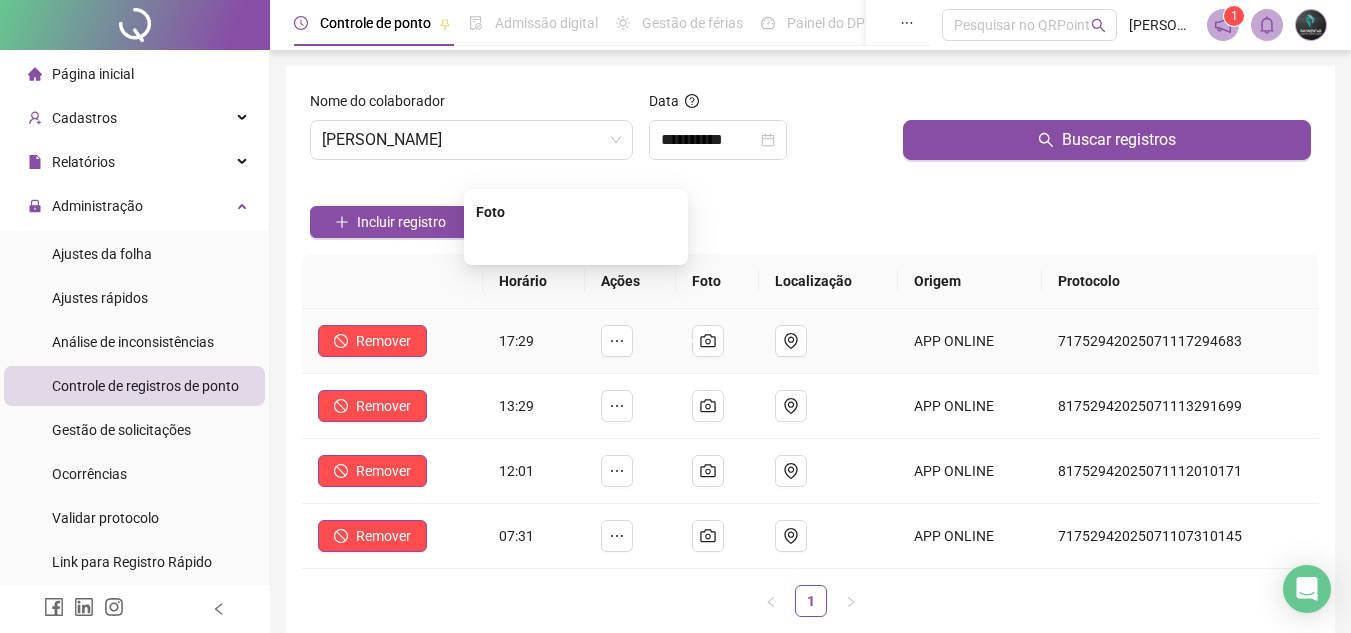 click at bounding box center [576, 243] 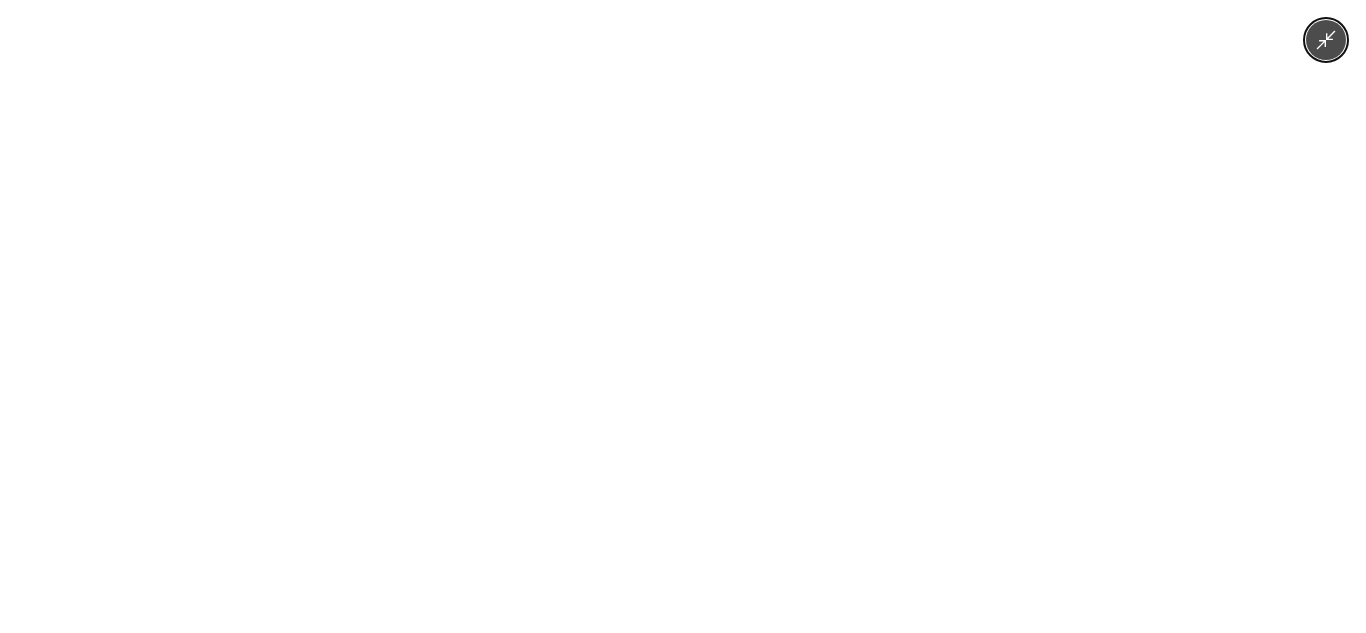 click at bounding box center (683, 316) 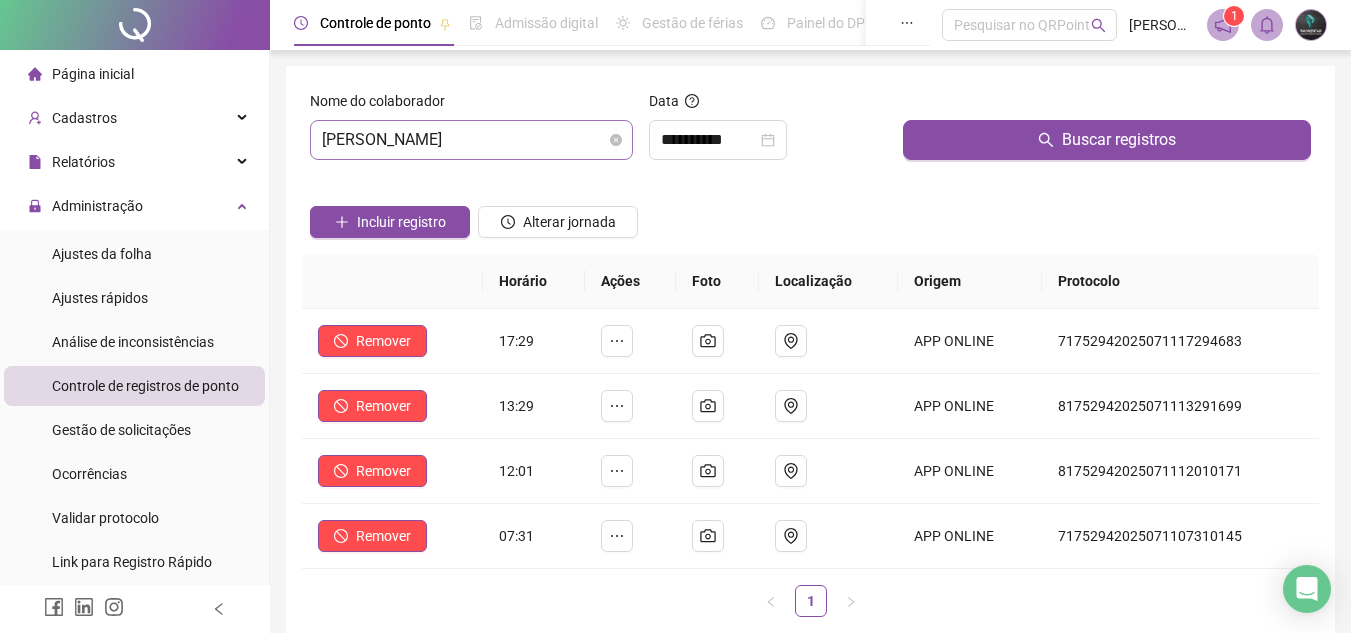 click on "[PERSON_NAME]" at bounding box center (471, 140) 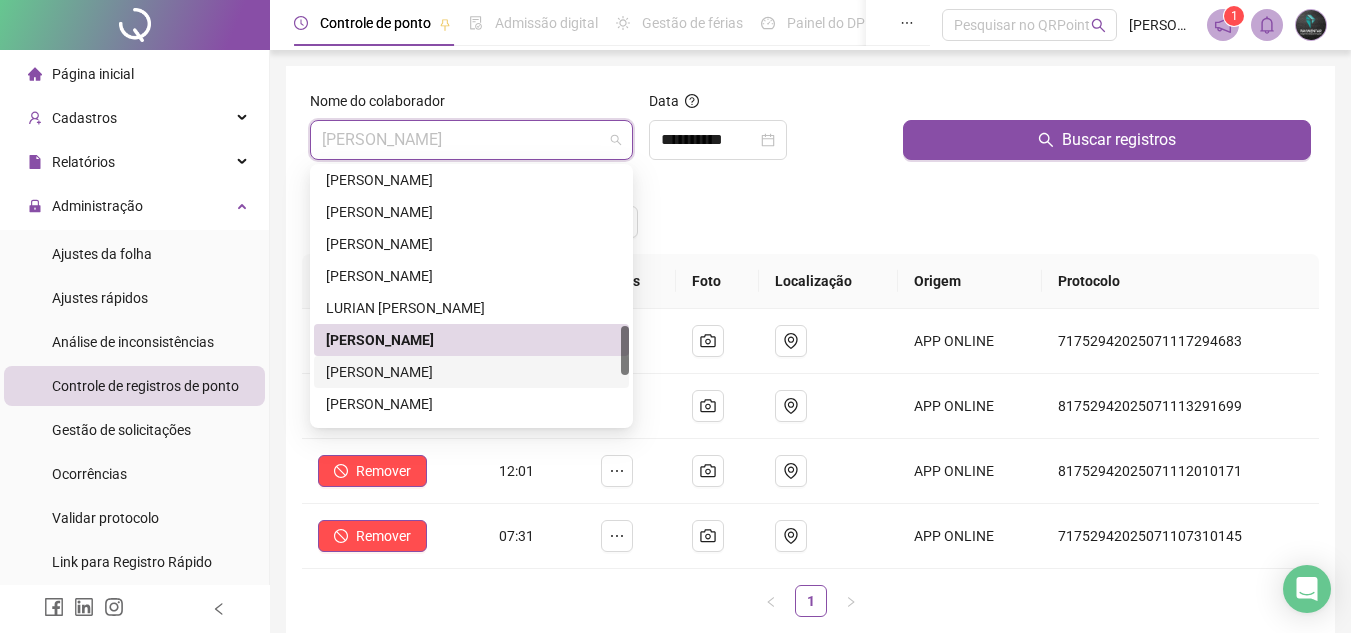 click on "[PERSON_NAME]" at bounding box center (471, 372) 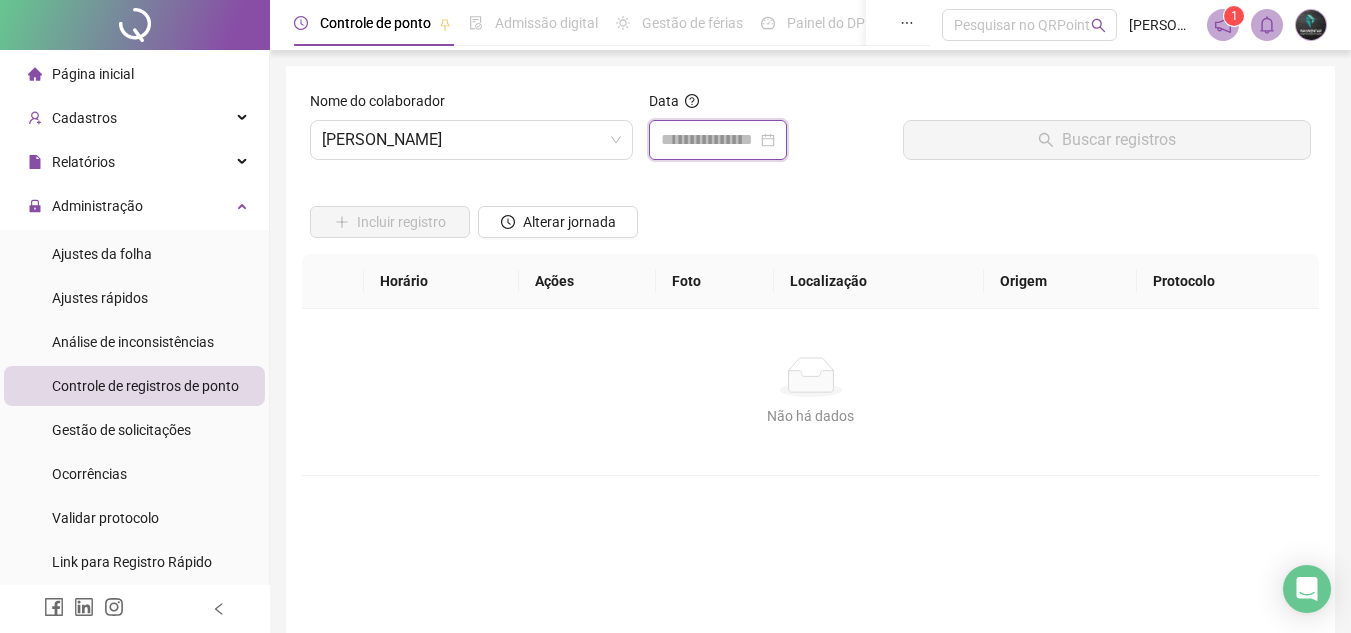 click at bounding box center (709, 140) 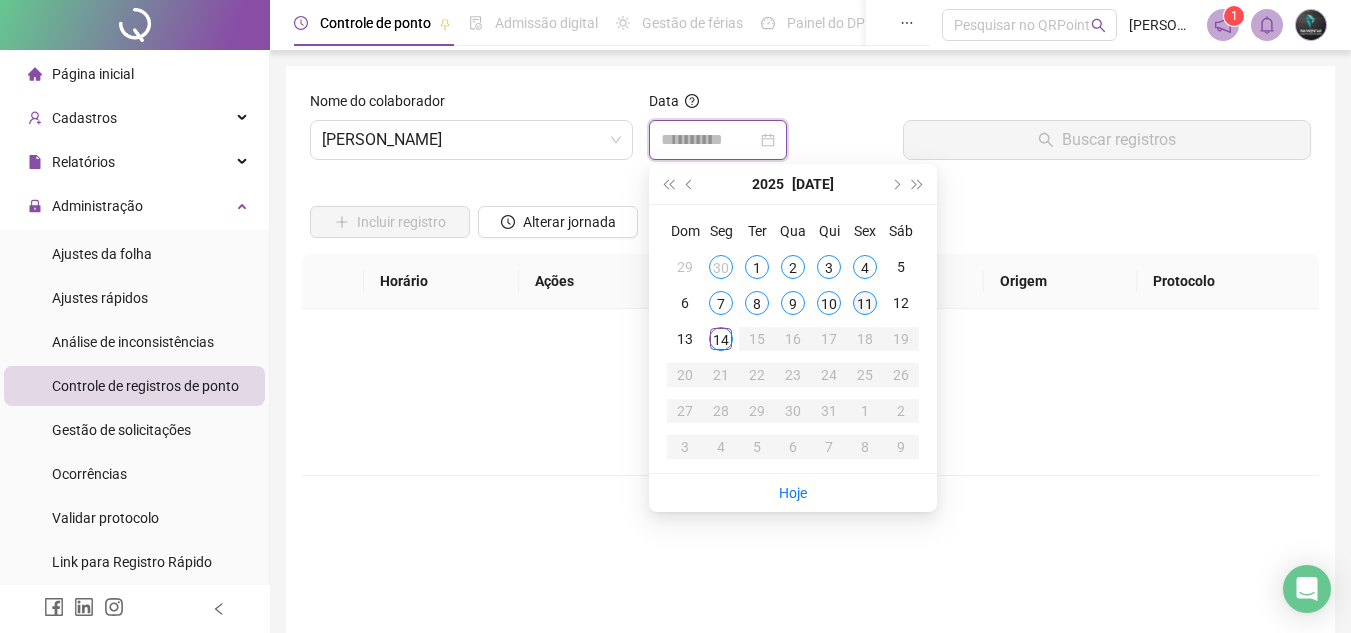 type on "**********" 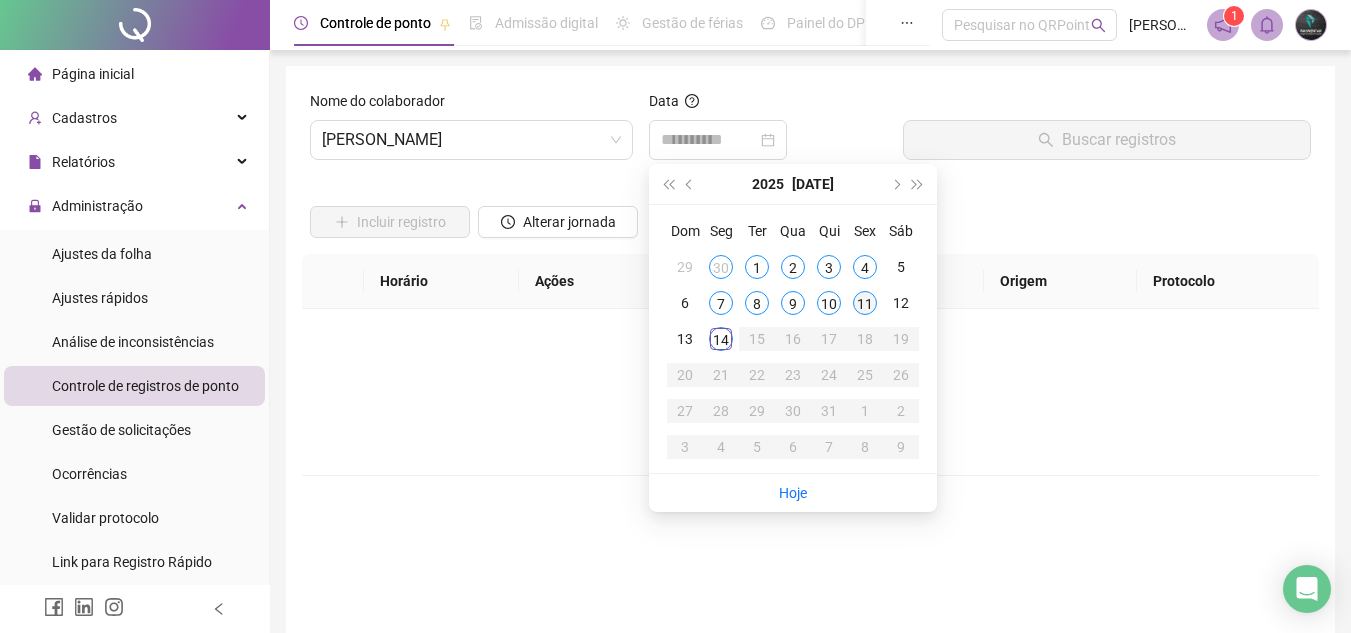 click on "11" at bounding box center [865, 303] 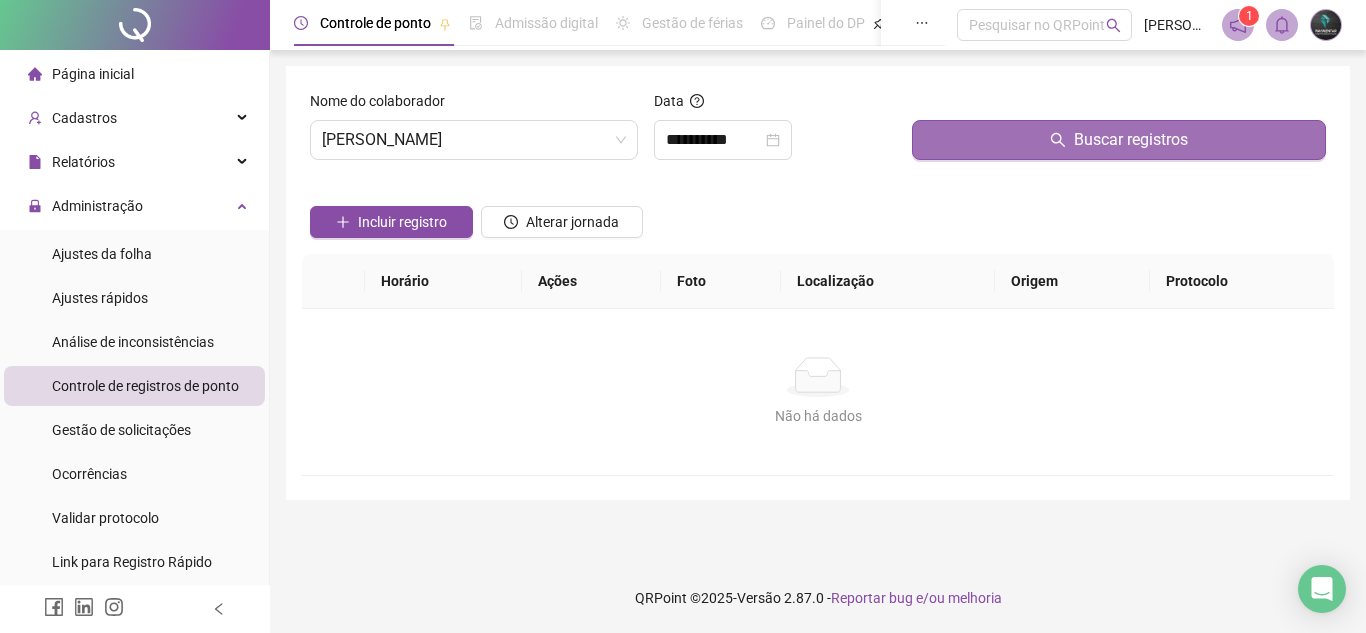 click on "Buscar registros" at bounding box center [1119, 140] 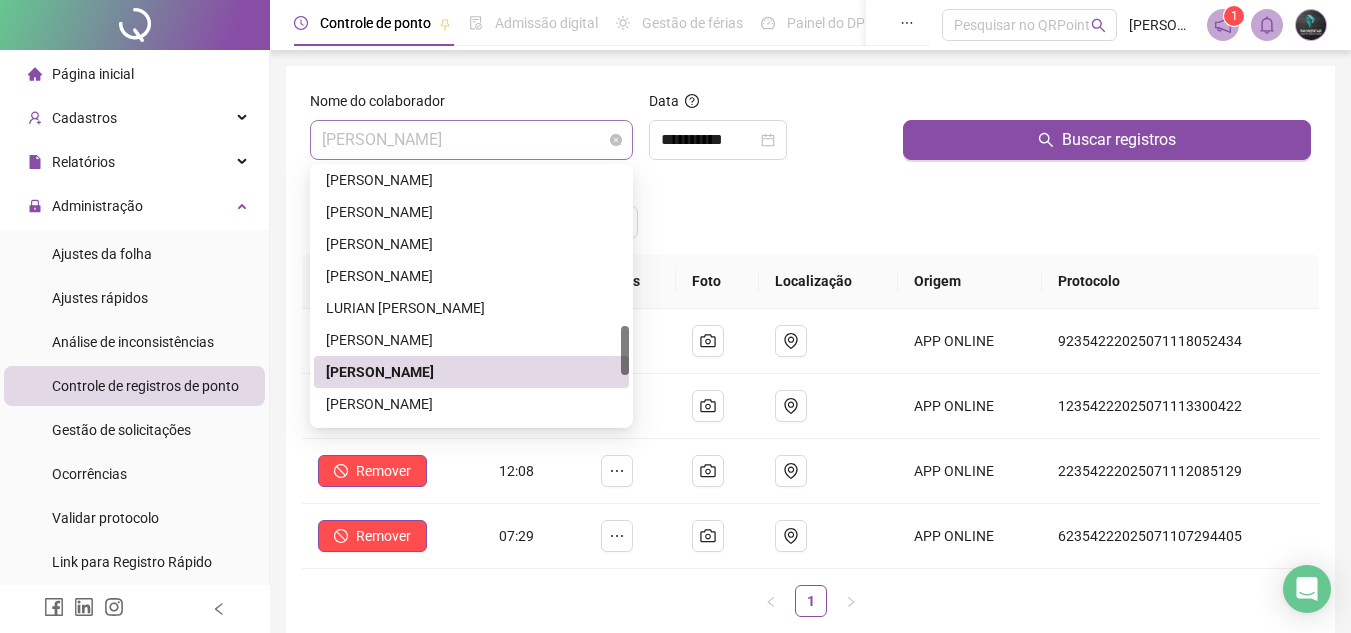 click on "[PERSON_NAME]" at bounding box center [471, 140] 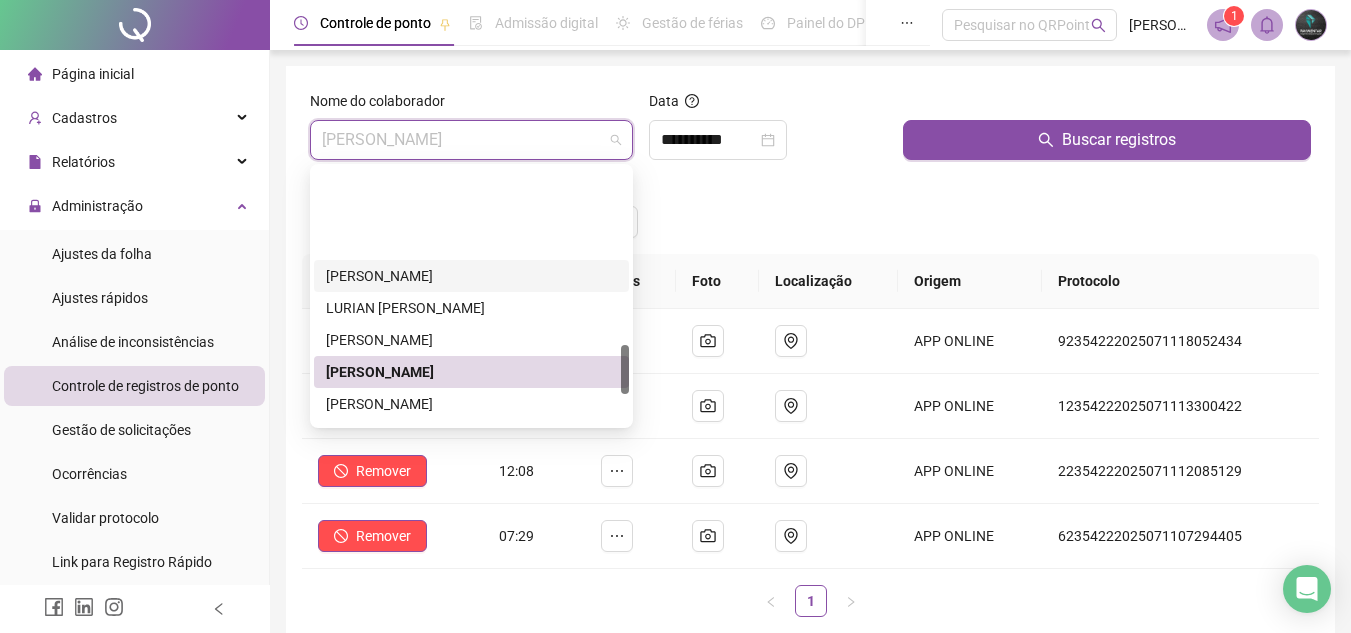 scroll, scrollTop: 904, scrollLeft: 0, axis: vertical 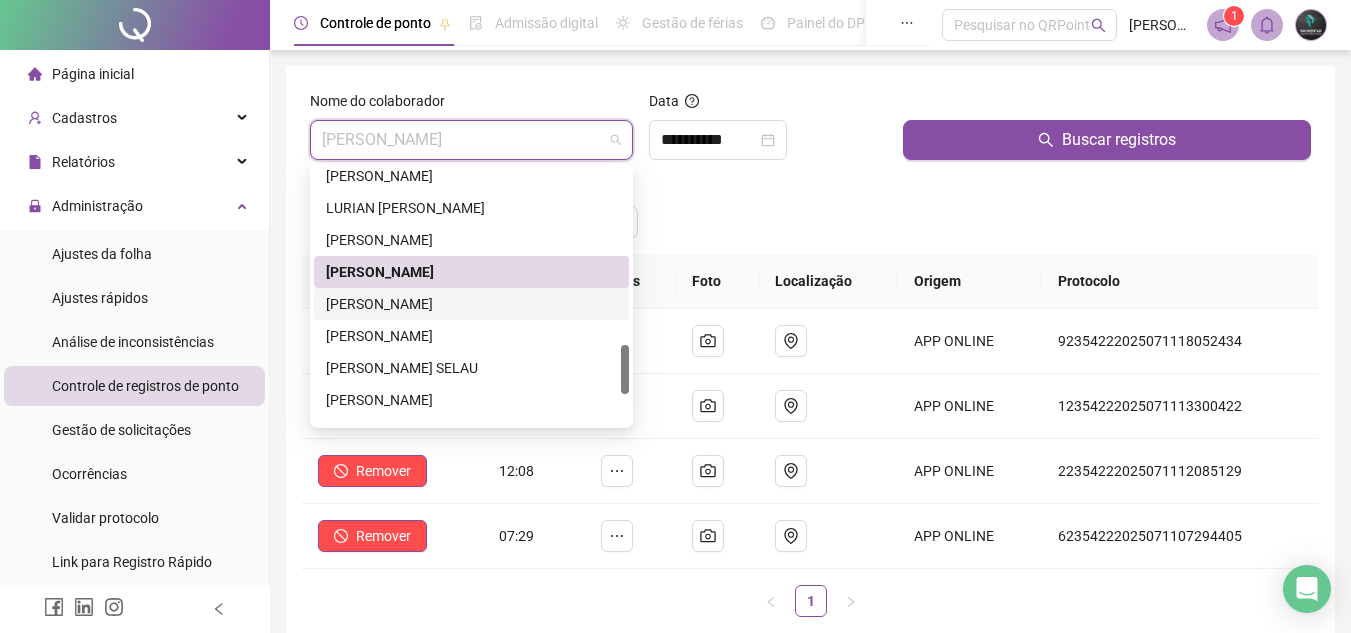 click on "[PERSON_NAME]" at bounding box center (471, 304) 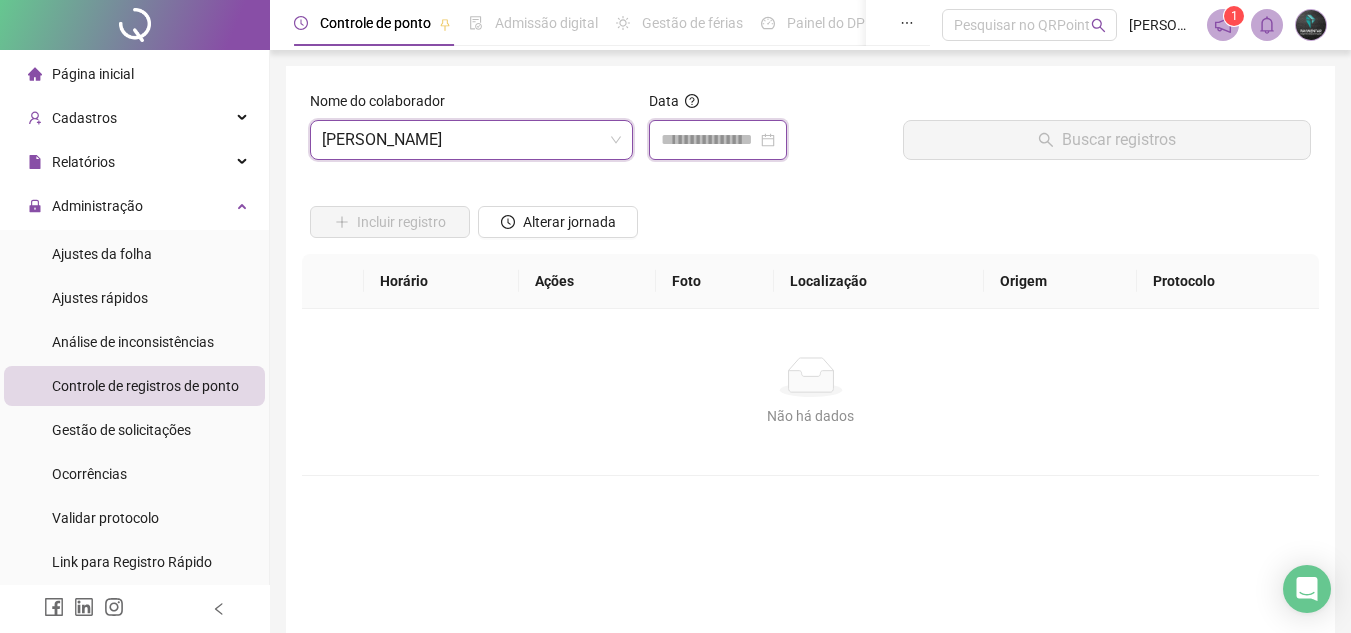 click at bounding box center (709, 140) 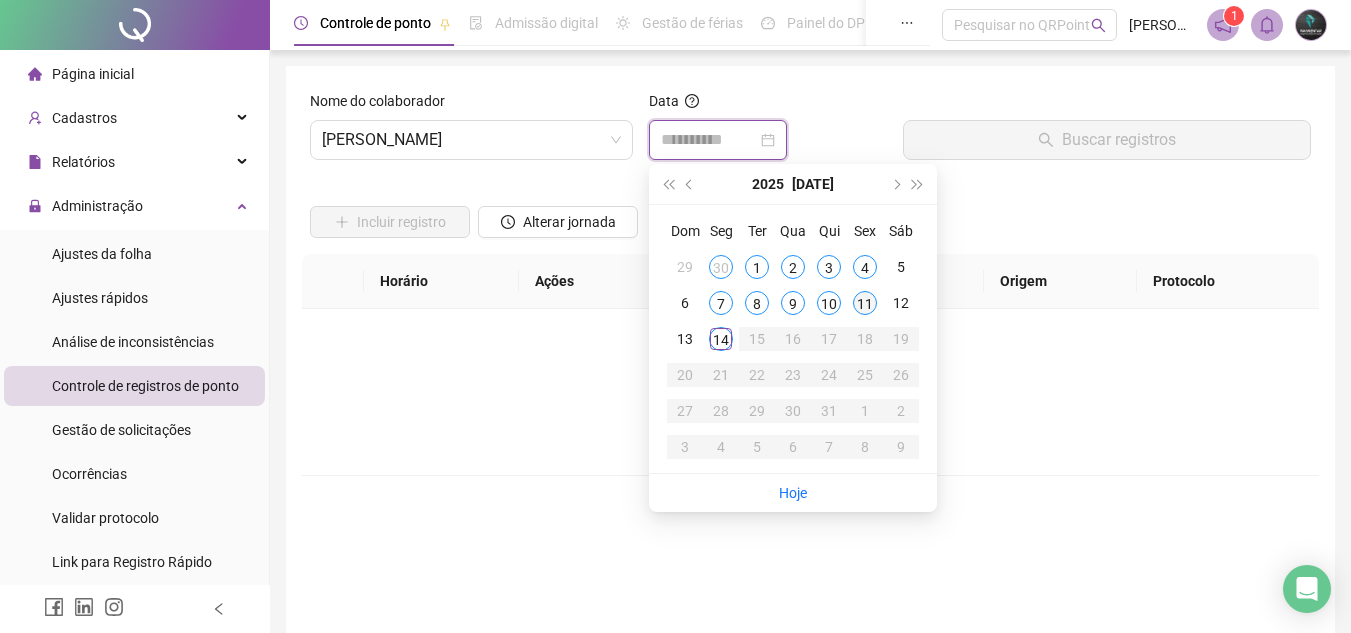 type on "**********" 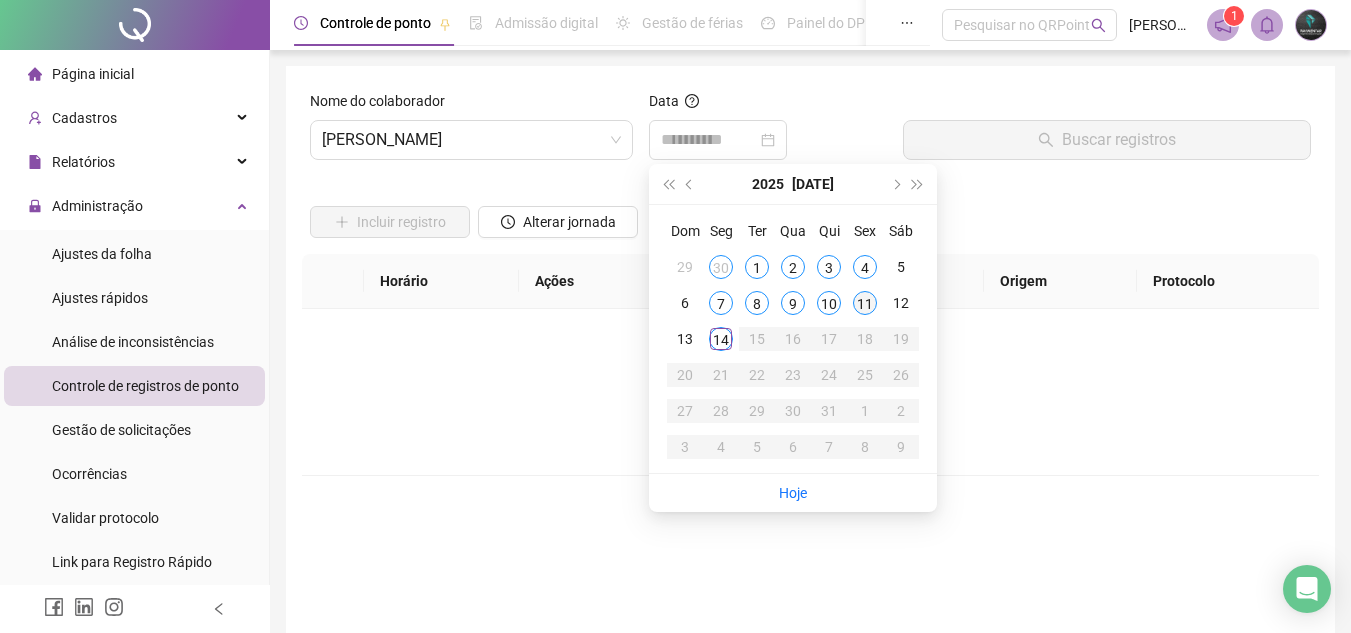 click on "11" at bounding box center [865, 303] 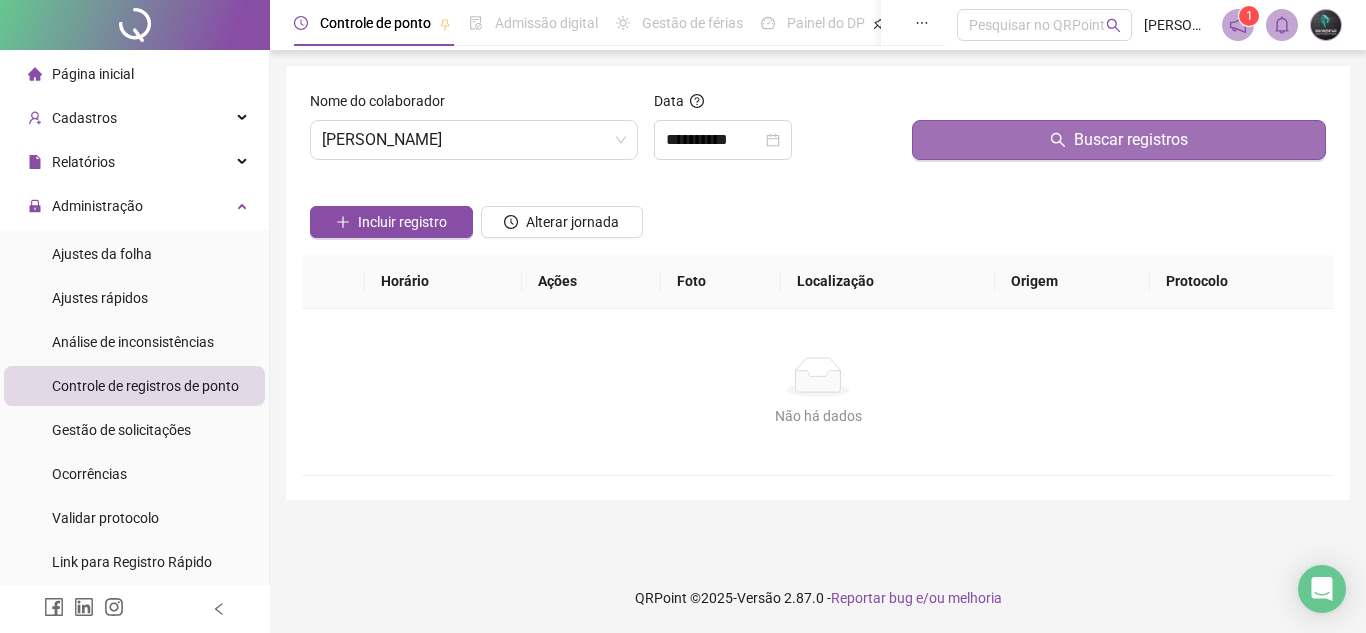 click on "Buscar registros" at bounding box center [1119, 140] 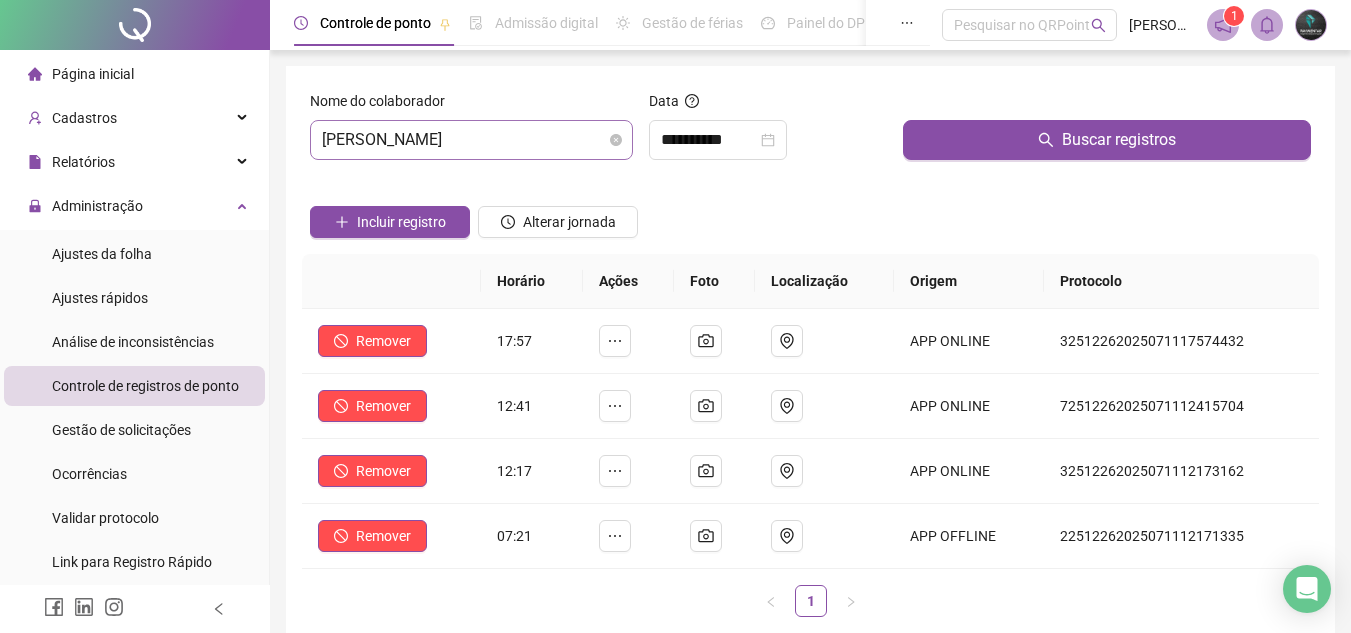 click on "[PERSON_NAME]" at bounding box center [471, 140] 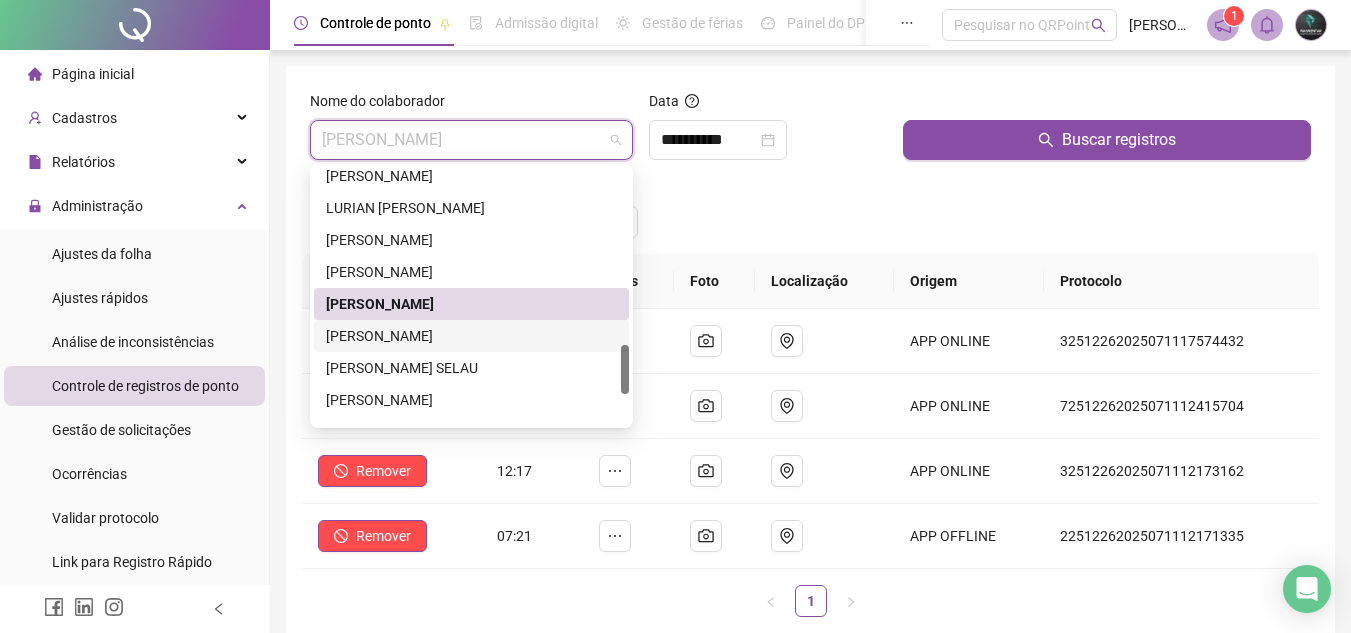 drag, startPoint x: 455, startPoint y: 340, endPoint x: 476, endPoint y: 308, distance: 38.27532 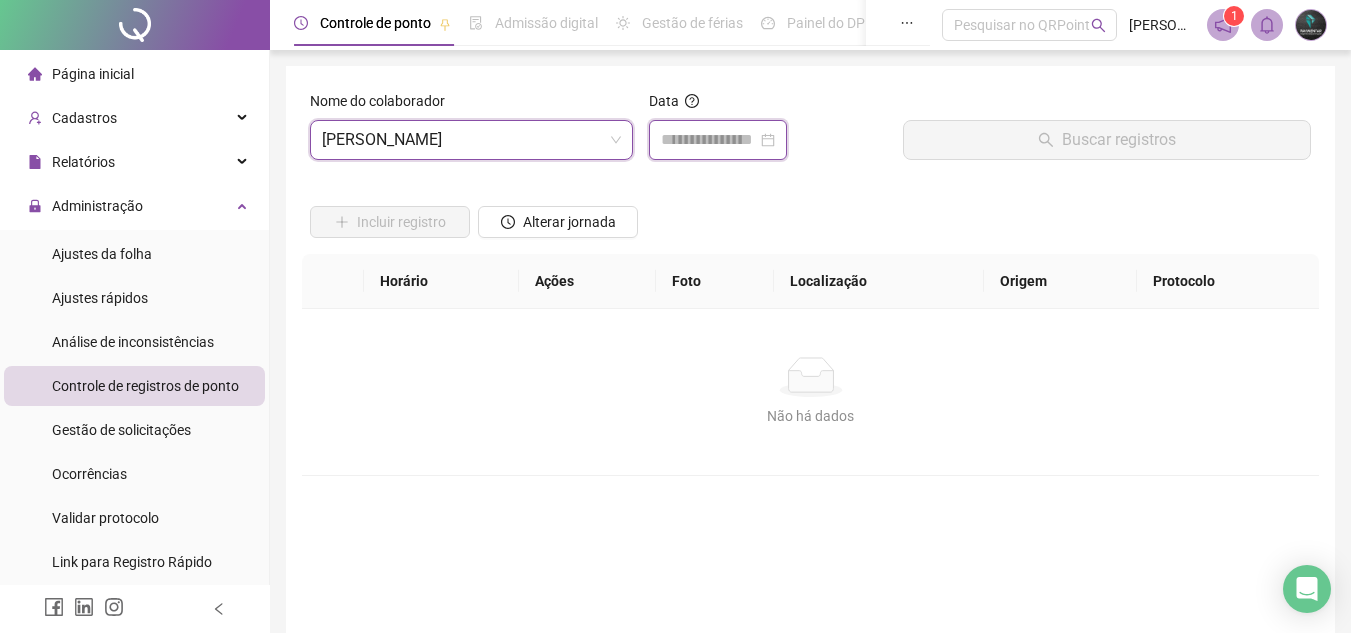 drag, startPoint x: 694, startPoint y: 144, endPoint x: 702, endPoint y: 152, distance: 11.313708 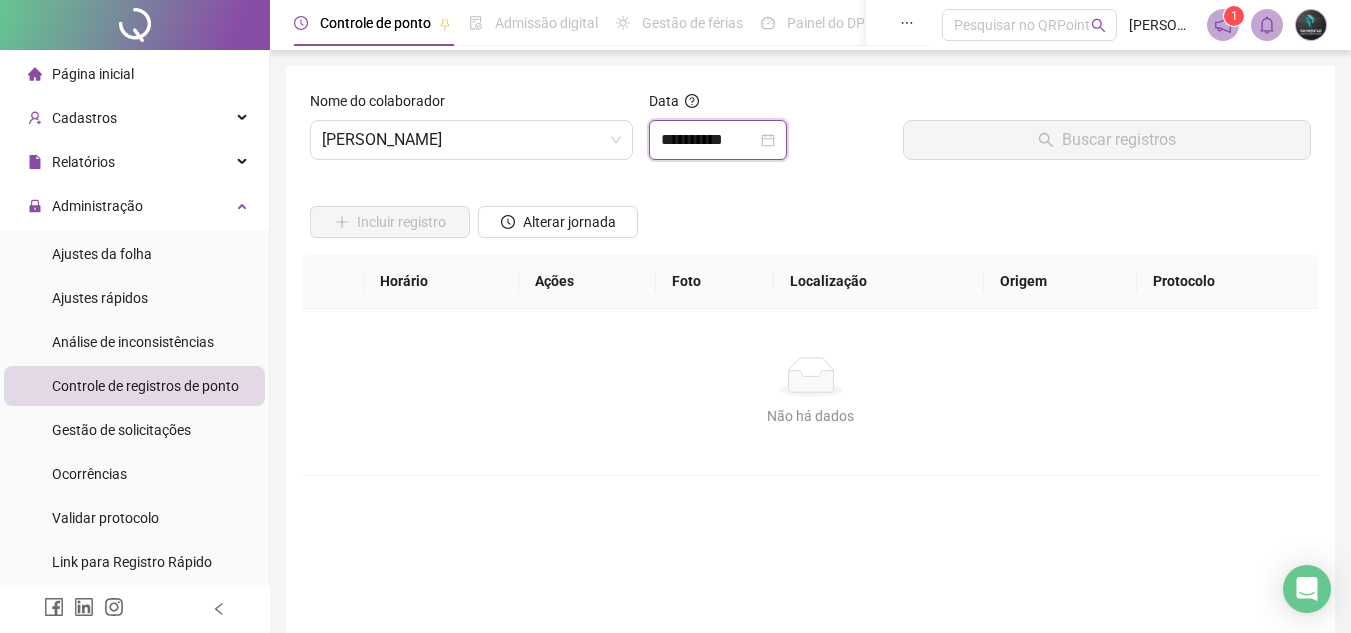 type on "**********" 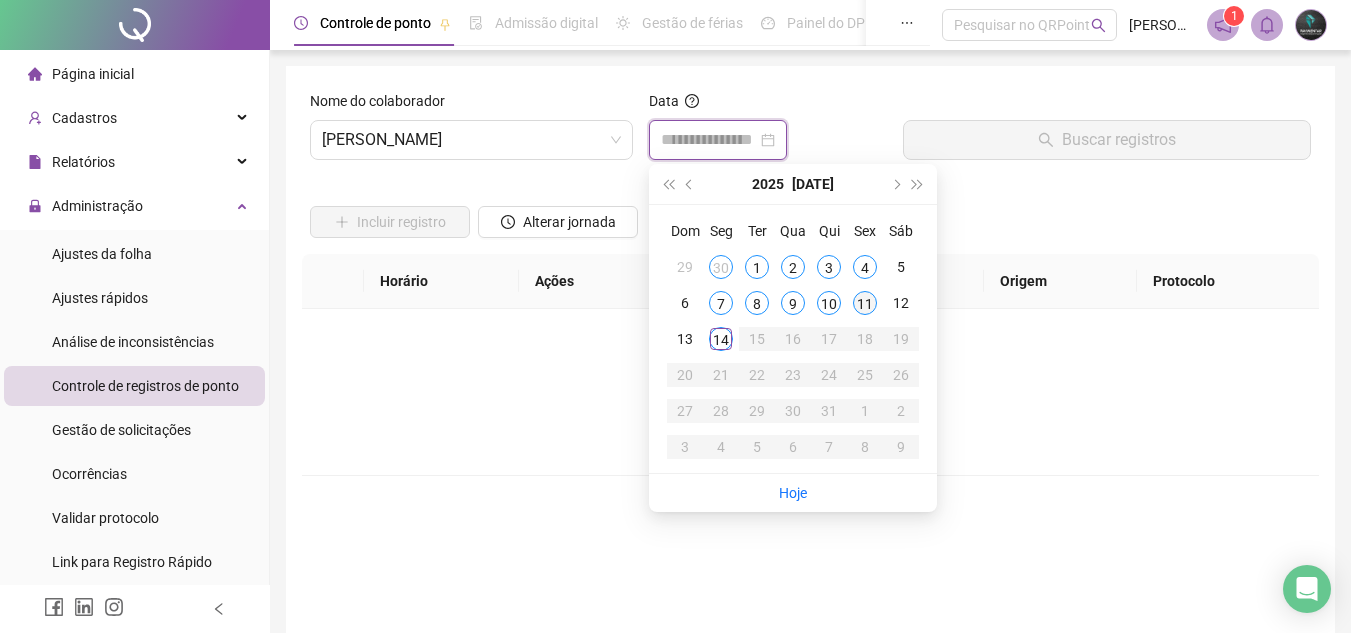 type on "**********" 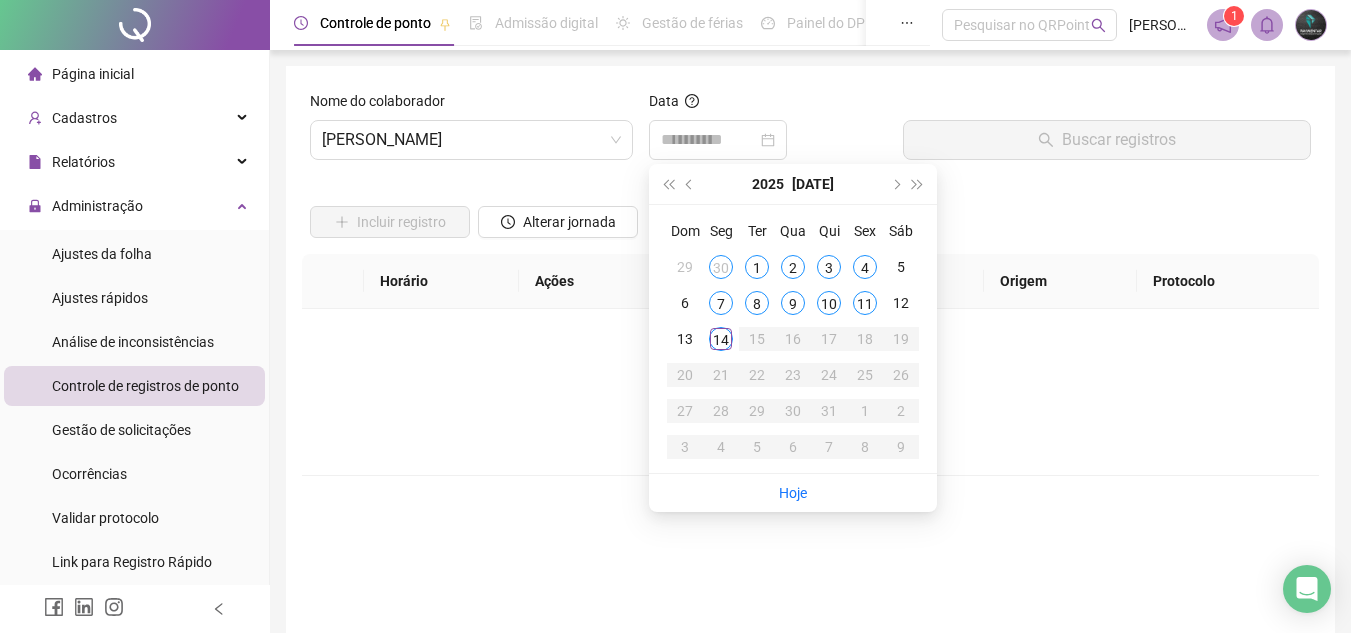 drag, startPoint x: 860, startPoint y: 313, endPoint x: 881, endPoint y: 275, distance: 43.416588 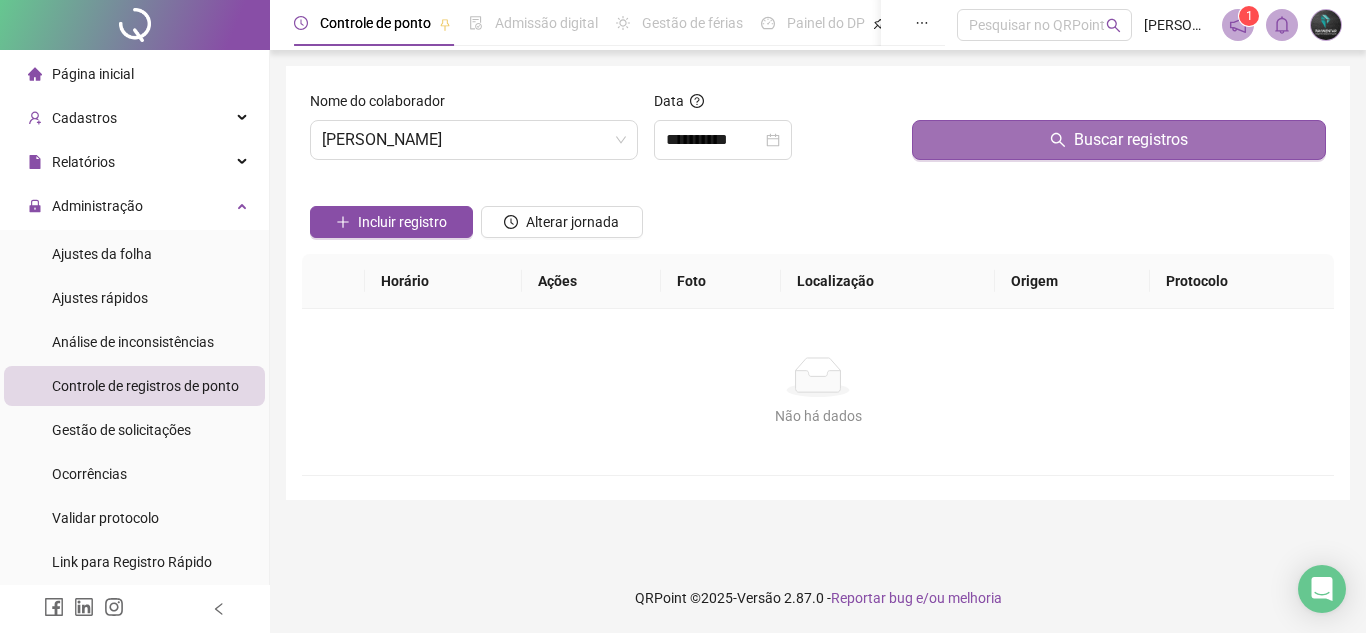 click on "Buscar registros" at bounding box center [1119, 140] 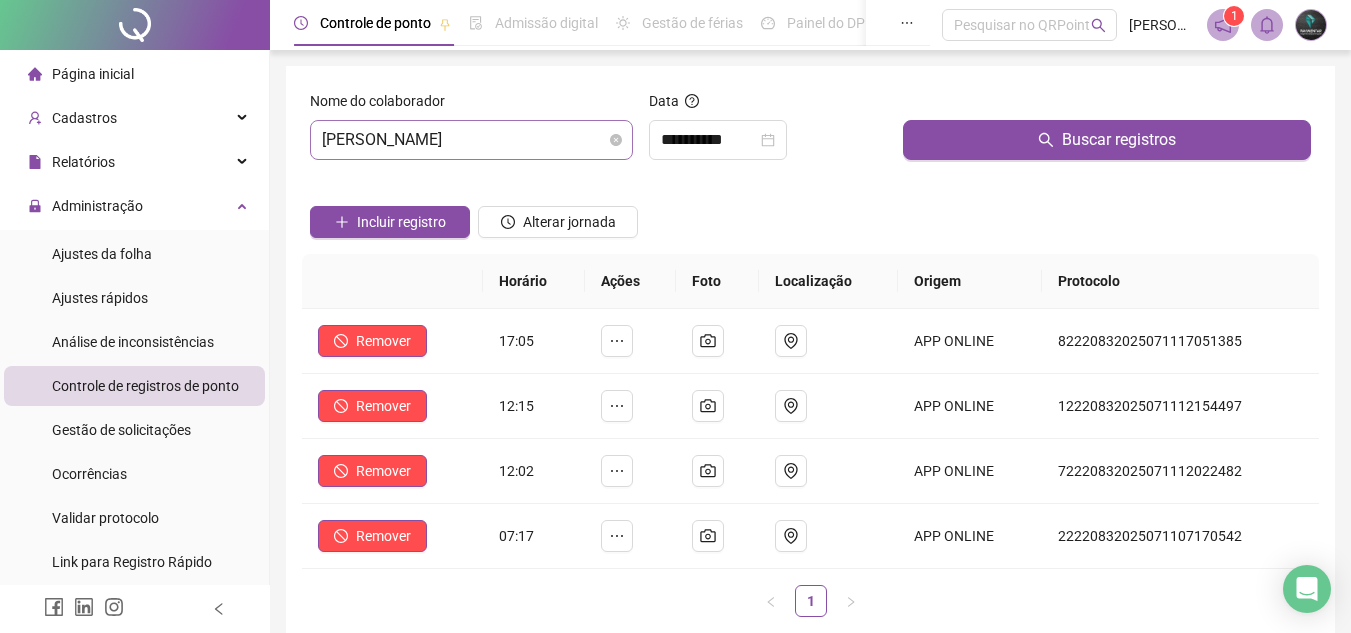 click on "[PERSON_NAME]" at bounding box center (471, 140) 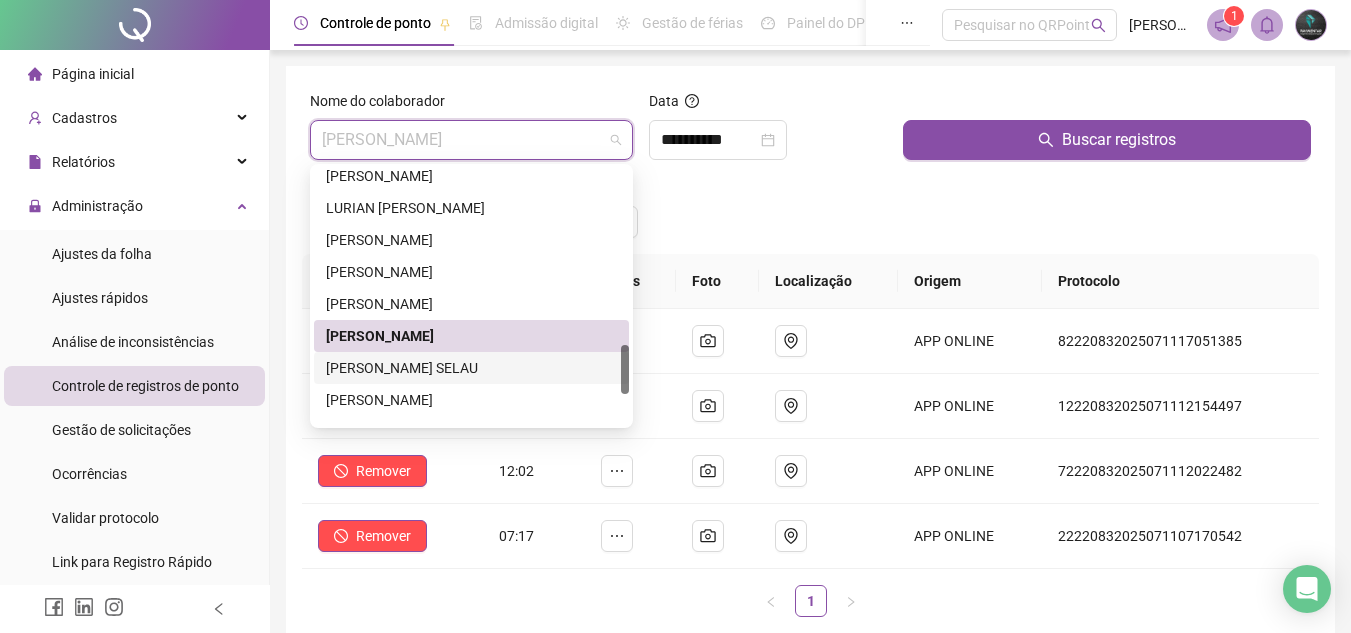 click on "[PERSON_NAME] SELAU" at bounding box center [471, 368] 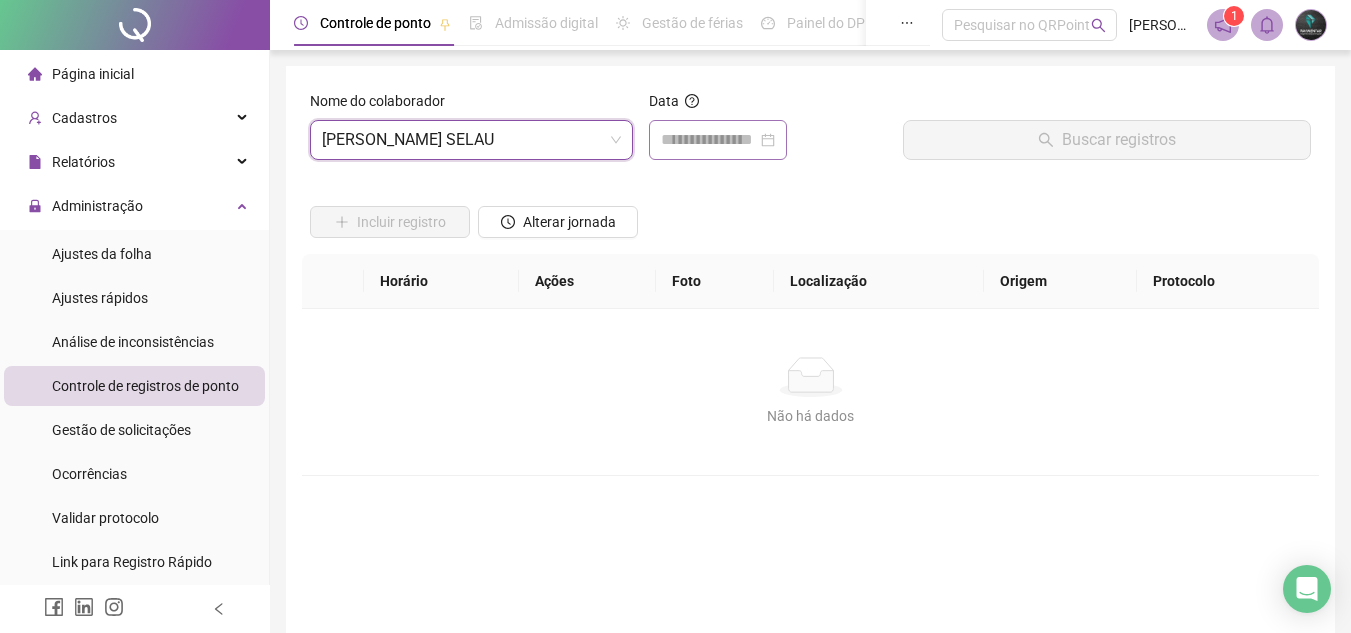 drag, startPoint x: 670, startPoint y: 170, endPoint x: 681, endPoint y: 153, distance: 20.248457 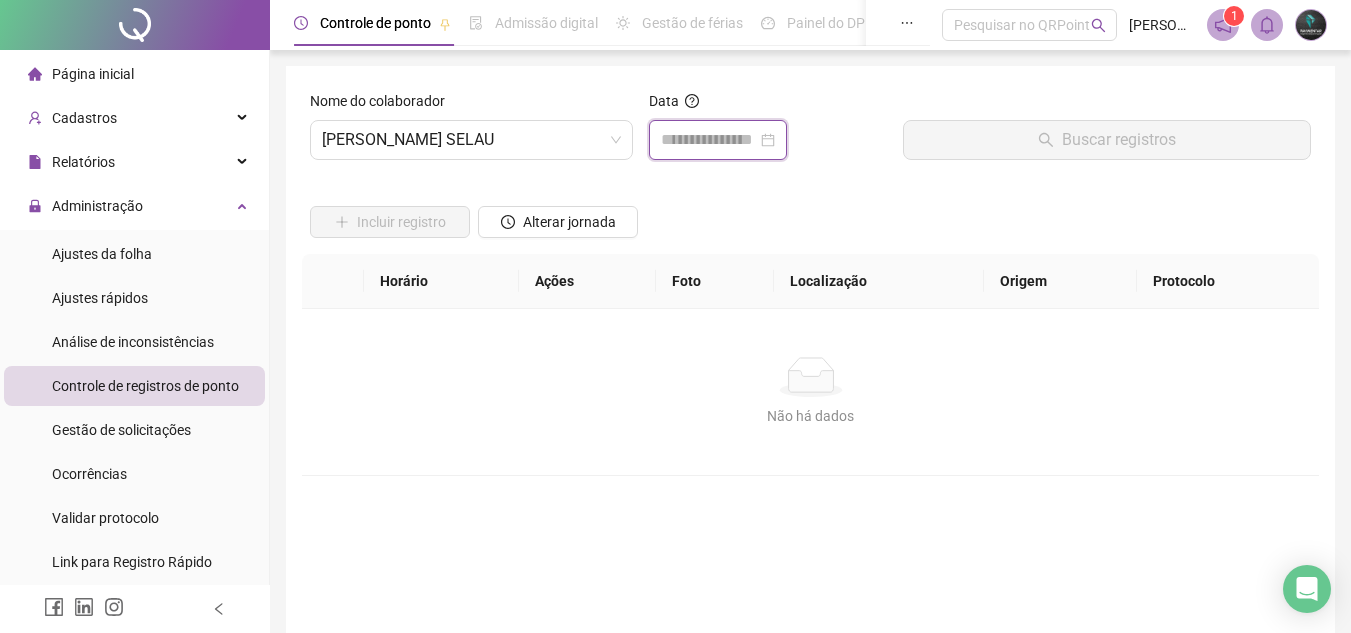 click at bounding box center (709, 140) 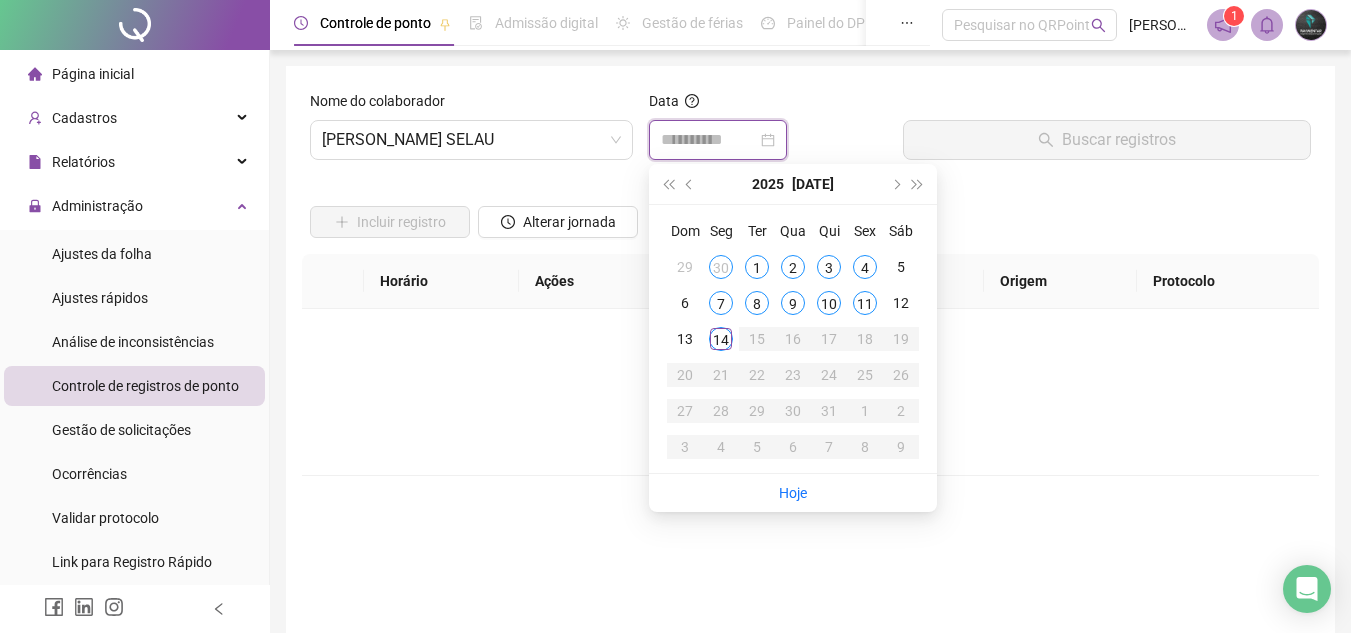type on "**********" 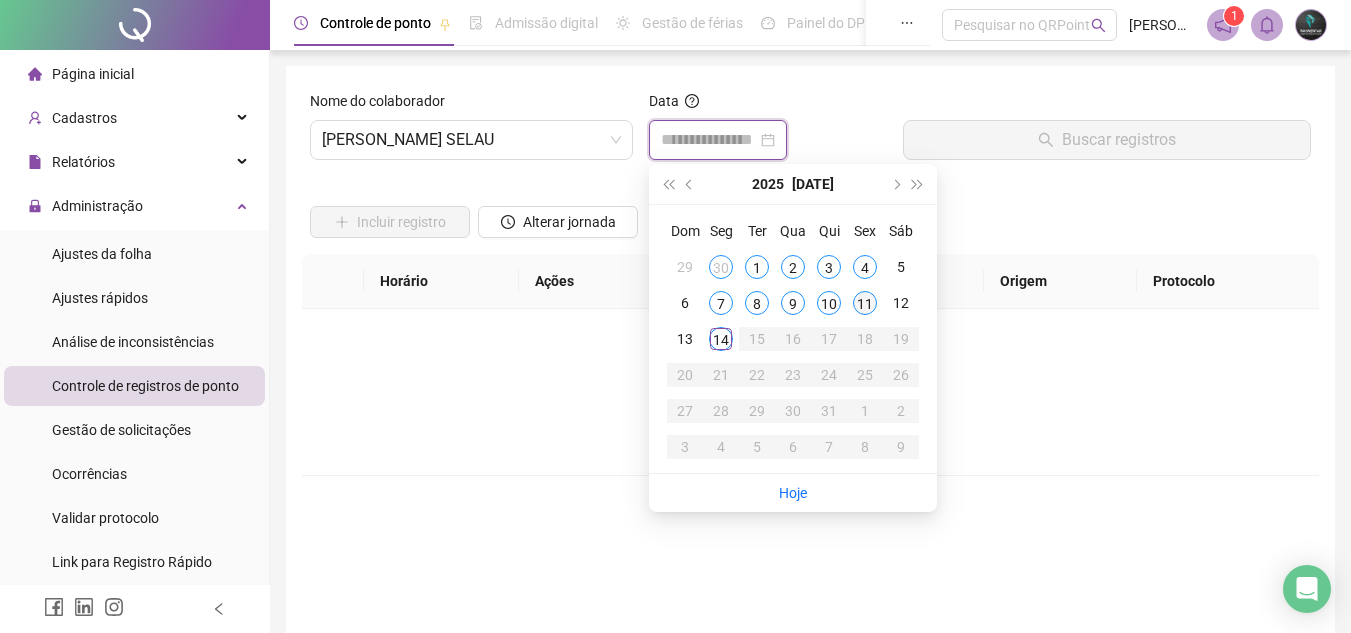 type on "**********" 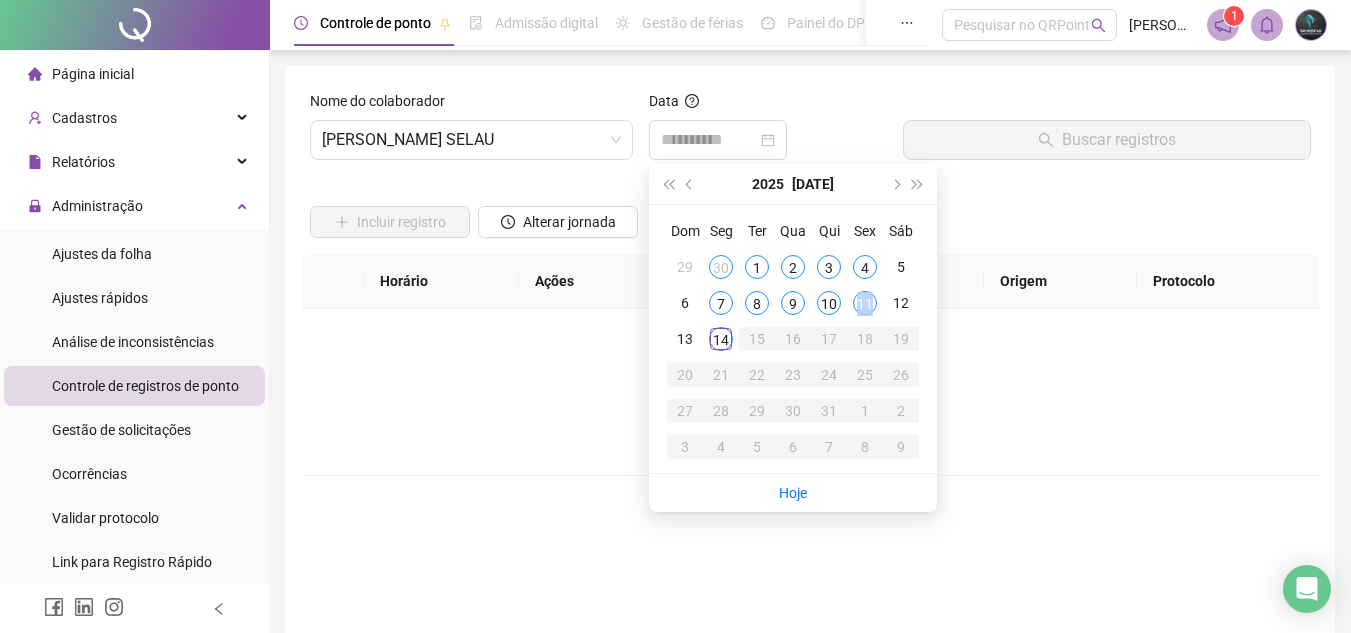 click on "11" at bounding box center (865, 303) 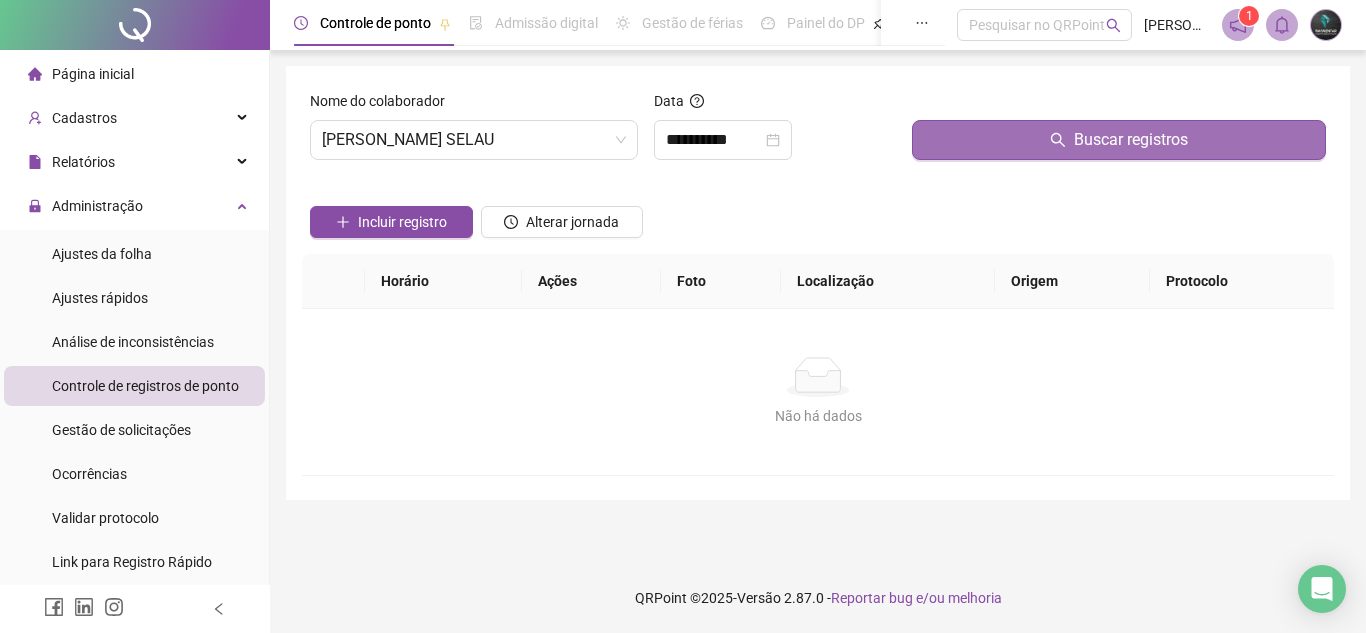 click on "Buscar registros" at bounding box center [1119, 140] 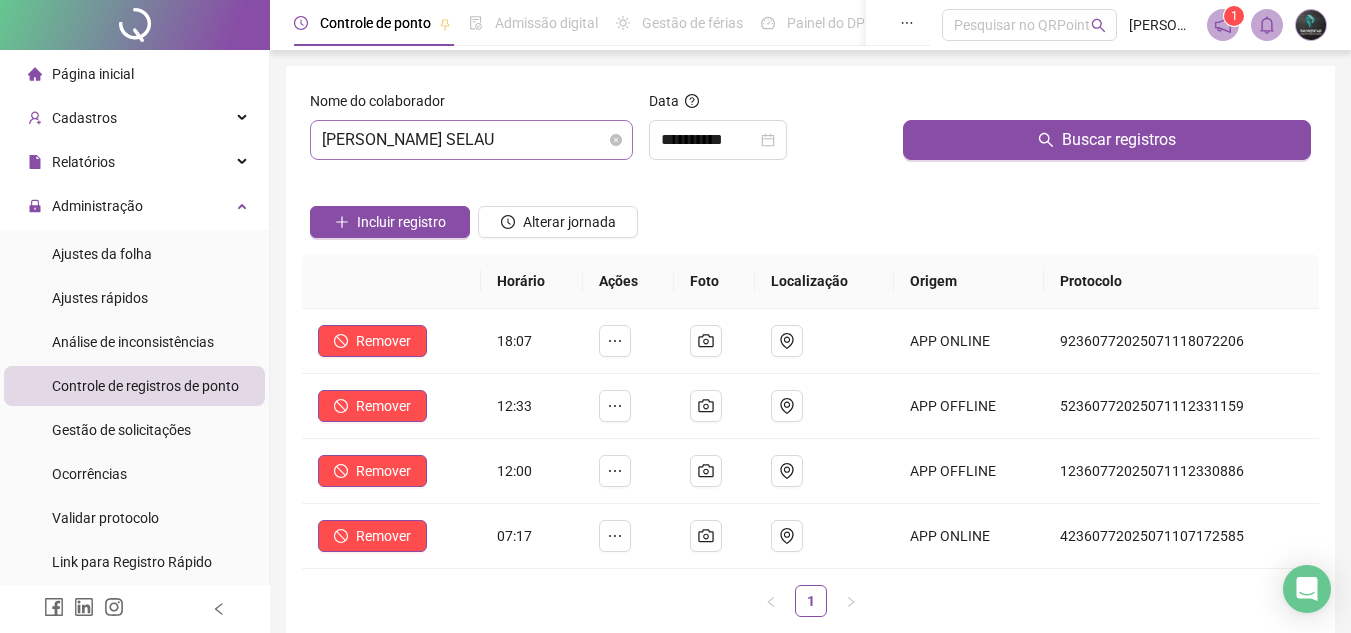 click on "[PERSON_NAME] SELAU" at bounding box center [471, 140] 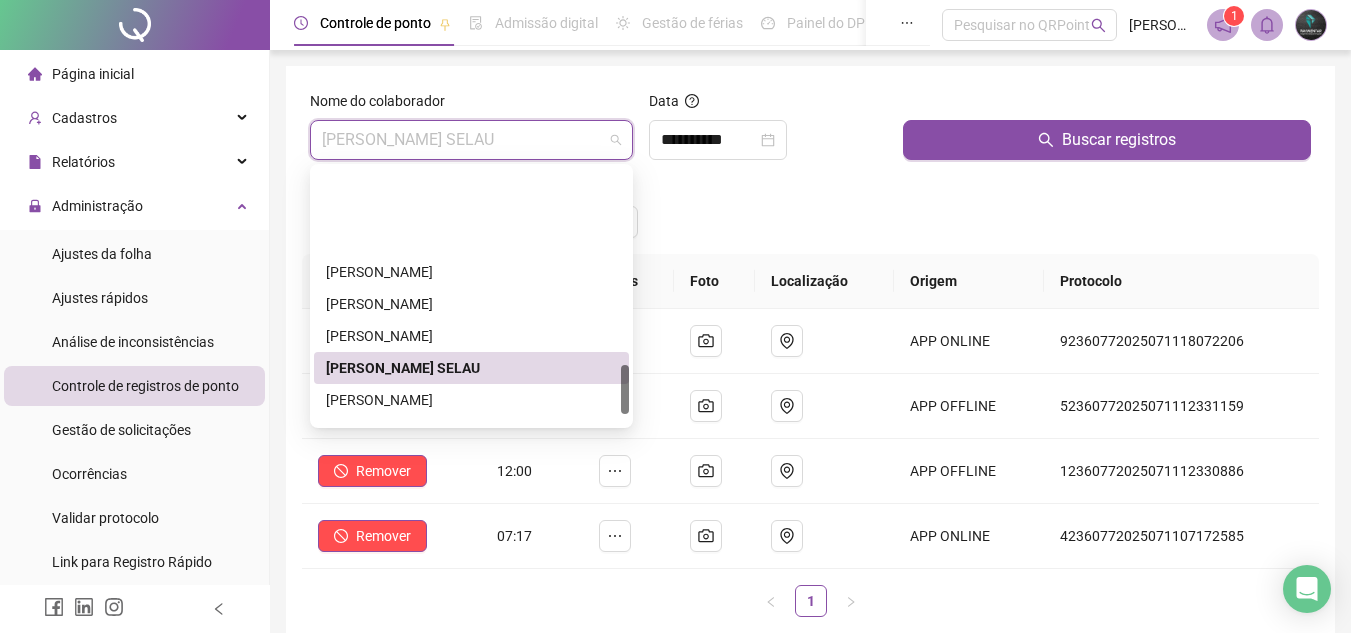 scroll, scrollTop: 1004, scrollLeft: 0, axis: vertical 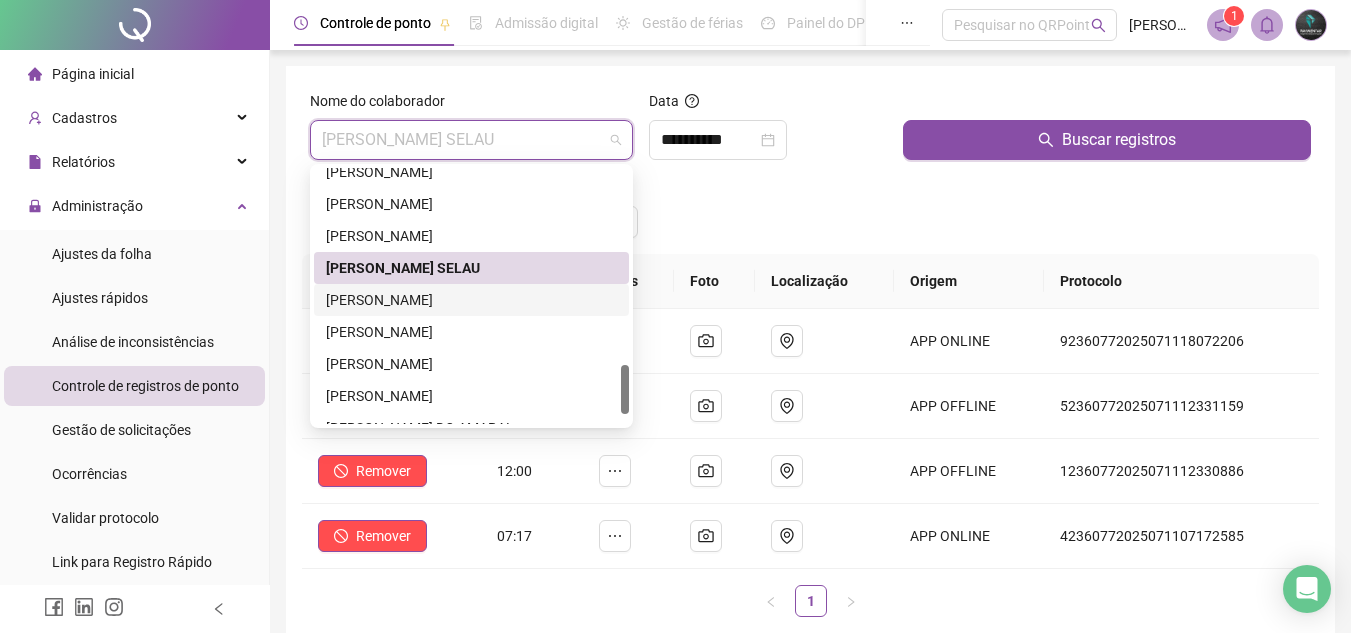 click on "[PERSON_NAME]" at bounding box center [471, 300] 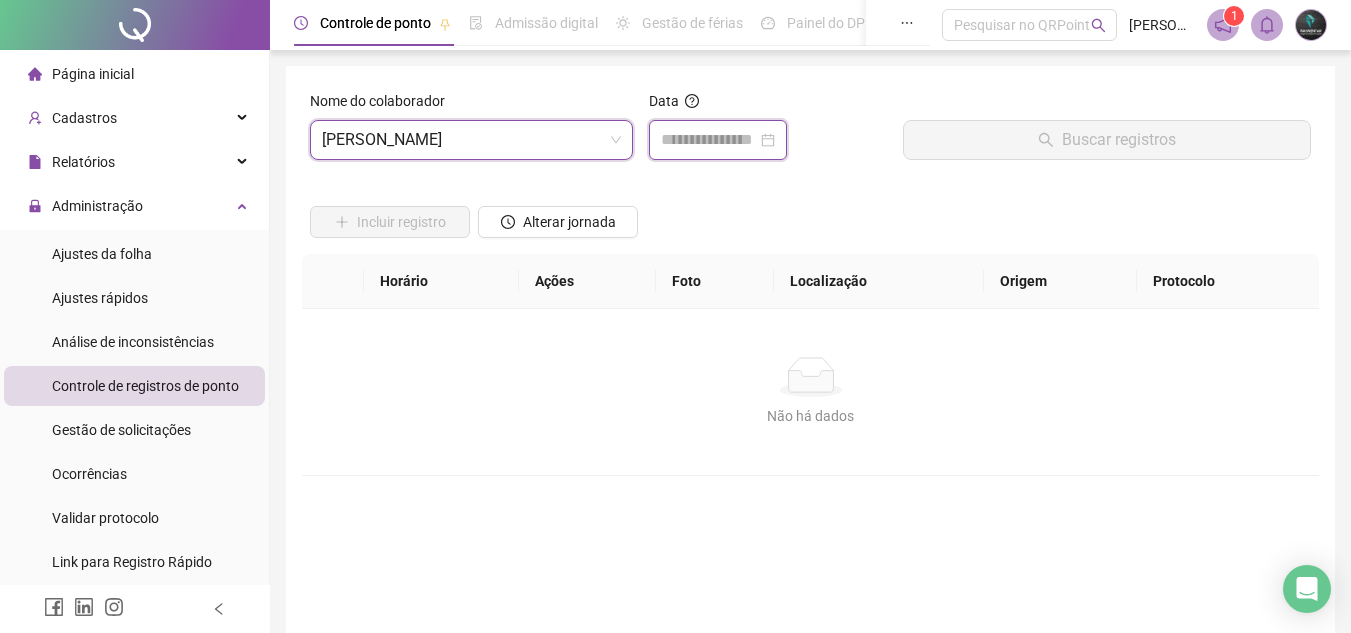 click at bounding box center [709, 140] 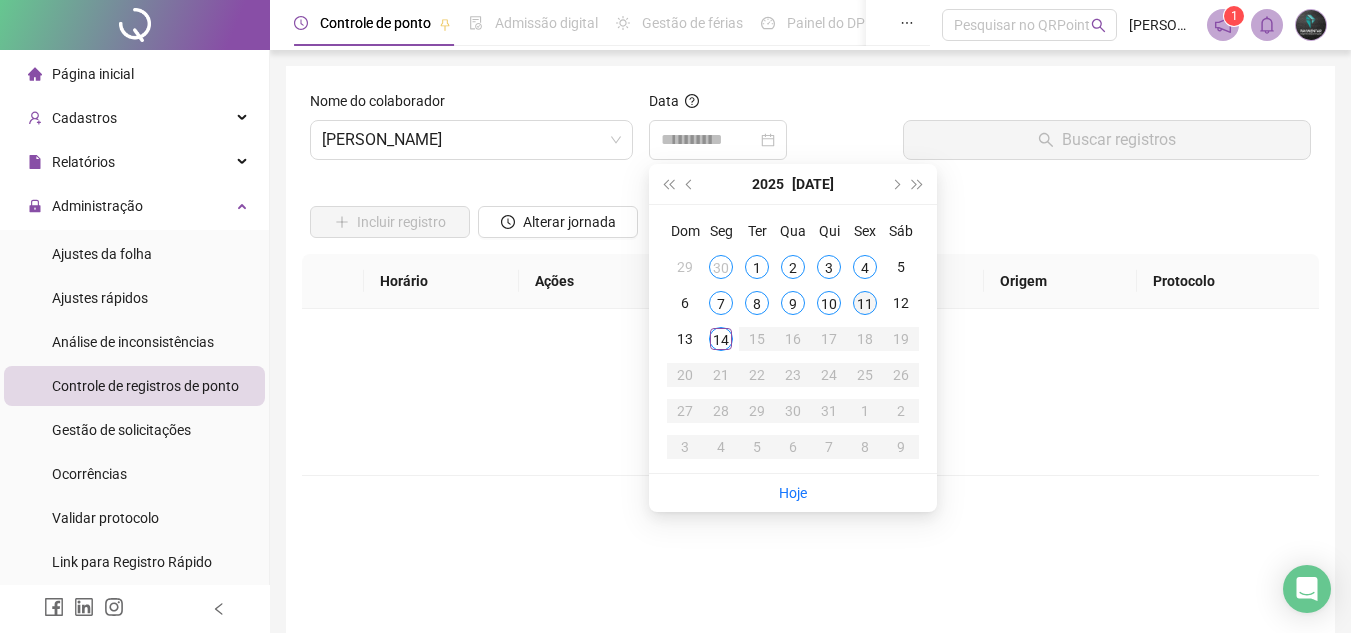 click on "11" at bounding box center [865, 303] 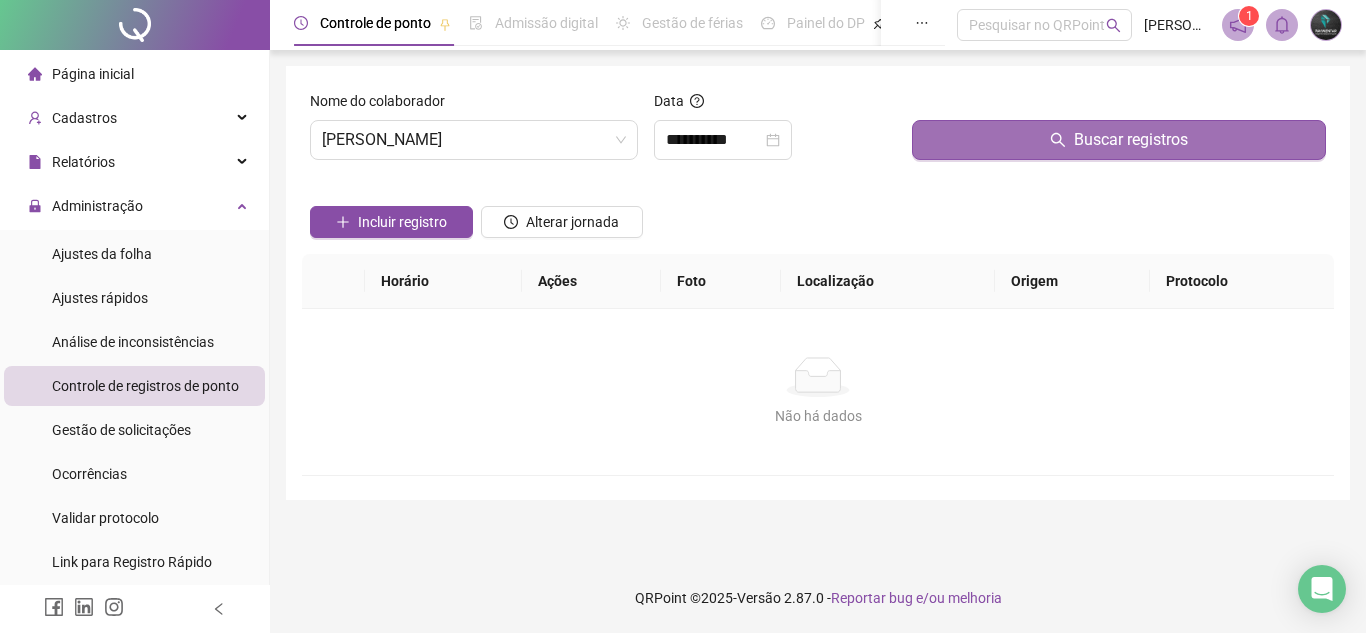 drag, startPoint x: 947, startPoint y: 169, endPoint x: 971, endPoint y: 136, distance: 40.804413 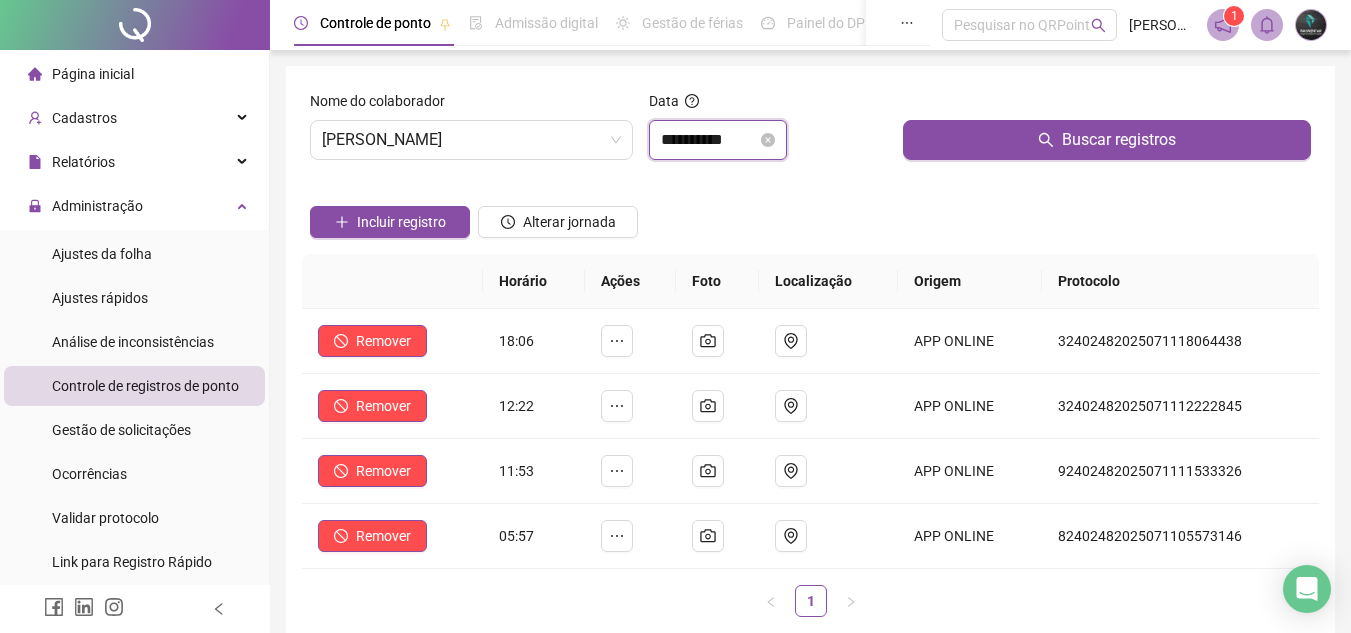 click on "**********" at bounding box center [709, 140] 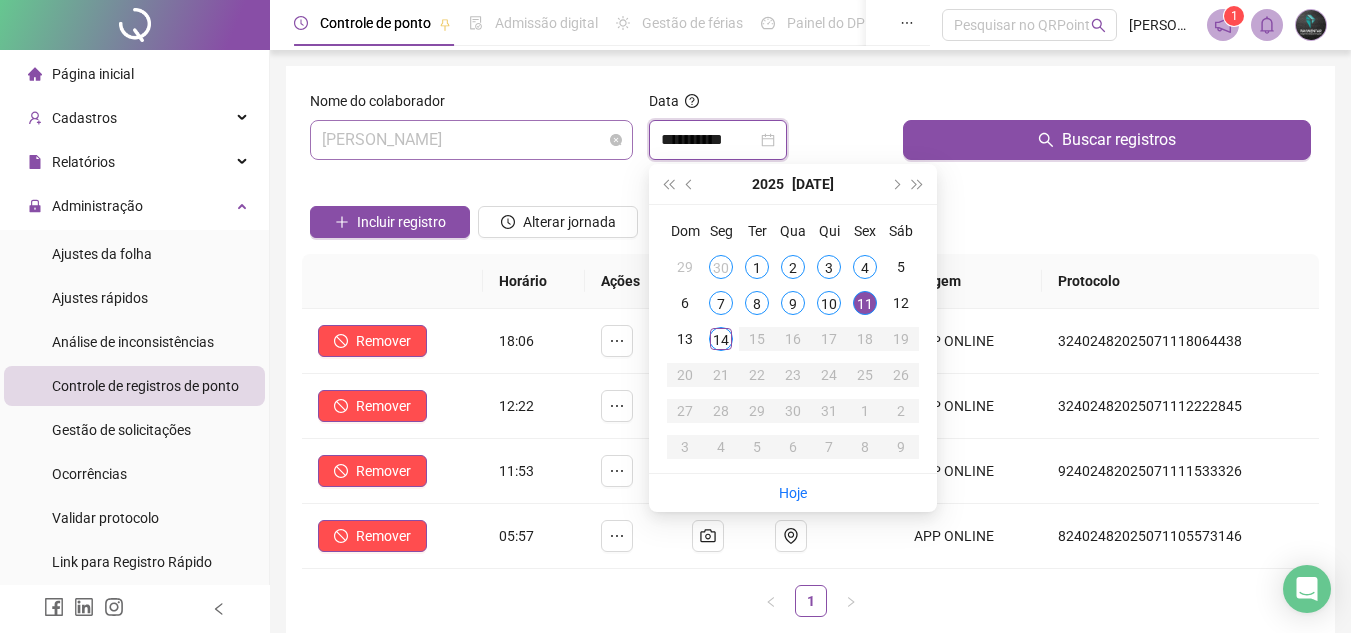 click on "[PERSON_NAME]" at bounding box center (471, 140) 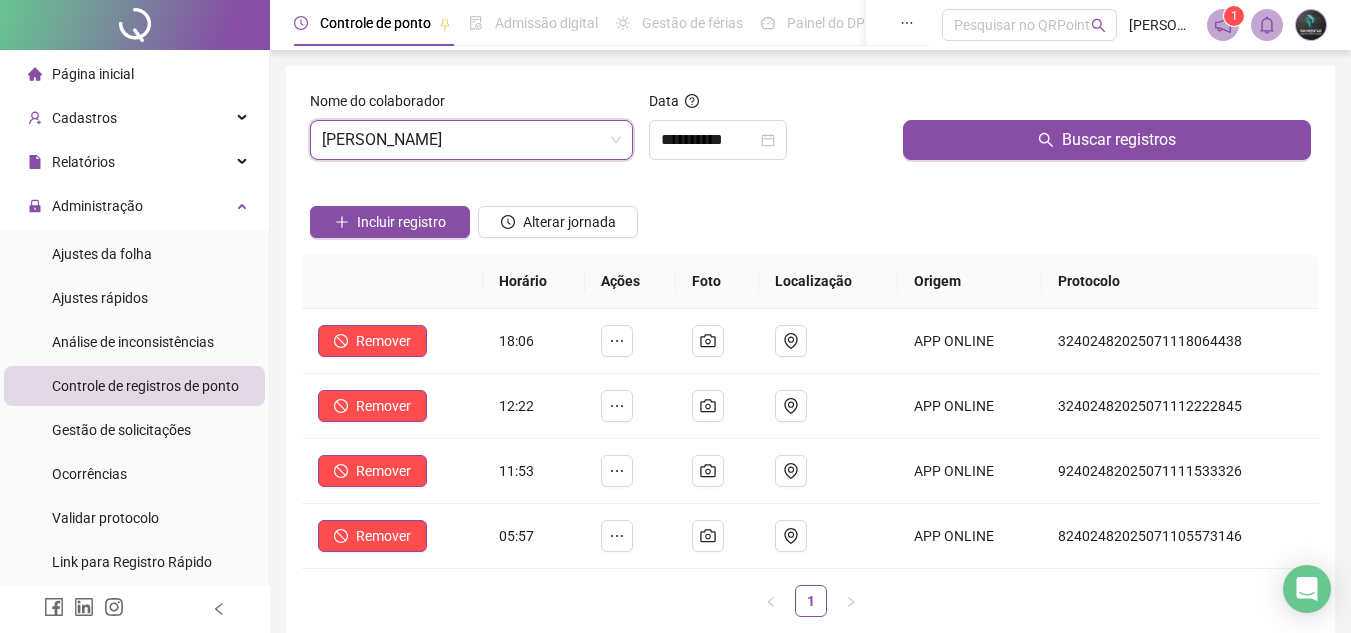 click on "Incluir registro   Alterar jornada" at bounding box center [810, 215] 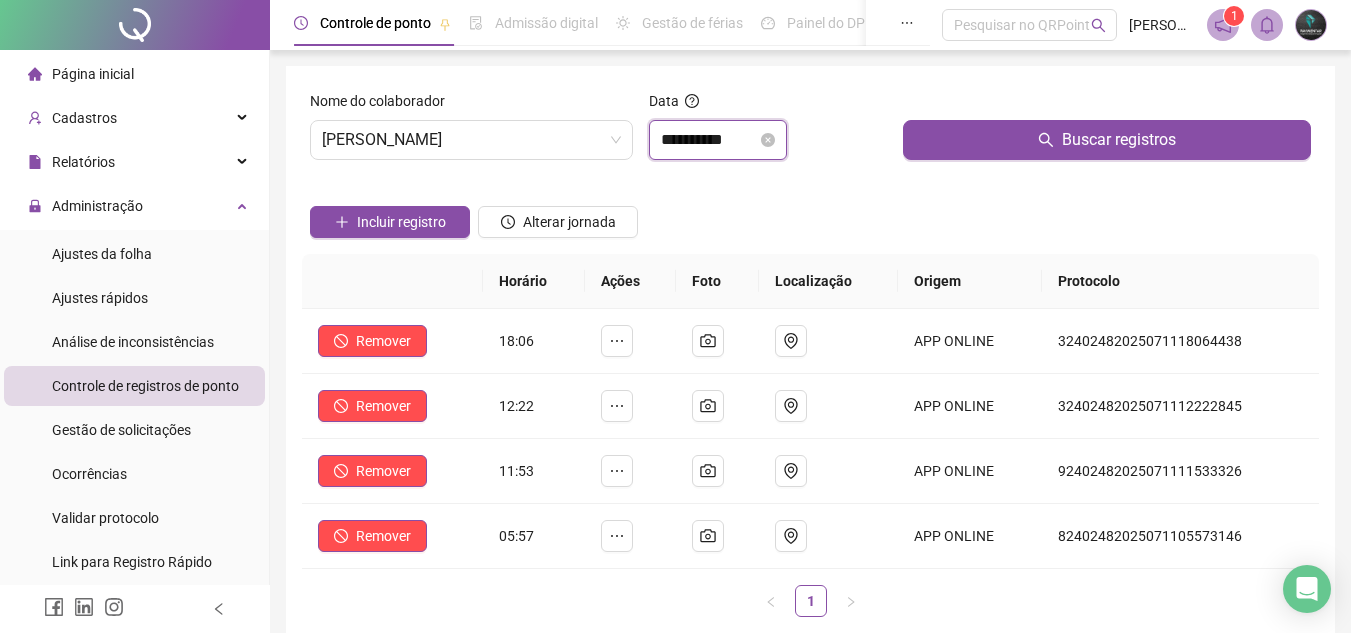 click on "**********" at bounding box center [709, 140] 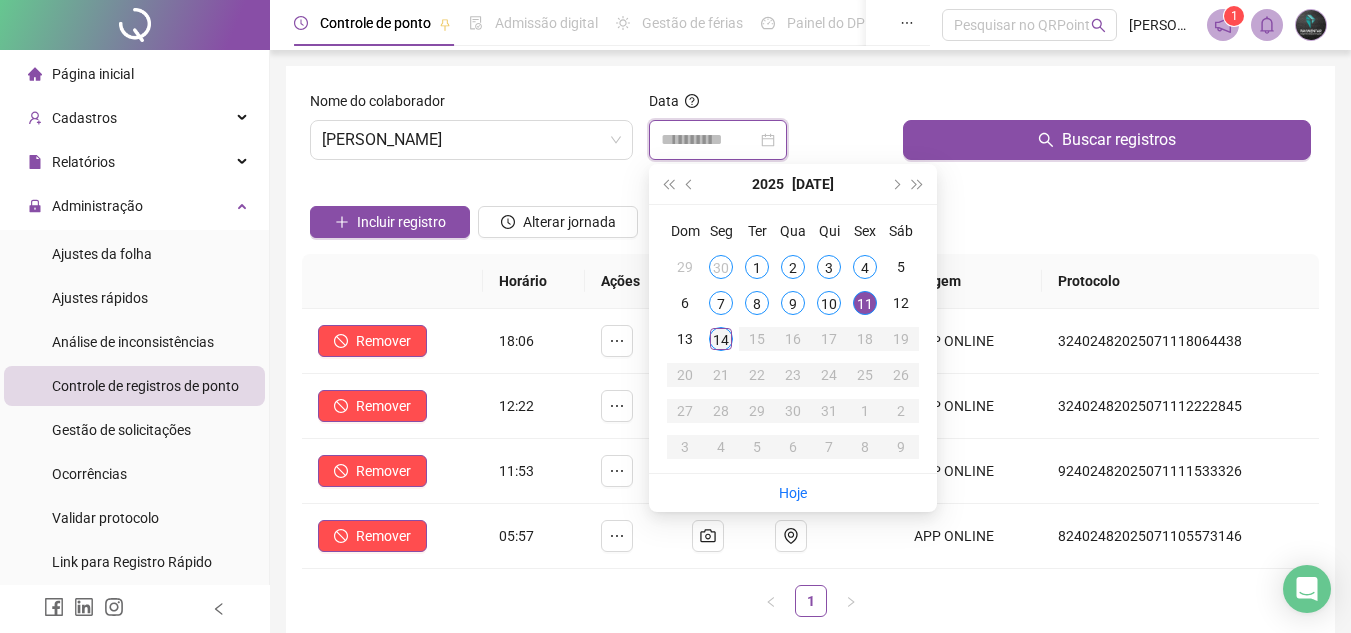 type on "**********" 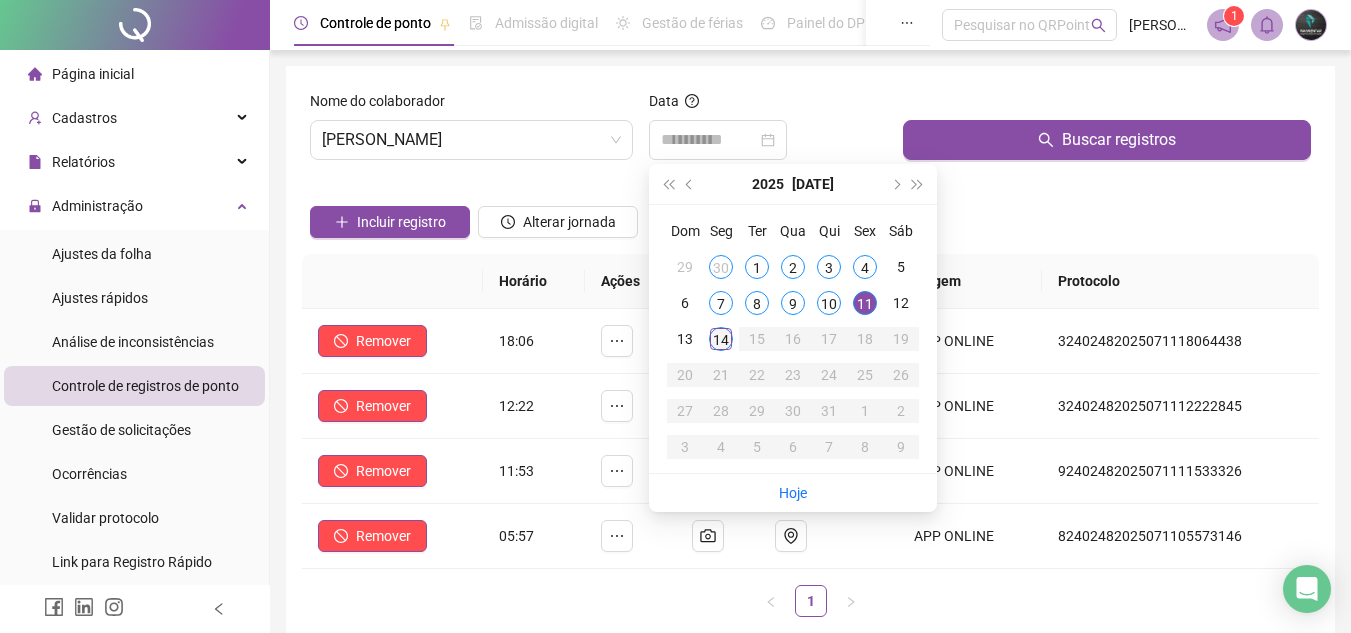 click on "14" at bounding box center [721, 339] 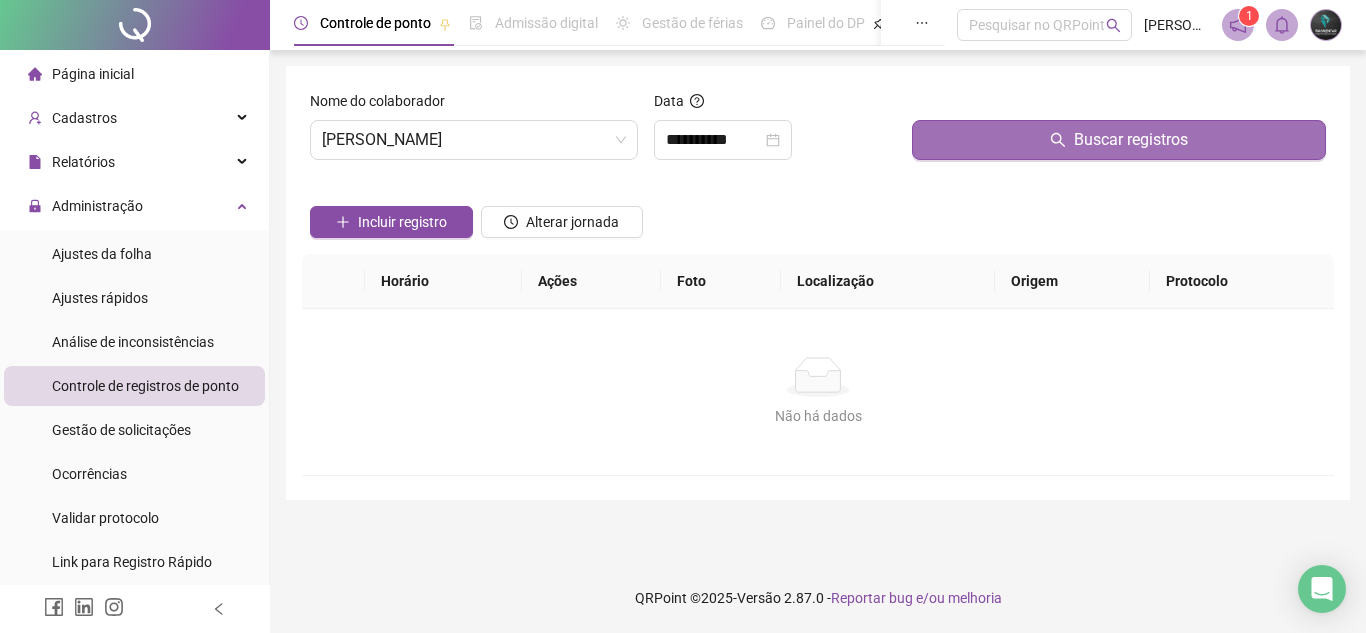 drag, startPoint x: 955, startPoint y: 131, endPoint x: 952, endPoint y: 181, distance: 50.08992 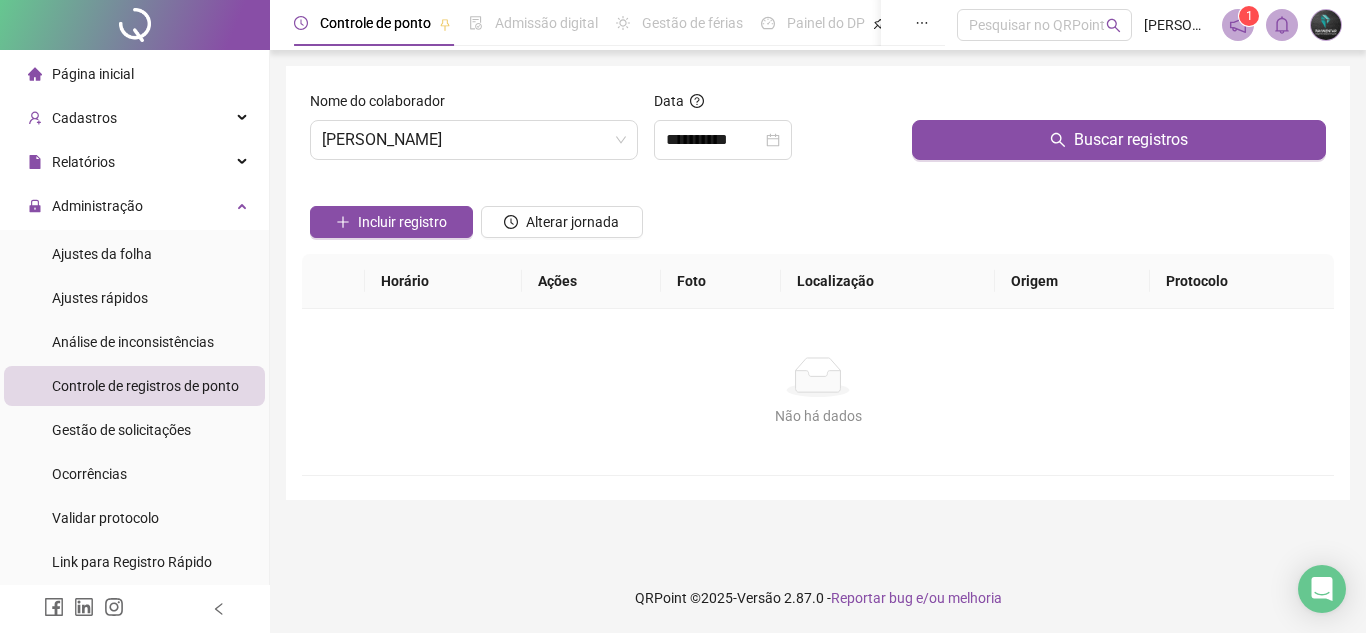 click on "Buscar registros" at bounding box center (1119, 140) 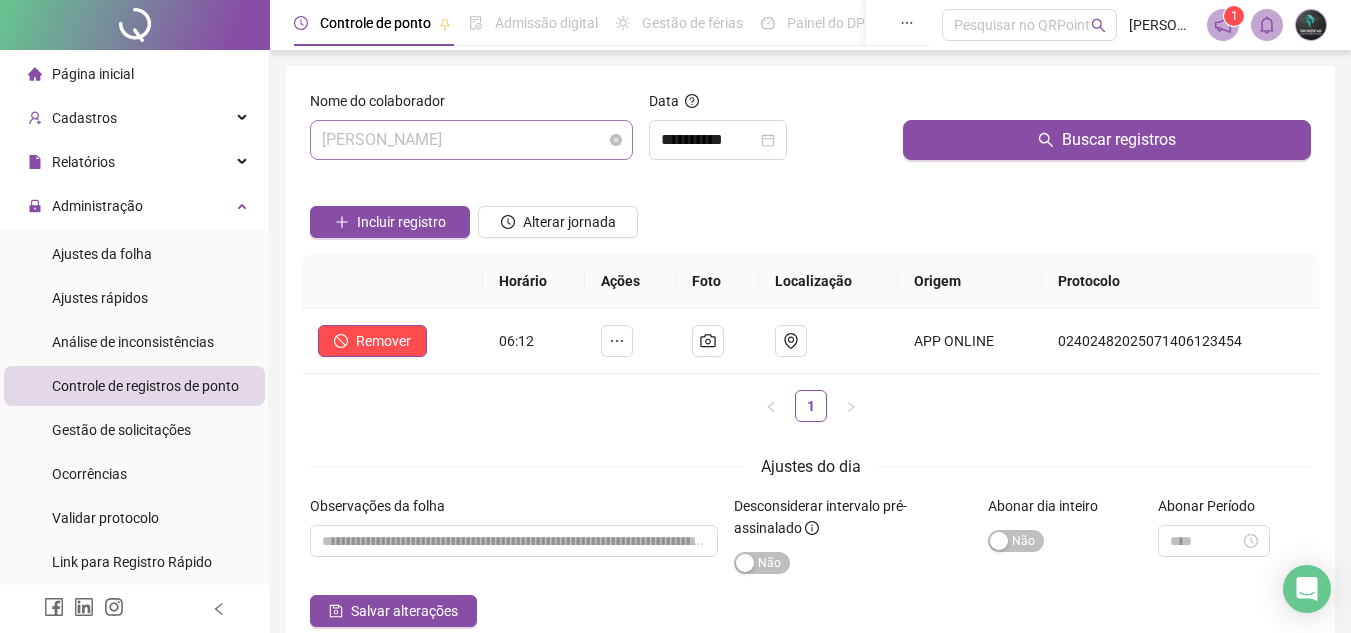 click on "[PERSON_NAME]" at bounding box center (471, 140) 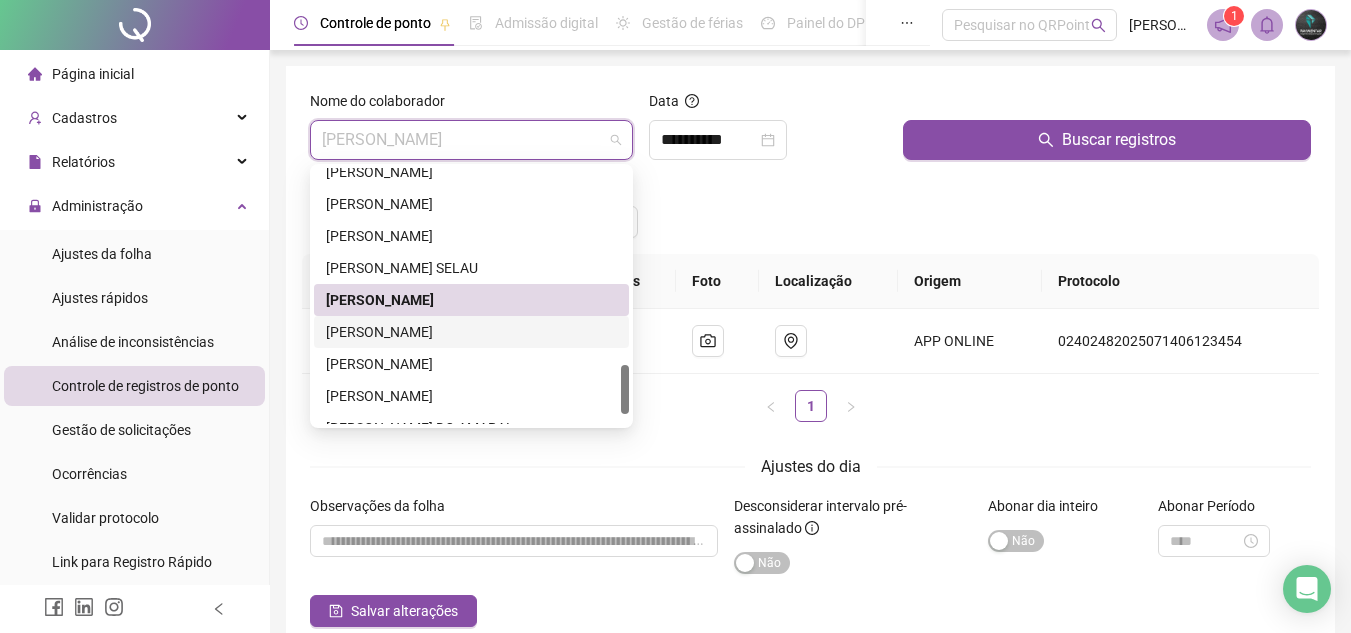 click on "[PERSON_NAME]" at bounding box center (471, 332) 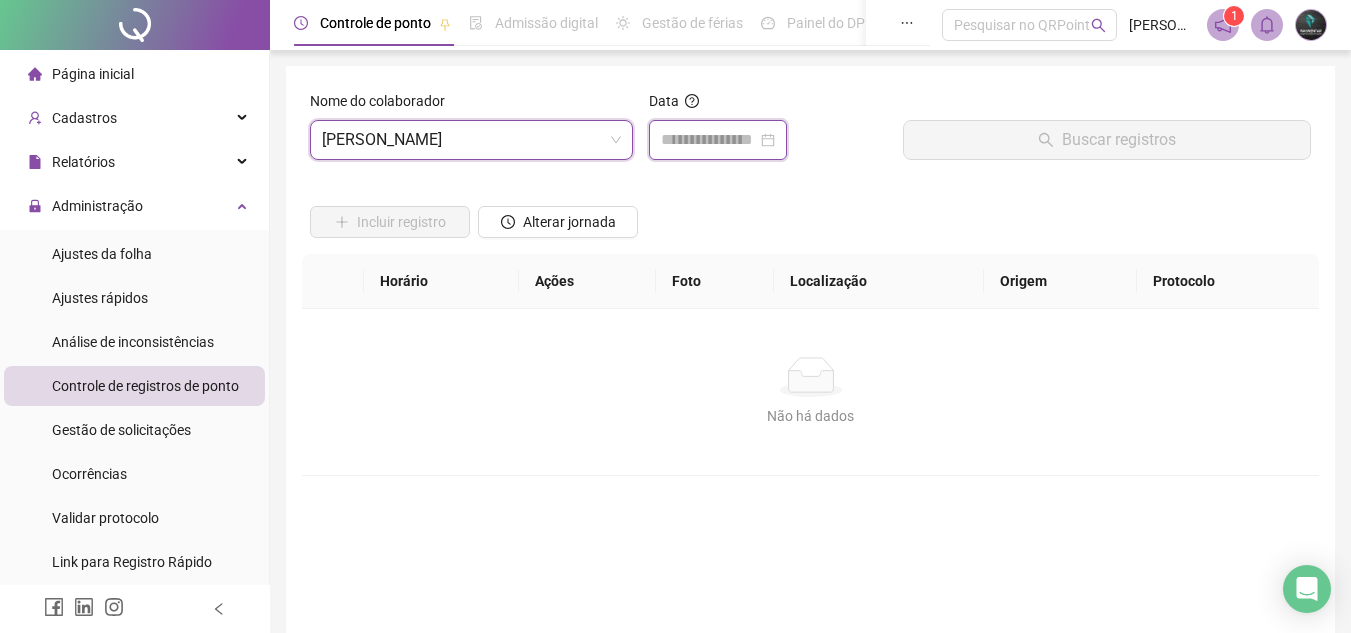 click at bounding box center [709, 140] 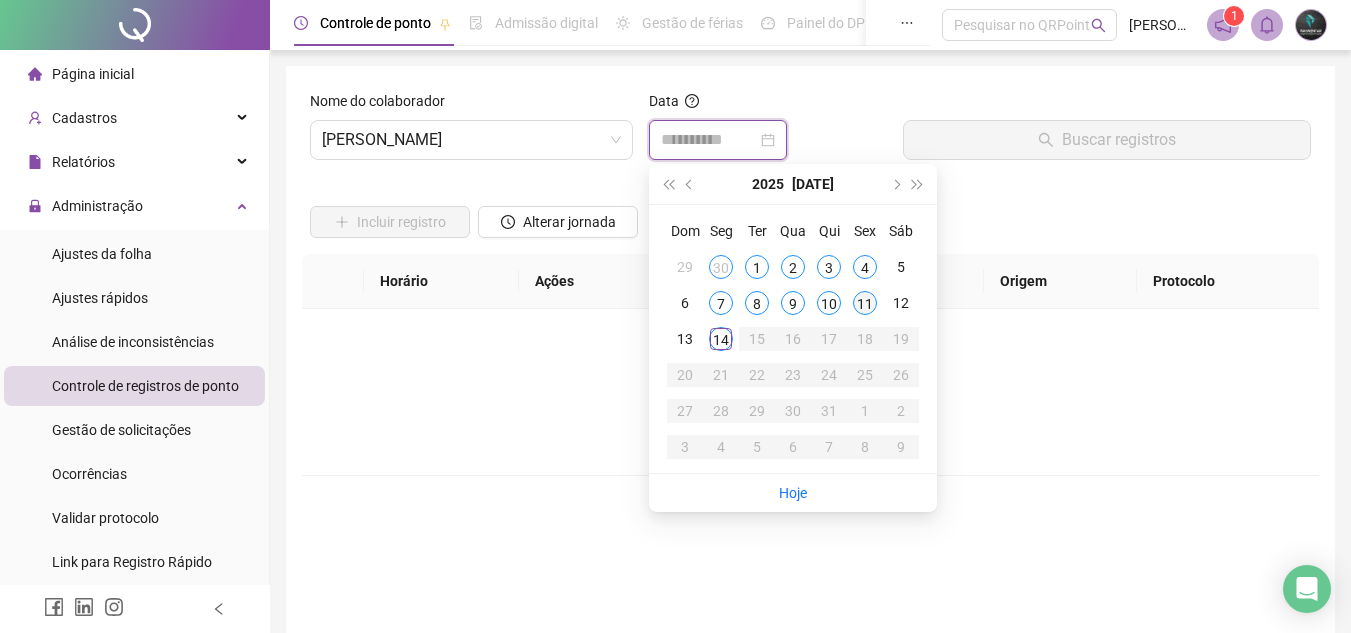 type on "**********" 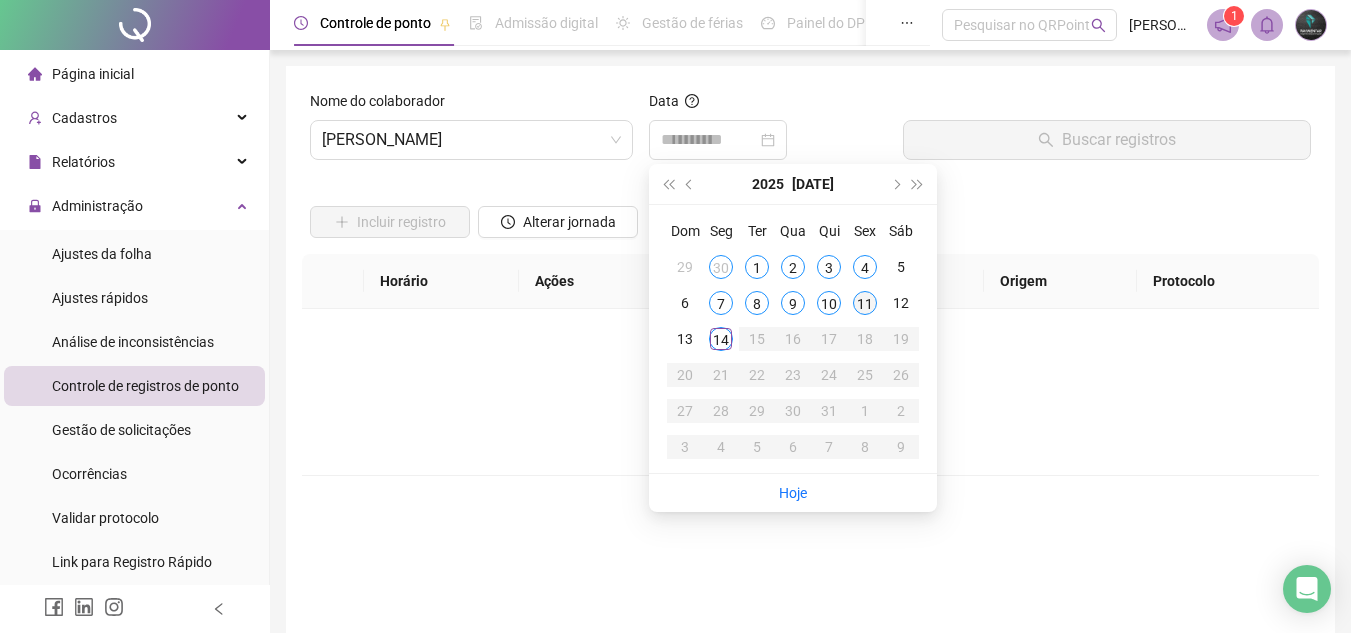 click on "11" at bounding box center (865, 303) 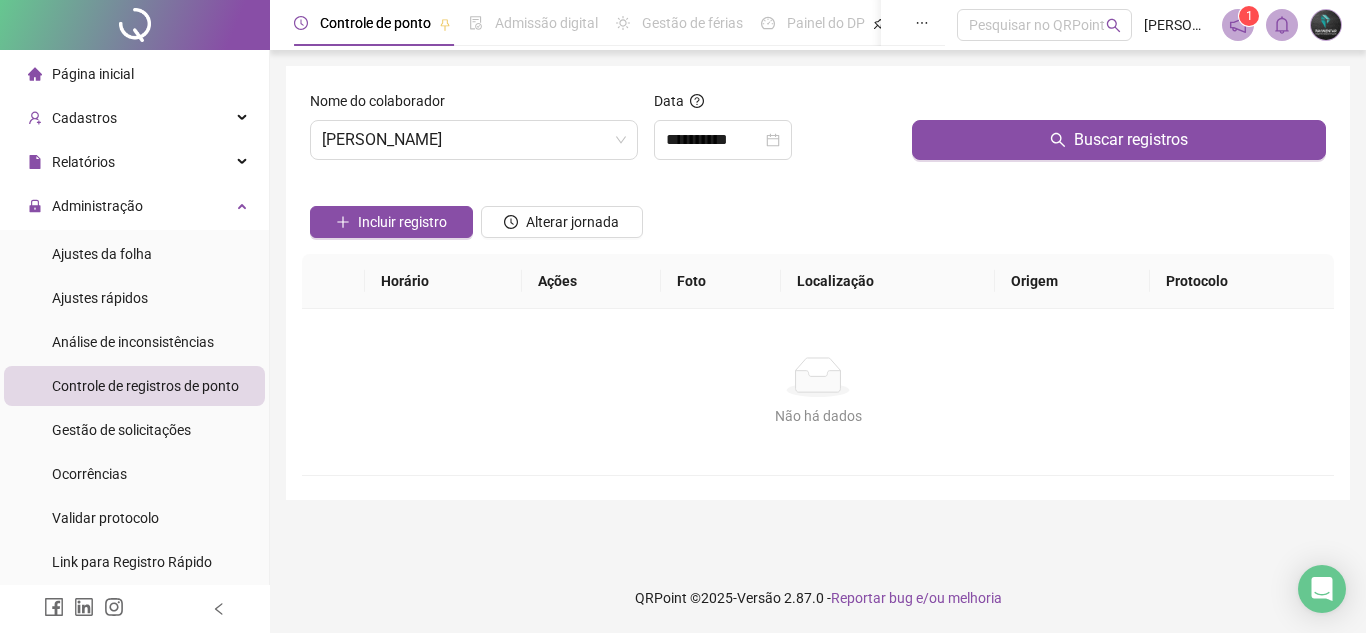 click at bounding box center (1119, 105) 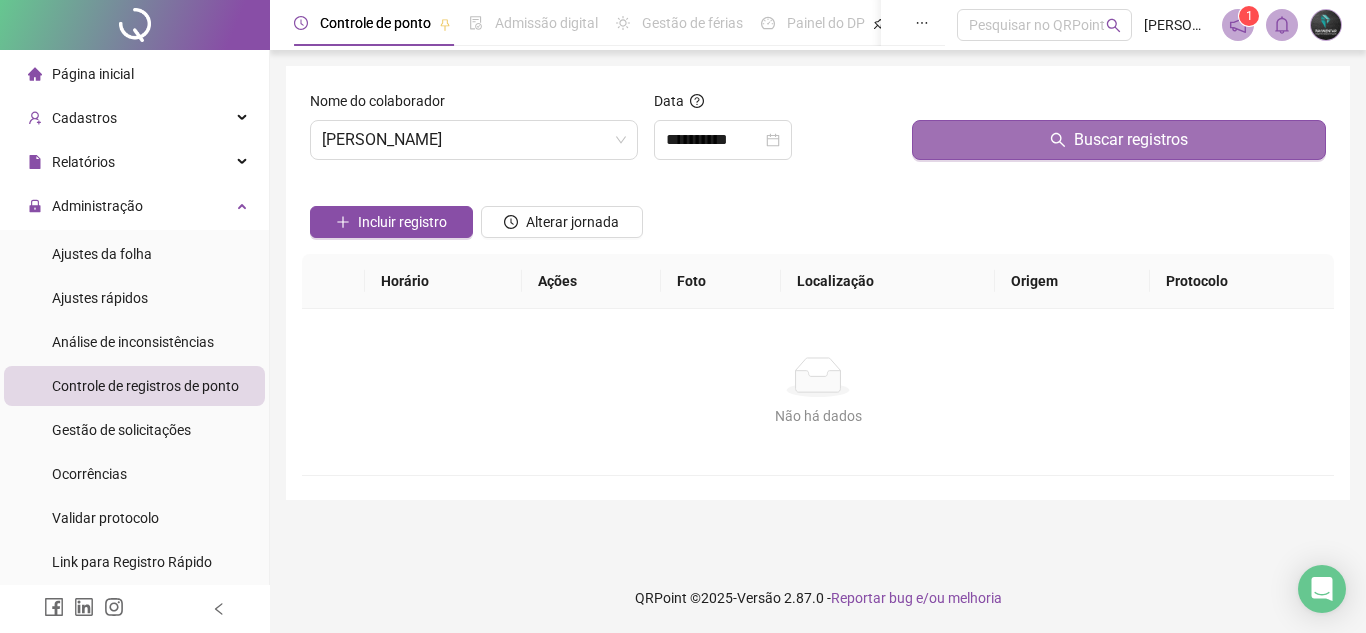 drag, startPoint x: 978, startPoint y: 128, endPoint x: 930, endPoint y: 161, distance: 58.249462 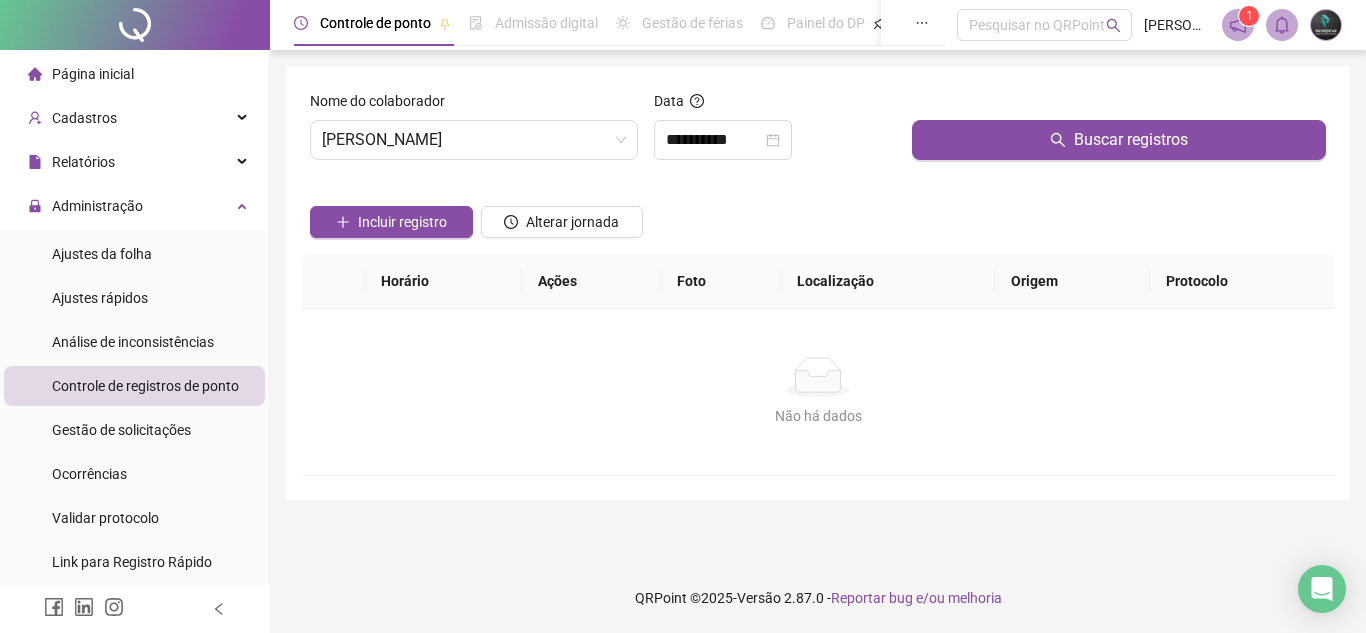 click on "Buscar registros" at bounding box center (1119, 140) 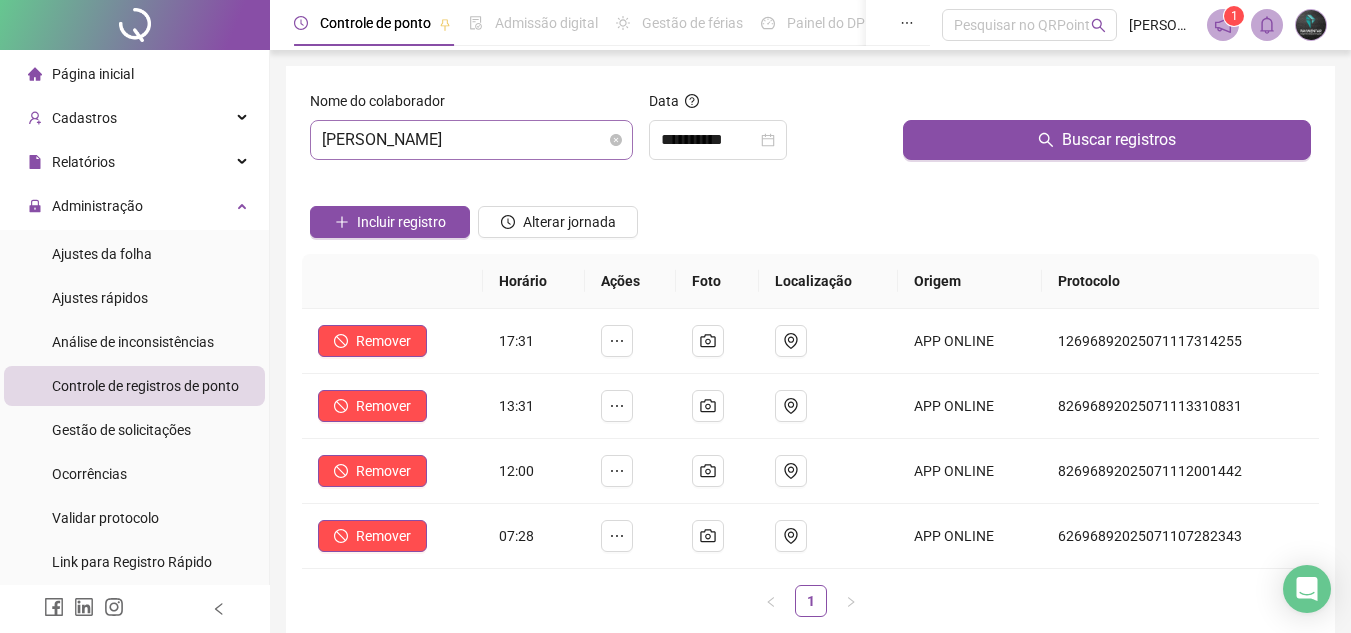 click on "[PERSON_NAME]" at bounding box center (471, 140) 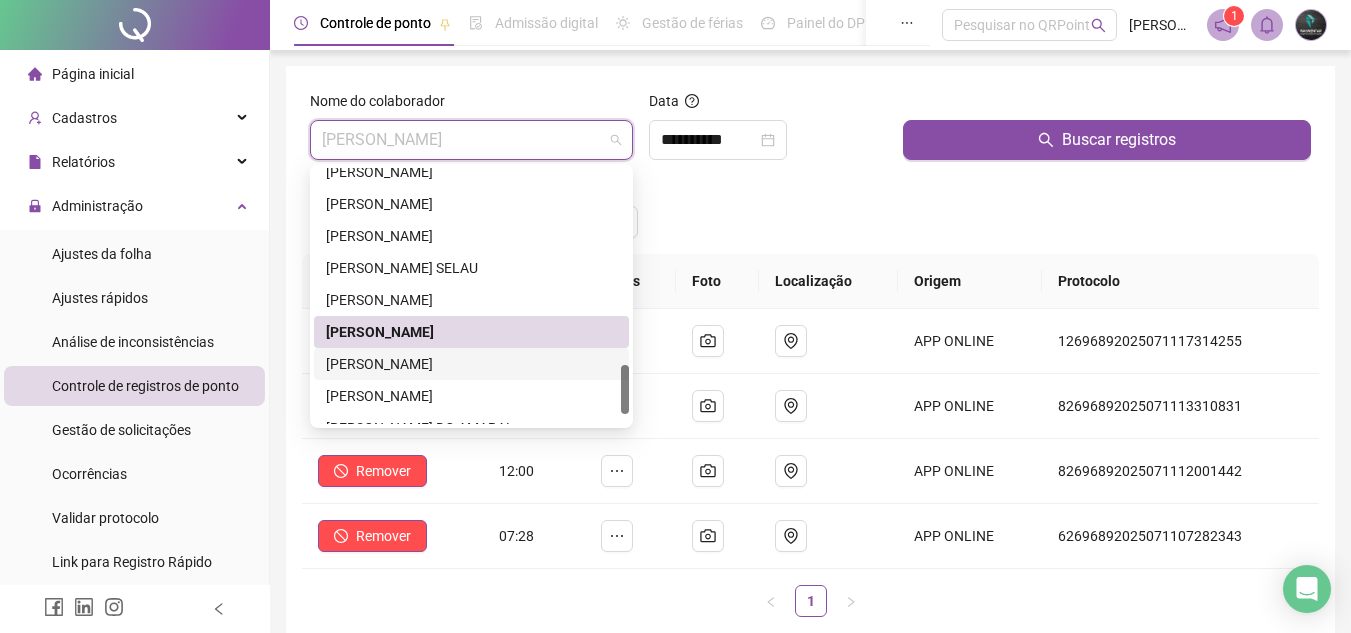 drag, startPoint x: 460, startPoint y: 368, endPoint x: 534, endPoint y: 289, distance: 108.245094 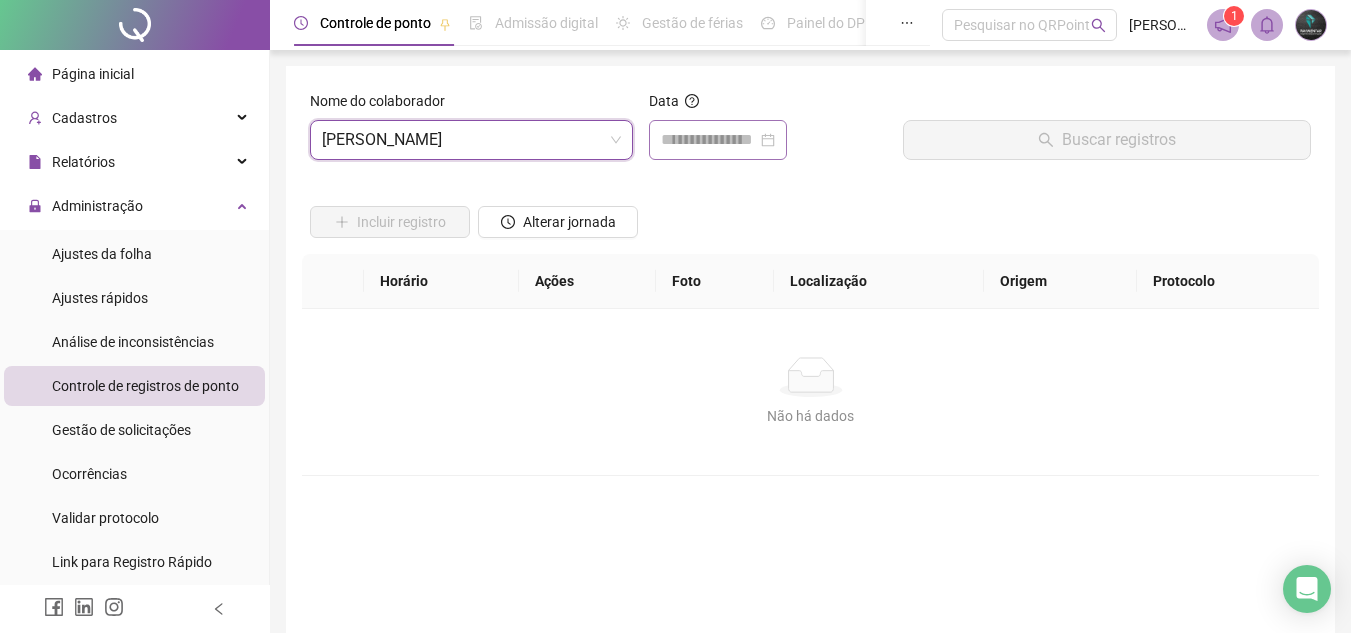 click at bounding box center [718, 140] 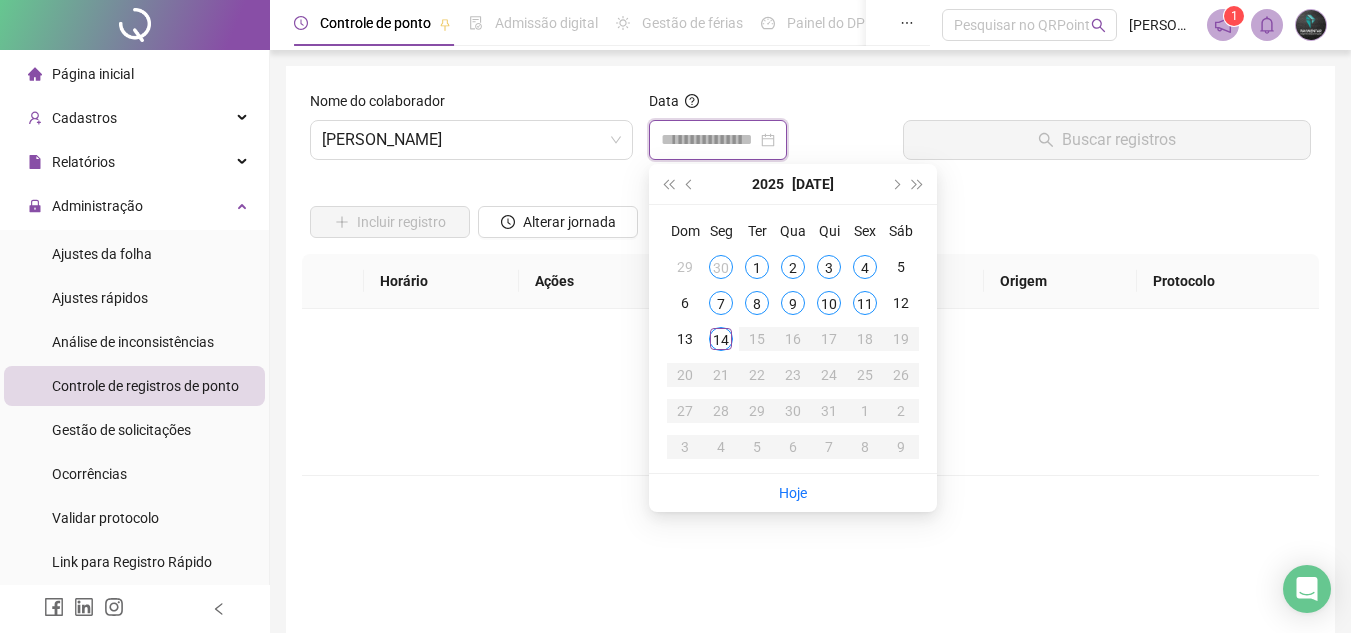 click at bounding box center [709, 140] 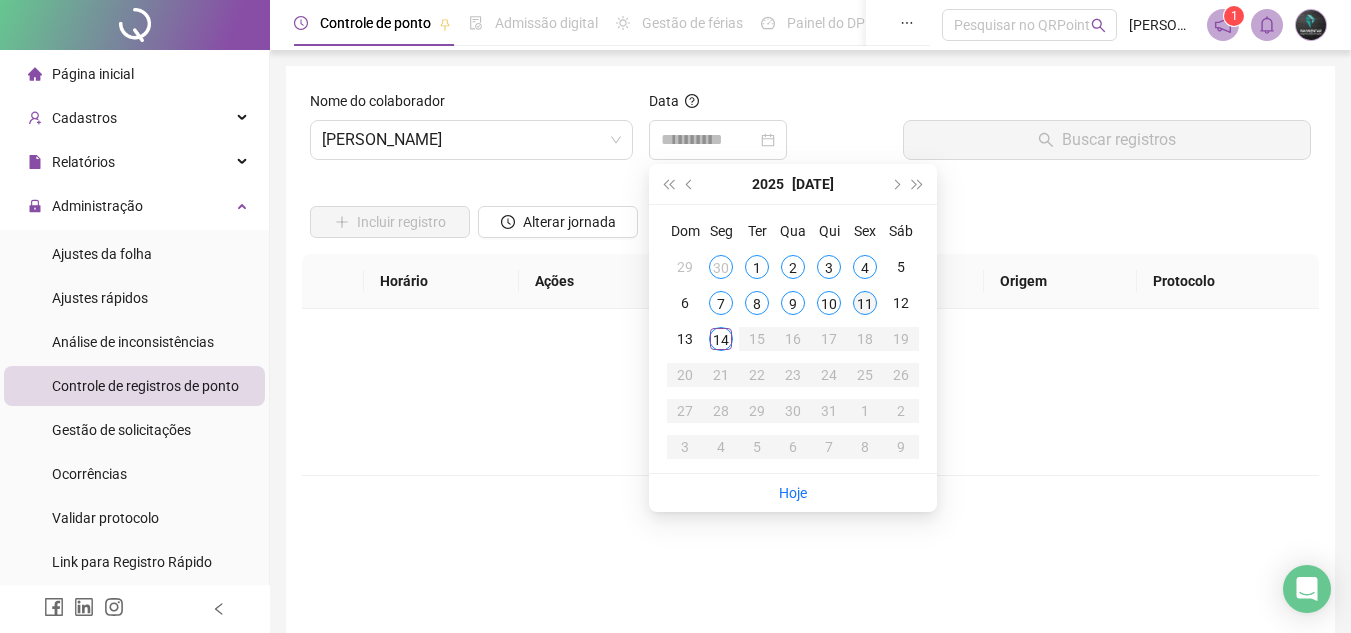 click on "11" at bounding box center (865, 303) 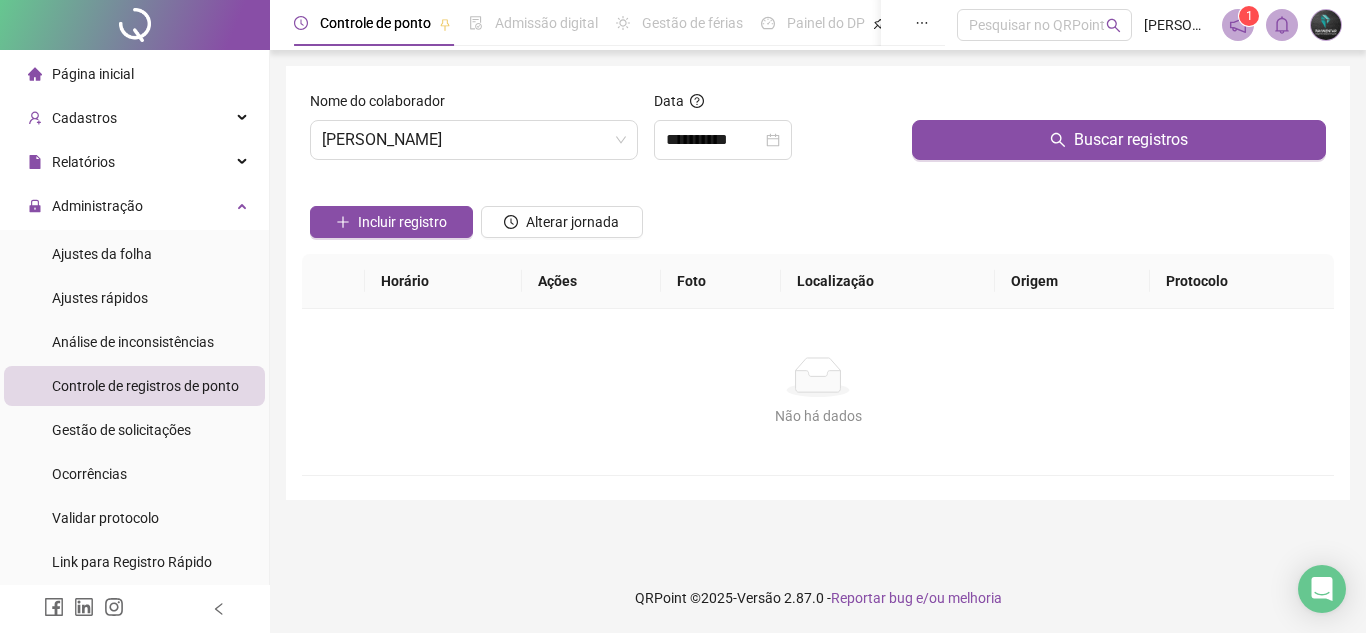 click on "Buscar registros" at bounding box center [1119, 133] 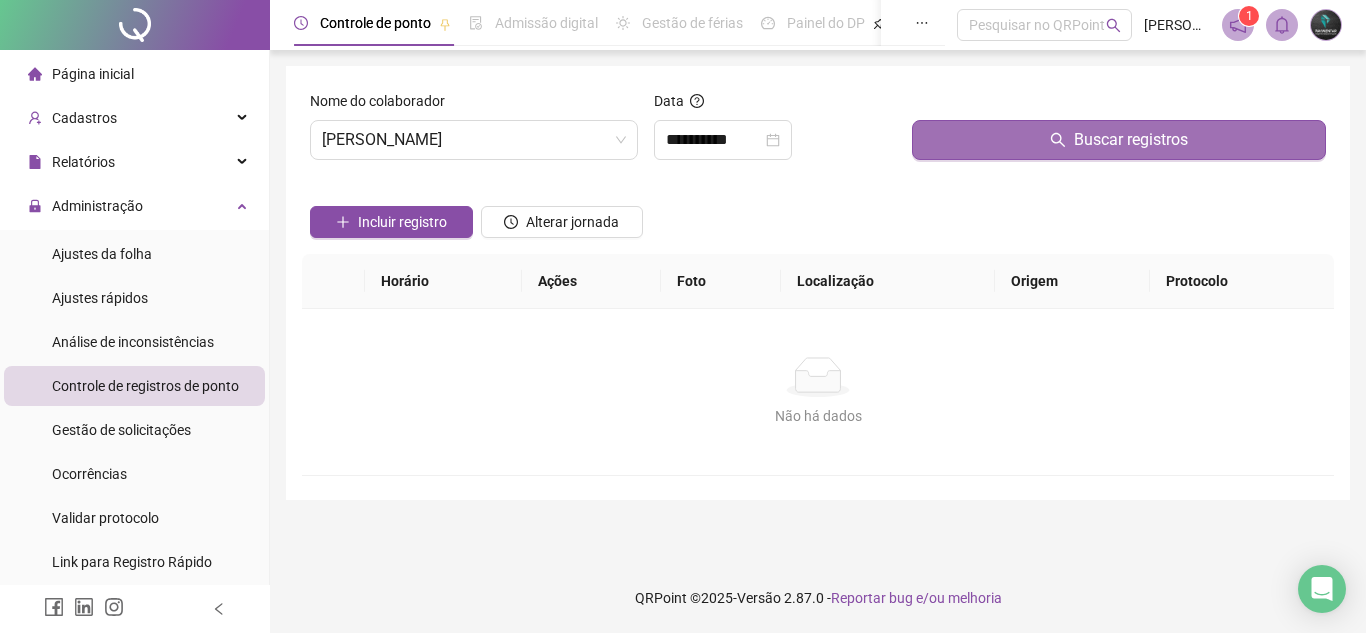 click on "Buscar registros" at bounding box center (1119, 140) 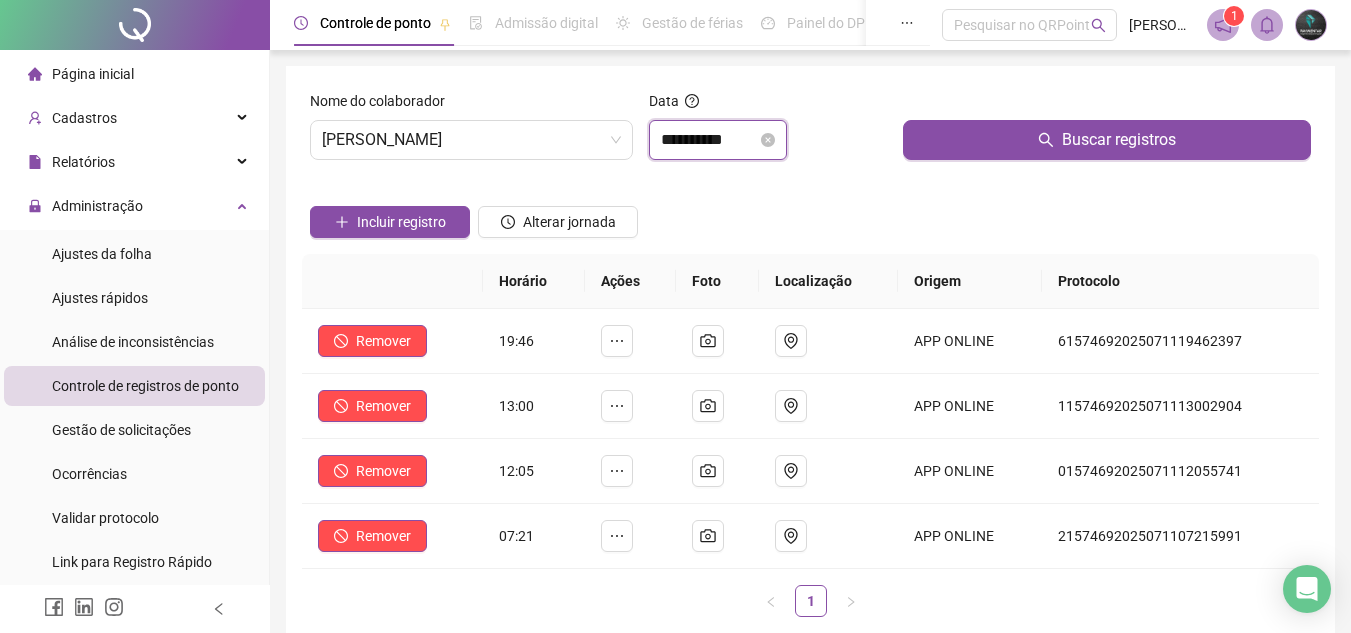 click on "**********" at bounding box center (709, 140) 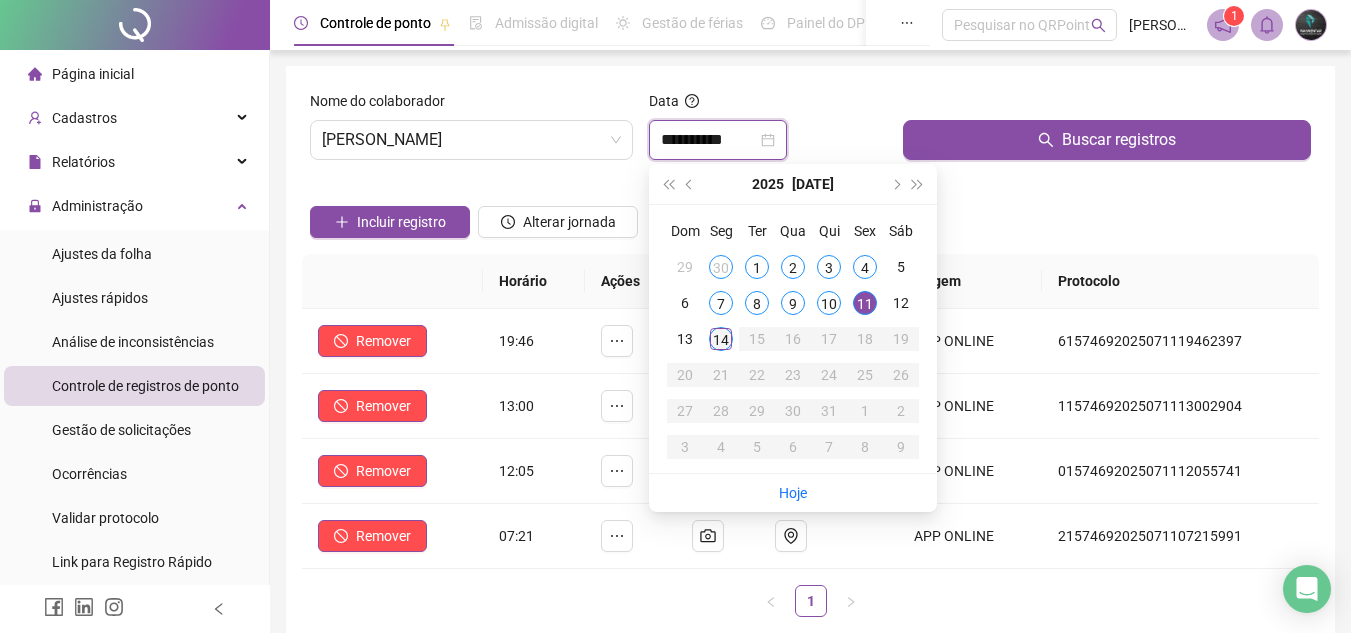 type on "**********" 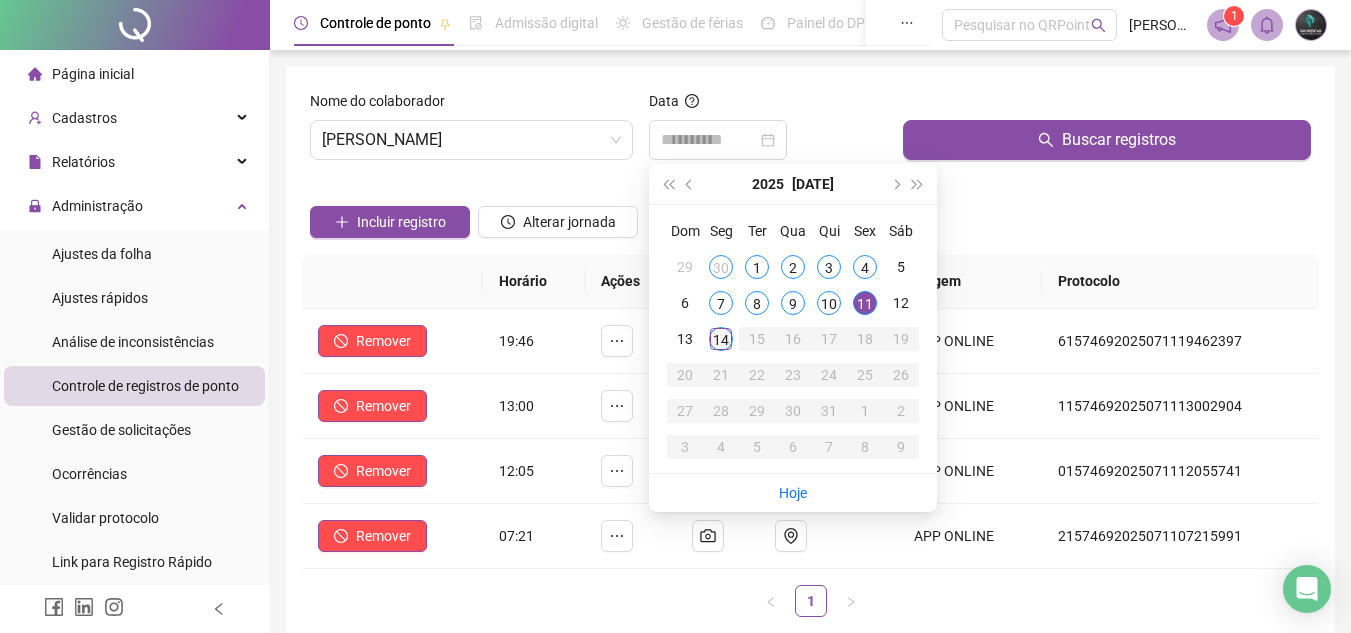 click on "14" at bounding box center (721, 339) 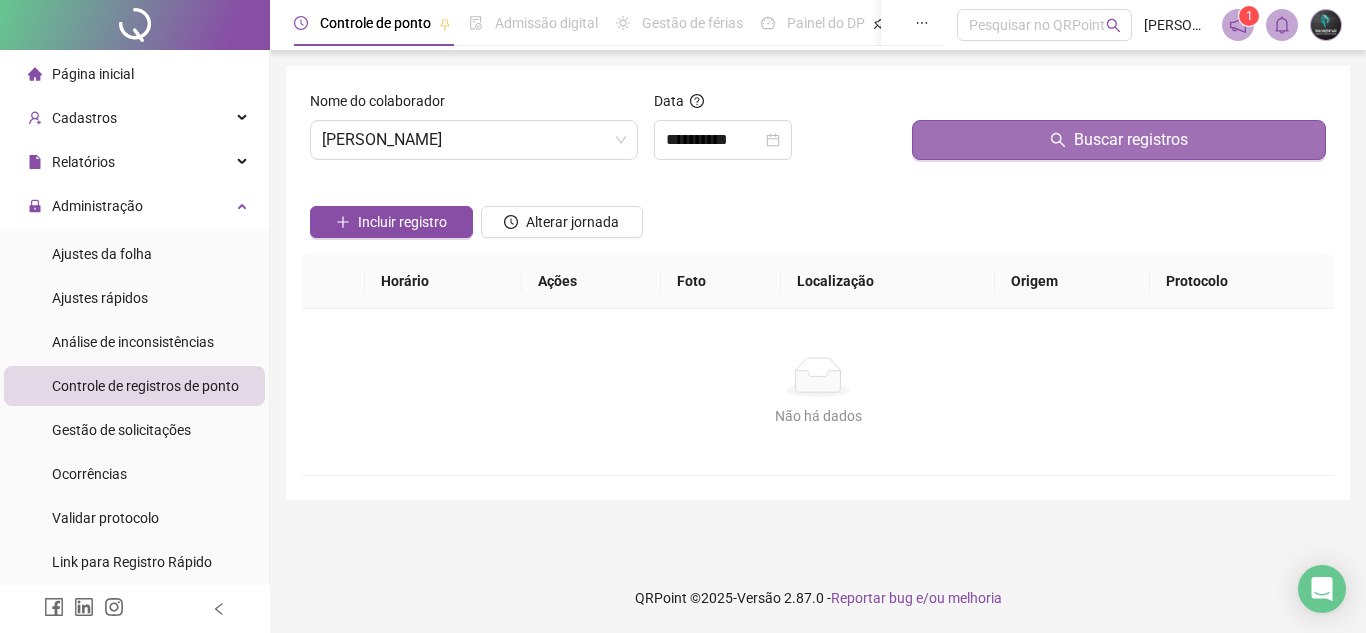 click on "Buscar registros" at bounding box center [1119, 140] 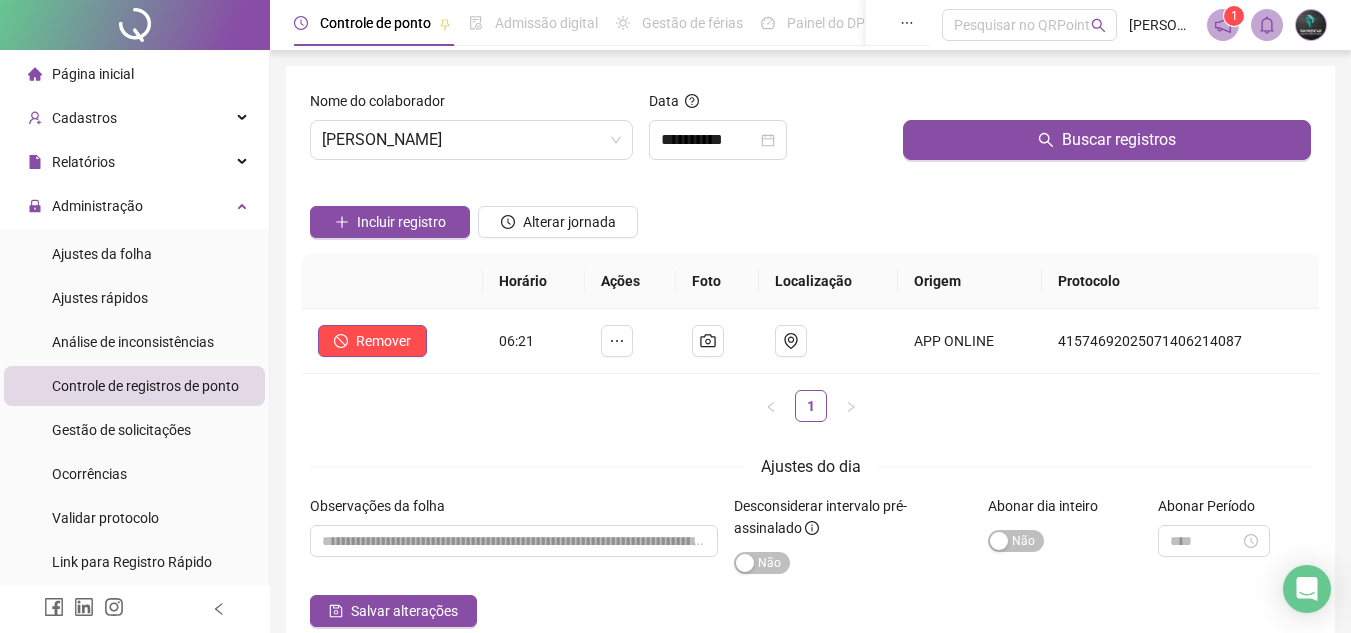 click on "Incluir registro   Alterar jornada" at bounding box center (810, 215) 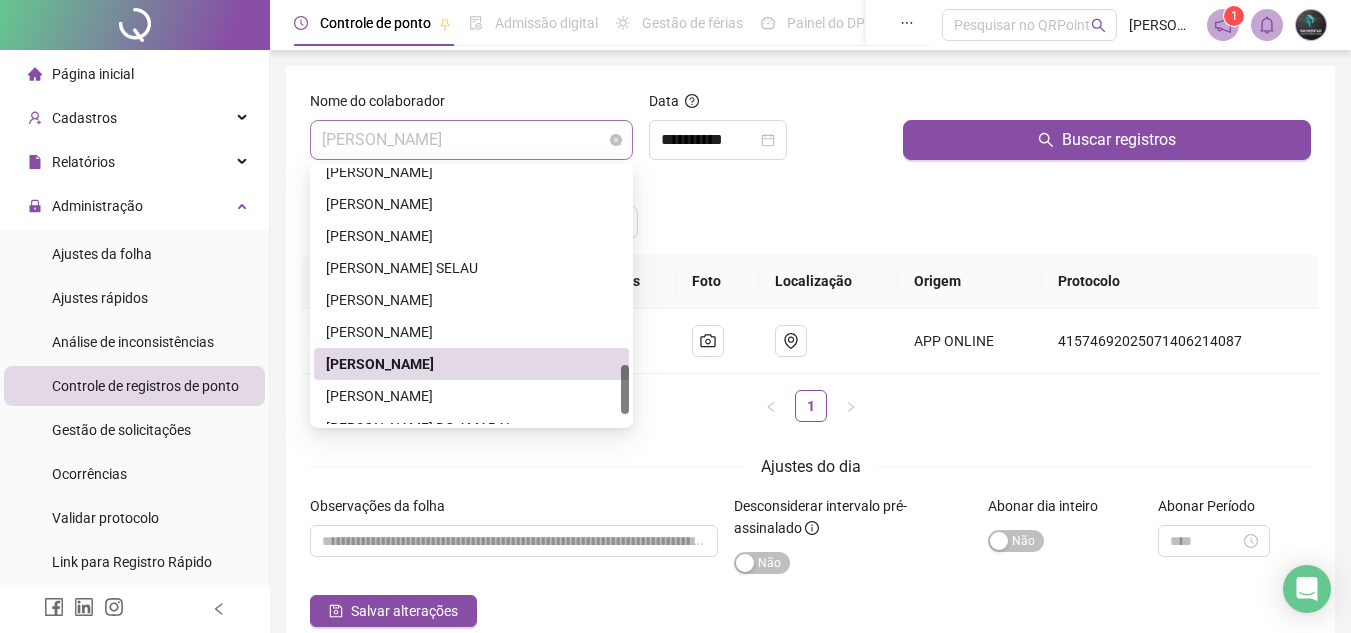 click on "[PERSON_NAME]" at bounding box center [471, 140] 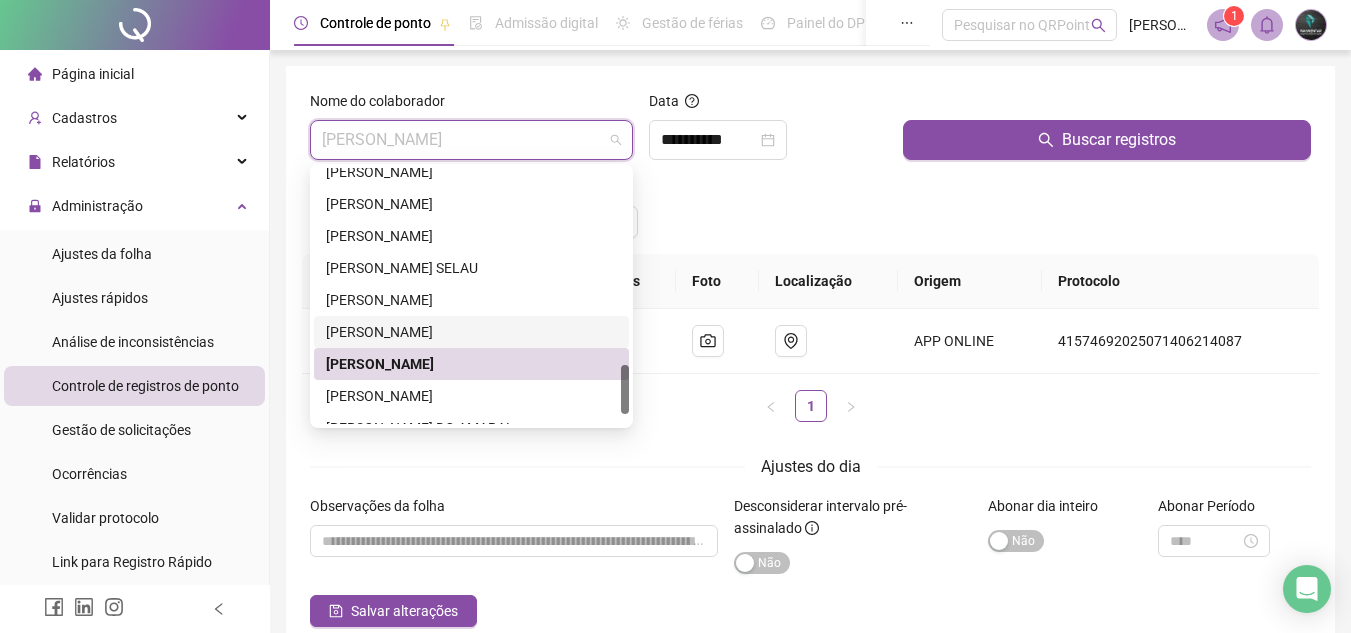 scroll, scrollTop: 1056, scrollLeft: 0, axis: vertical 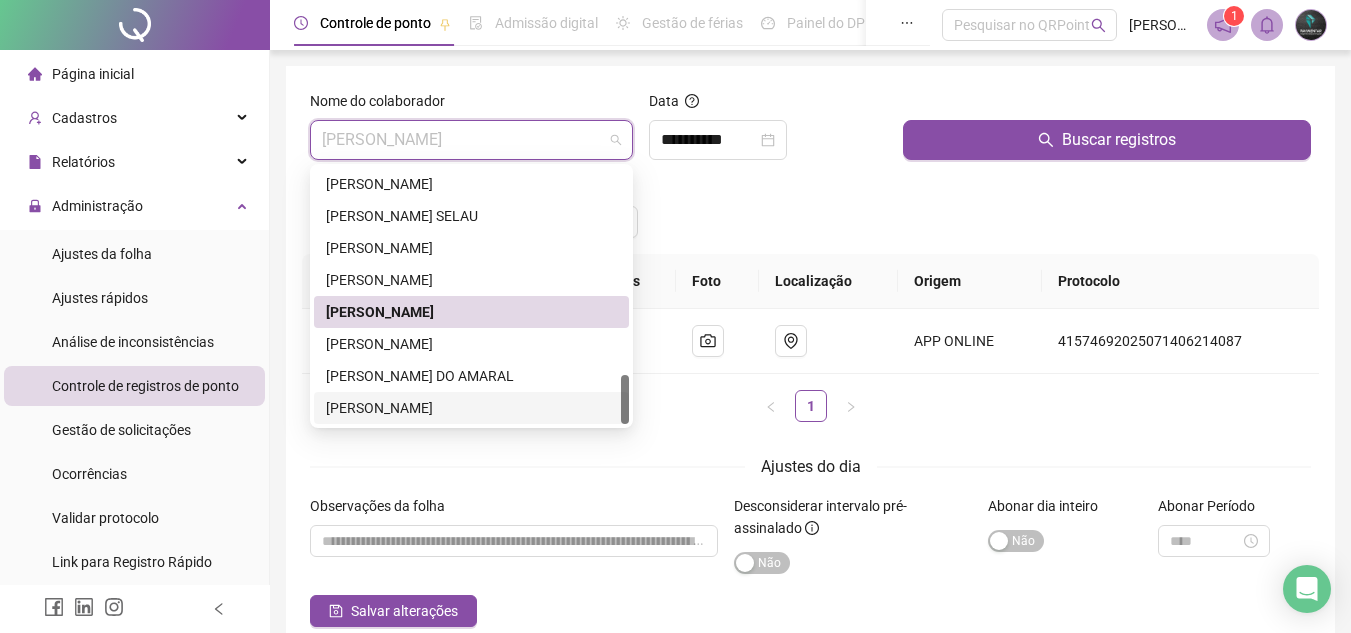 click on "[PERSON_NAME]" at bounding box center (471, 408) 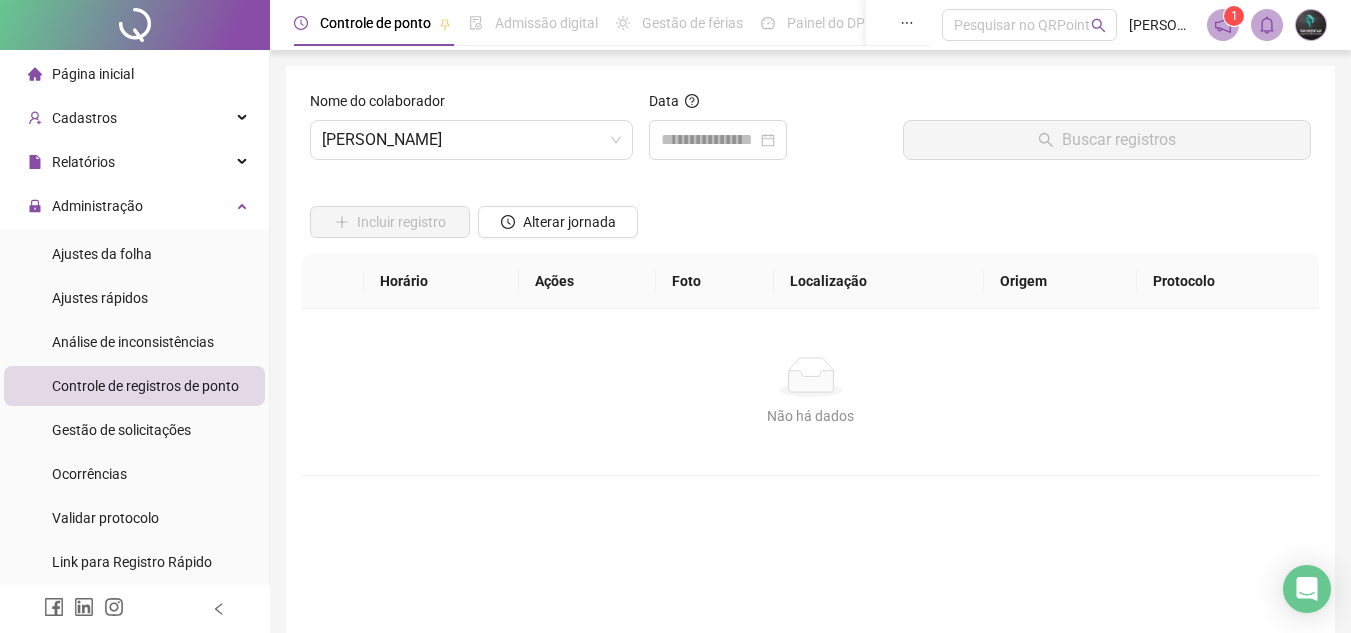click on "Nome do colaborador [PERSON_NAME]" at bounding box center [471, 133] 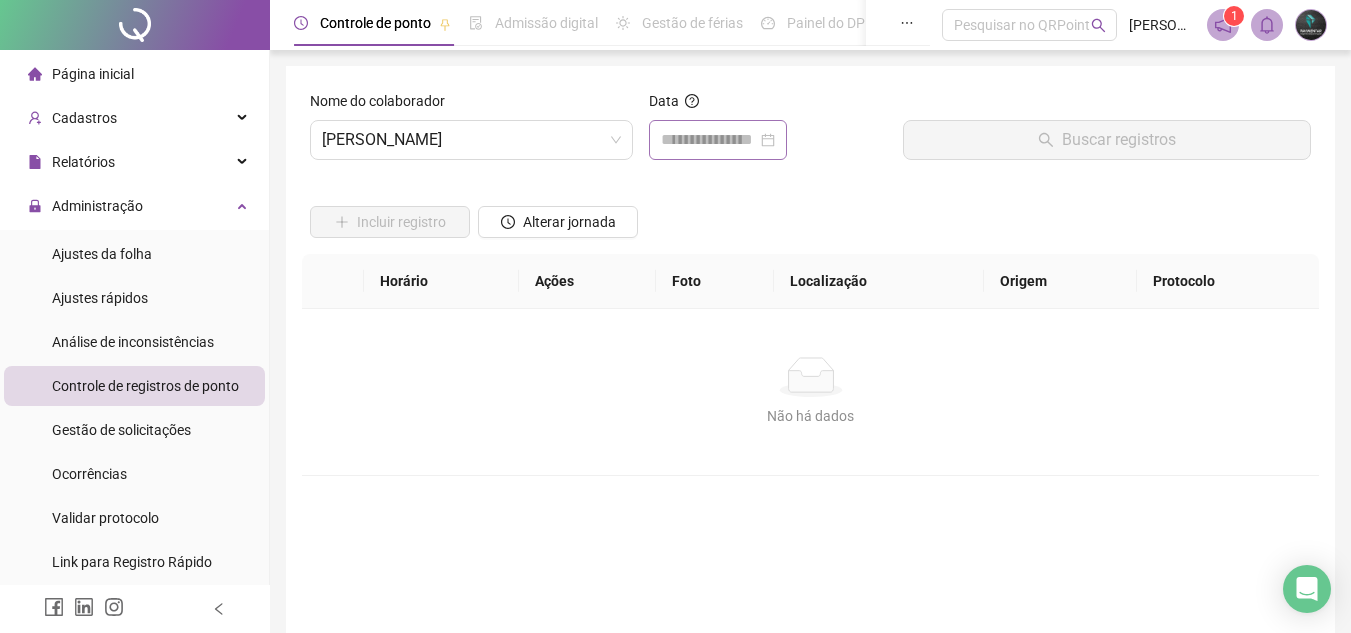 click at bounding box center [718, 140] 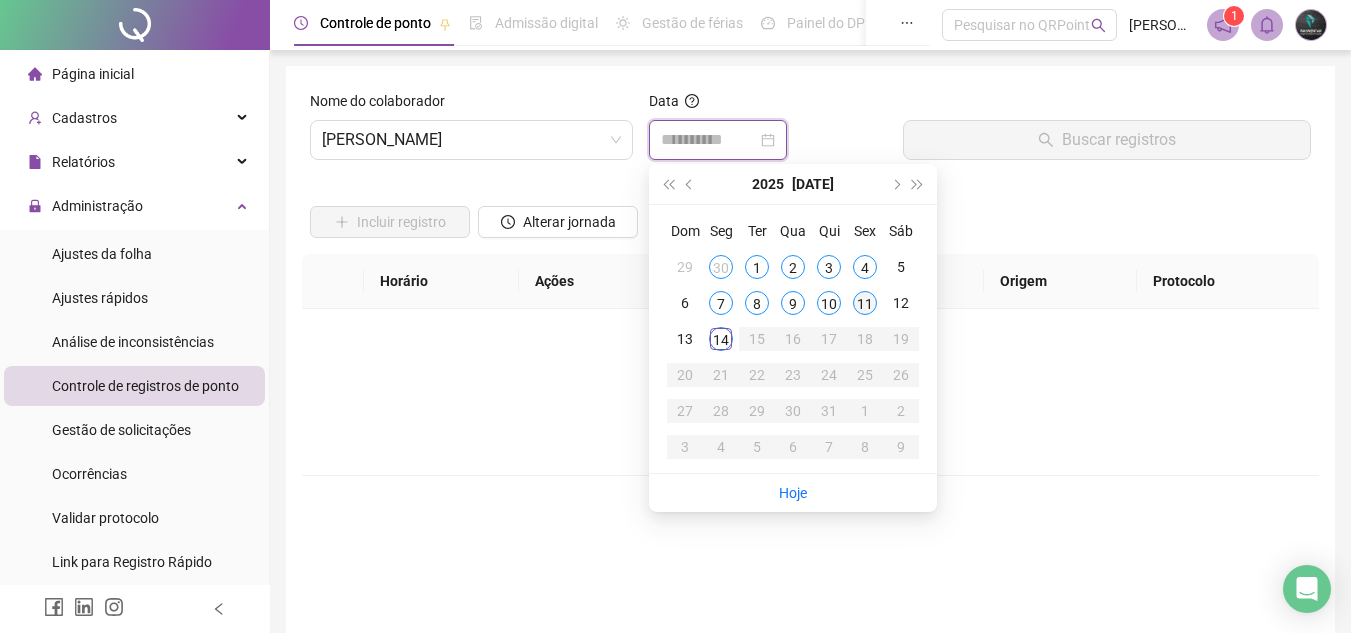 type on "**********" 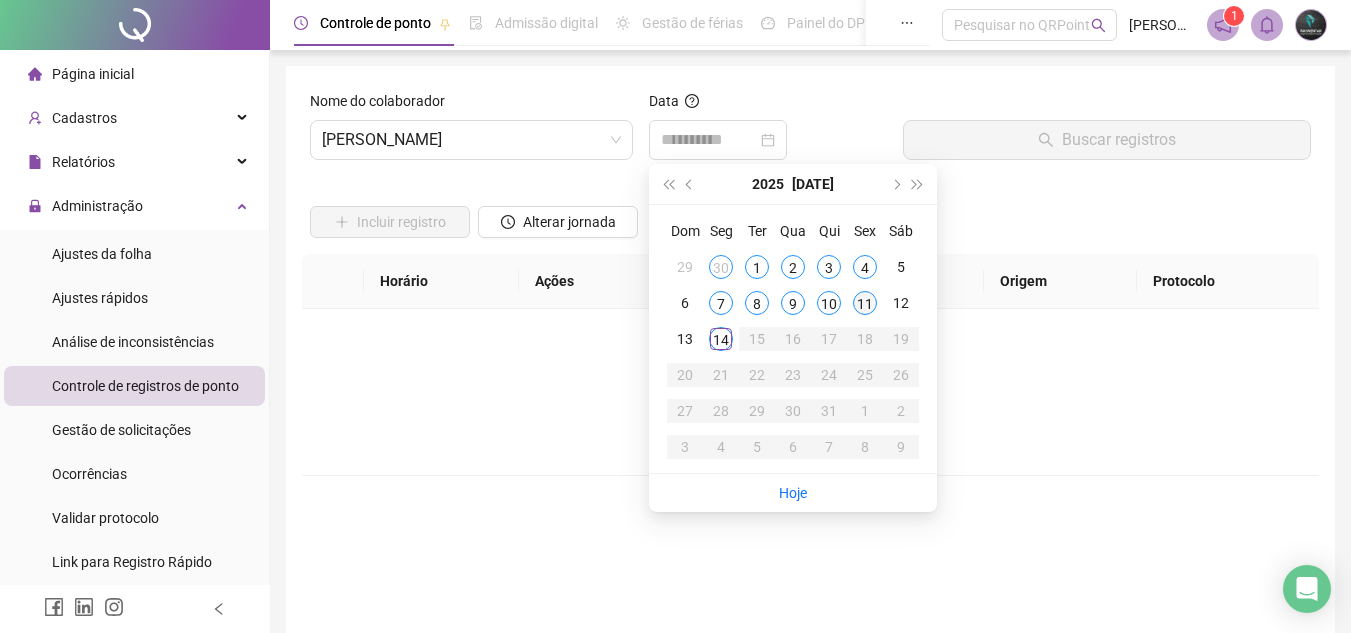click on "11" at bounding box center (865, 303) 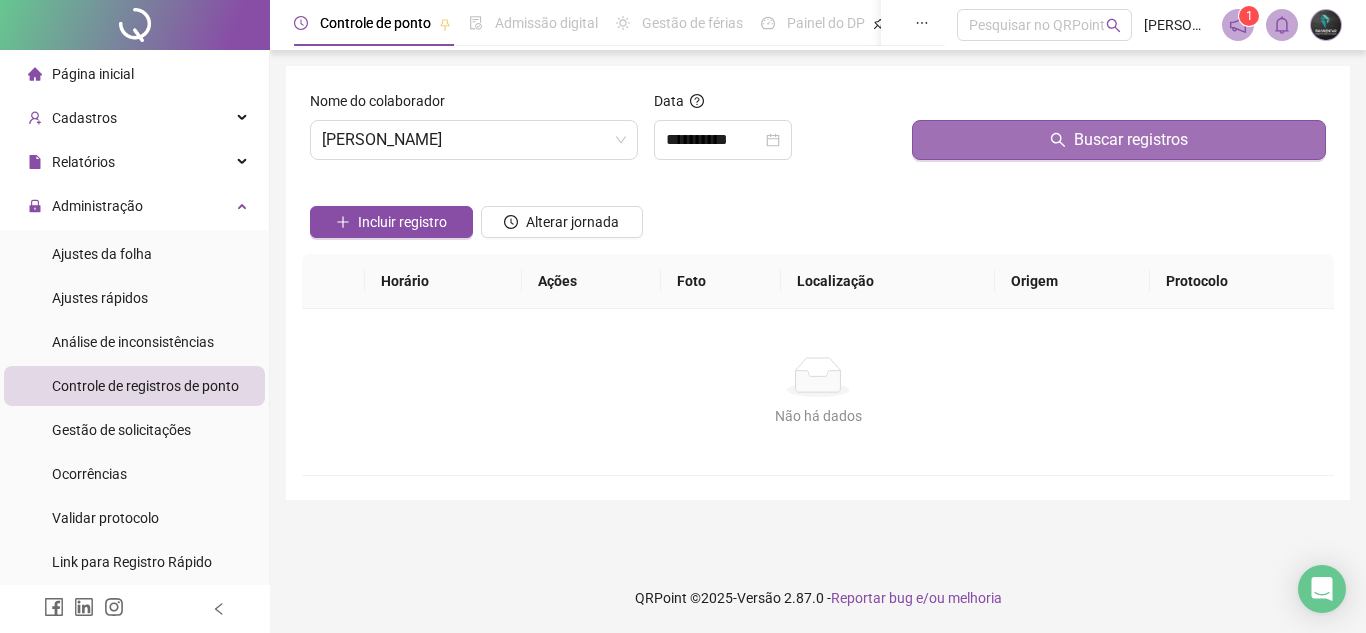 drag, startPoint x: 1017, startPoint y: 165, endPoint x: 1032, endPoint y: 131, distance: 37.161808 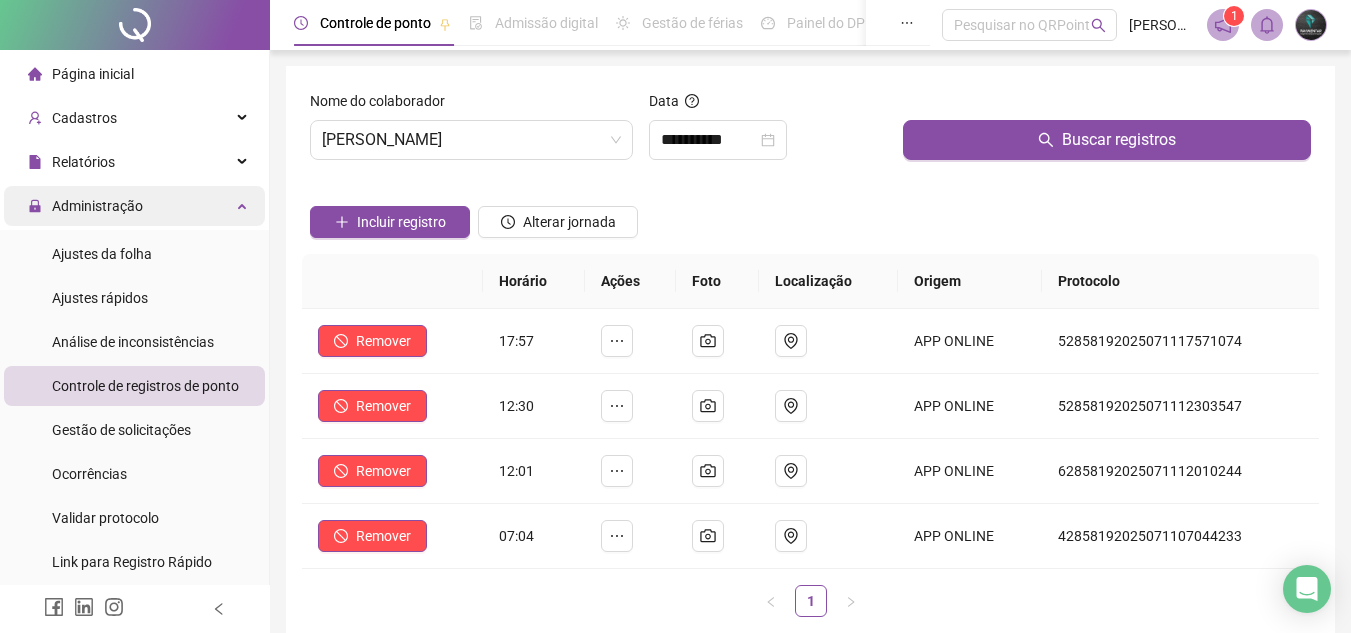 click on "Administração" at bounding box center [134, 206] 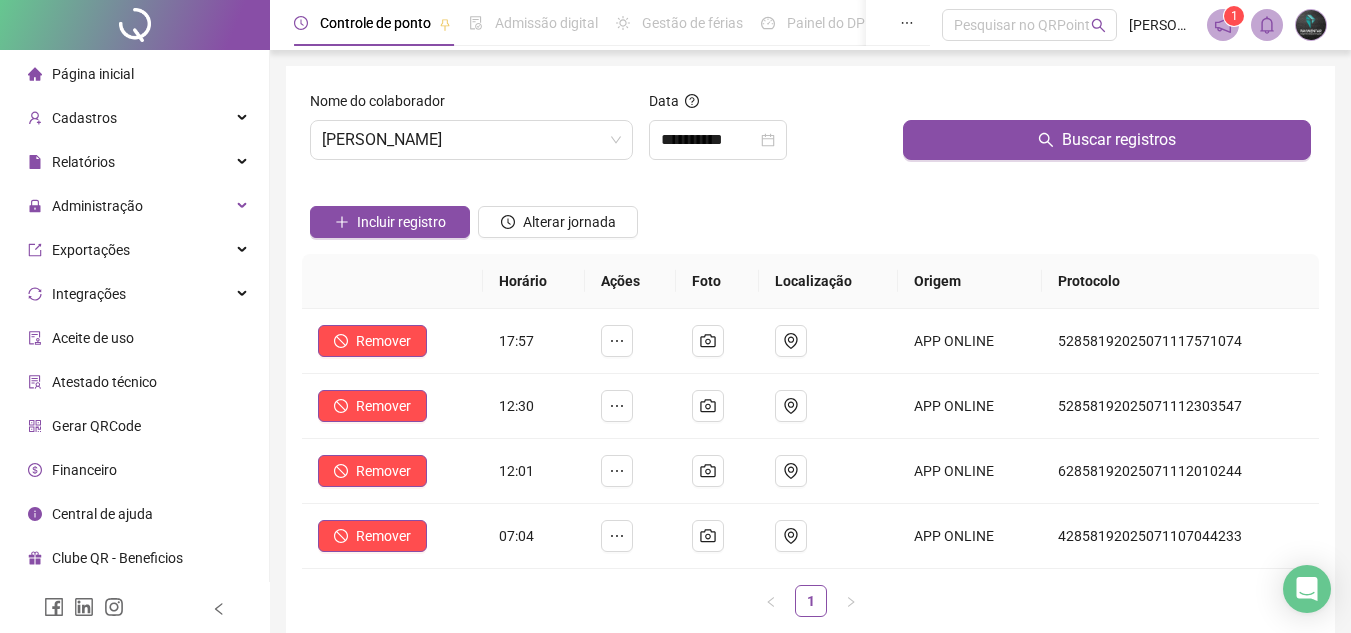 click on "Página inicial" at bounding box center [134, 74] 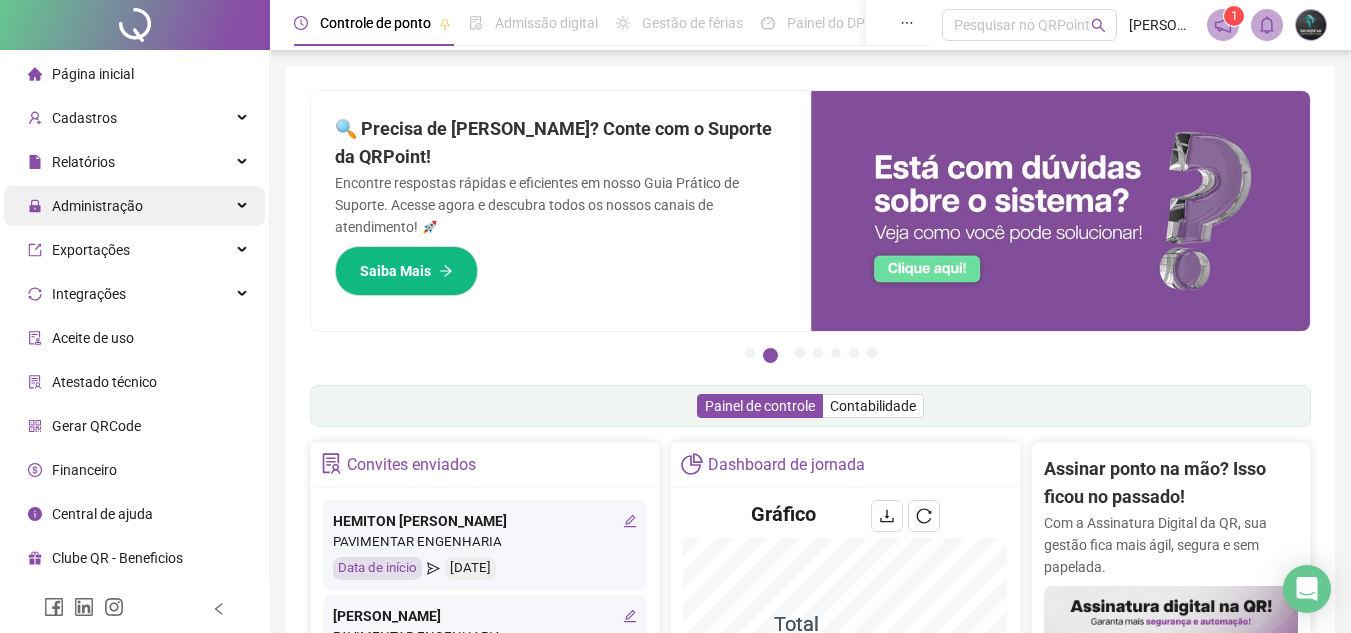 click on "Administração" at bounding box center [85, 206] 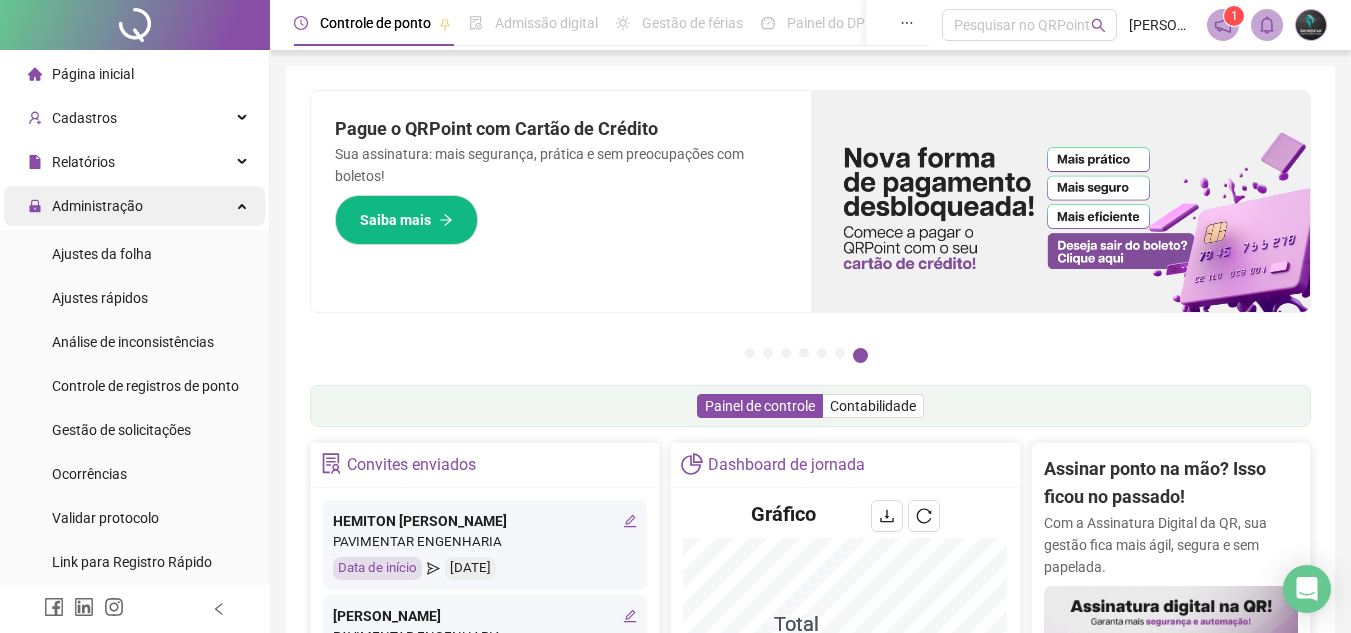 click on "Administração" at bounding box center [134, 206] 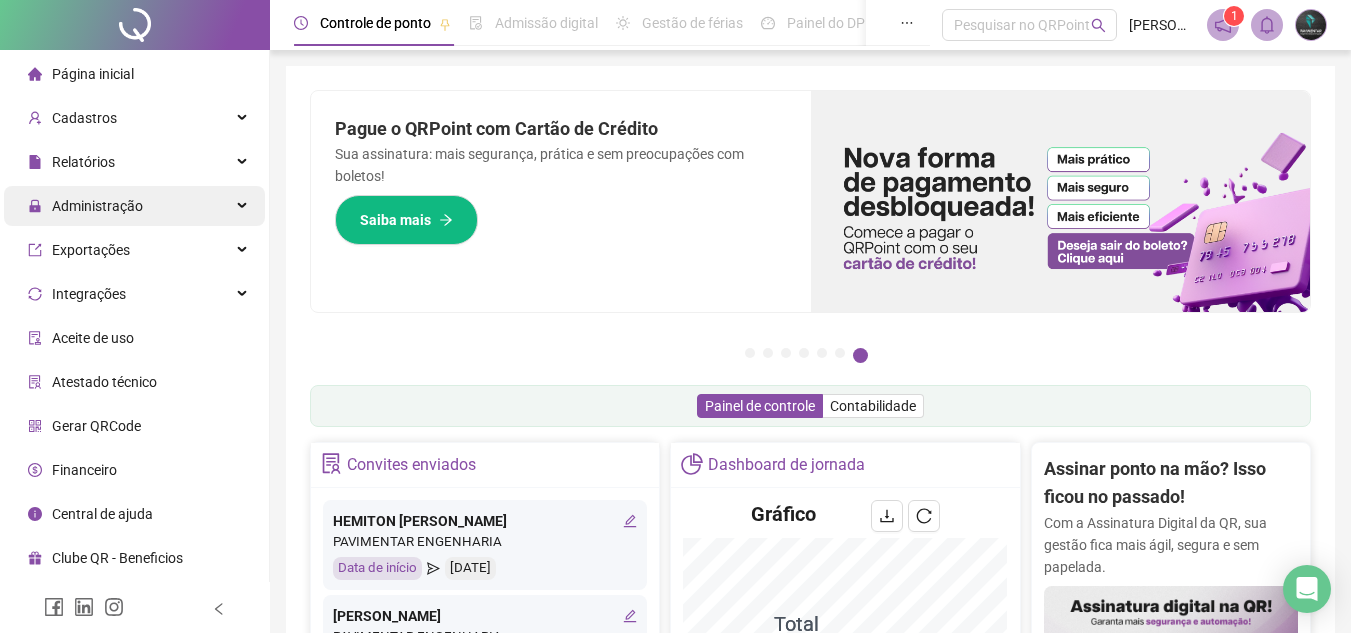 click on "Administração" at bounding box center [134, 206] 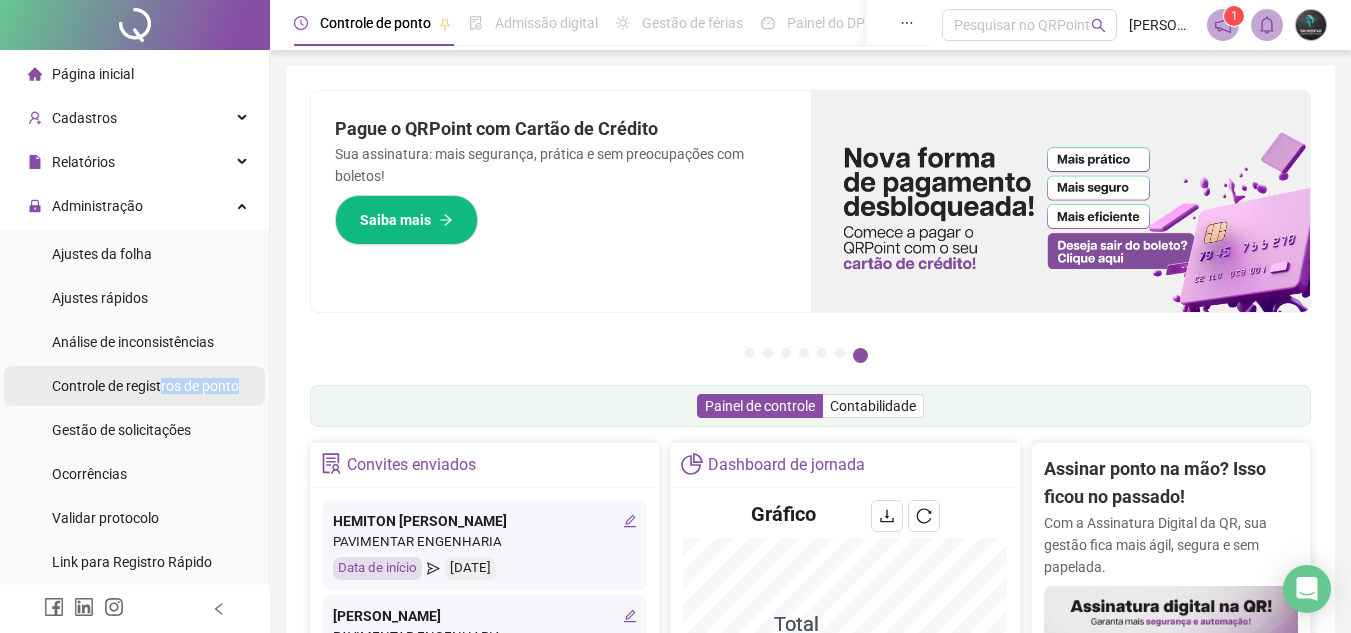click on "Controle de registros de ponto" at bounding box center (145, 386) 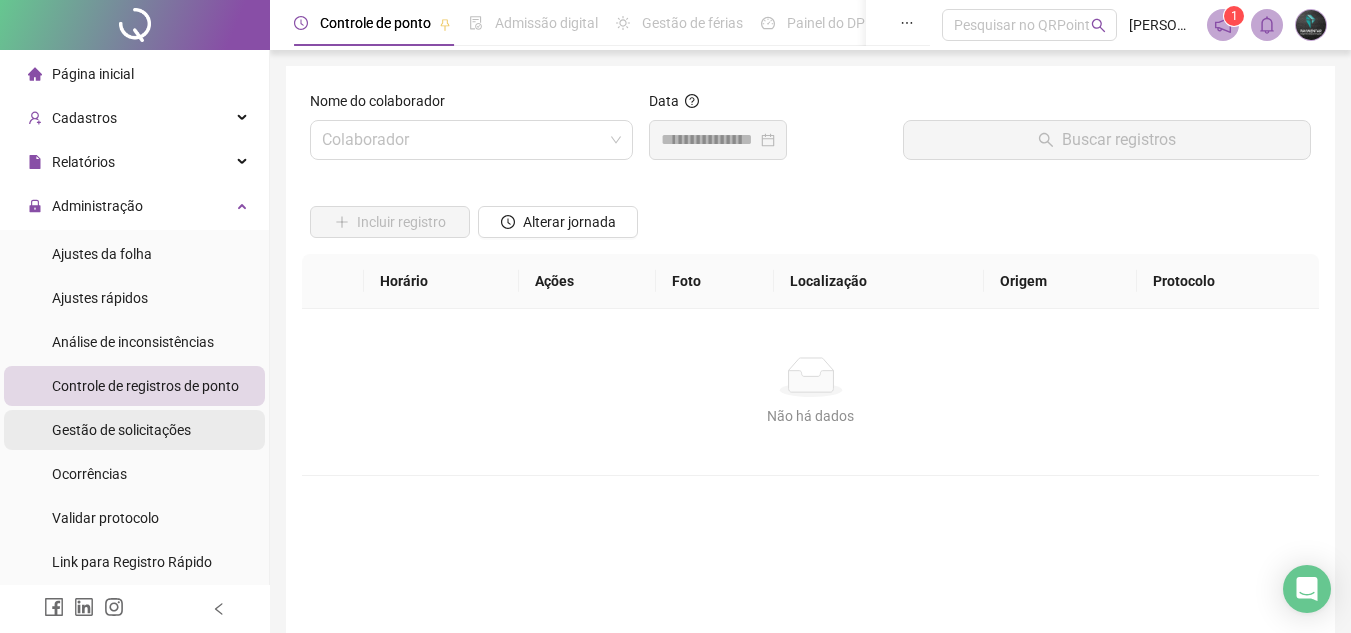 click on "Gestão de solicitações" at bounding box center (121, 430) 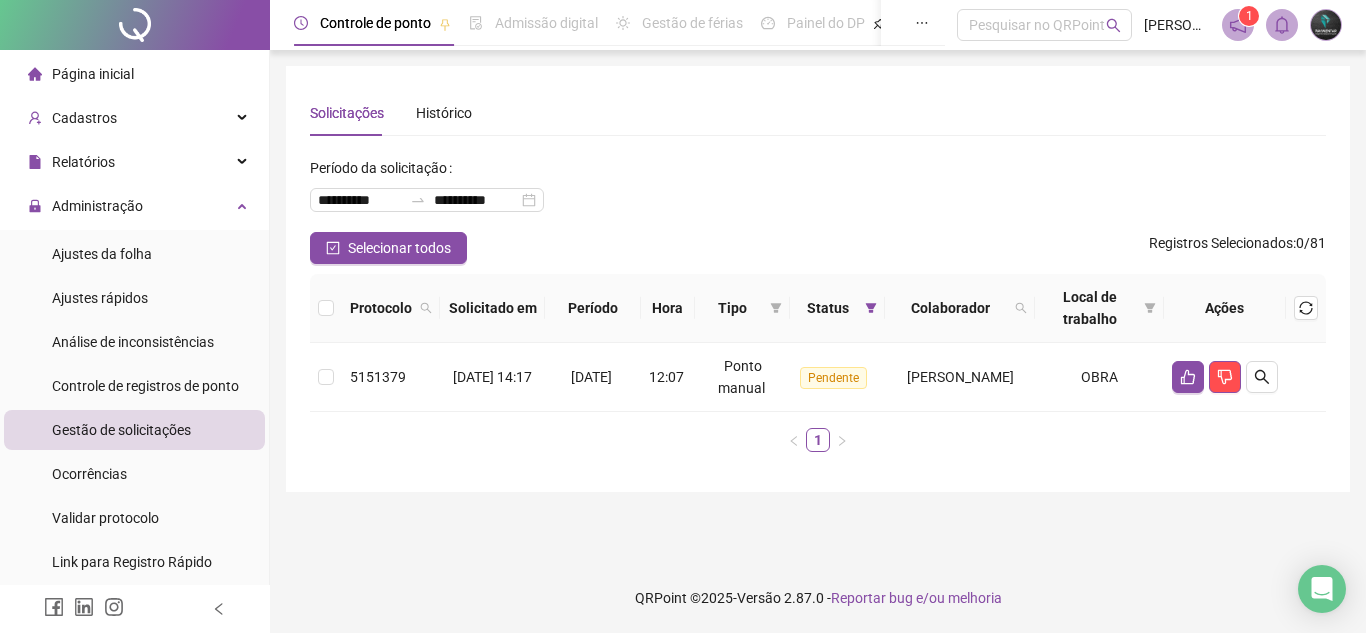 click on "Página inicial" at bounding box center (134, 74) 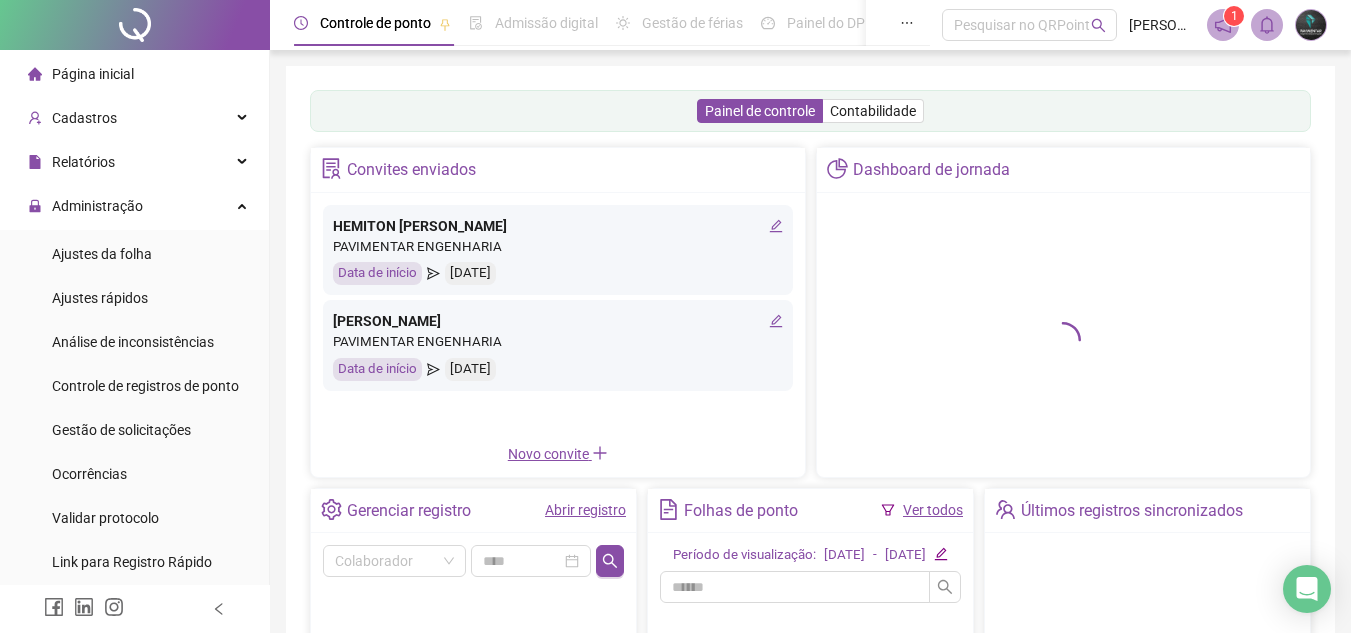 click on "Abrir registro" at bounding box center [585, 510] 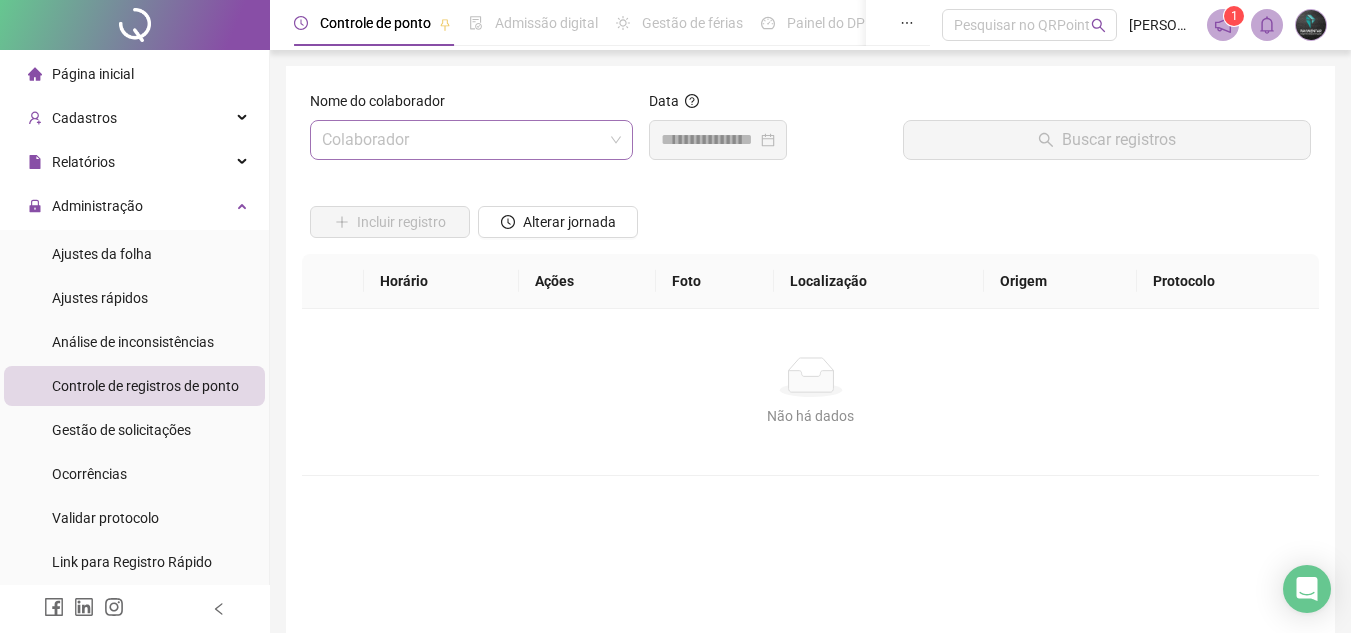 click at bounding box center [465, 140] 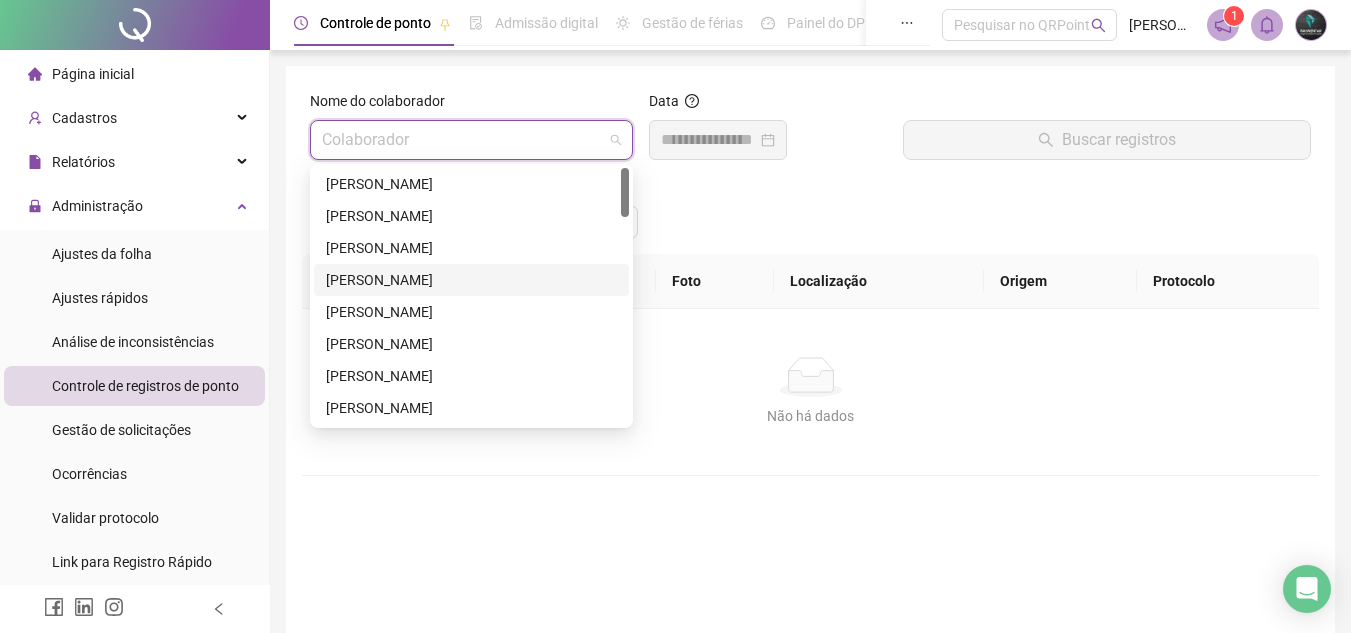 click on "[PERSON_NAME]" at bounding box center [471, 280] 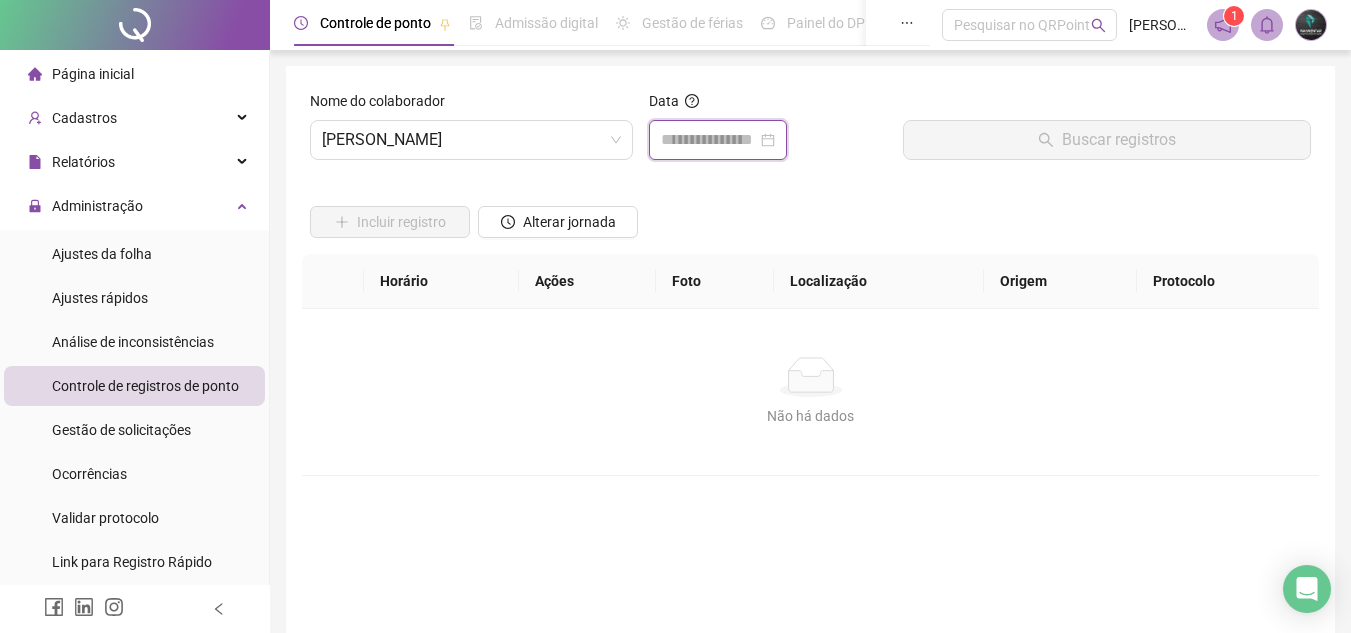 click at bounding box center [709, 140] 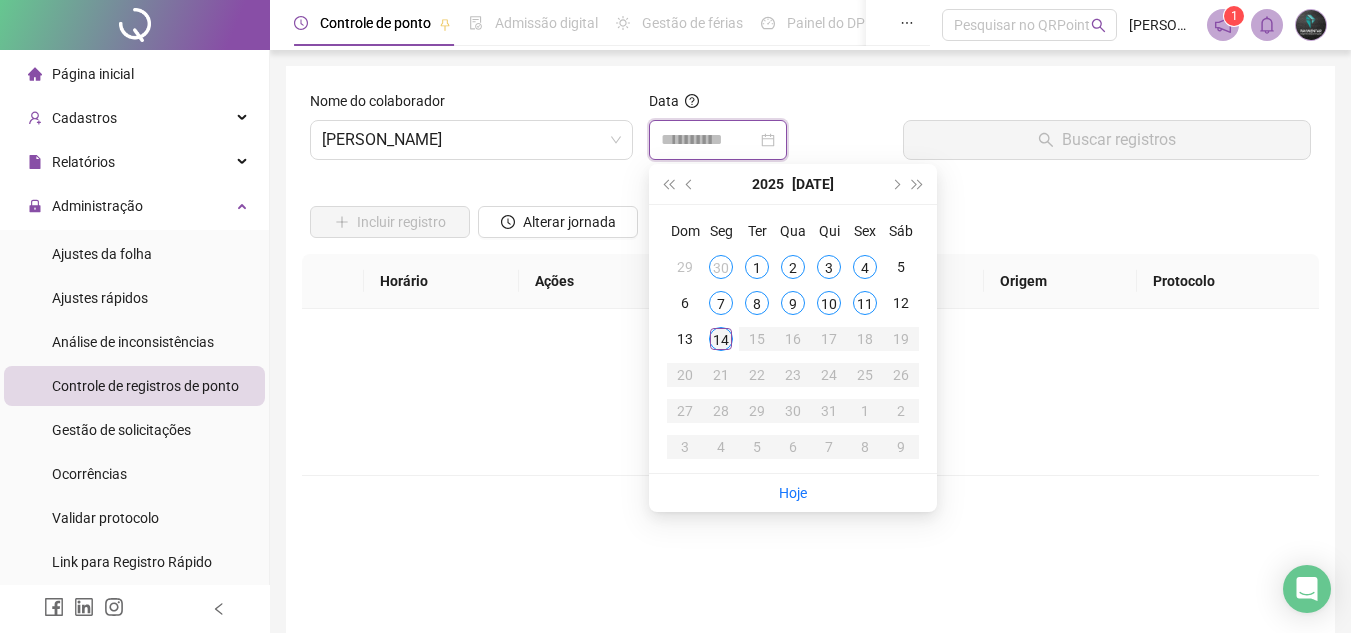 type on "**********" 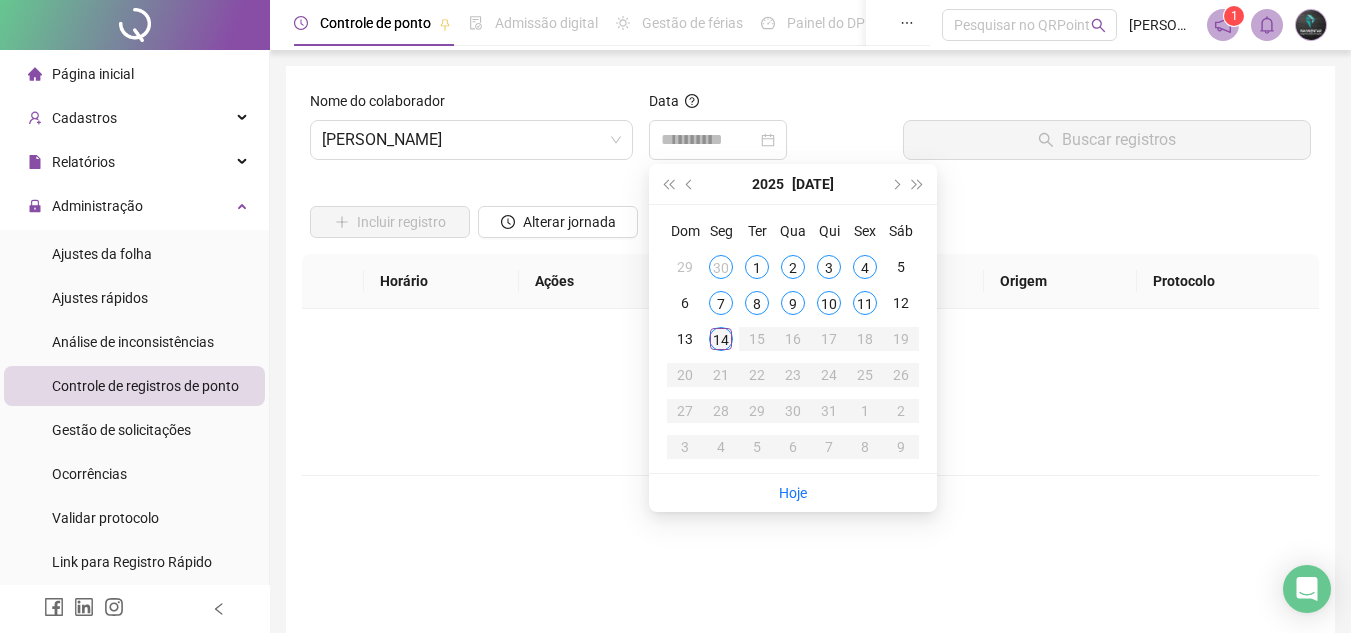 click on "14" at bounding box center [721, 339] 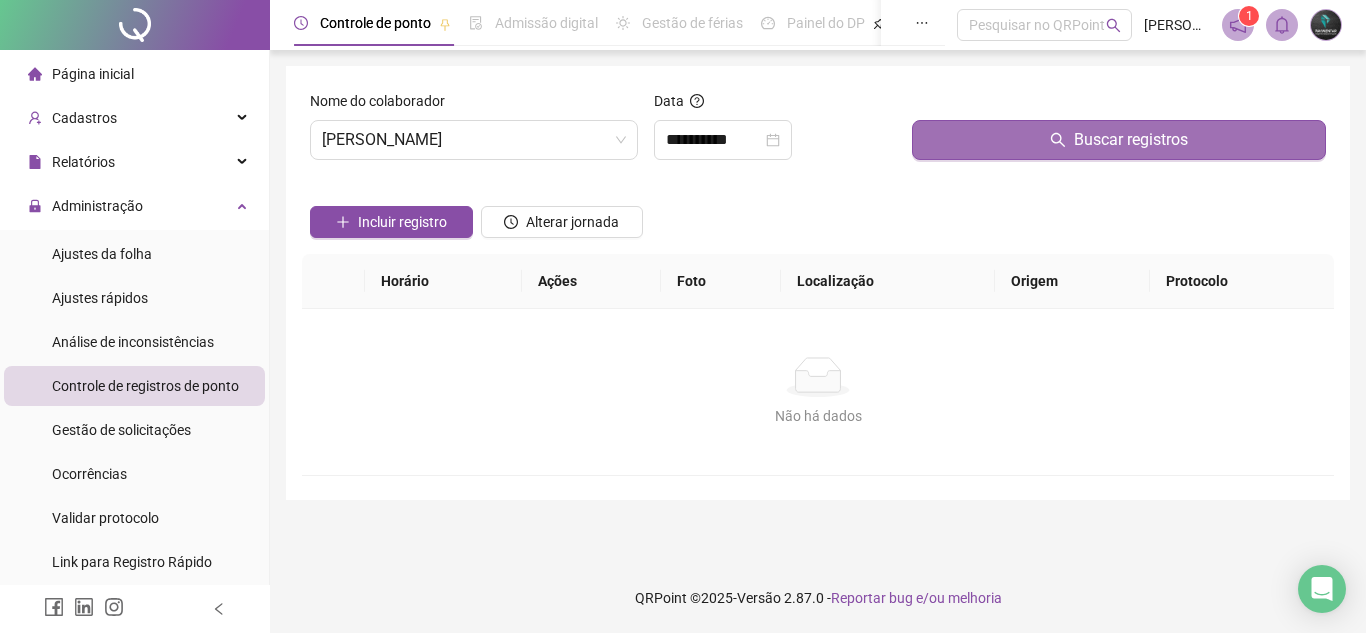 click on "Buscar registros" at bounding box center (1119, 140) 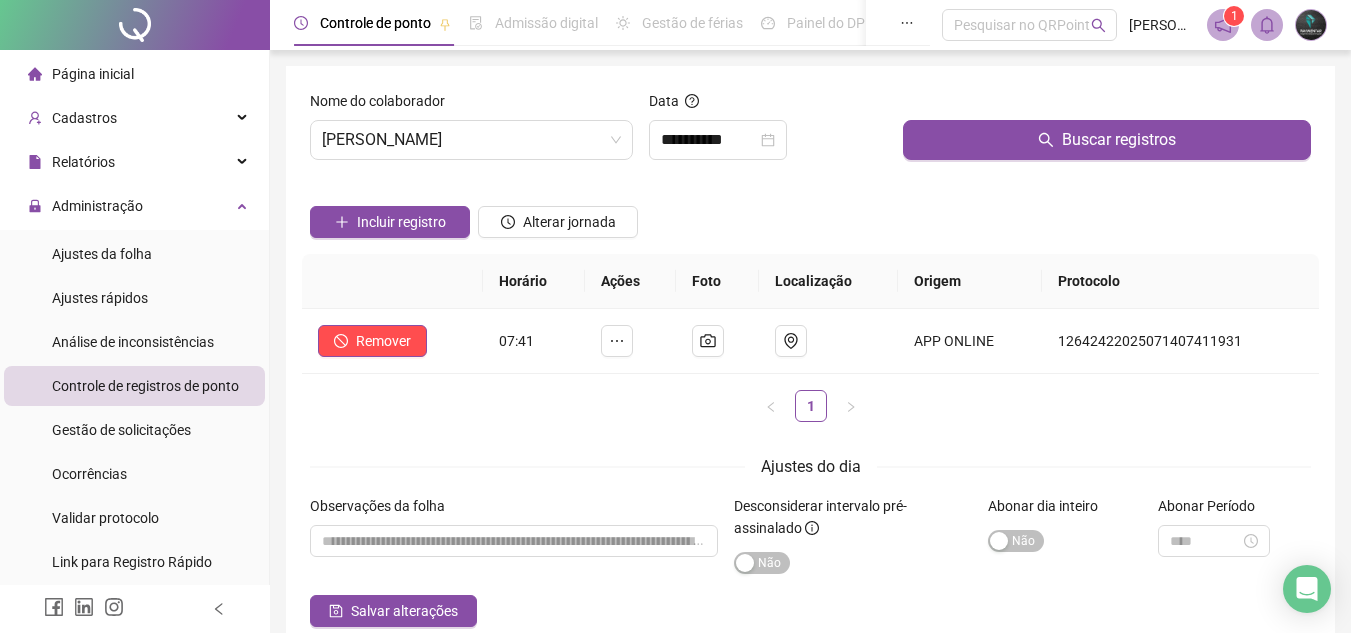 click on "Nome do colaborador" at bounding box center [471, 105] 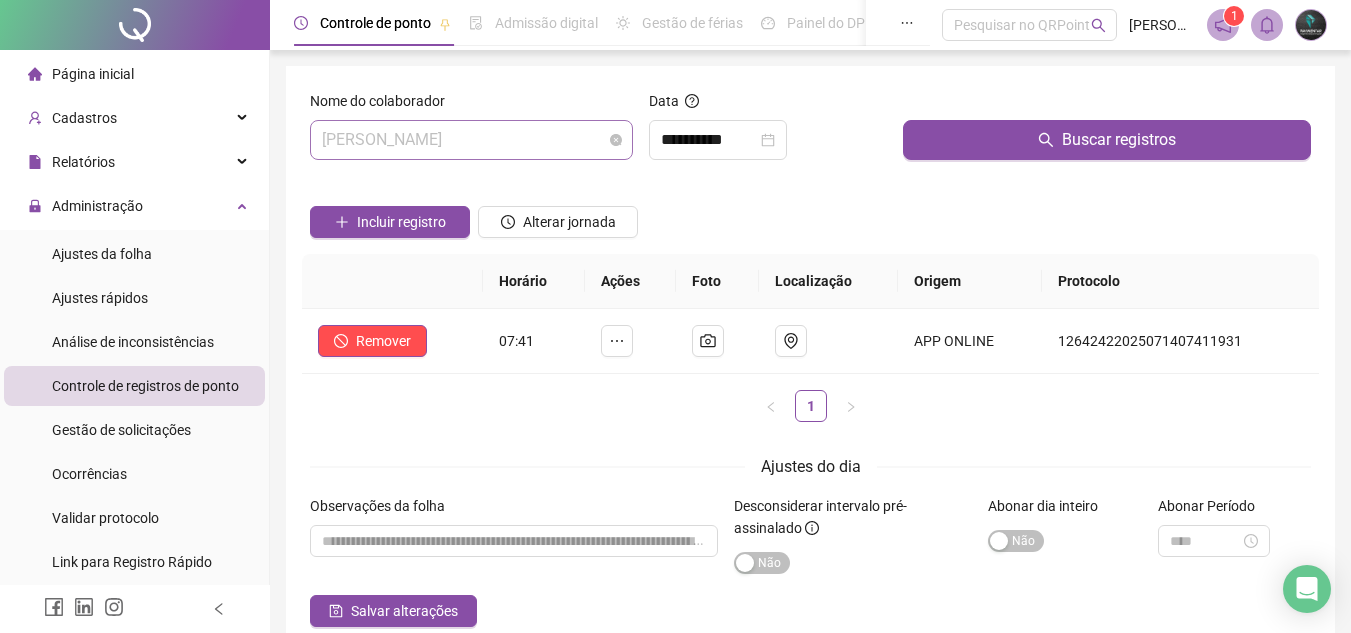 click on "[PERSON_NAME]" at bounding box center [471, 140] 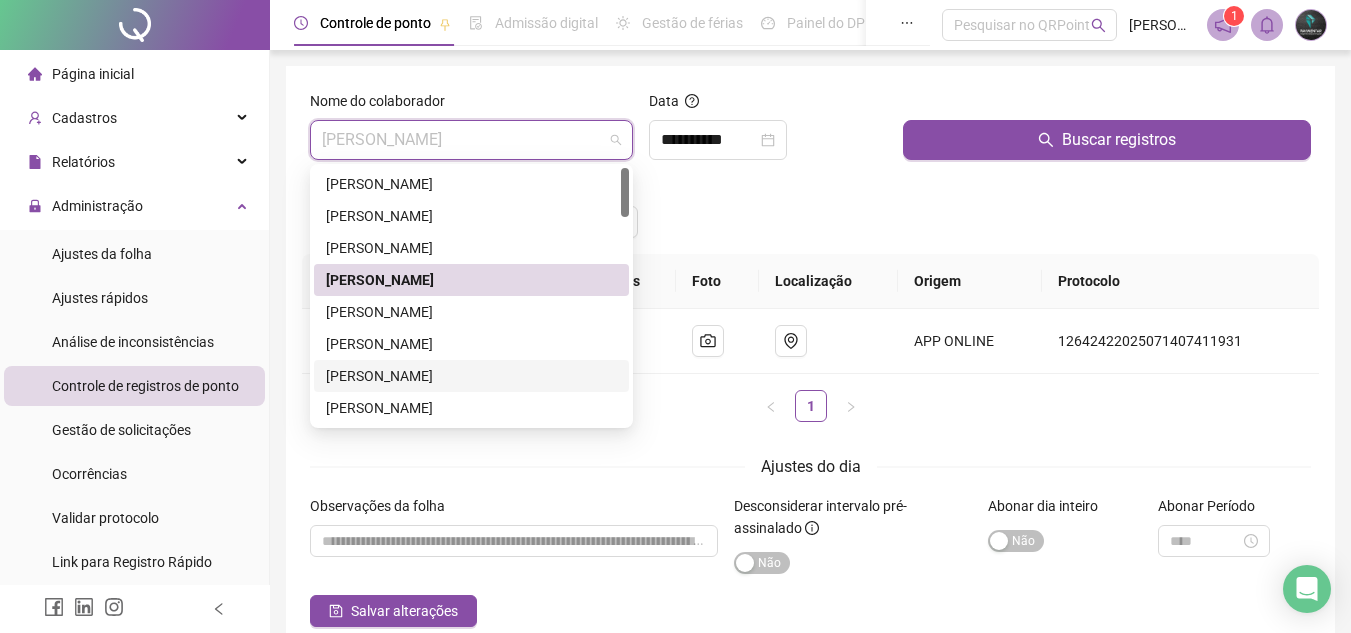 click on "[PERSON_NAME]" at bounding box center [471, 376] 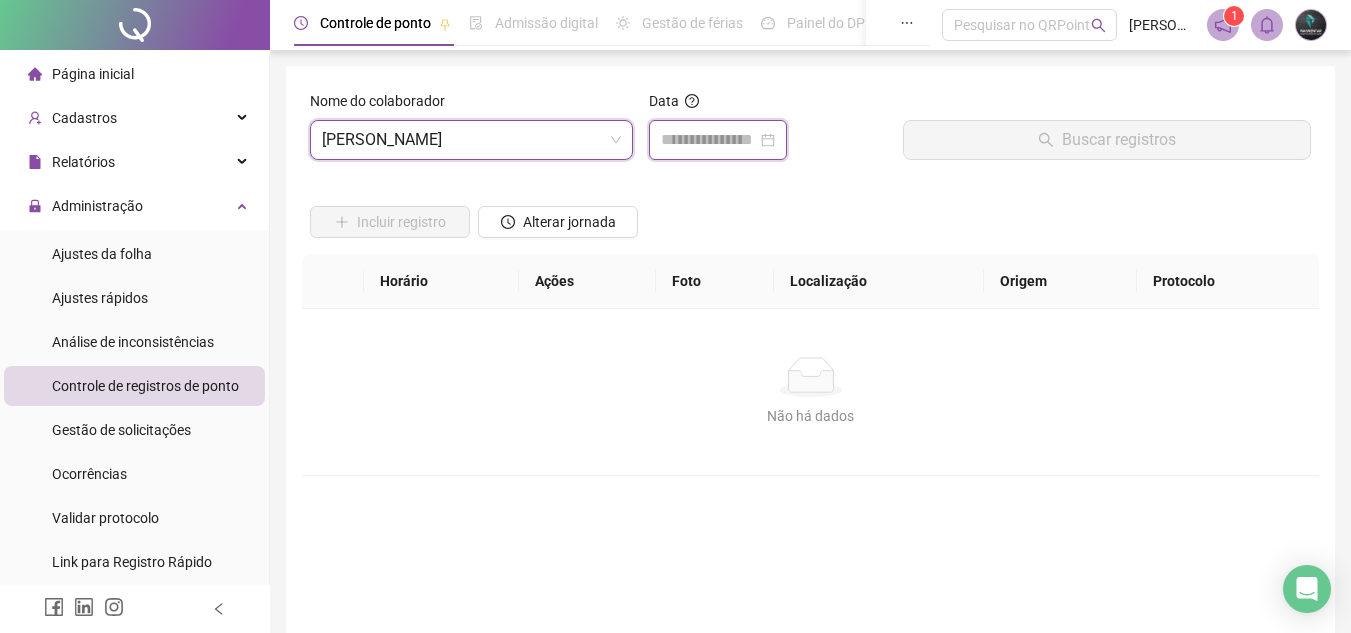 click at bounding box center (709, 140) 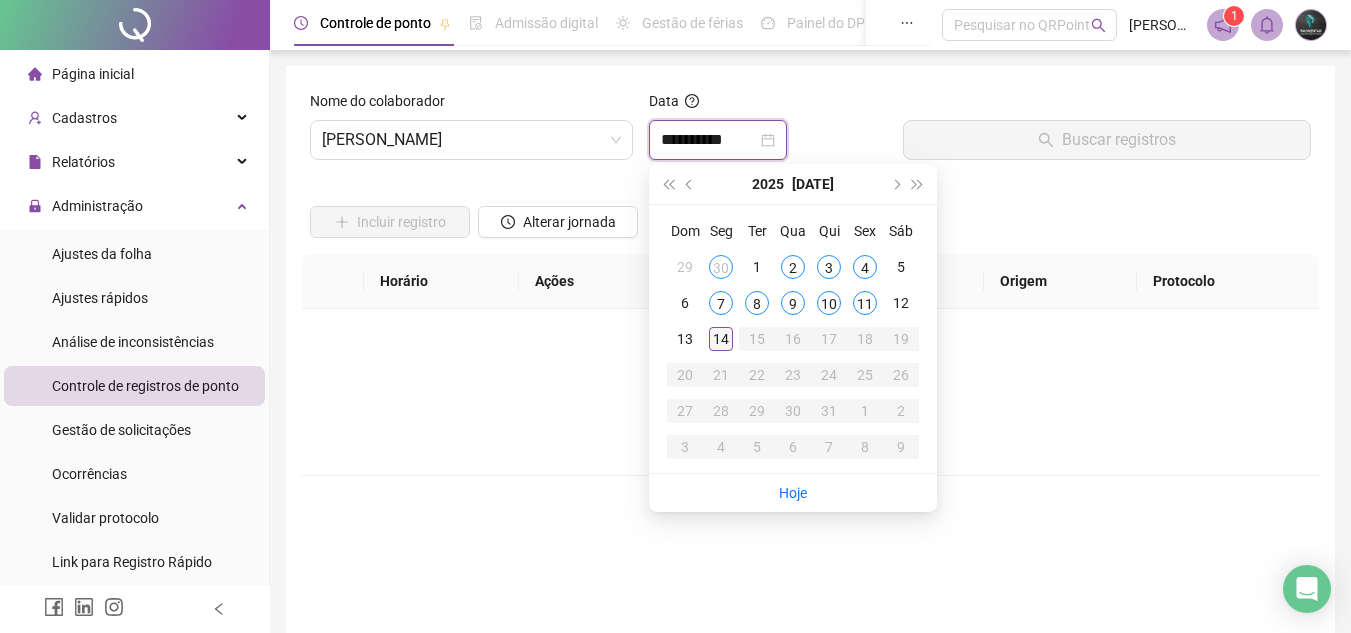 type on "**********" 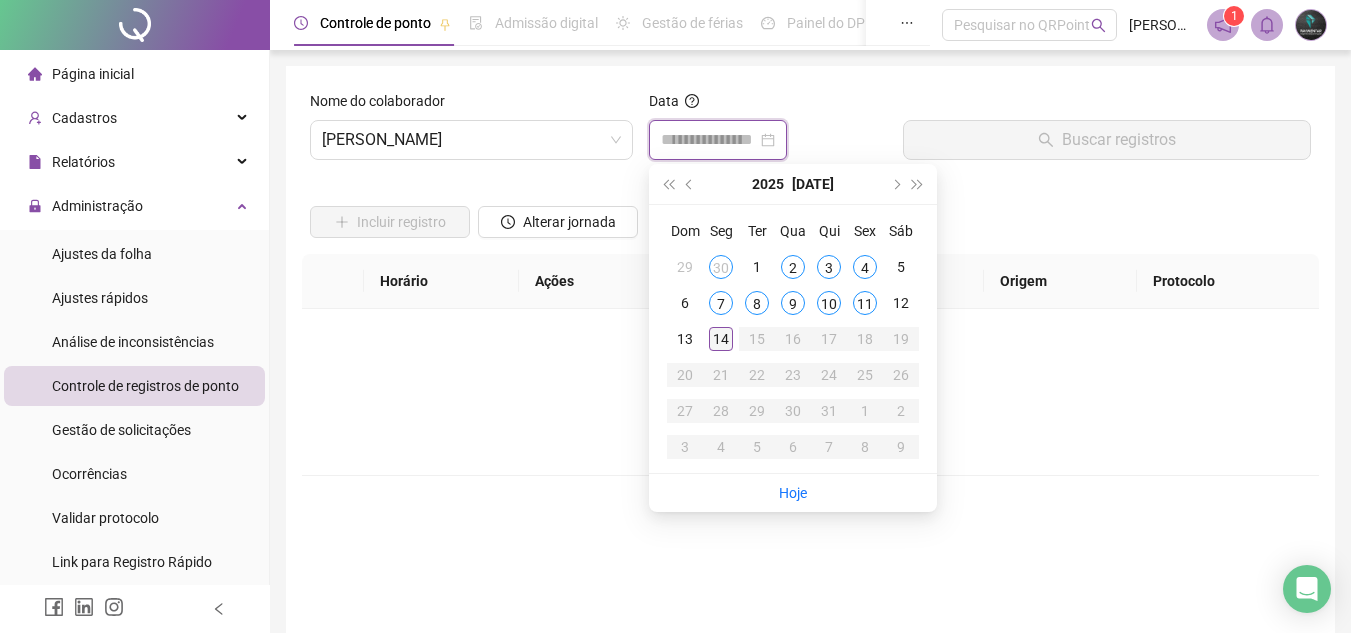 type on "**********" 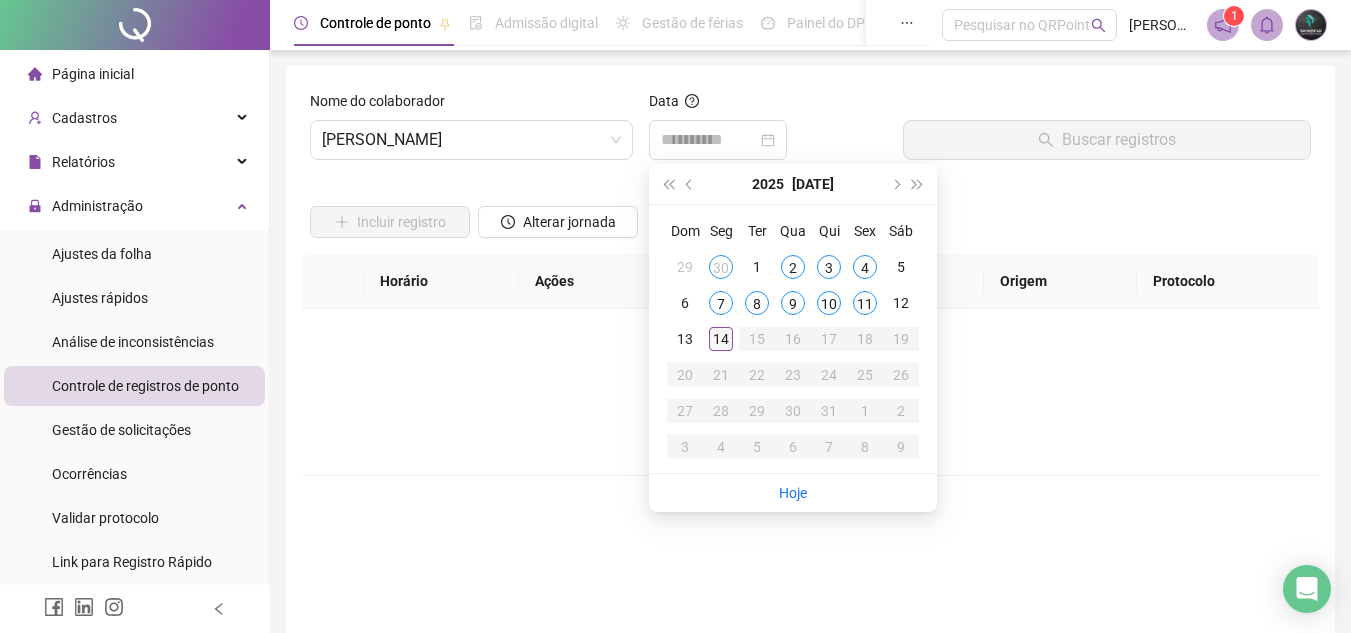 click on "14" at bounding box center [721, 339] 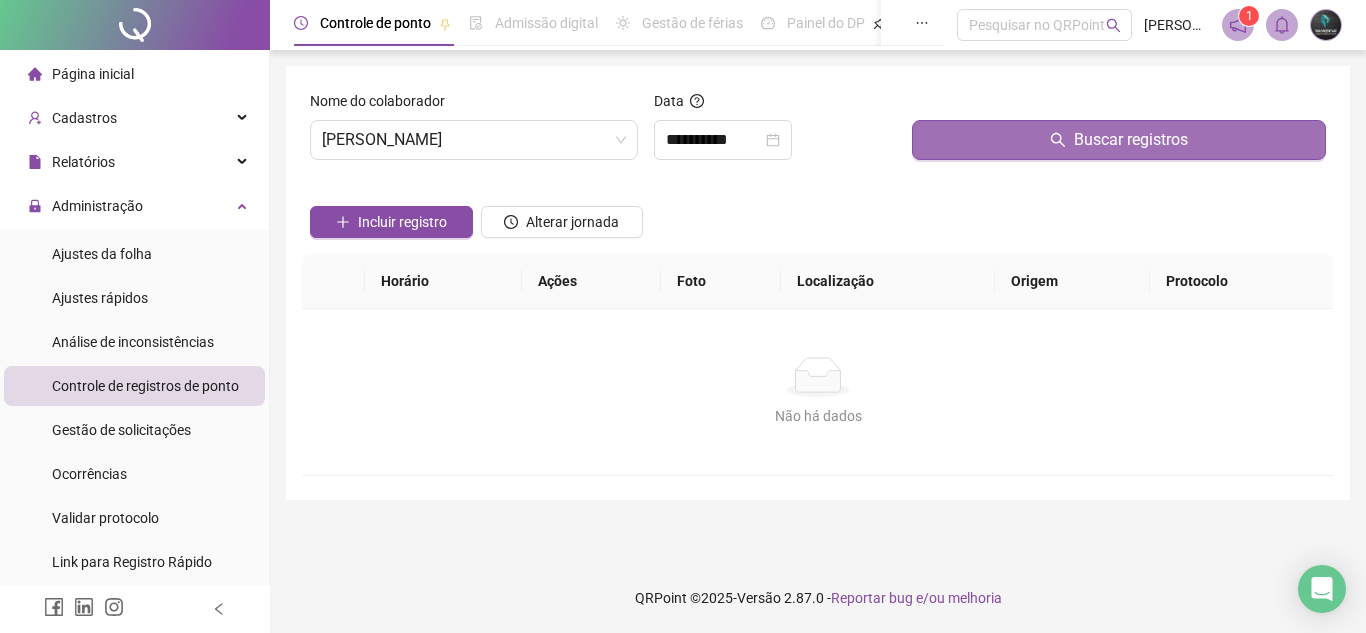 click on "Buscar registros" at bounding box center (1119, 140) 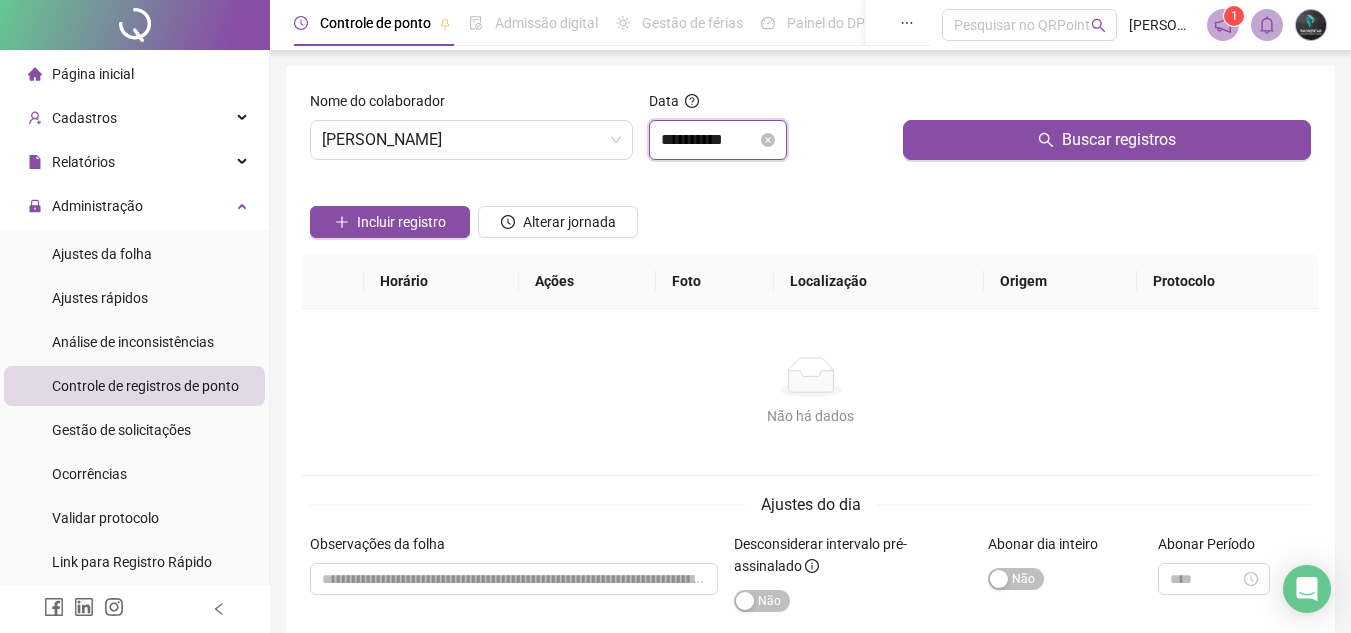 click on "**********" at bounding box center [709, 140] 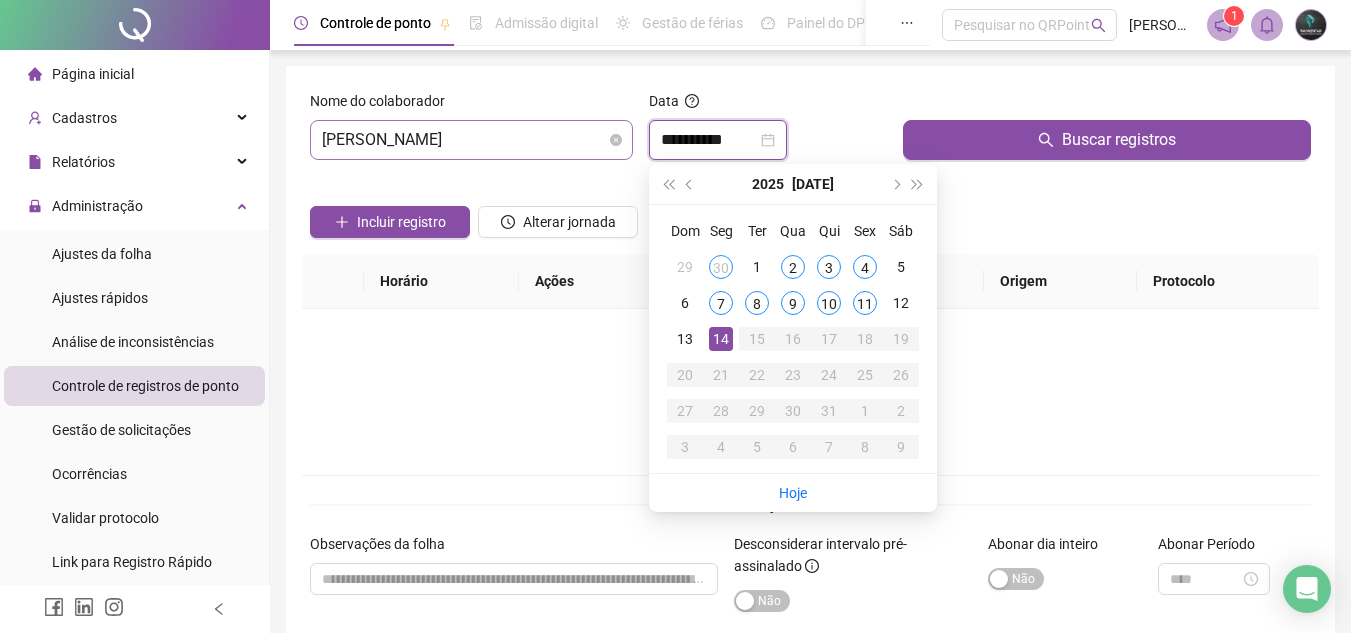 click on "[PERSON_NAME]" at bounding box center (471, 140) 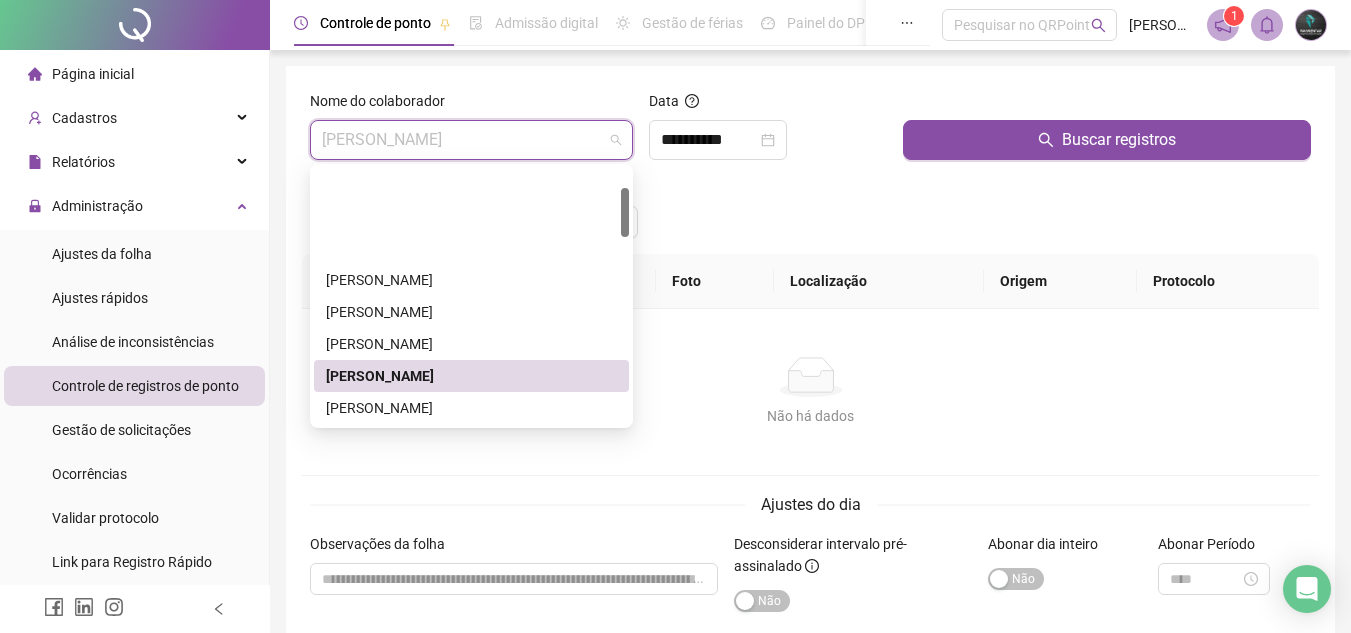 scroll, scrollTop: 100, scrollLeft: 0, axis: vertical 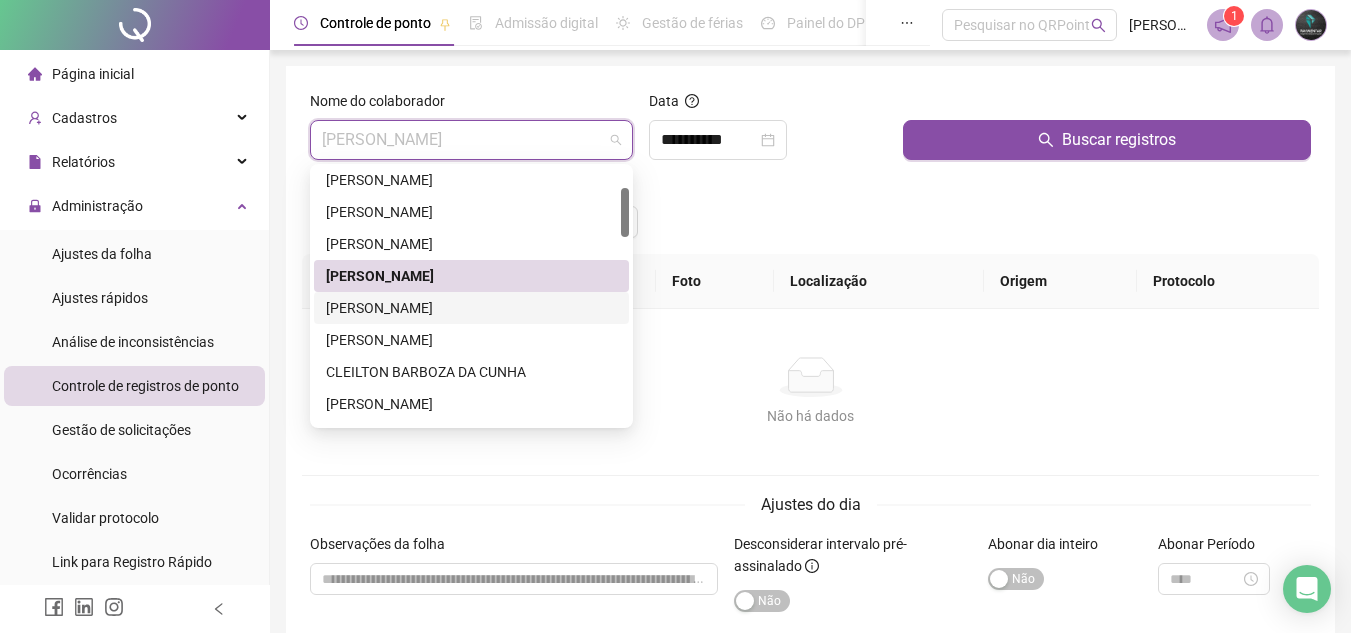 click on "[PERSON_NAME]" at bounding box center [471, 308] 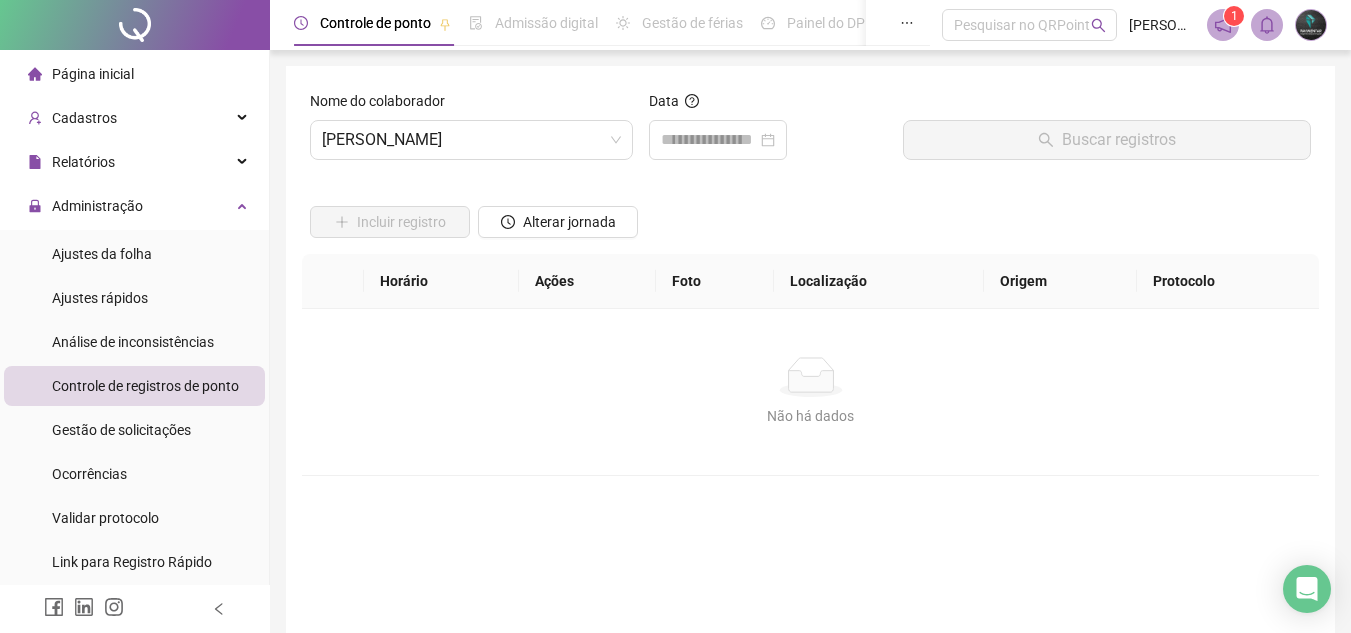 click on "Data" at bounding box center (768, 133) 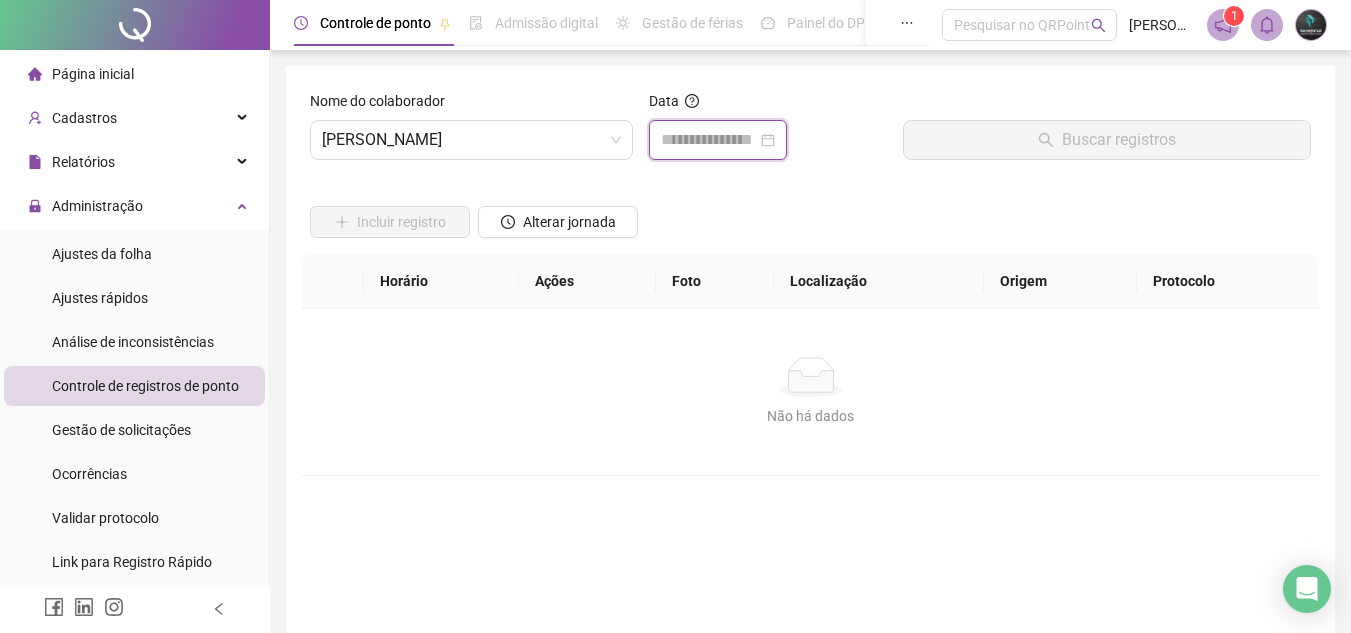 click at bounding box center [709, 140] 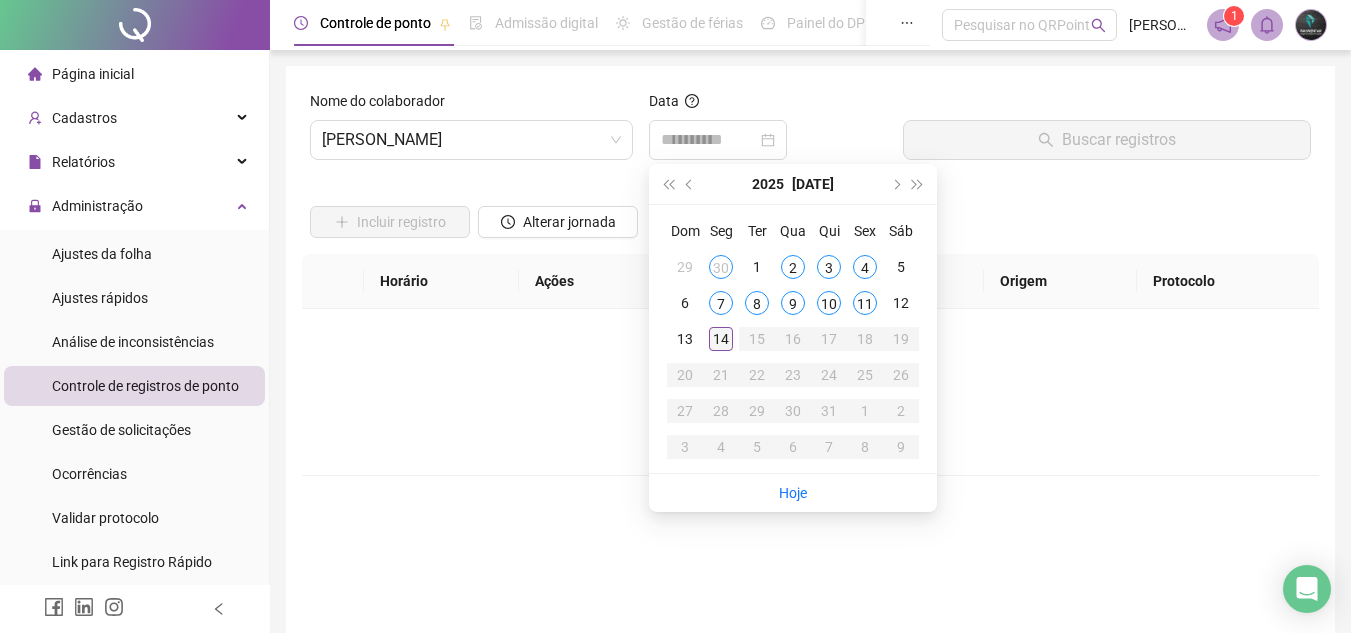 click on "14" at bounding box center [721, 339] 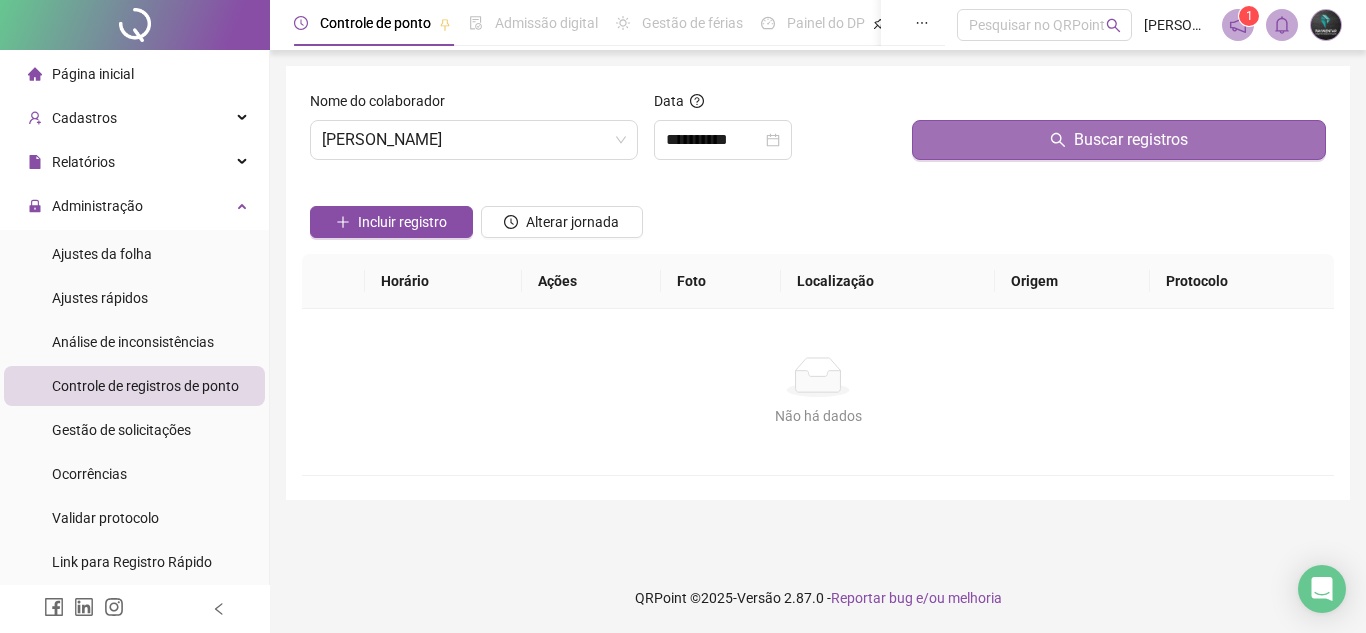 click on "Buscar registros" at bounding box center [1119, 140] 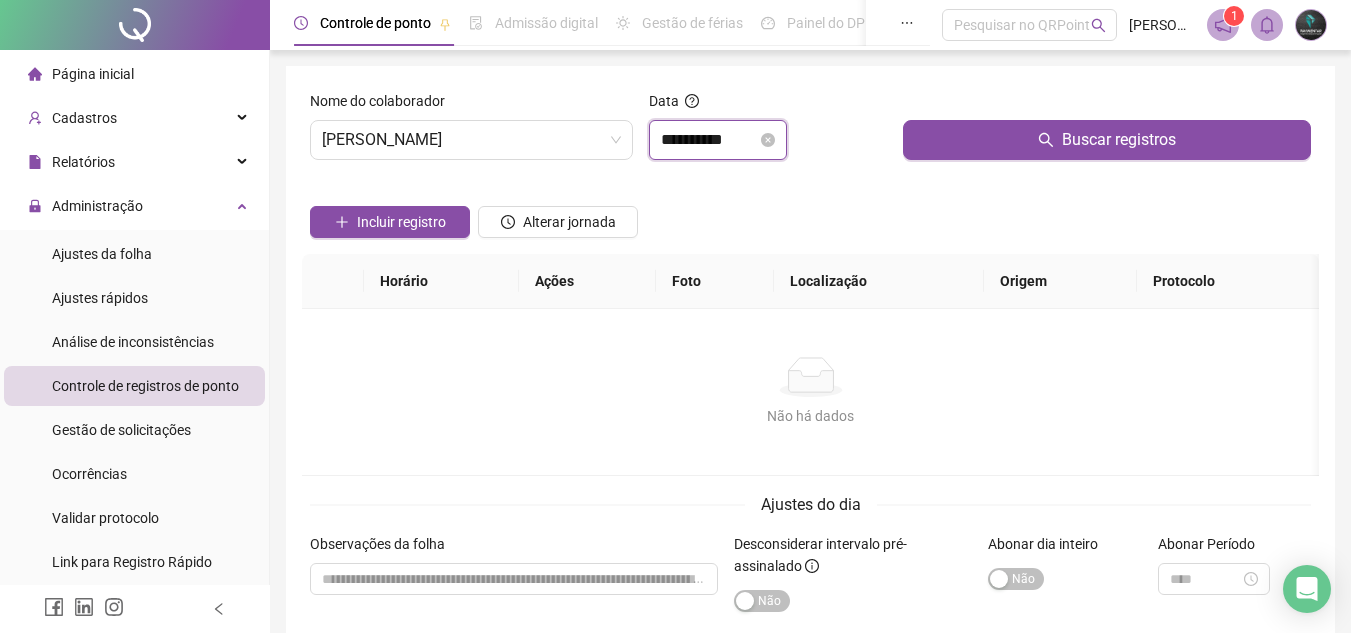 click on "**********" at bounding box center (709, 140) 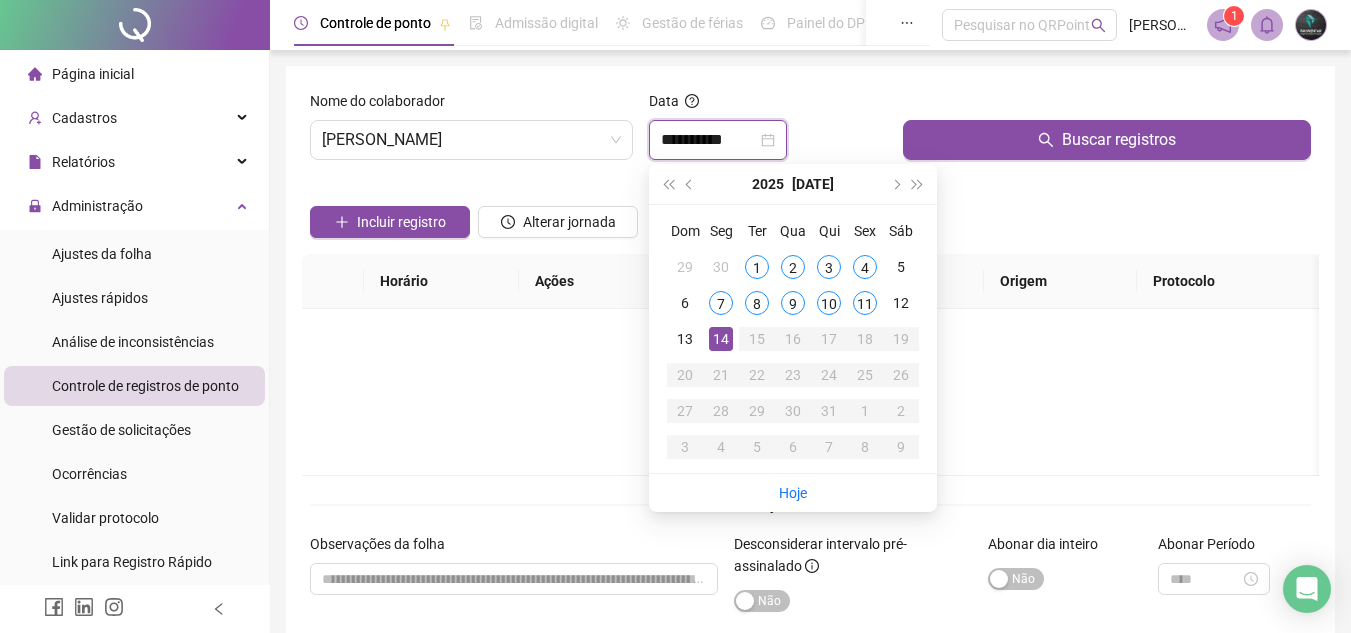 type on "**********" 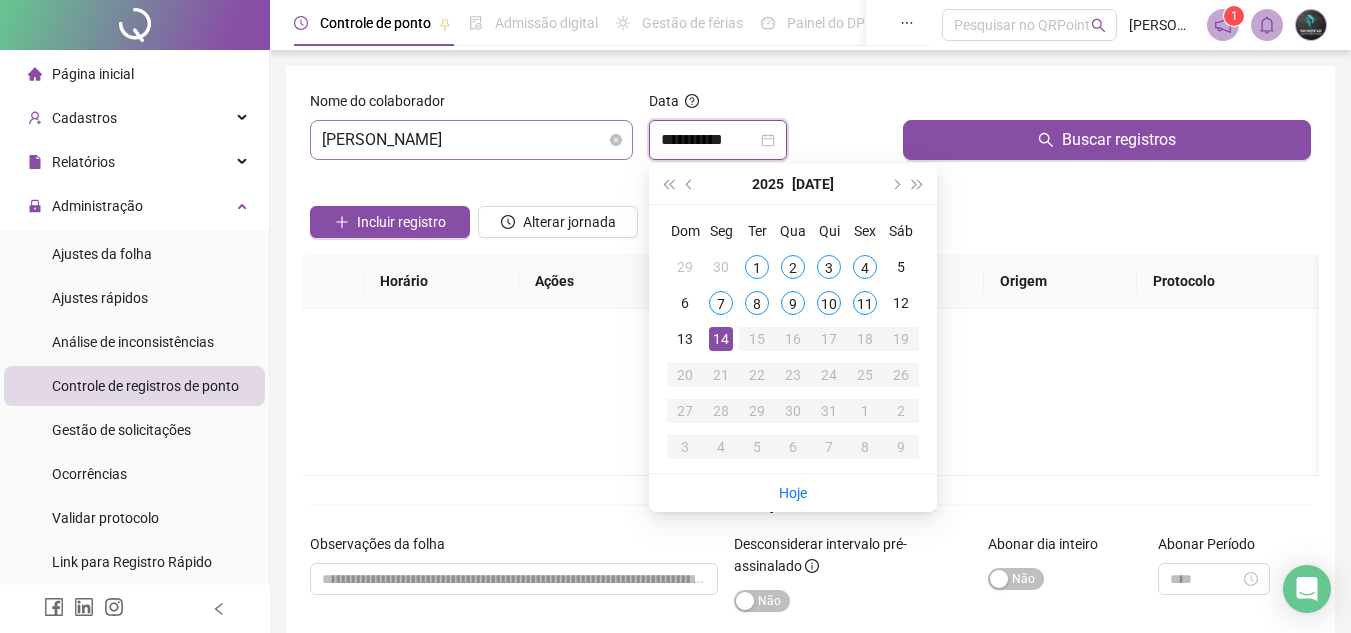 click on "[PERSON_NAME]" at bounding box center (471, 140) 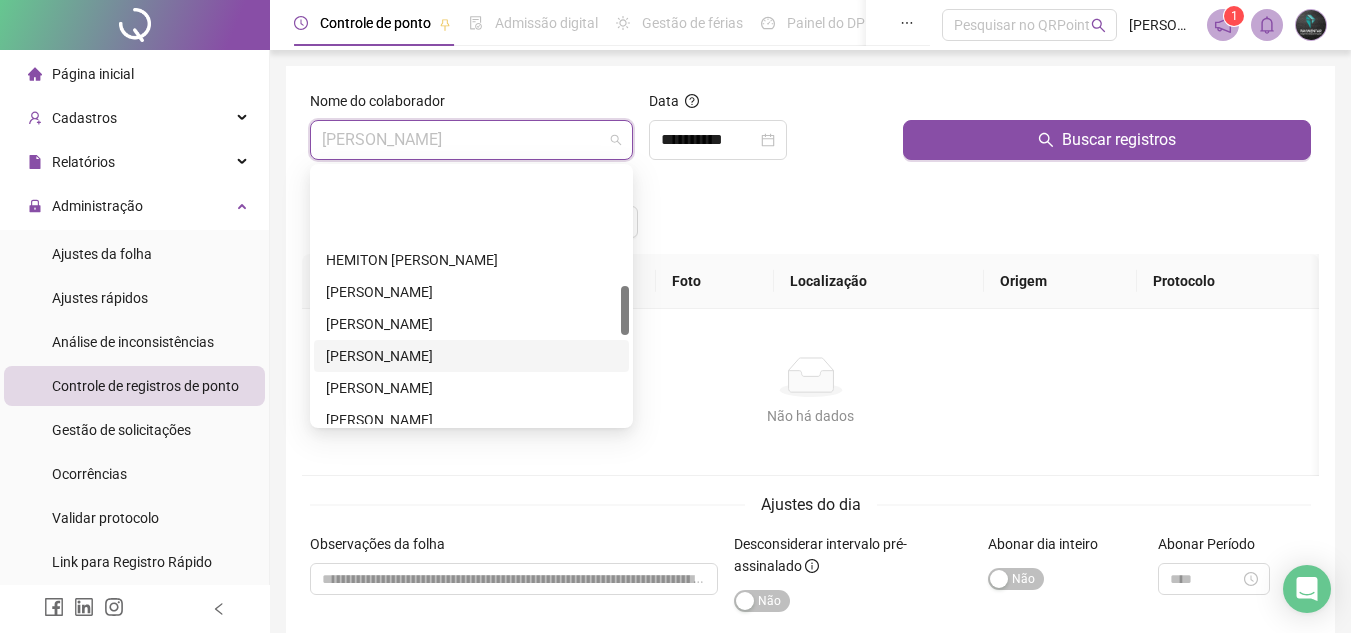 scroll, scrollTop: 600, scrollLeft: 0, axis: vertical 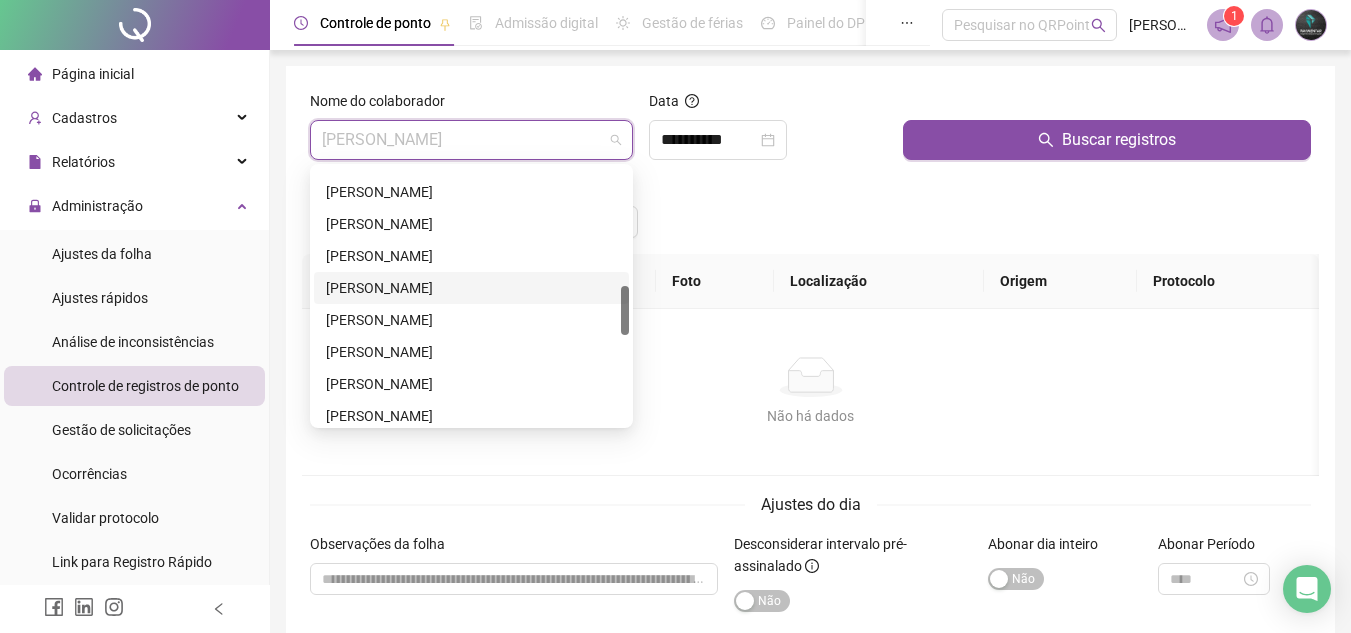 click on "[PERSON_NAME]" at bounding box center [471, 288] 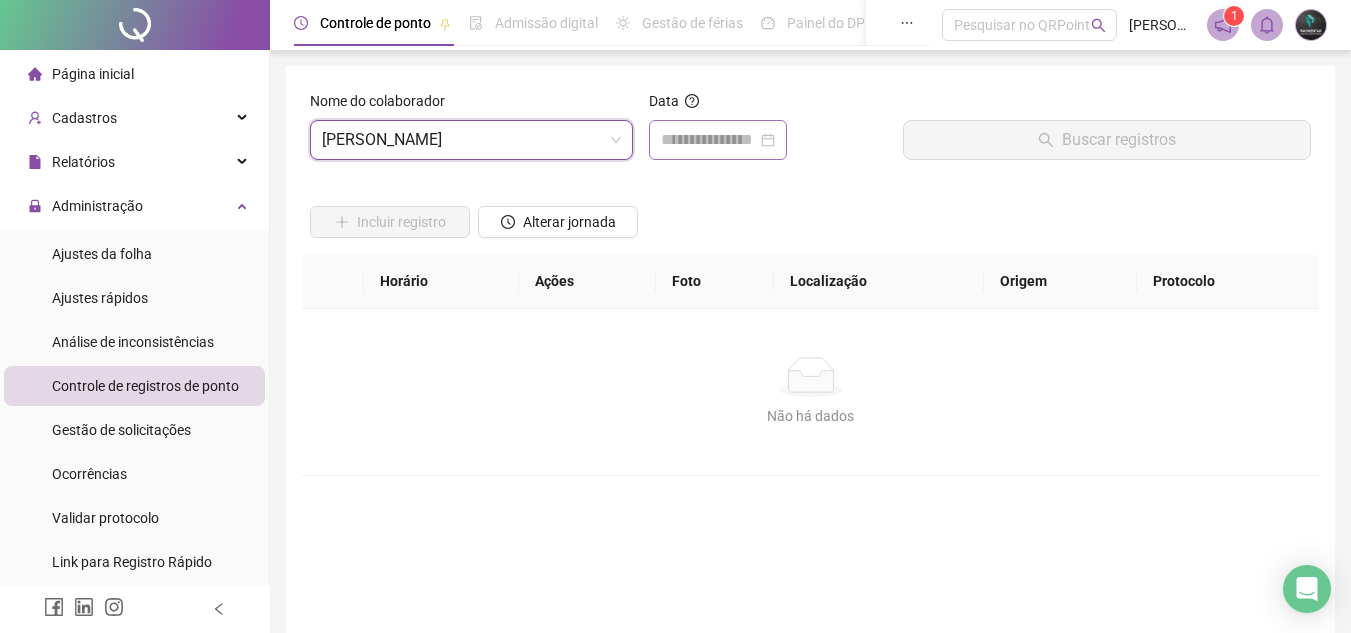 click on "Data" at bounding box center (768, 133) 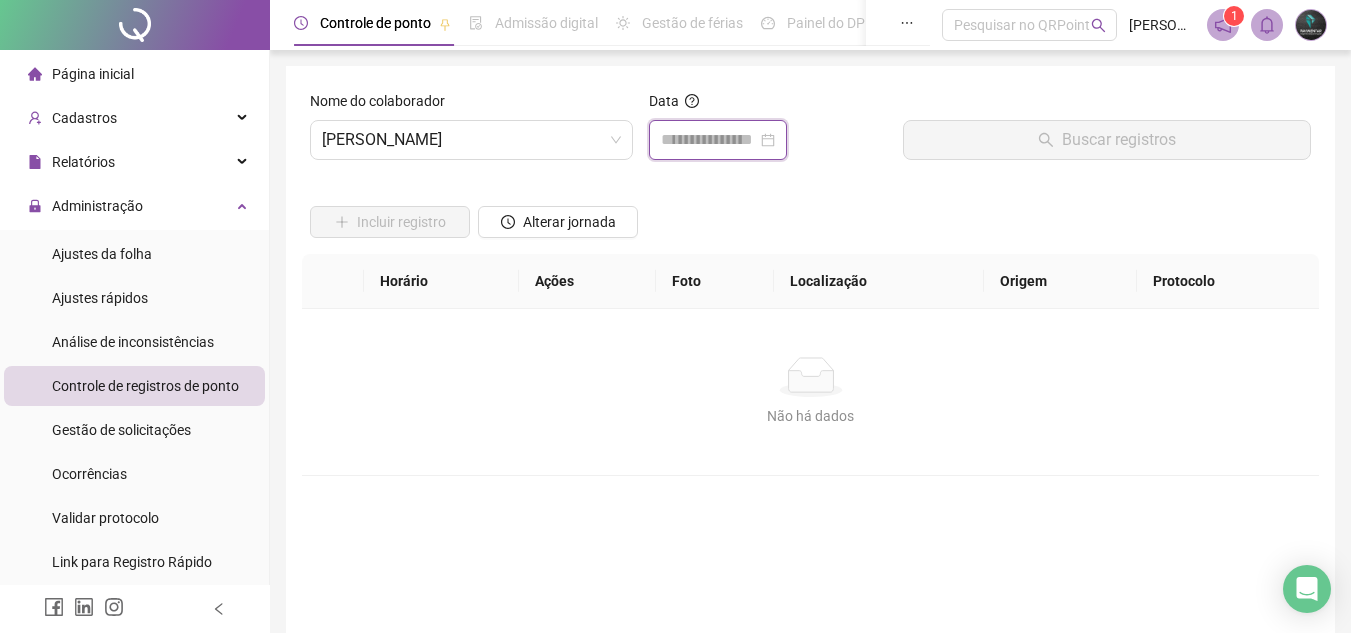 click at bounding box center [709, 140] 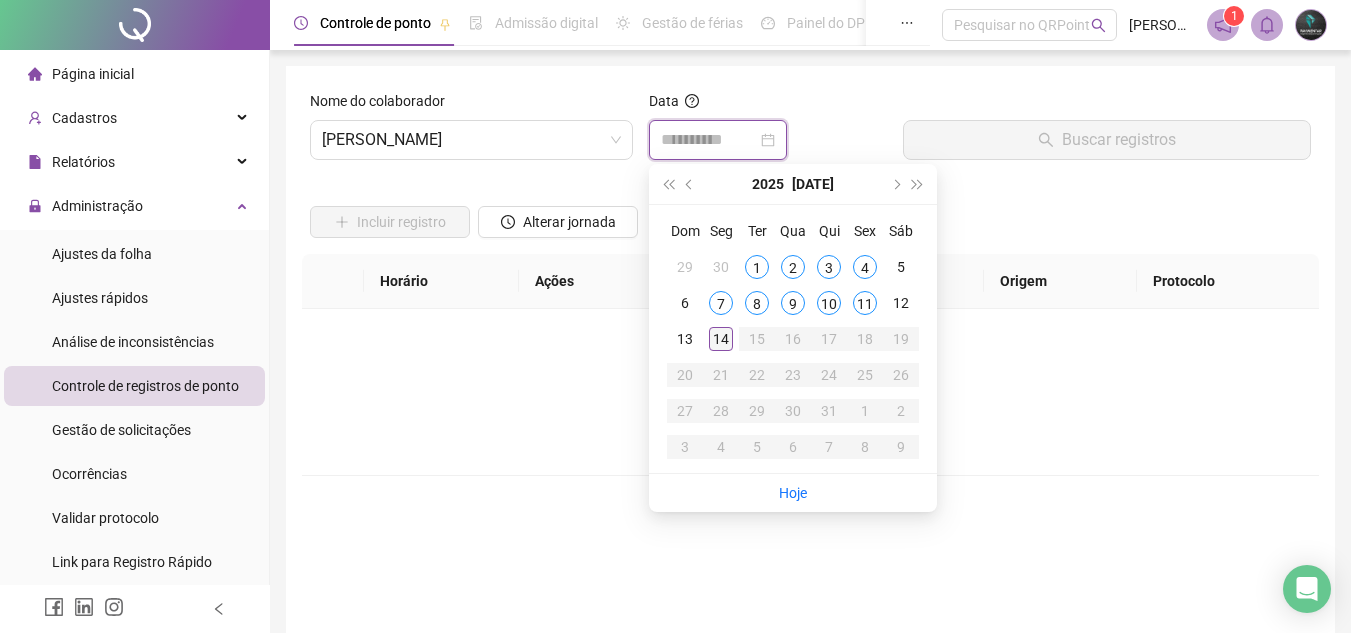 type on "**********" 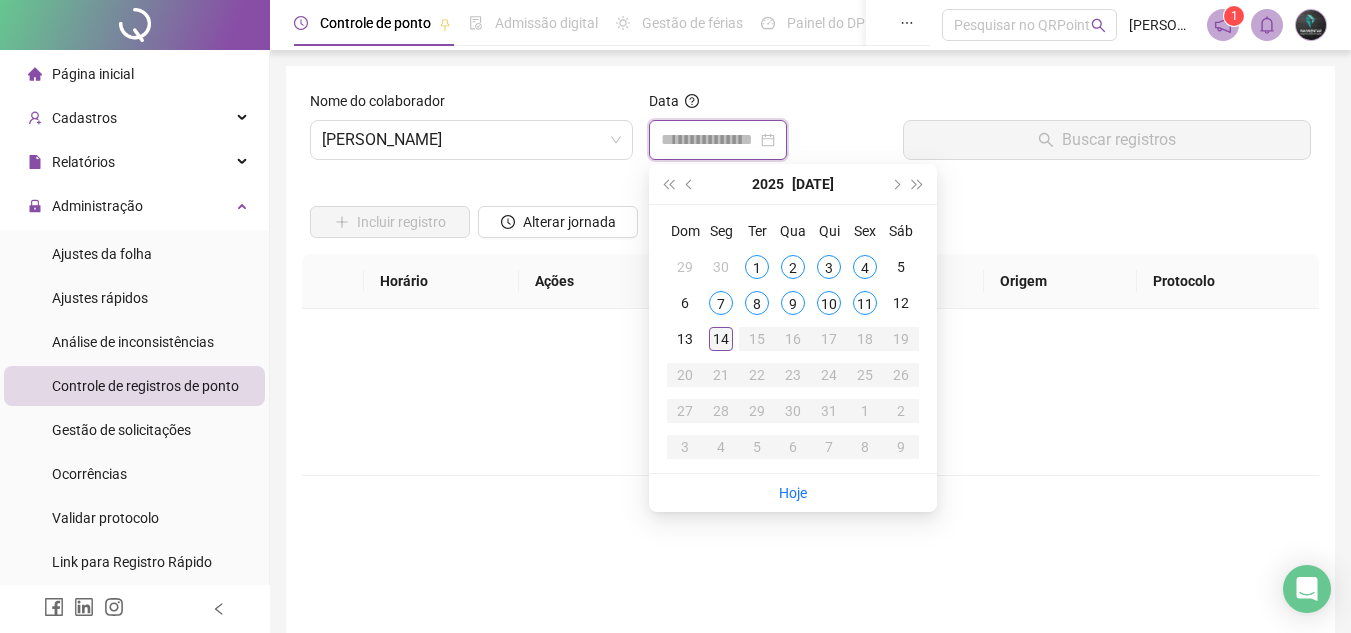 type on "**********" 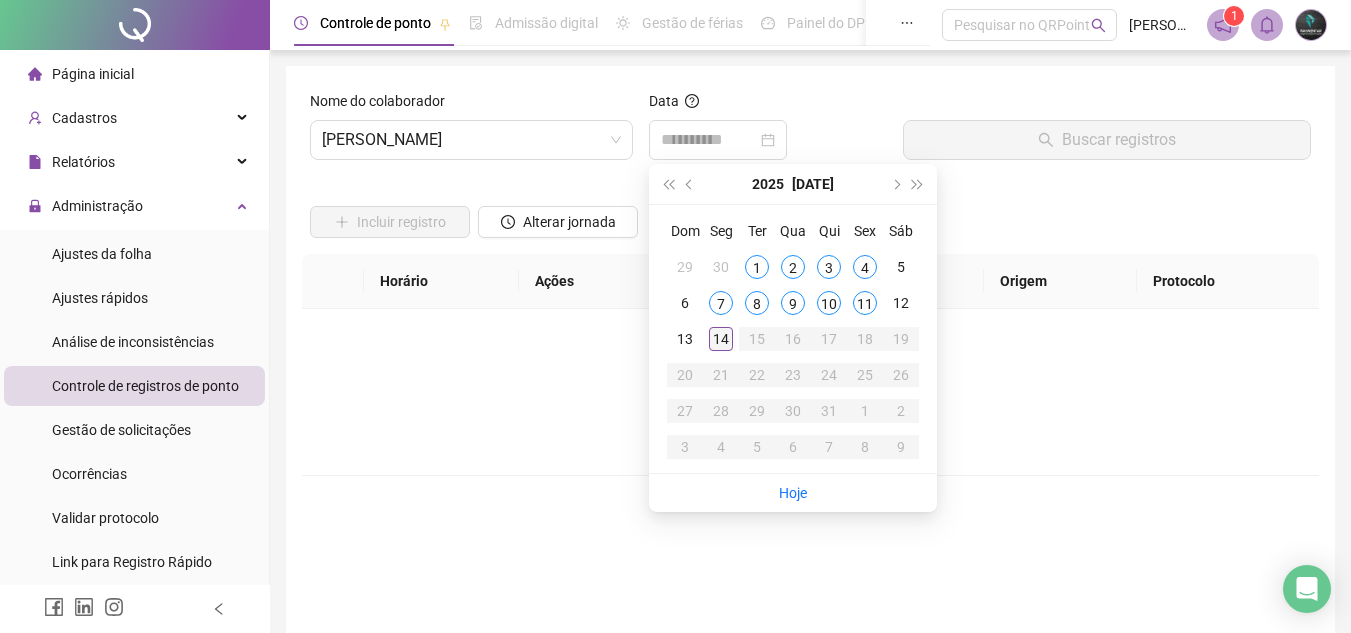 click on "14" at bounding box center [721, 339] 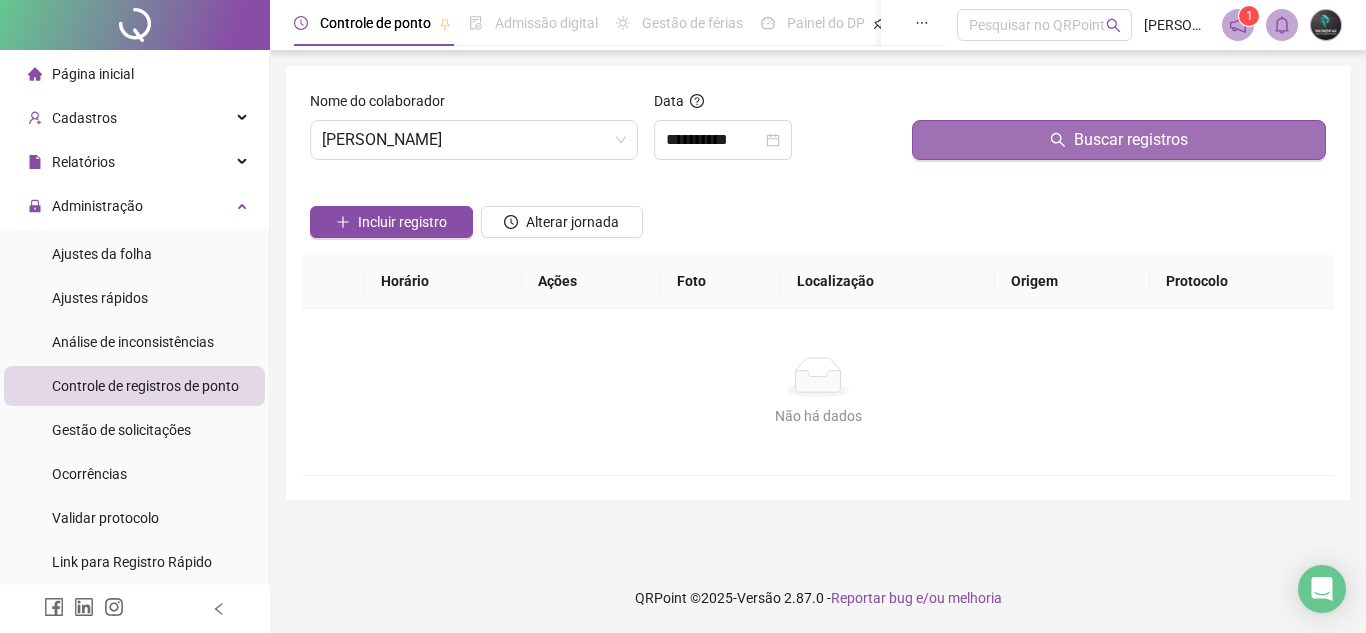 click on "Buscar registros" at bounding box center [1119, 140] 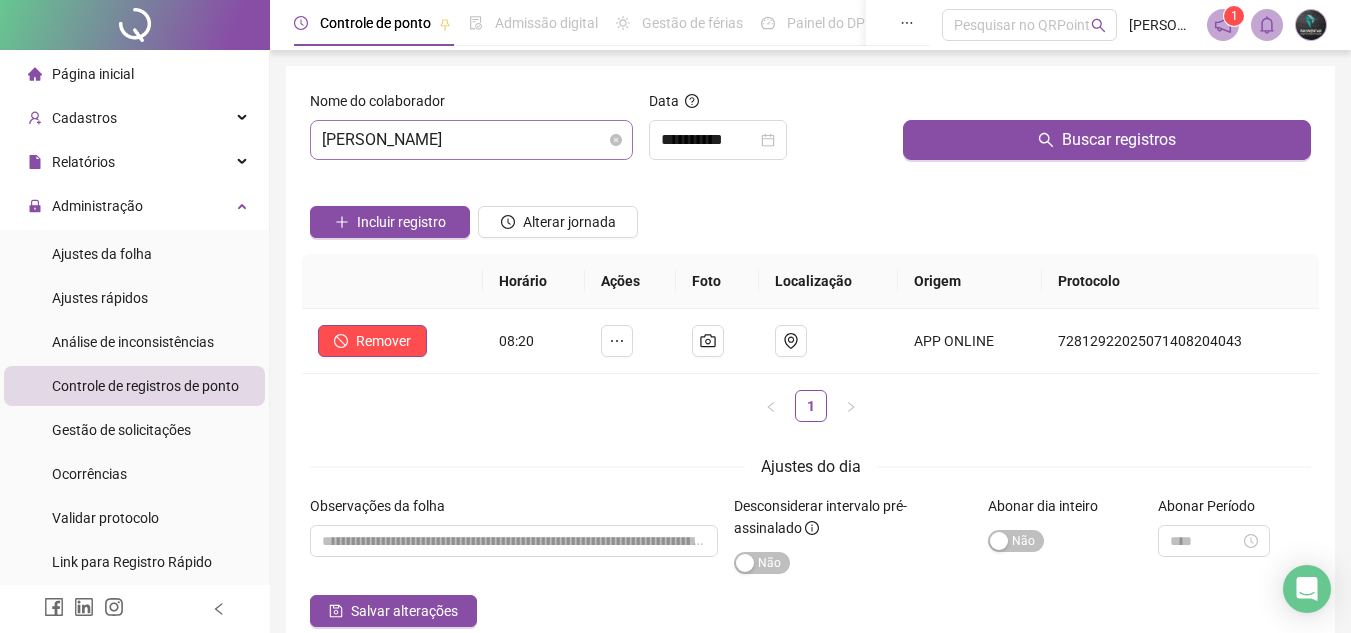 click on "[PERSON_NAME]" at bounding box center [471, 140] 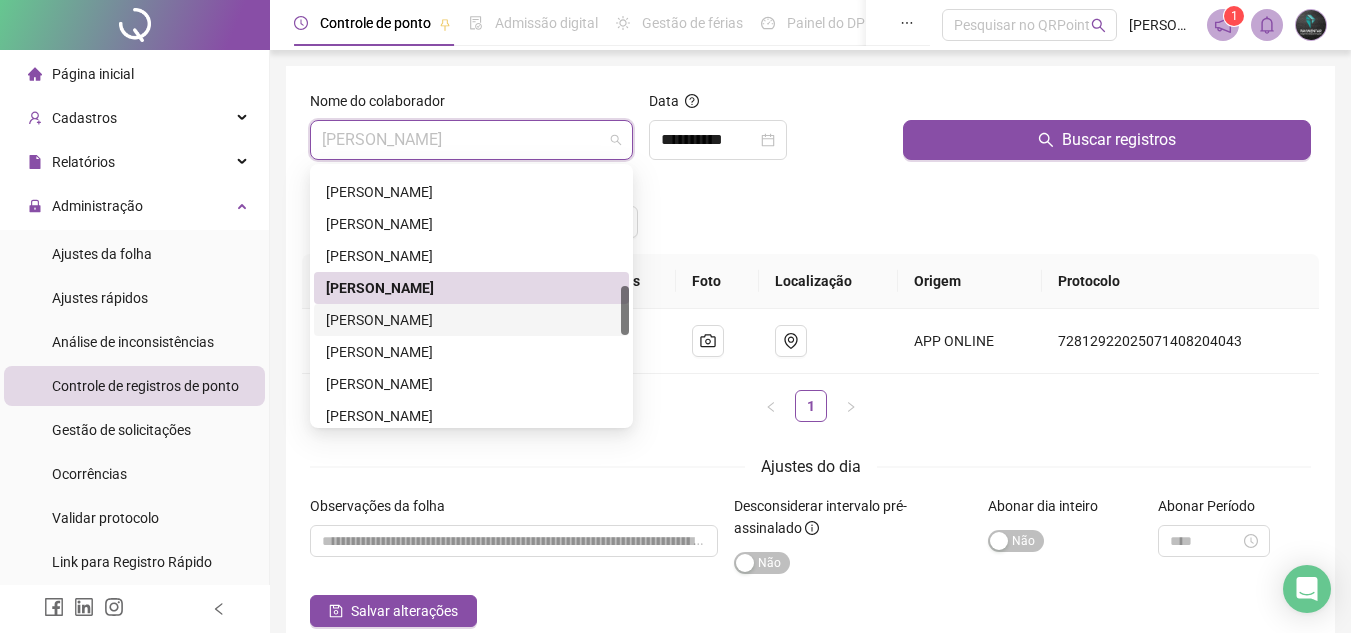 click on "[PERSON_NAME]" at bounding box center (471, 320) 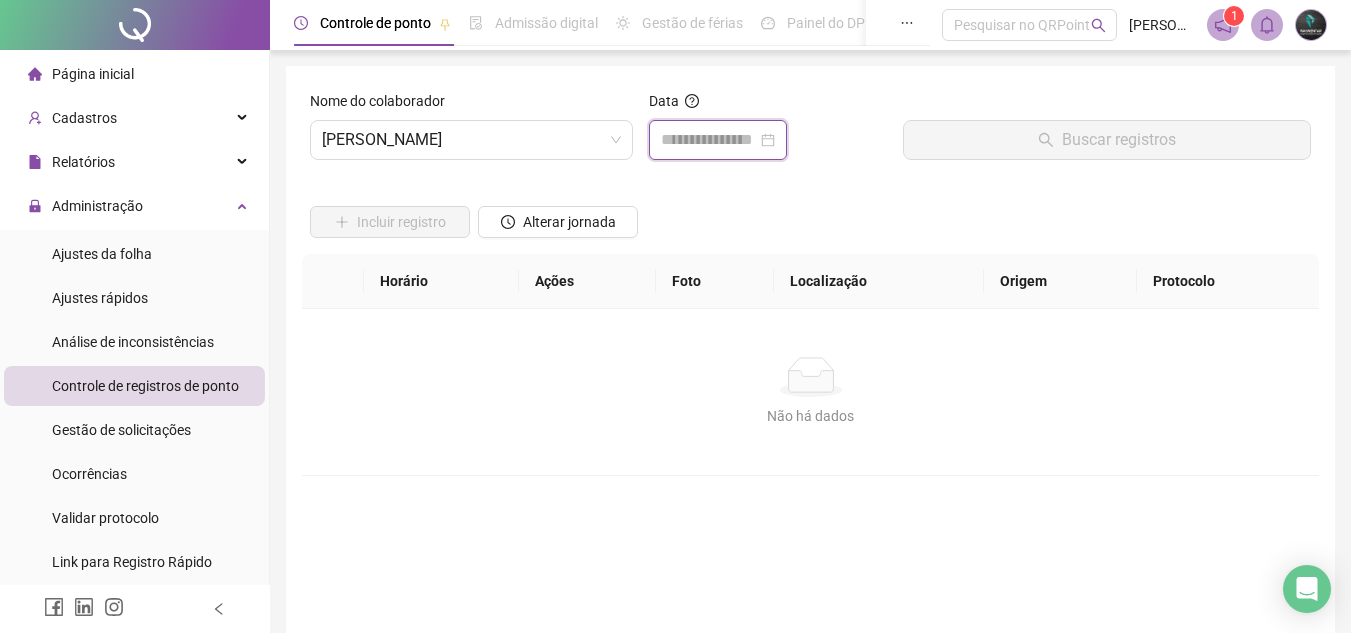 click at bounding box center [709, 140] 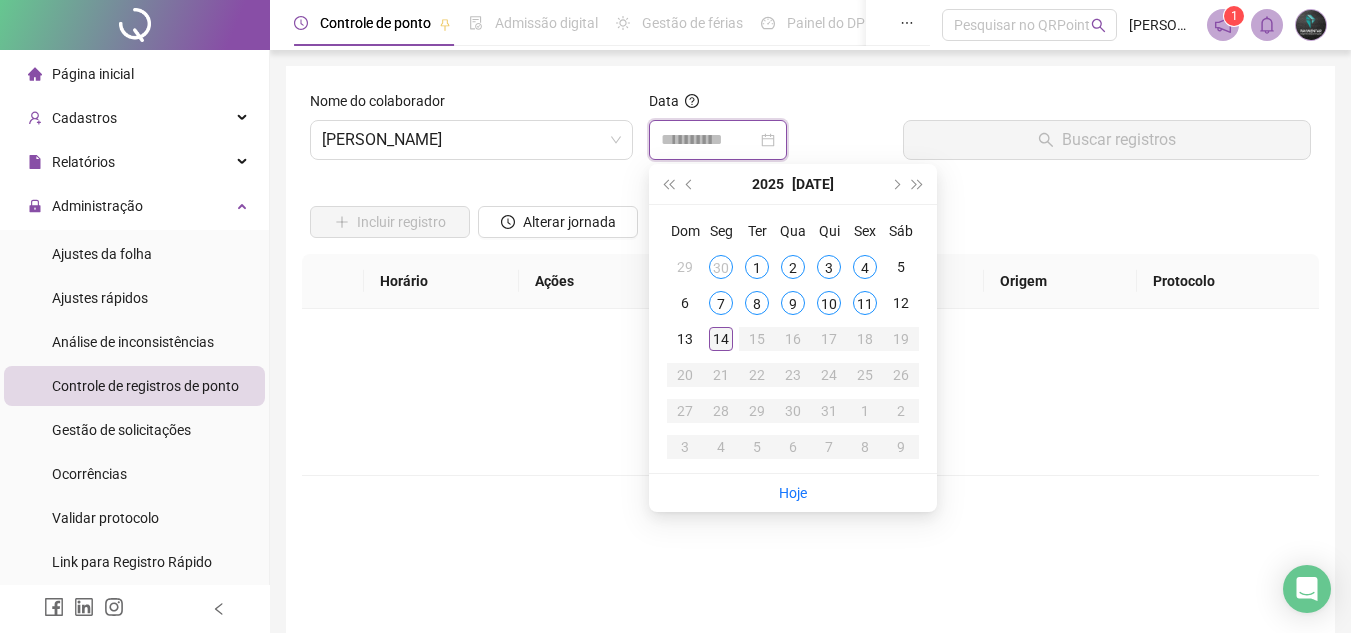 type on "**********" 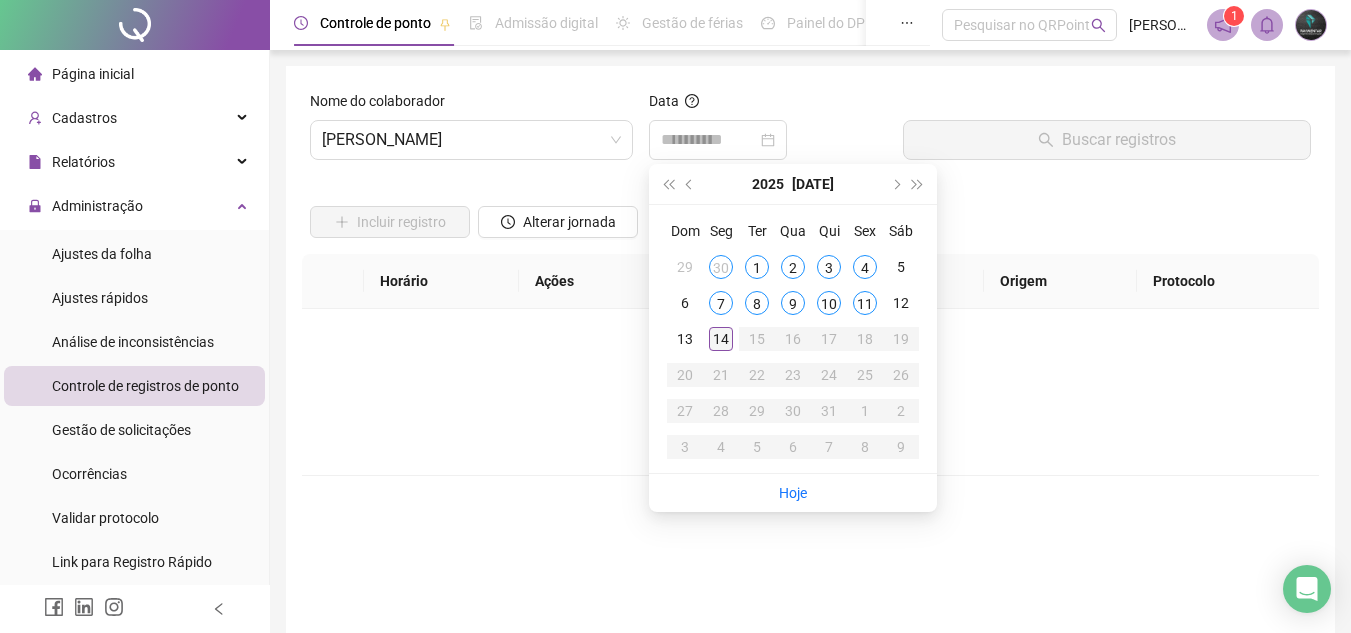 click on "14" at bounding box center (721, 339) 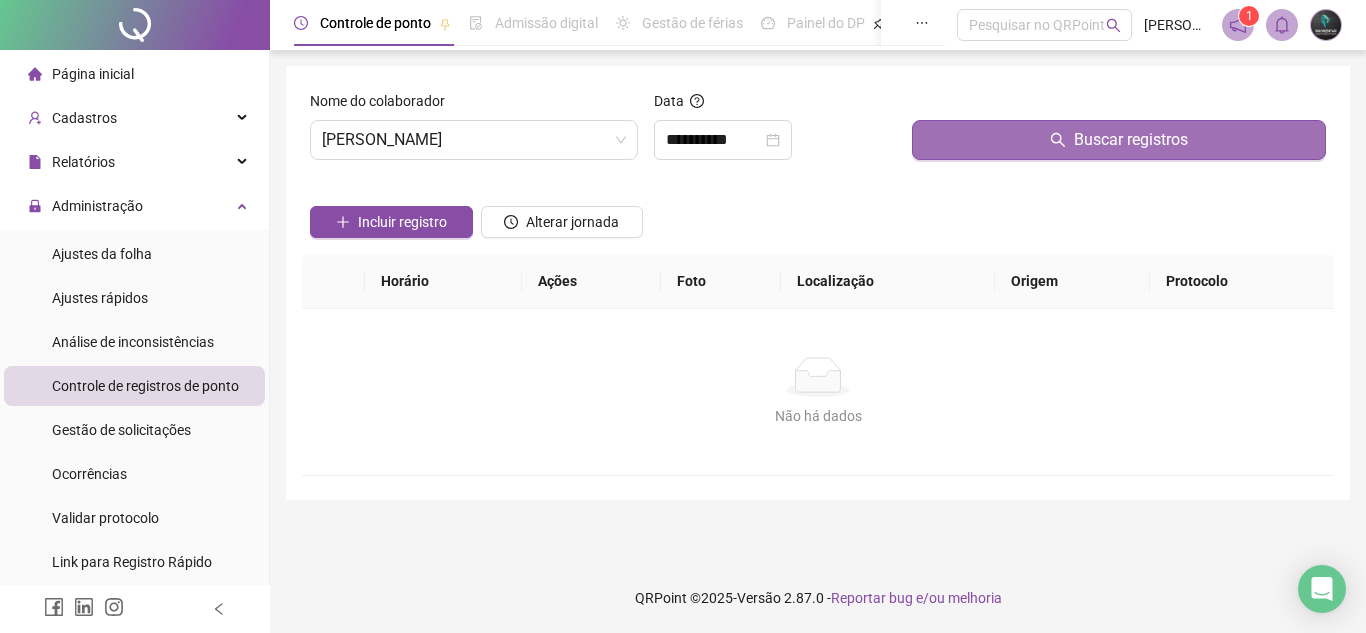 click on "Buscar registros" at bounding box center [1119, 140] 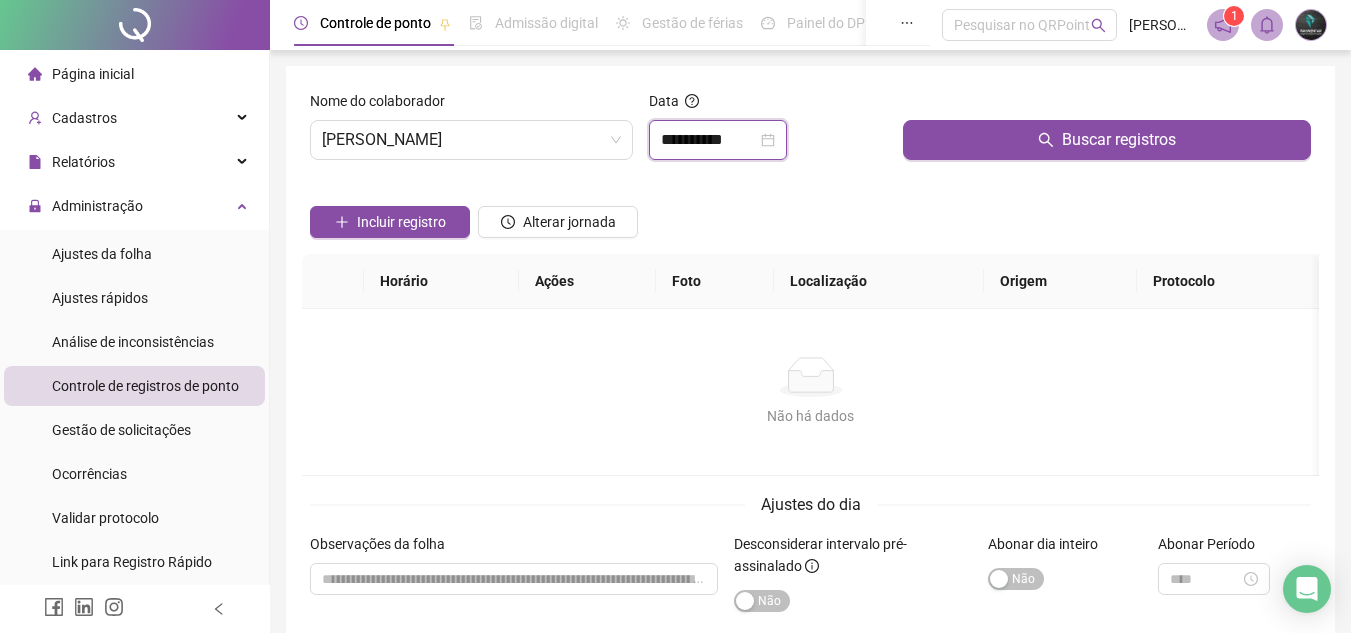 drag, startPoint x: 753, startPoint y: 137, endPoint x: 894, endPoint y: 132, distance: 141.08862 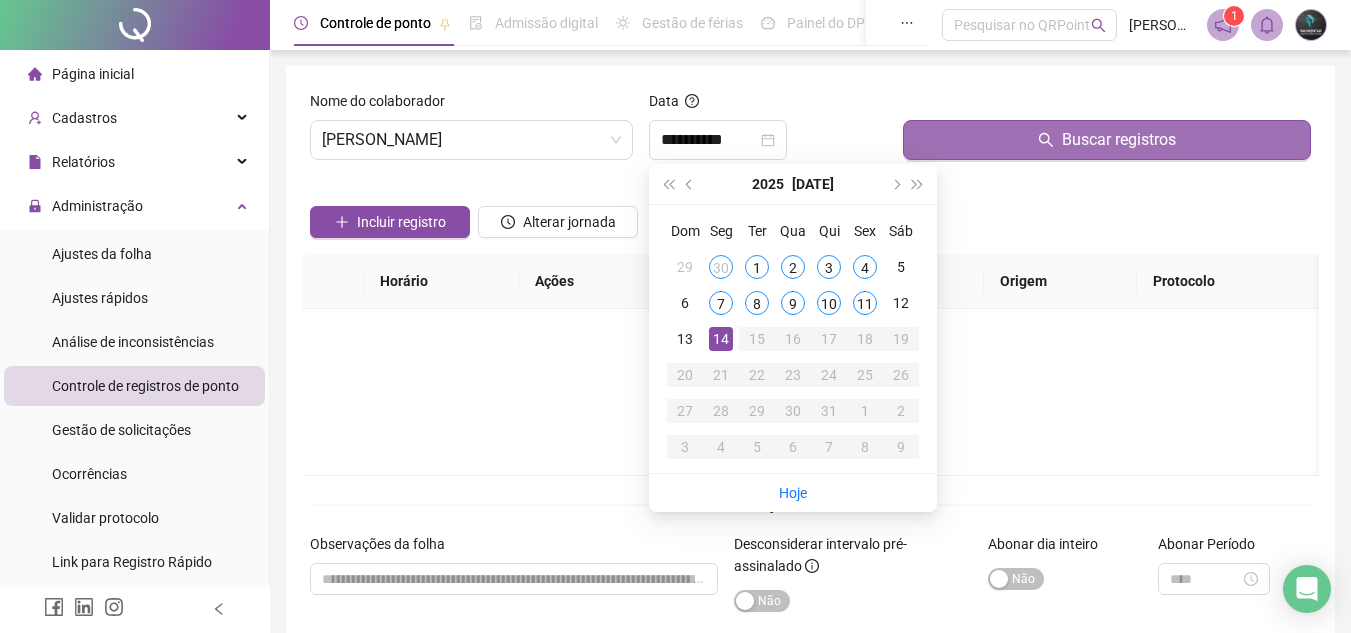 click on "Buscar registros" at bounding box center (1107, 140) 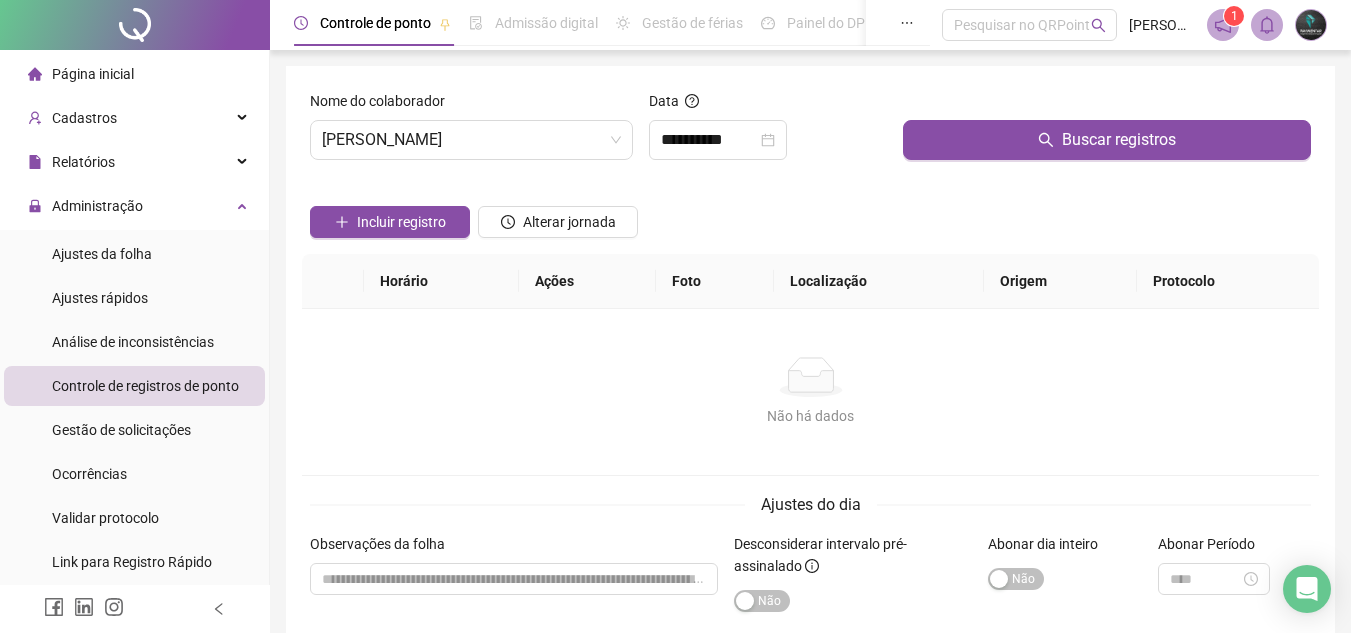 click on "Nome do colaborador [PERSON_NAME]" at bounding box center [471, 133] 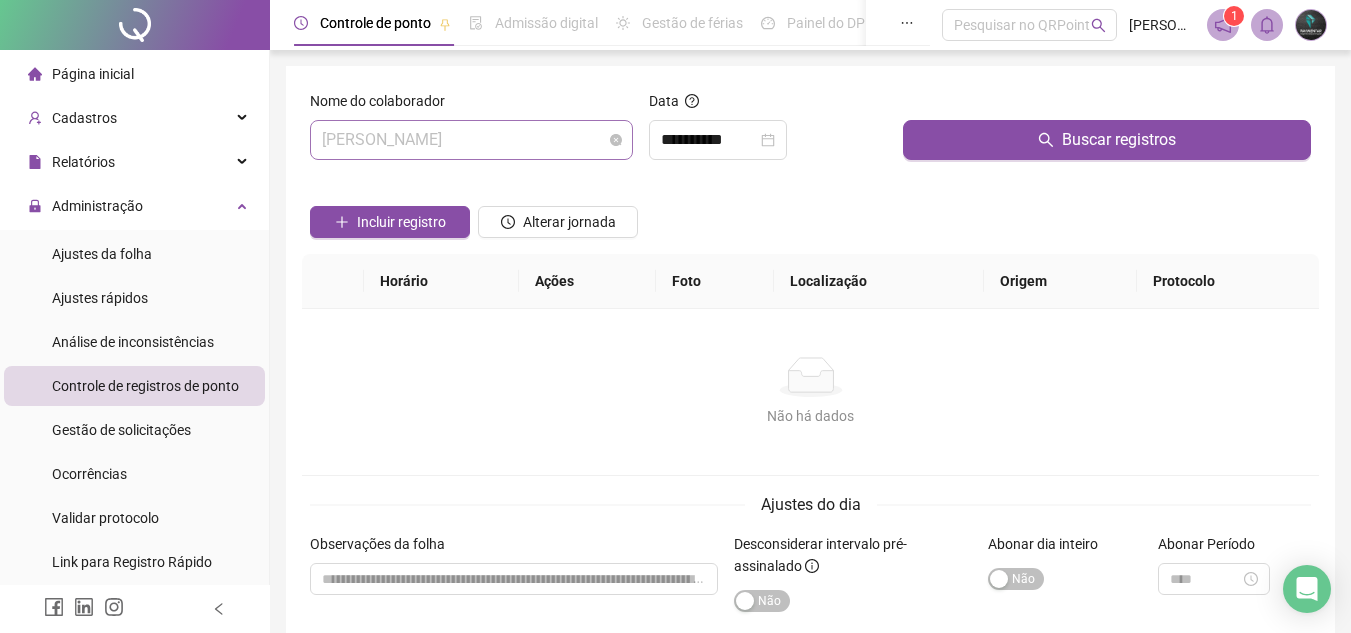 click on "[PERSON_NAME]" at bounding box center (471, 140) 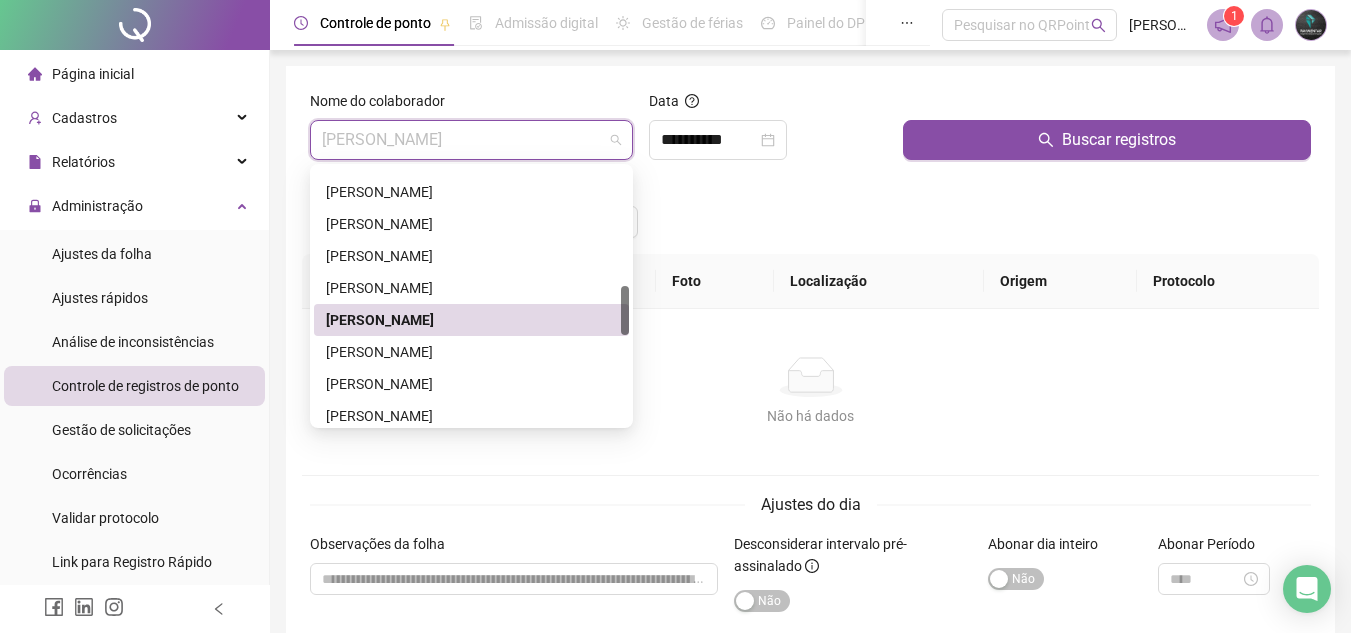 scroll, scrollTop: 700, scrollLeft: 0, axis: vertical 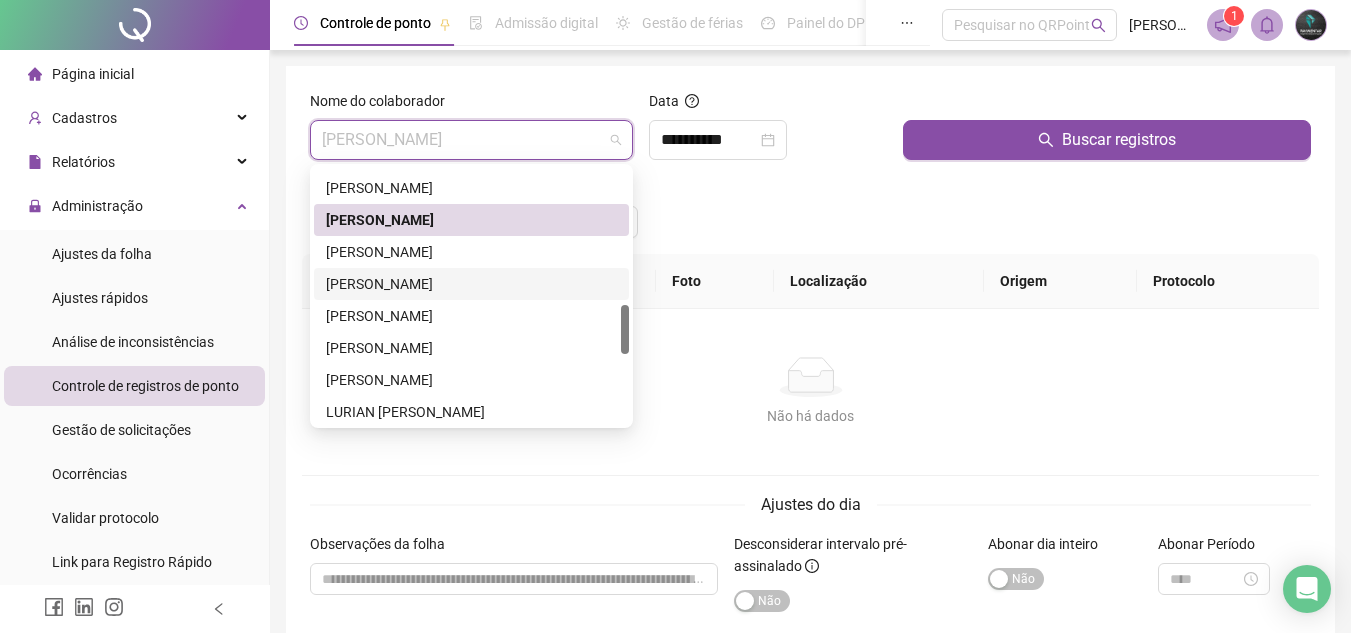 click on "[PERSON_NAME]" at bounding box center [471, 284] 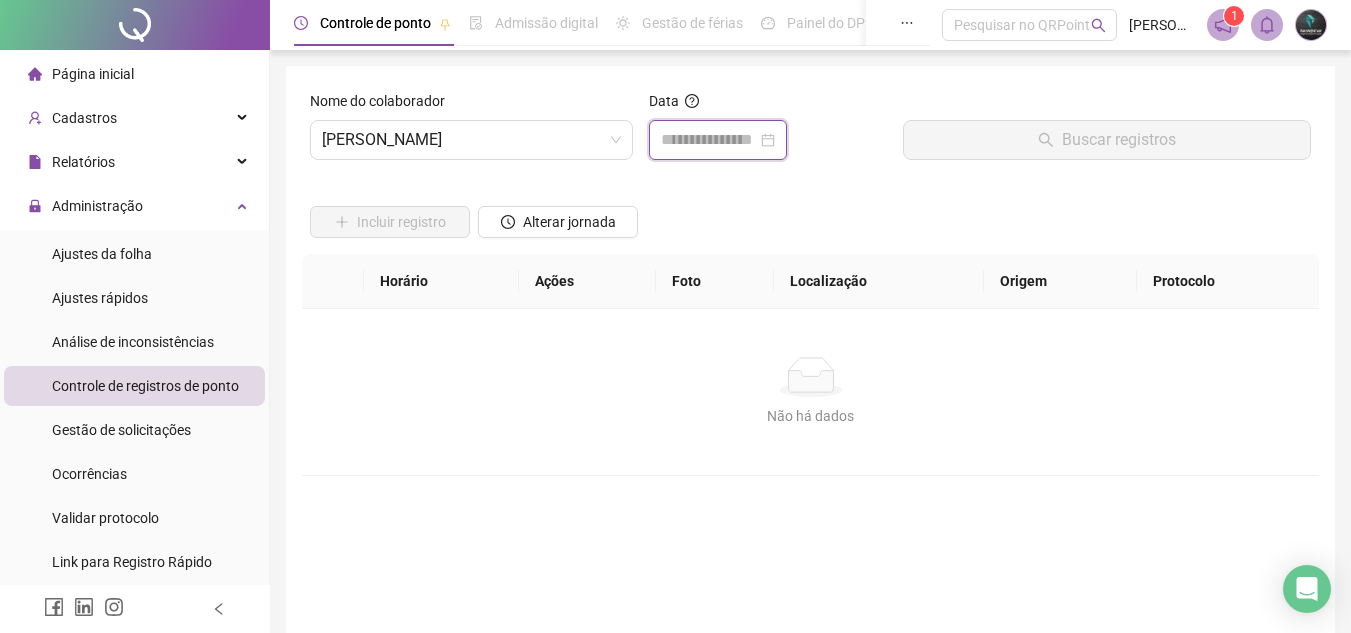 click at bounding box center (709, 140) 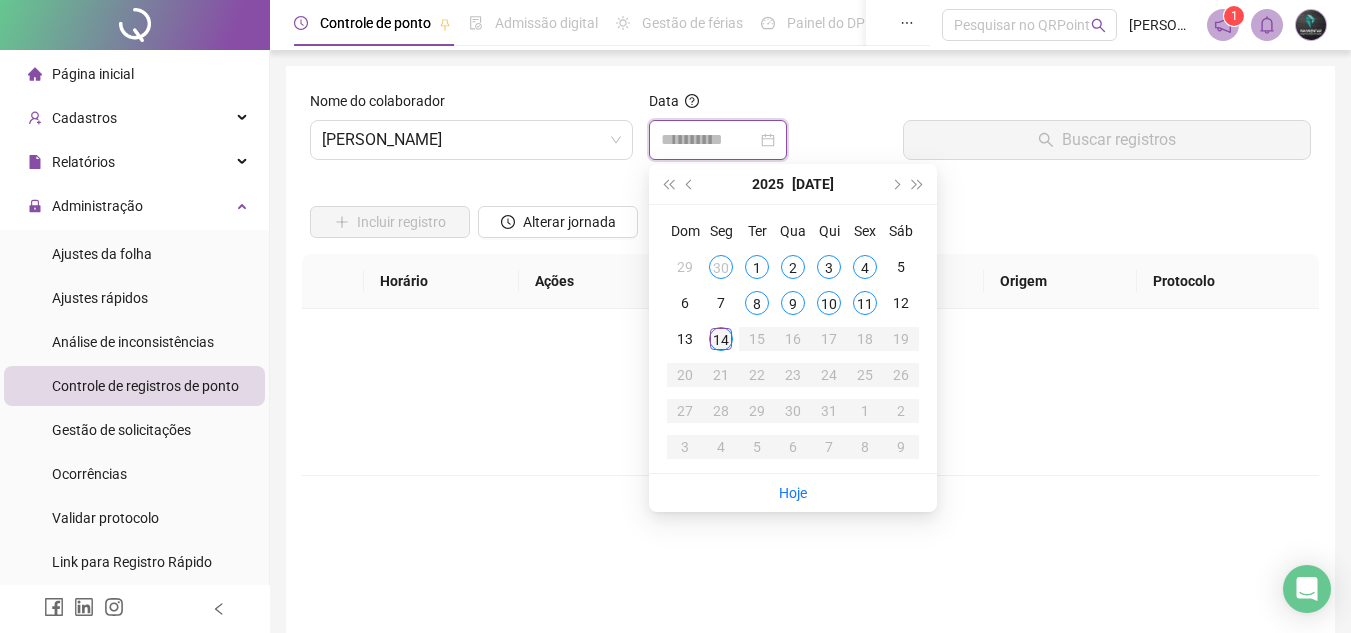 type on "**********" 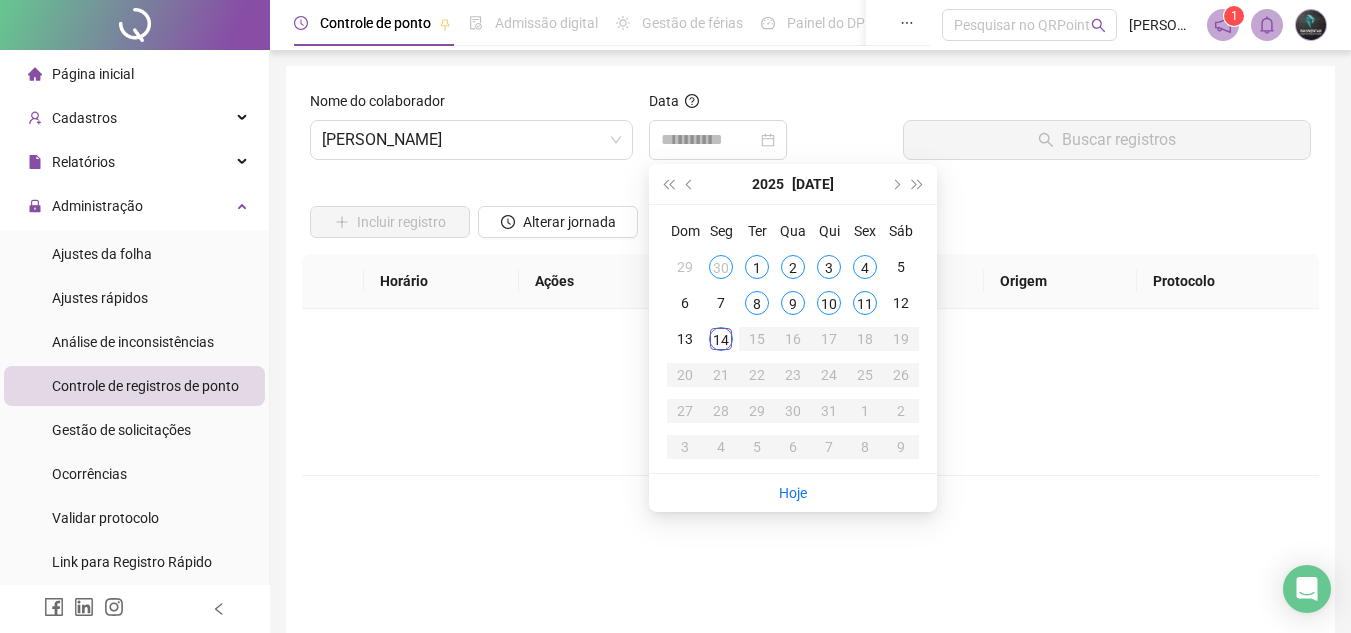 drag, startPoint x: 715, startPoint y: 340, endPoint x: 833, endPoint y: 214, distance: 172.62677 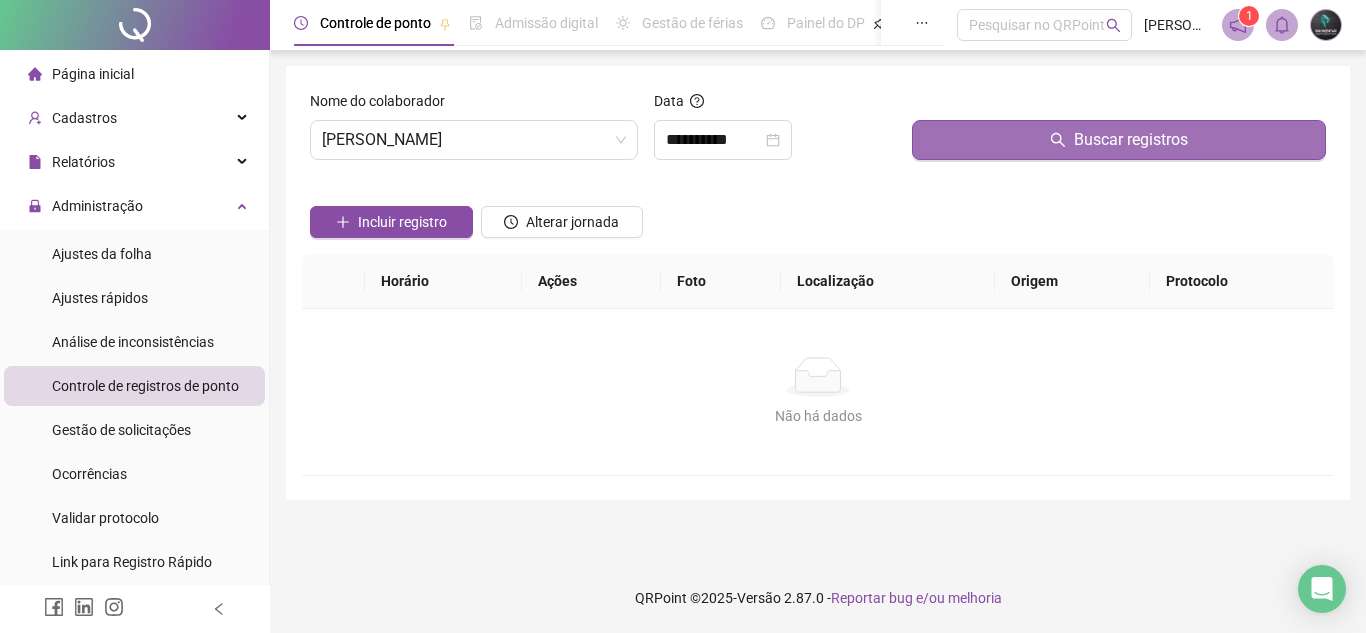 drag, startPoint x: 985, startPoint y: 72, endPoint x: 958, endPoint y: 153, distance: 85.3815 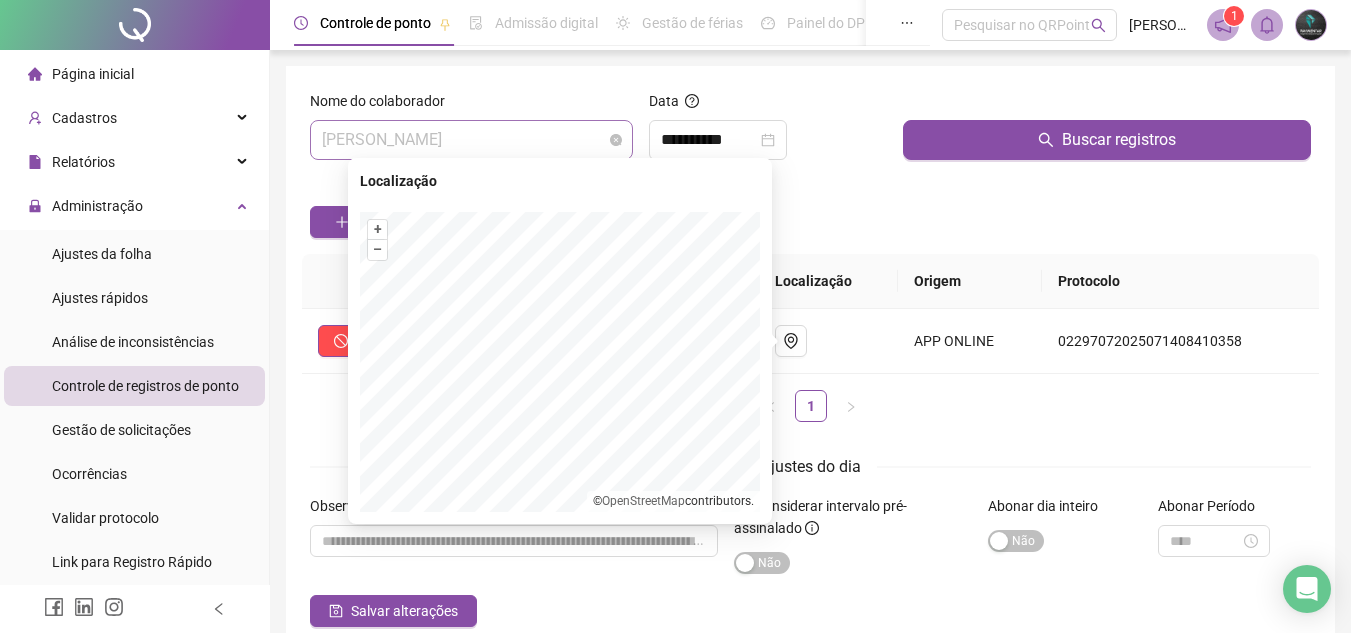 click on "[PERSON_NAME]" at bounding box center (471, 140) 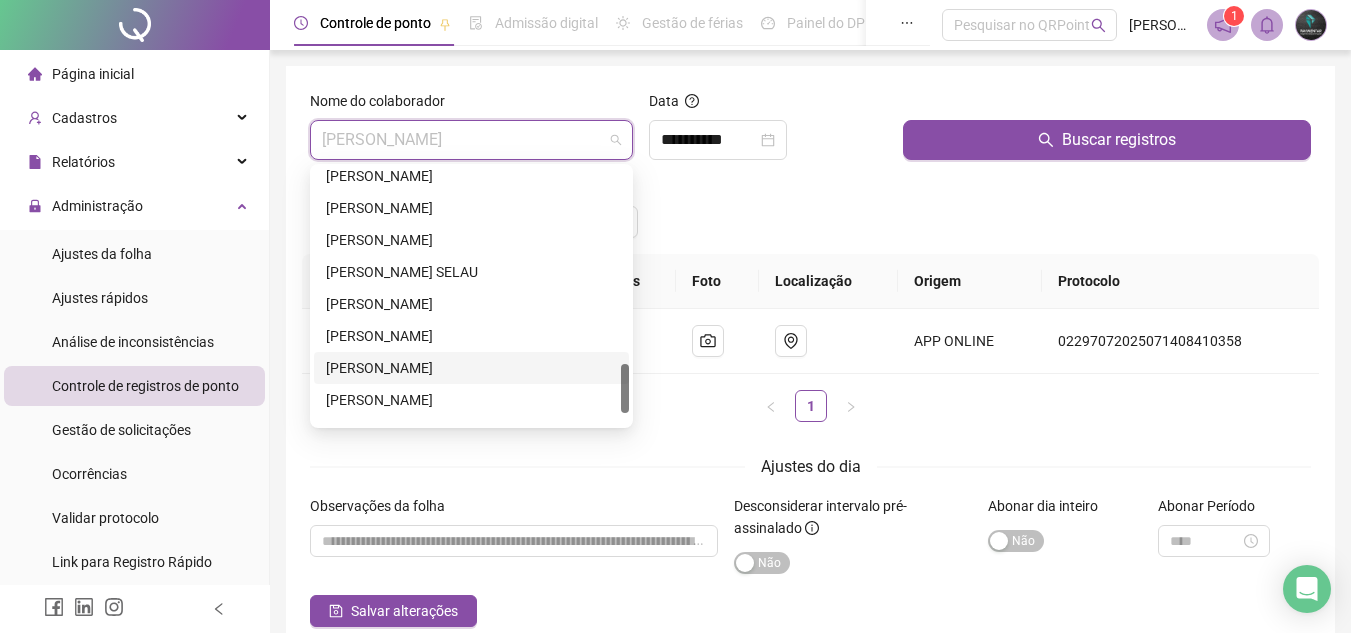 scroll, scrollTop: 1056, scrollLeft: 0, axis: vertical 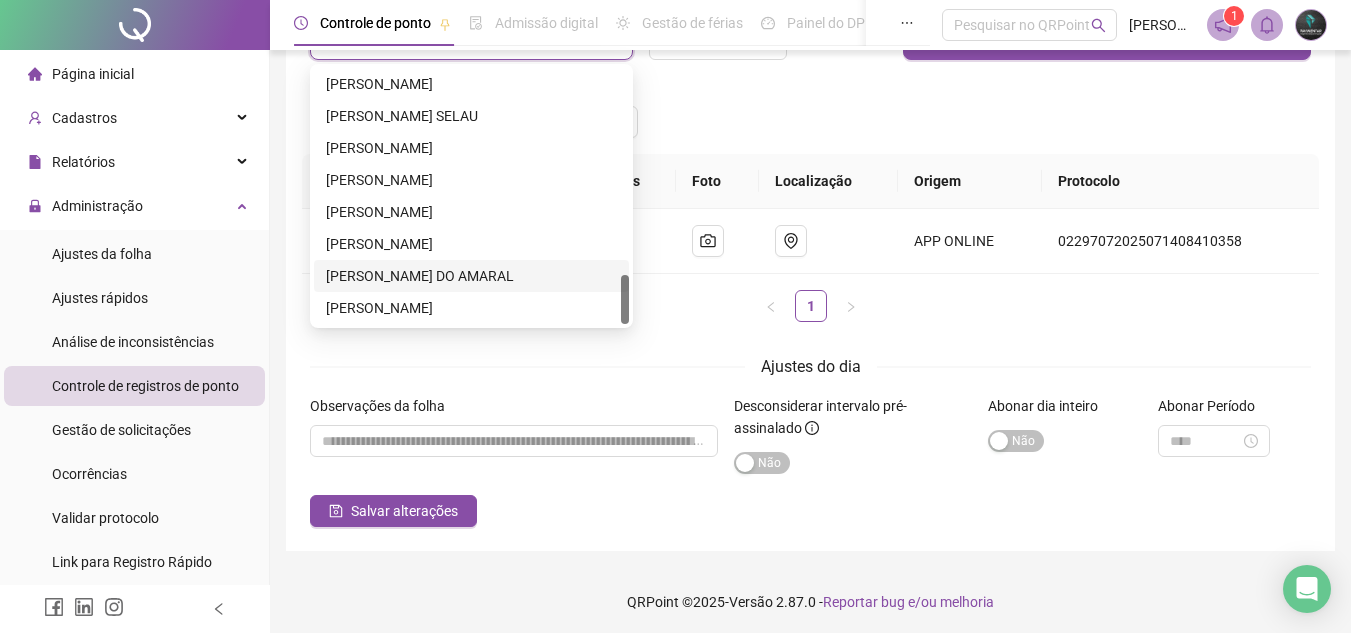 click on "Página inicial" at bounding box center (93, 74) 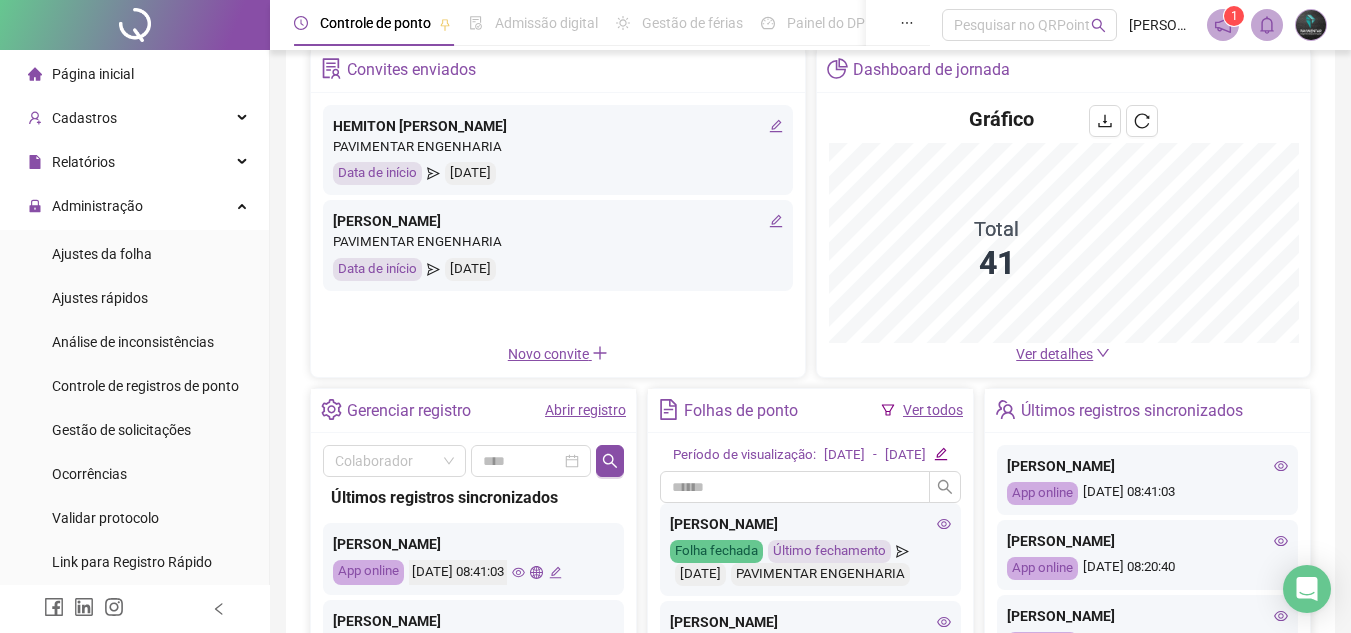 click on "Ver detalhes" at bounding box center (1054, 354) 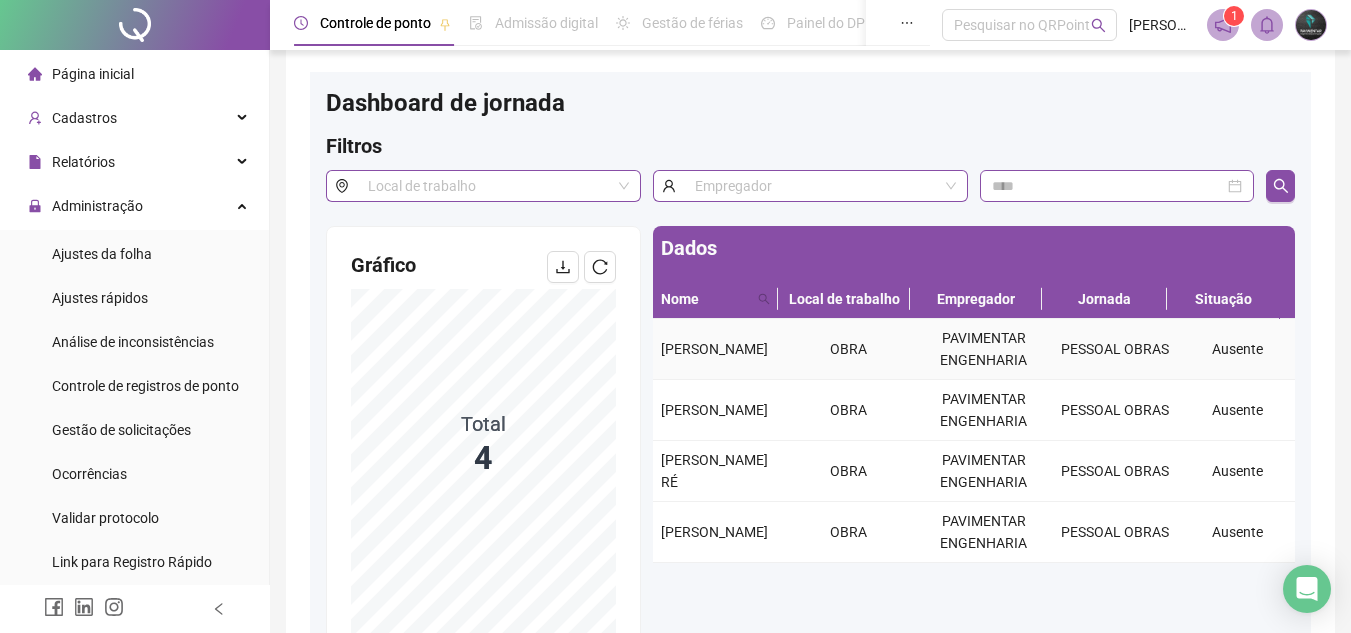 scroll, scrollTop: 100, scrollLeft: 0, axis: vertical 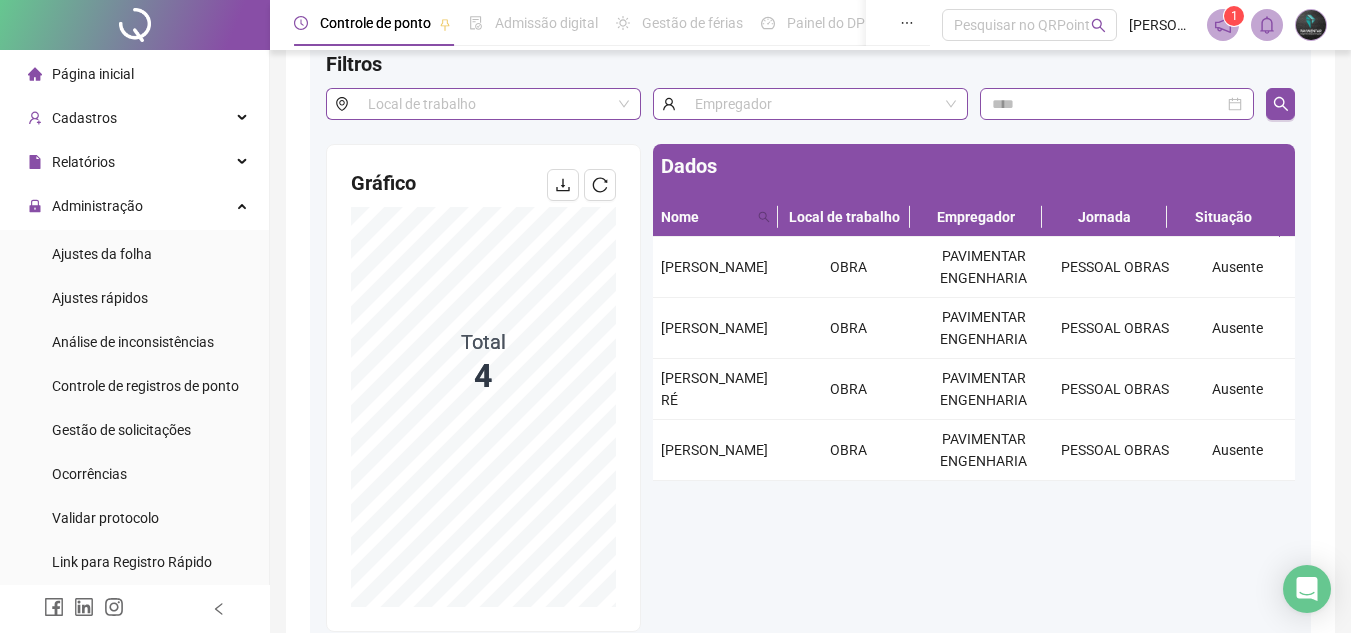 click on "Dados Nome Local de trabalho Empregador Jornada Situação           [PERSON_NAME]  OBRA PAVIMENTAR ENGENHARIA PESSOAL OBRAS Ausente [PERSON_NAME] OBRA PAVIMENTAR ENGENHARIA PESSOAL OBRAS Ausente [PERSON_NAME] RÉ  OBRA PAVIMENTAR ENGENHARIA PESSOAL OBRAS Ausente [PERSON_NAME] OBRA PAVIMENTAR ENGENHARIA PESSOAL OBRAS Ausente" at bounding box center (974, 388) 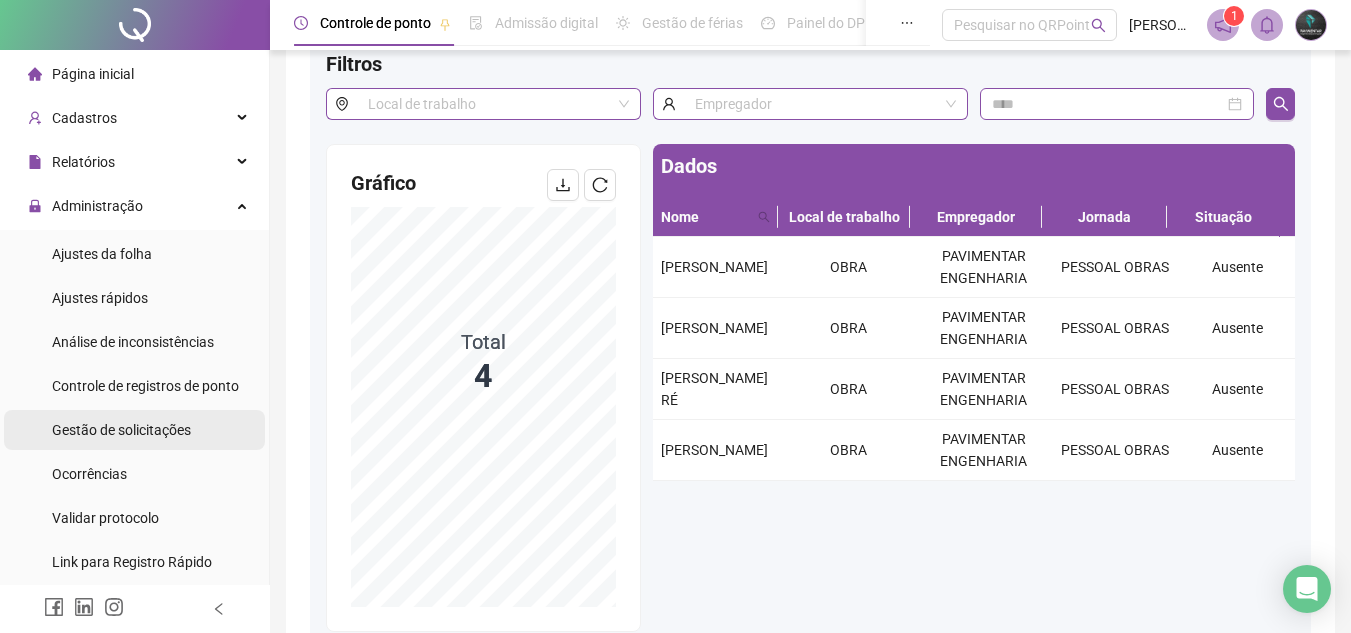 click on "Gestão de solicitações" at bounding box center (121, 430) 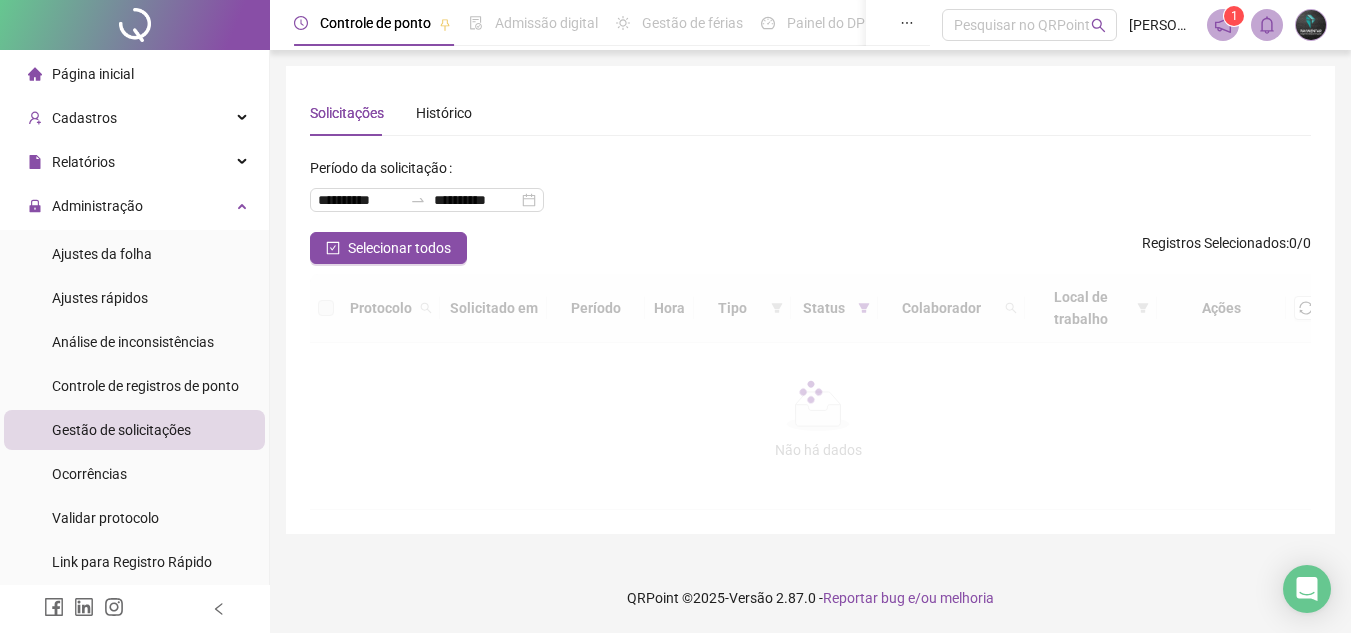 scroll, scrollTop: 0, scrollLeft: 0, axis: both 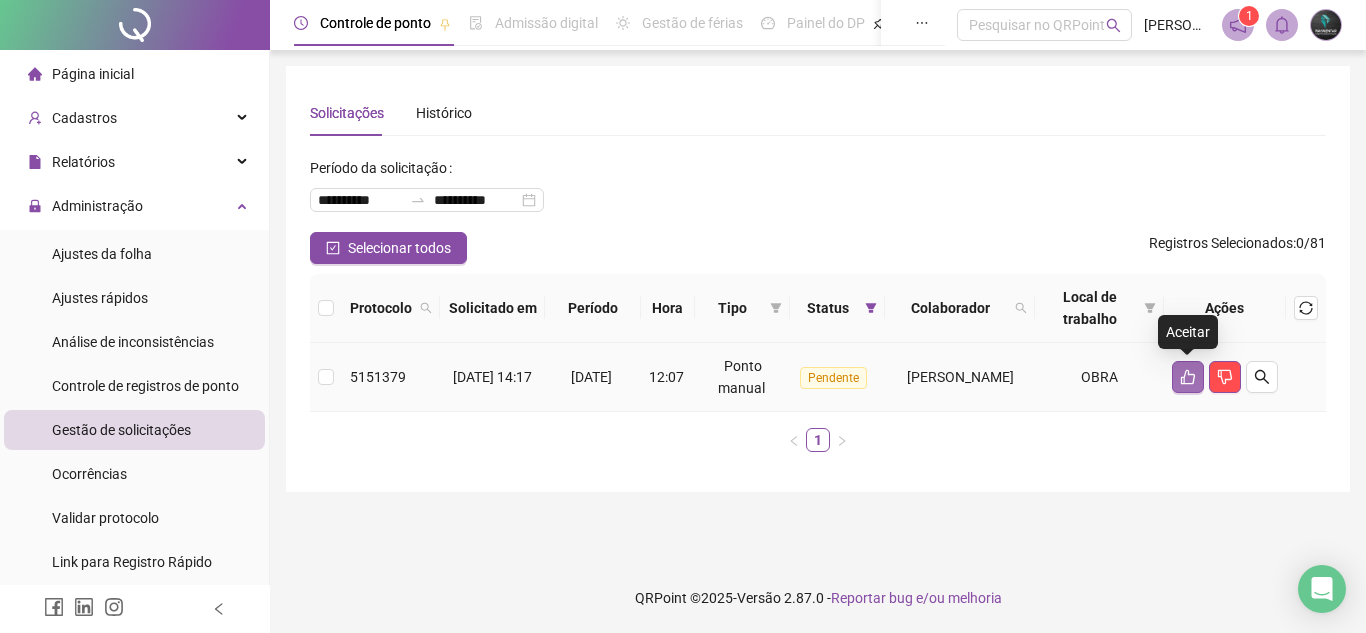 click at bounding box center (1188, 377) 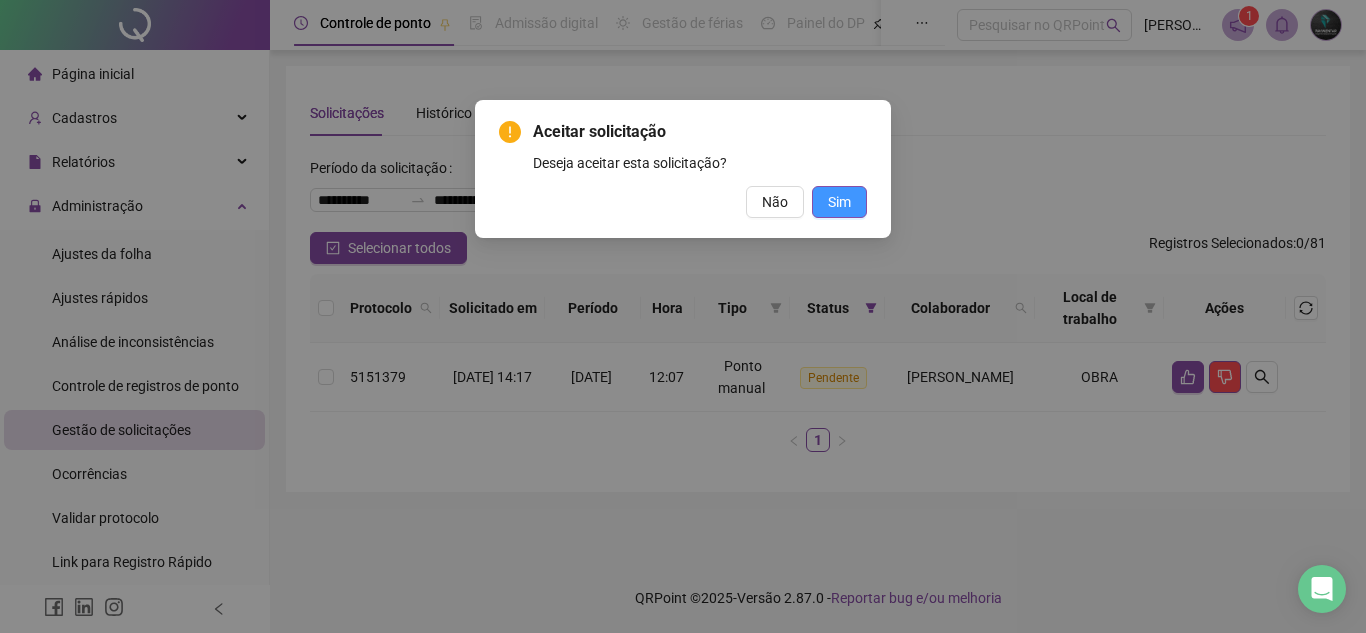 click on "Sim" at bounding box center [839, 202] 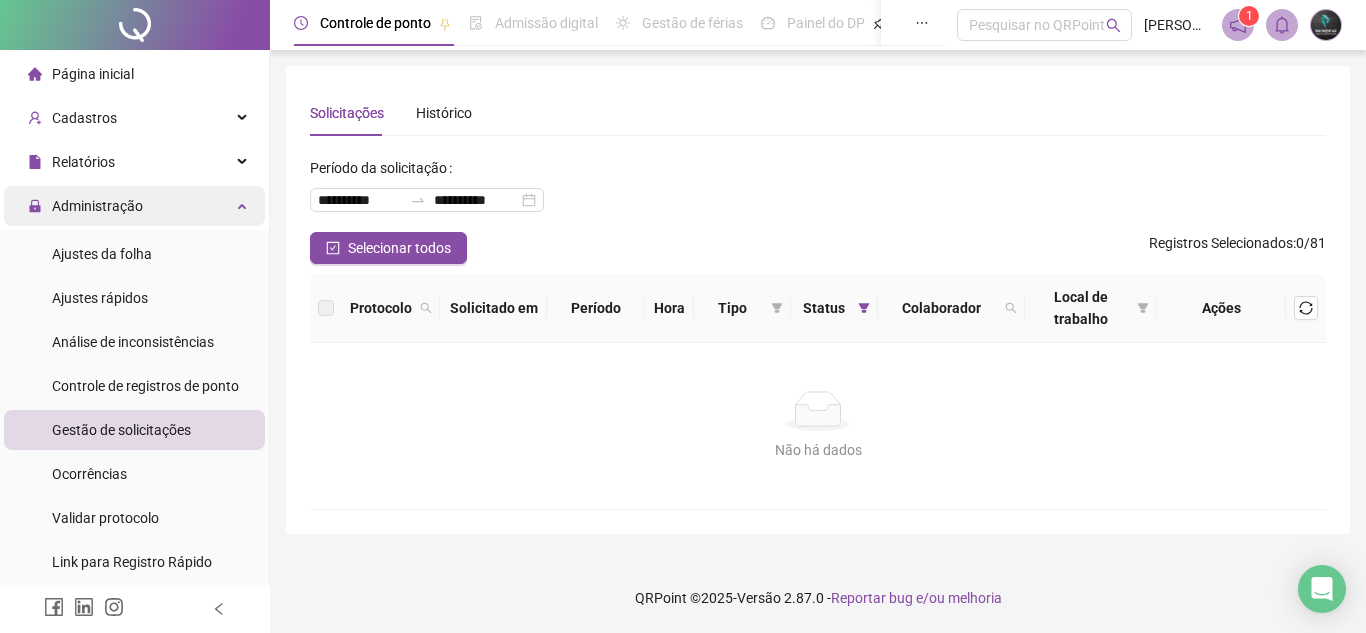 click on "Administração" at bounding box center (97, 206) 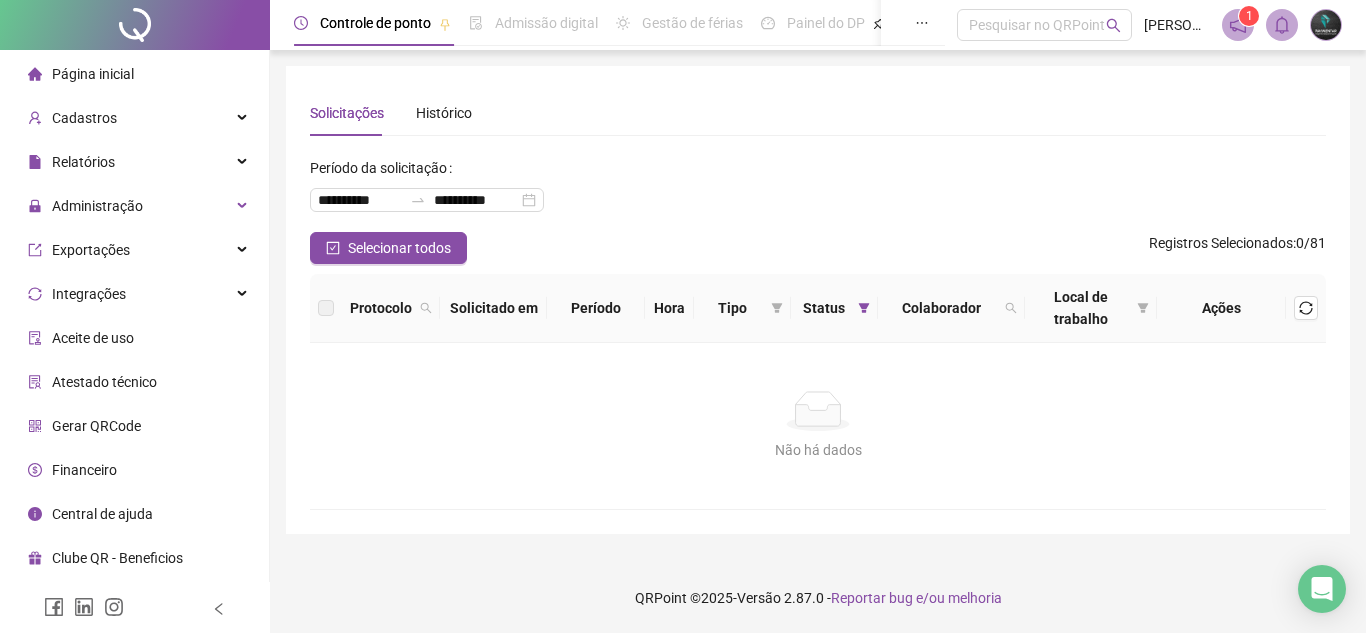 click on "Página inicial" at bounding box center [134, 74] 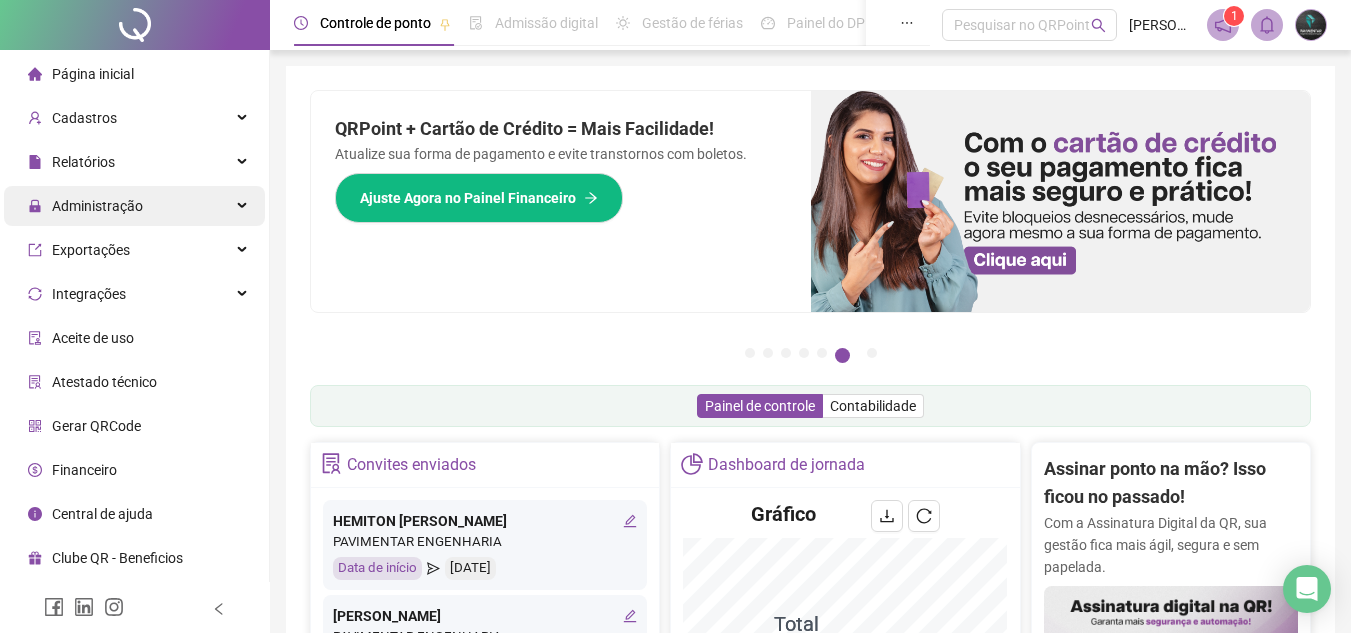 drag, startPoint x: 122, startPoint y: 194, endPoint x: 124, endPoint y: 215, distance: 21.095022 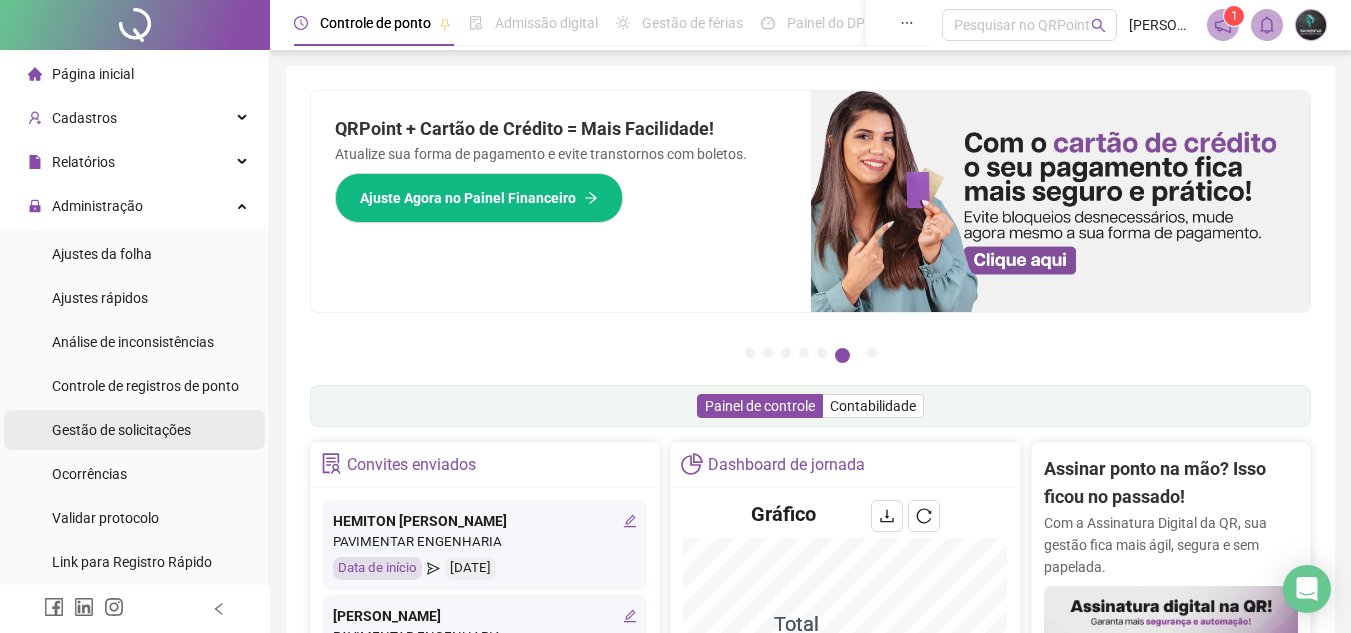 click on "Gestão de solicitações" at bounding box center (121, 430) 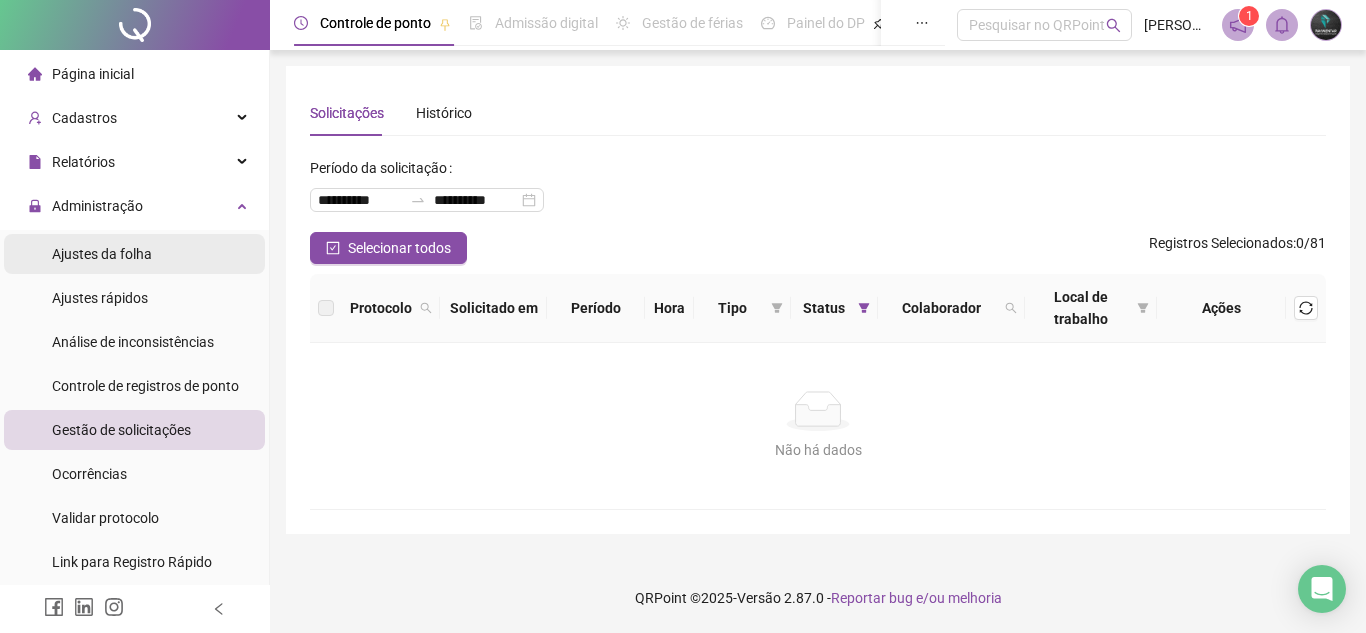 click on "Ajustes da folha" at bounding box center [102, 254] 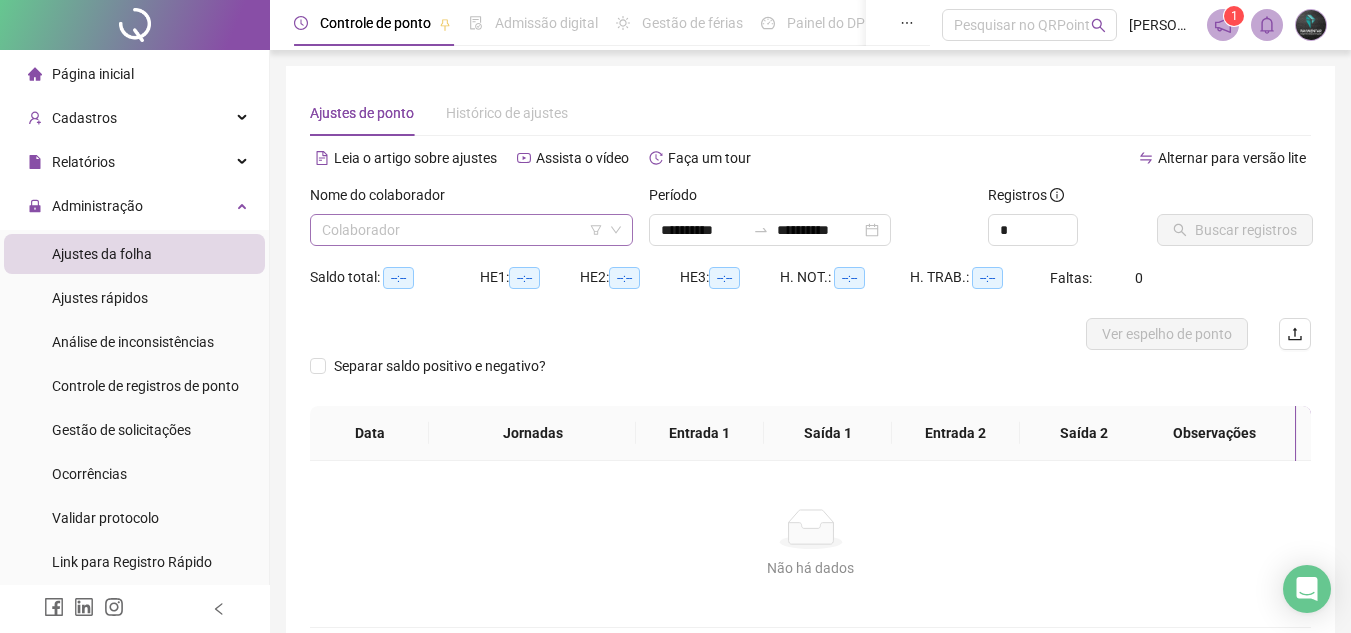 click at bounding box center [465, 230] 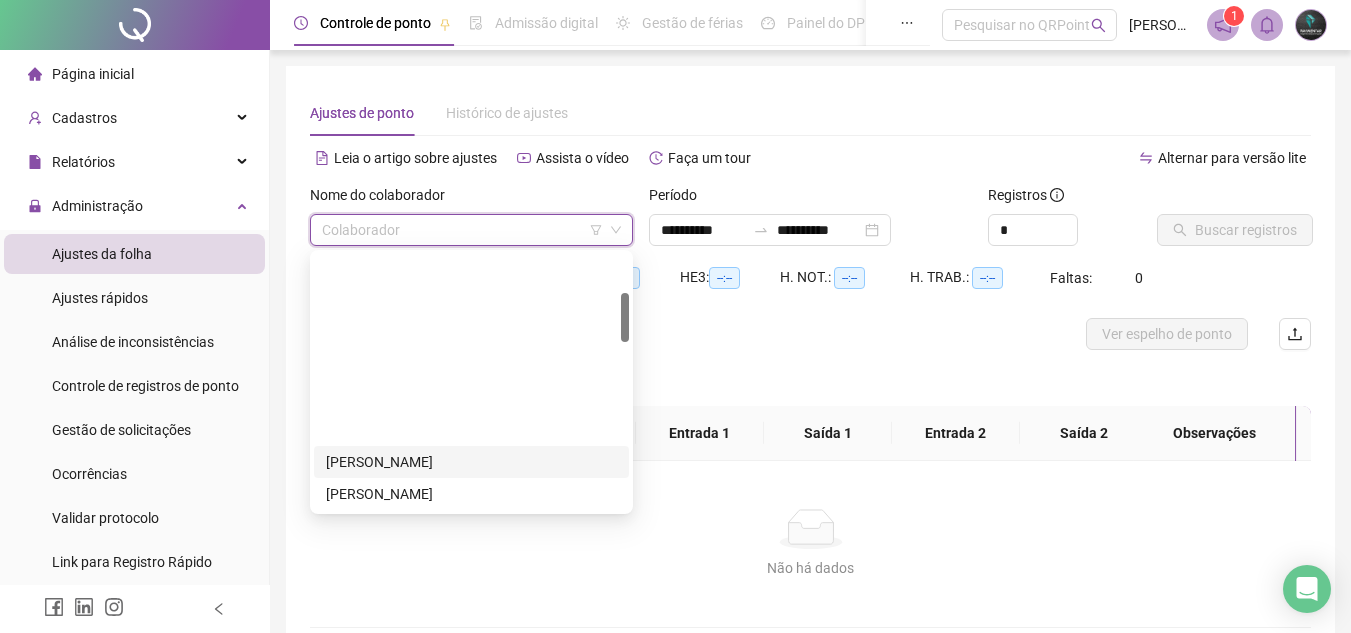 scroll, scrollTop: 200, scrollLeft: 0, axis: vertical 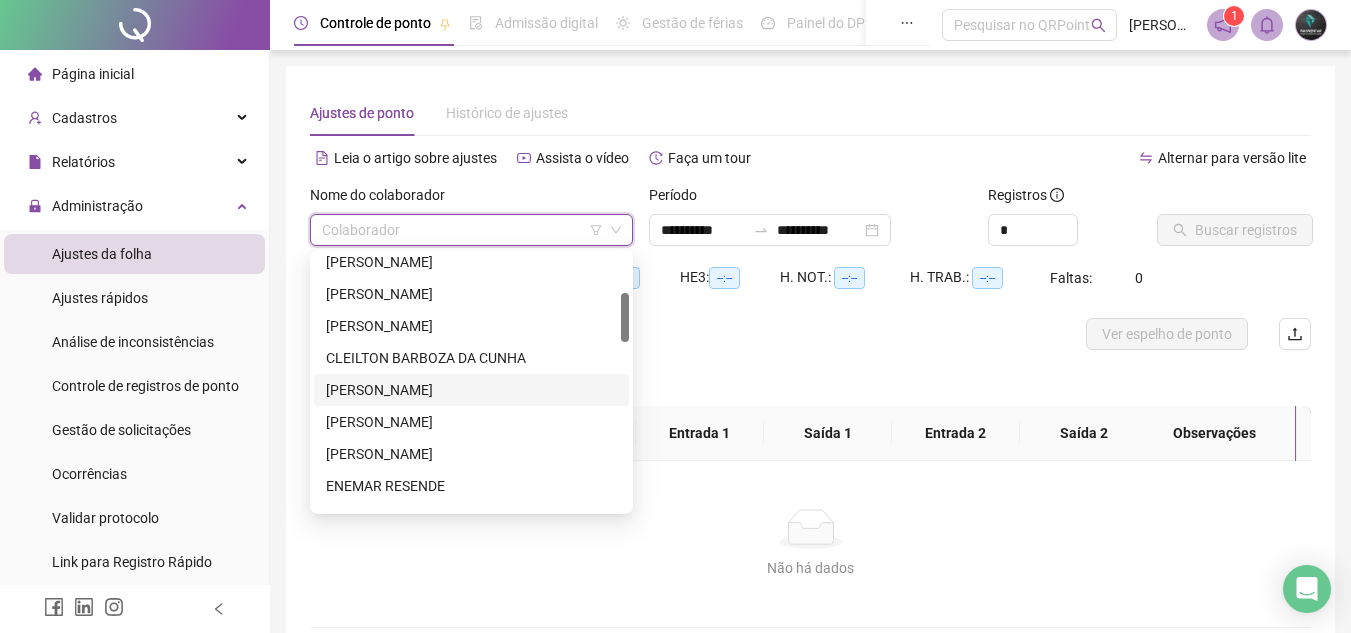 click on "[PERSON_NAME]" at bounding box center (471, 390) 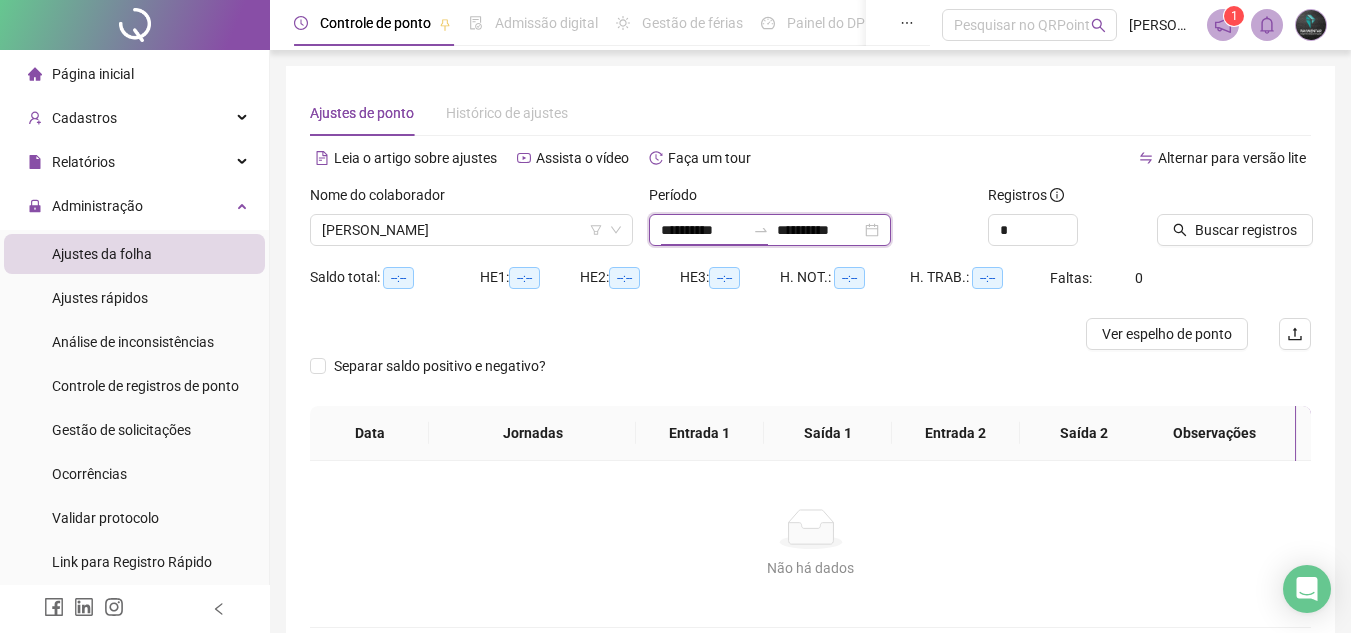 click on "**********" at bounding box center [703, 230] 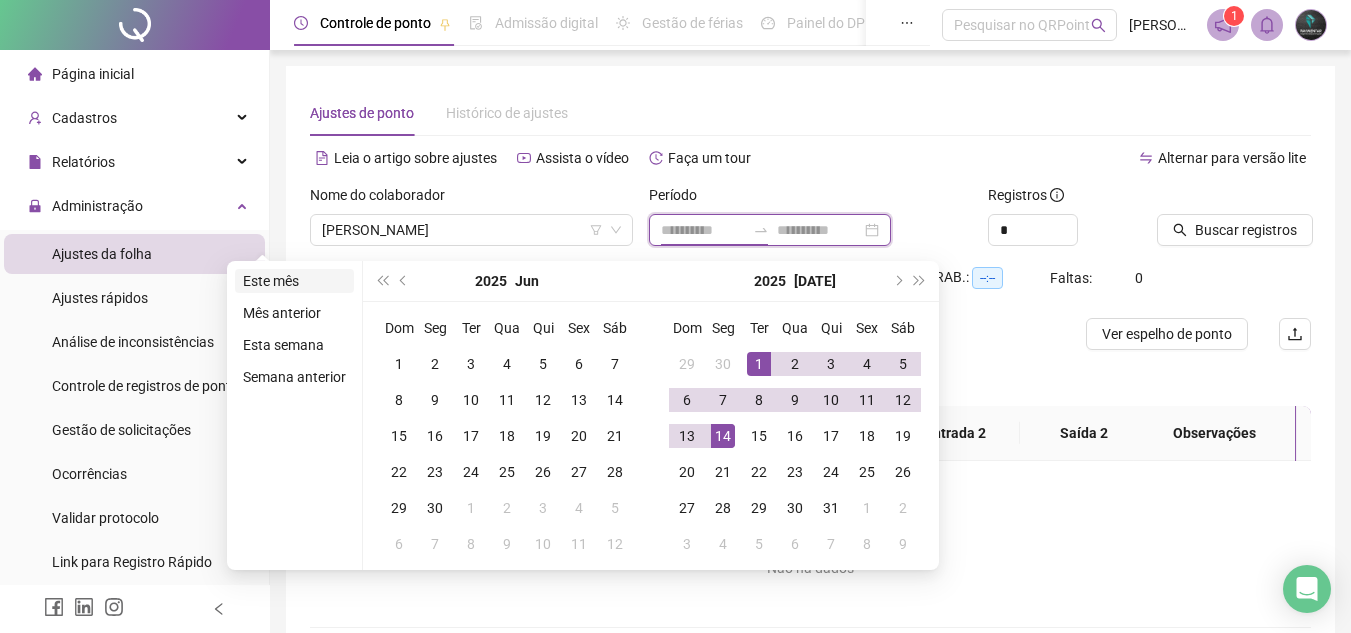 type on "**********" 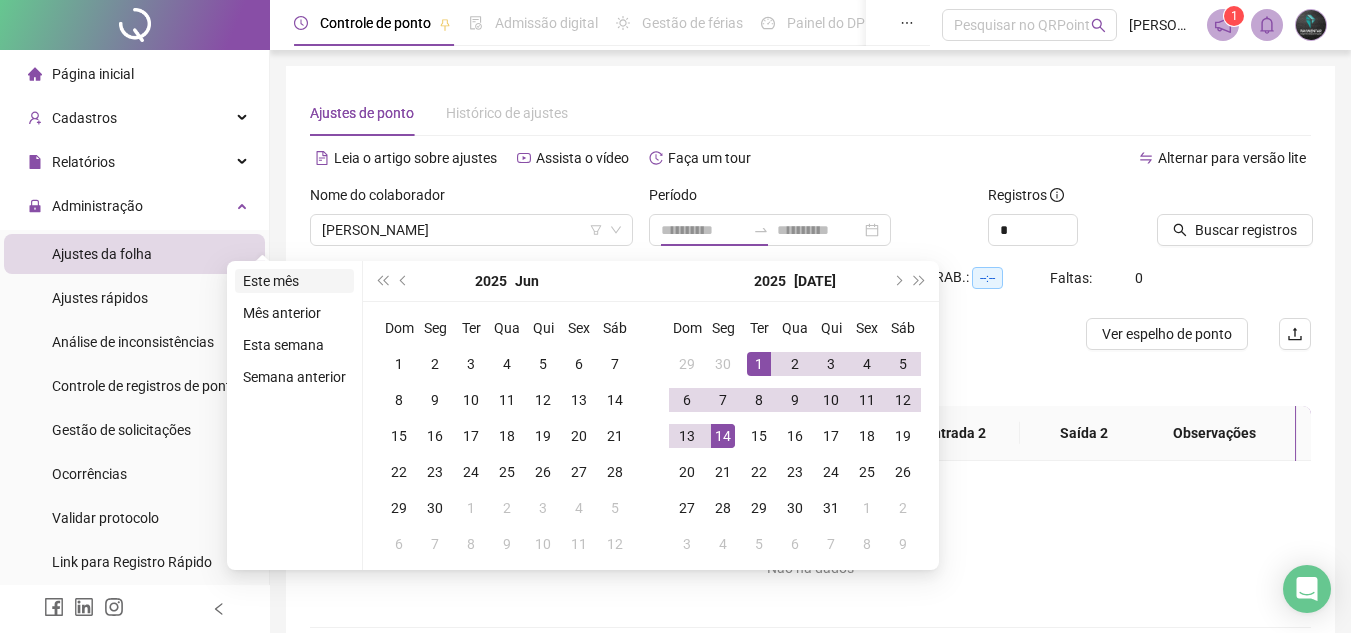 click on "Este mês" at bounding box center (294, 281) 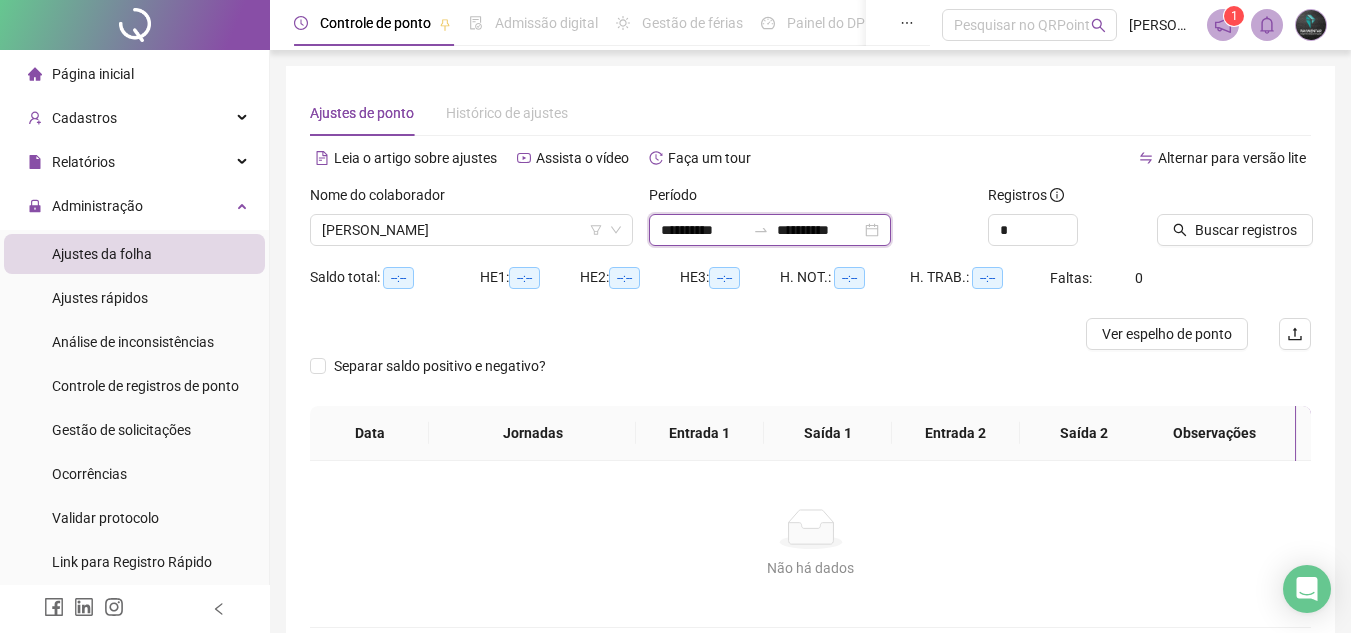 click on "**********" at bounding box center (819, 230) 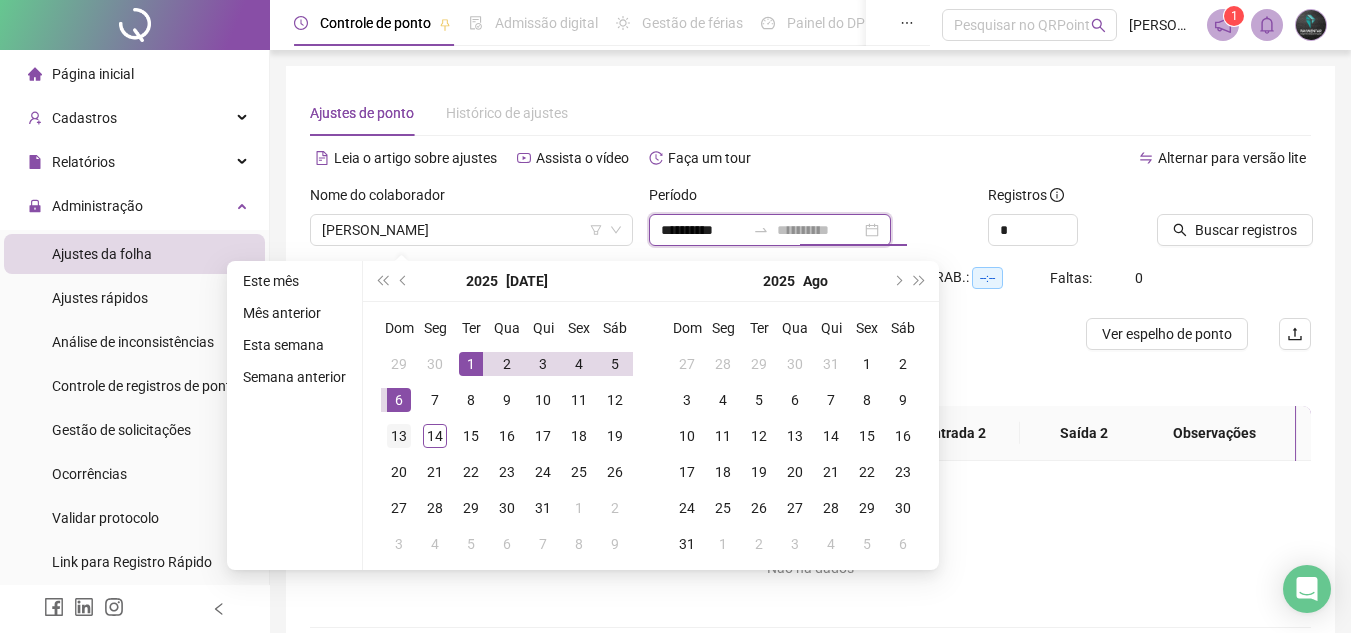 type on "**********" 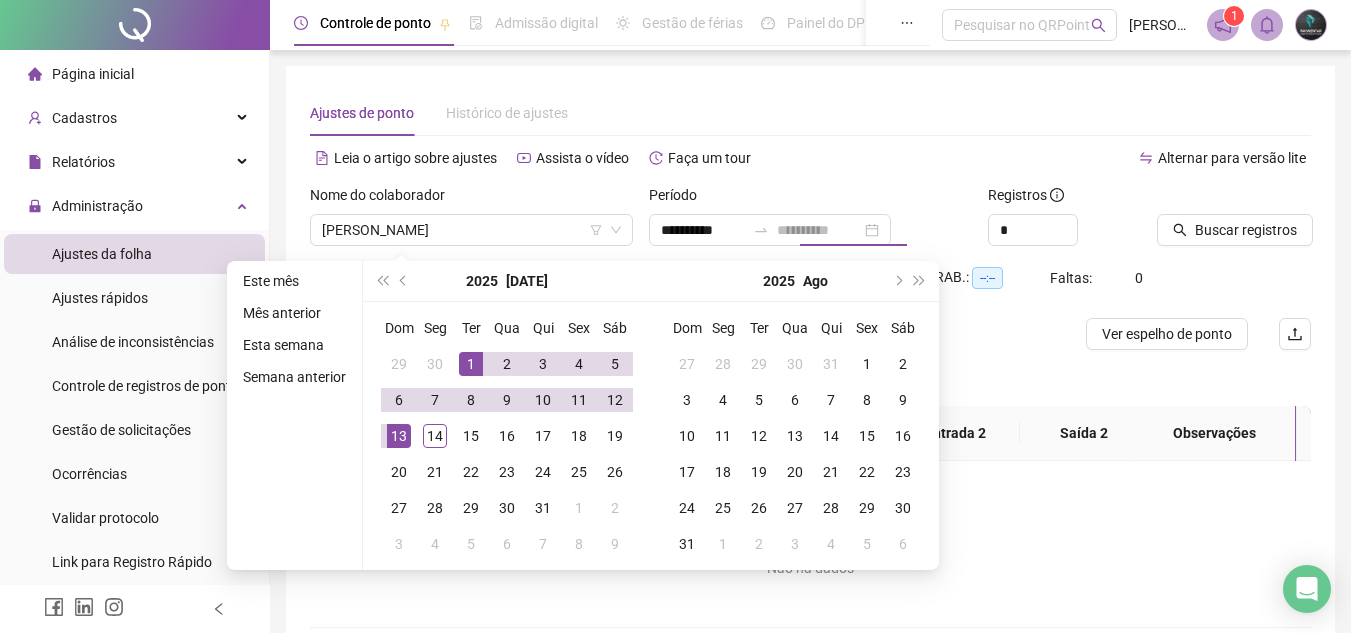 click on "13" at bounding box center [399, 436] 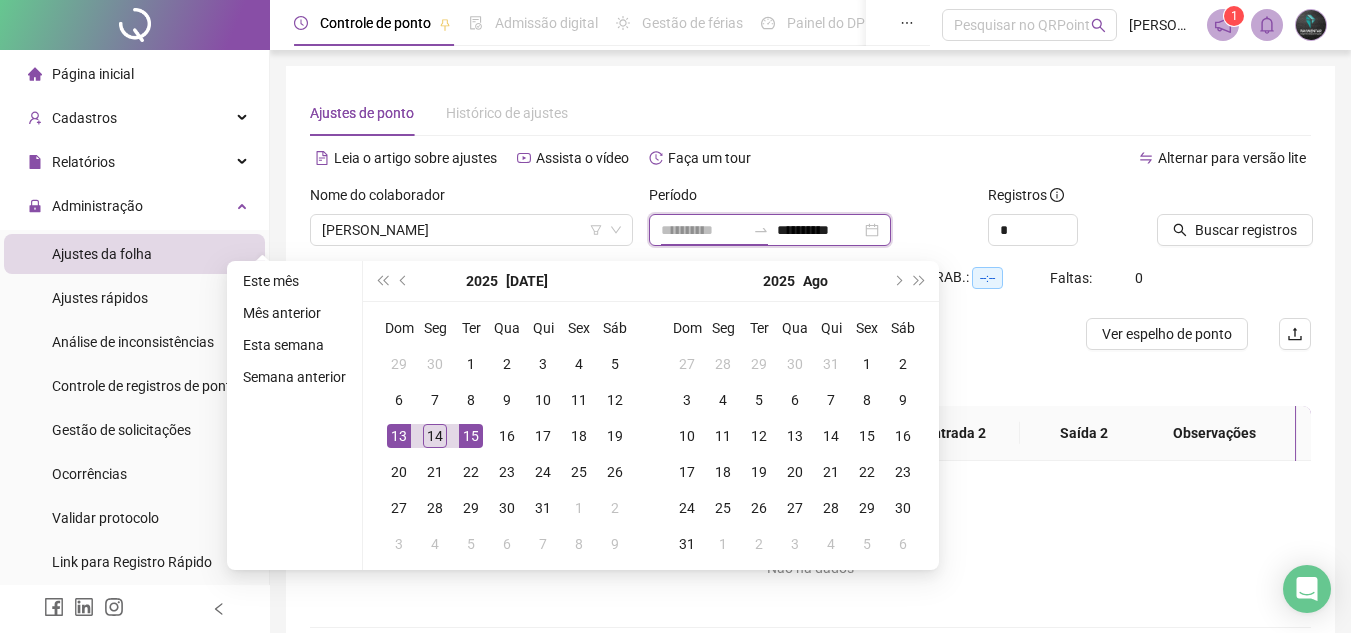 type on "**********" 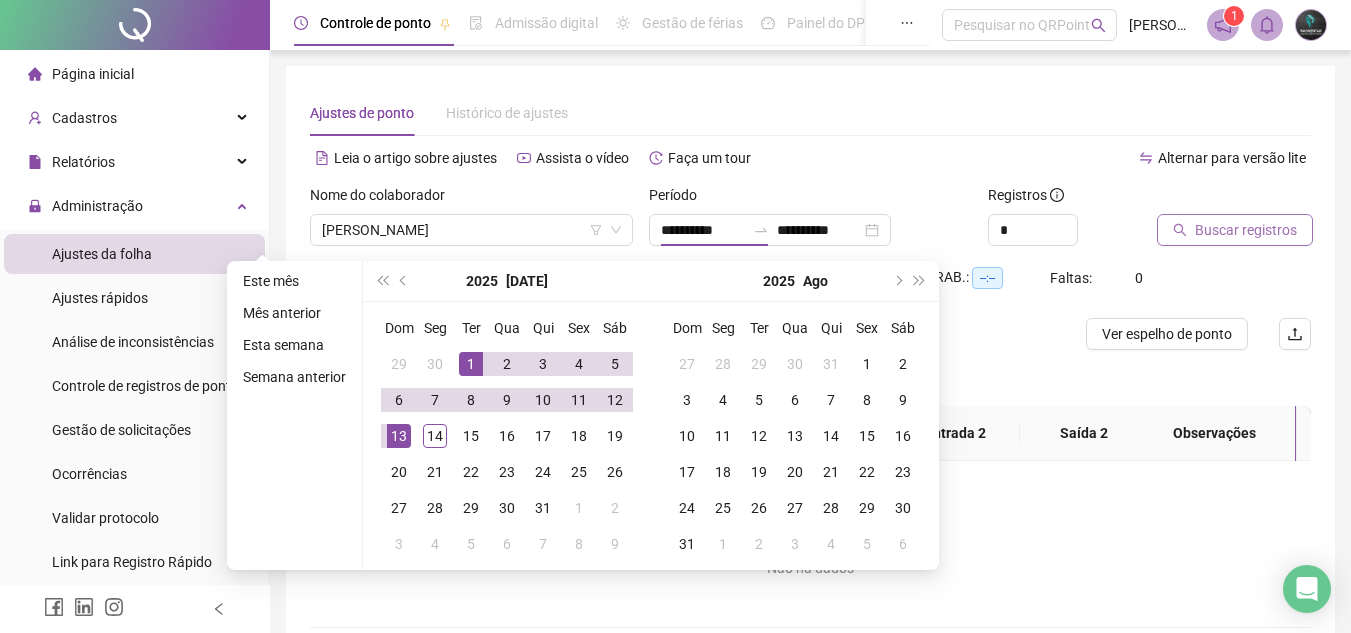 click on "Buscar registros" at bounding box center (1246, 230) 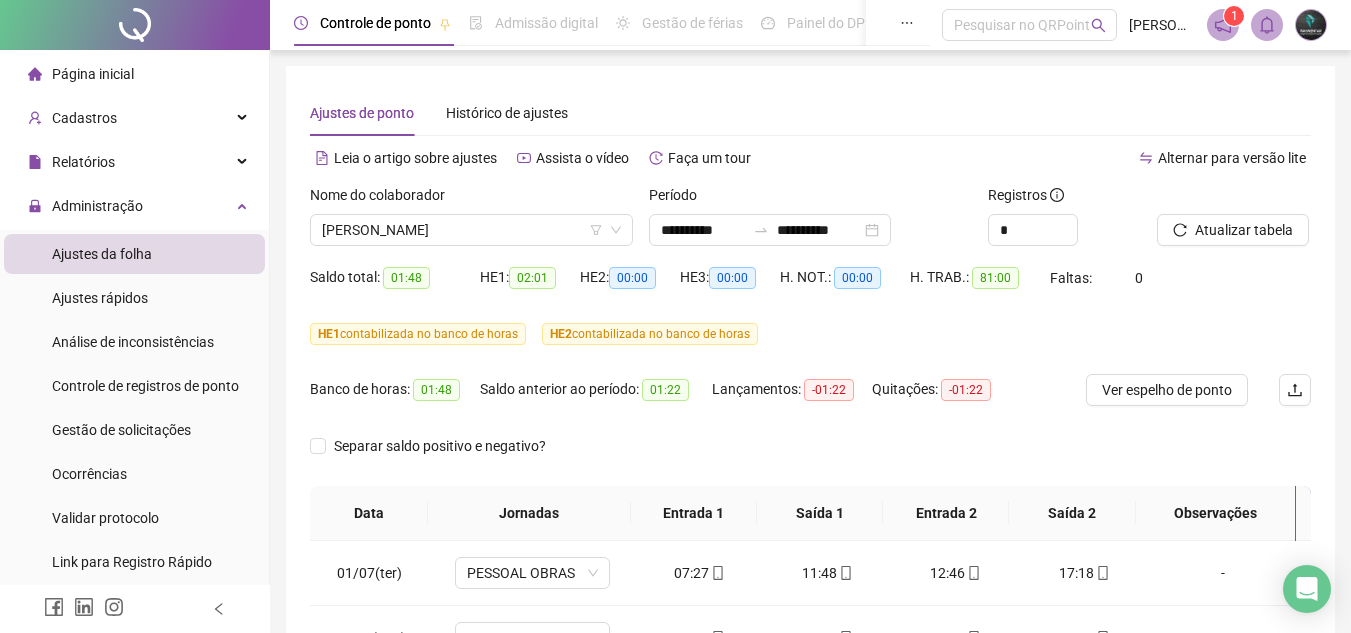 click on "HE 1  contabilizada no banco de horas HE 2  contabilizada no banco de horas" at bounding box center [810, 334] 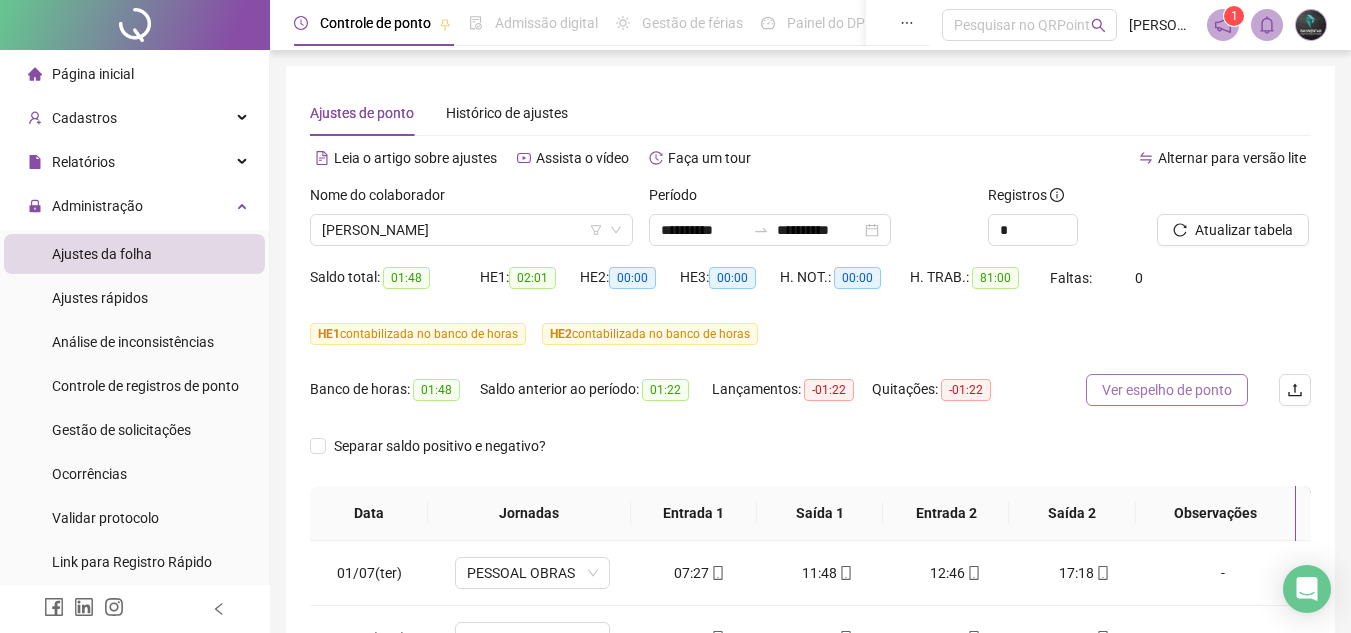 click on "Ver espelho de ponto" at bounding box center [1167, 390] 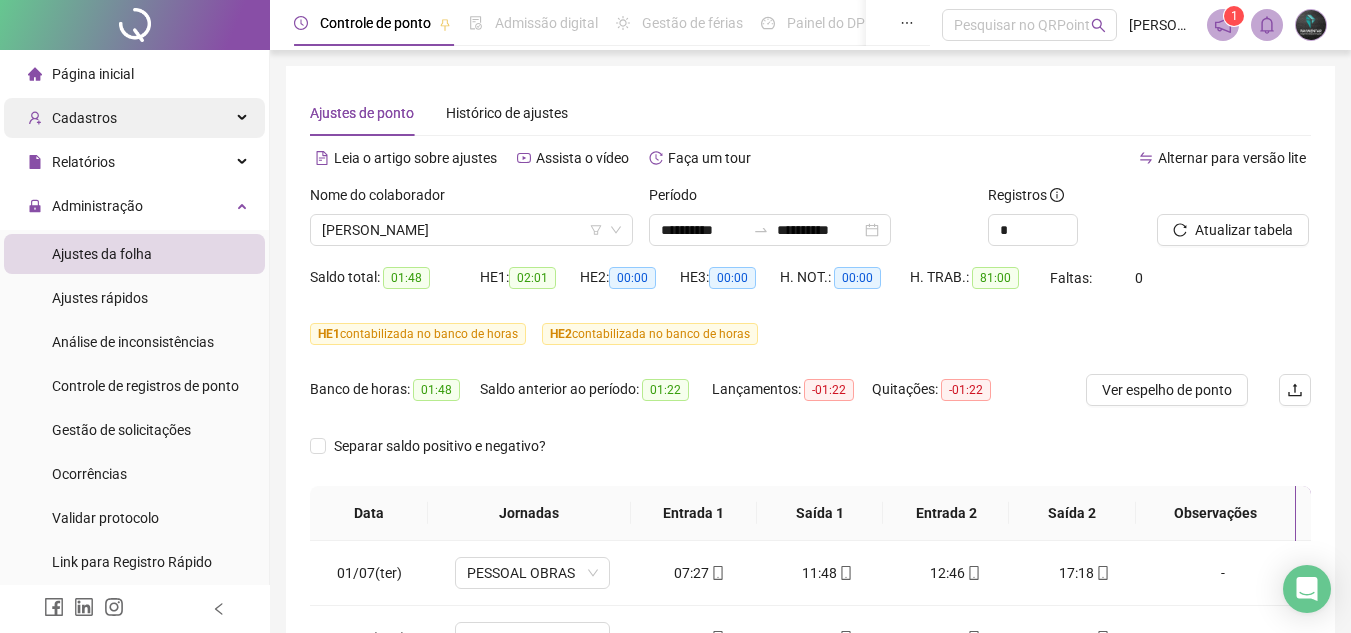 drag, startPoint x: 163, startPoint y: 199, endPoint x: 177, endPoint y: 134, distance: 66.4906 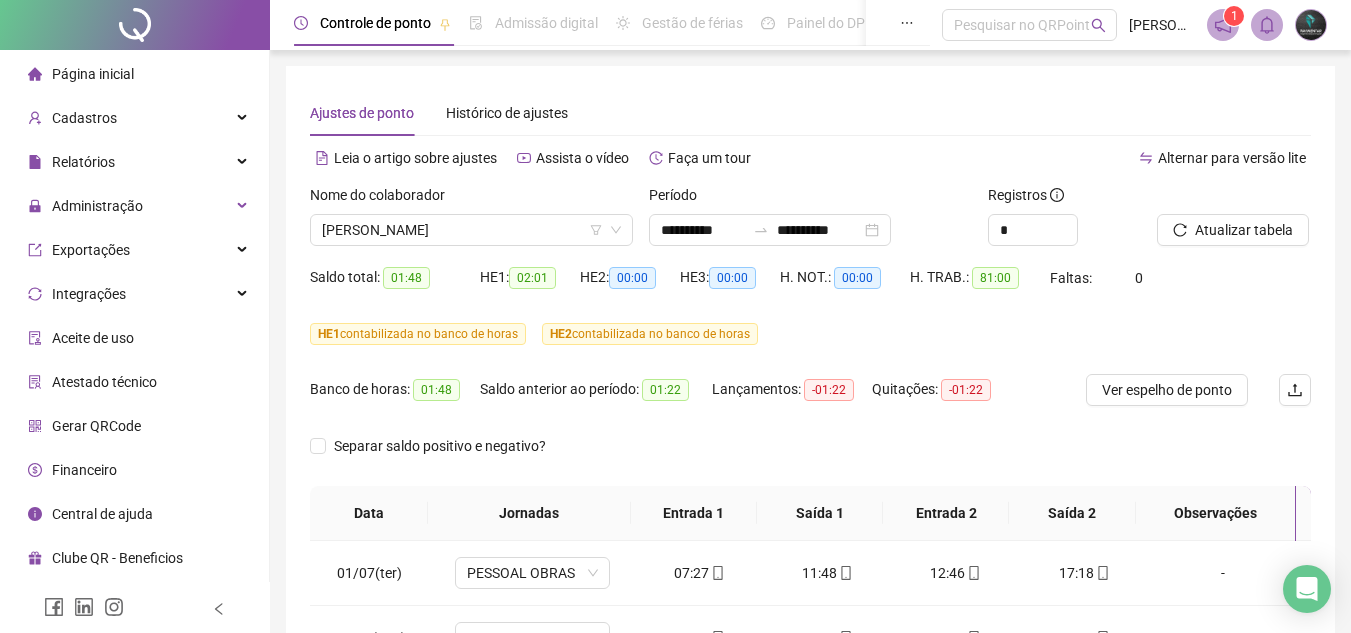 click on "Página inicial" at bounding box center (134, 74) 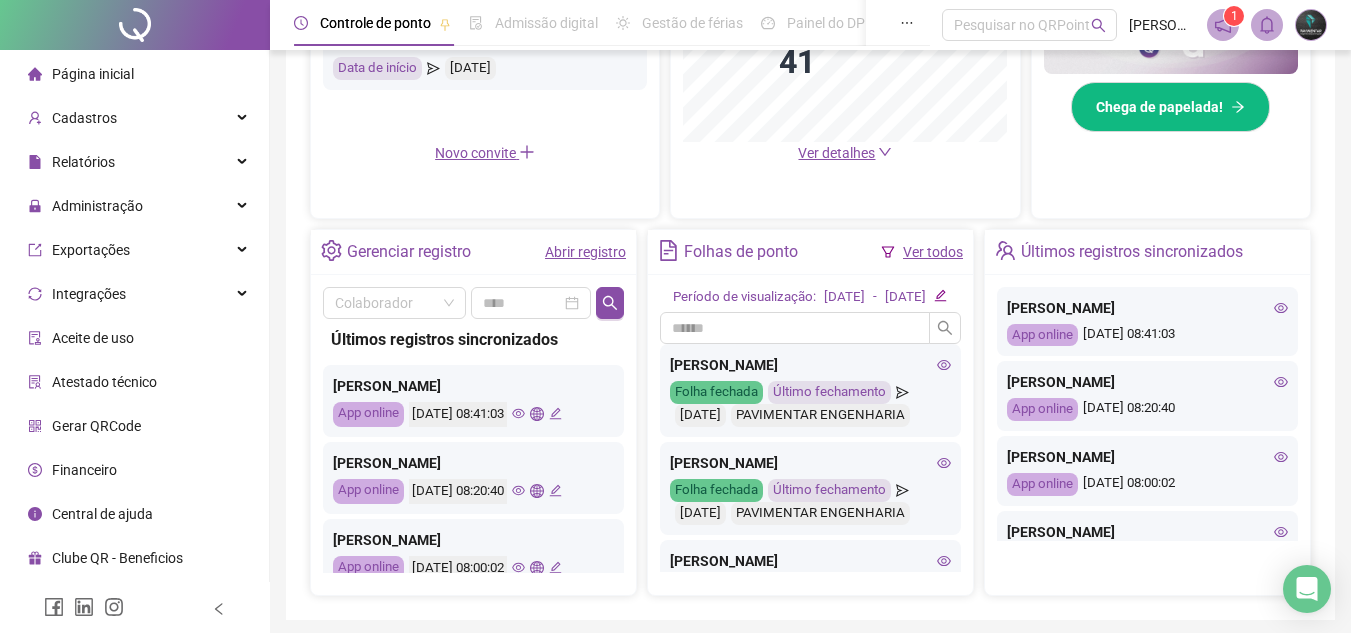 scroll, scrollTop: 600, scrollLeft: 0, axis: vertical 